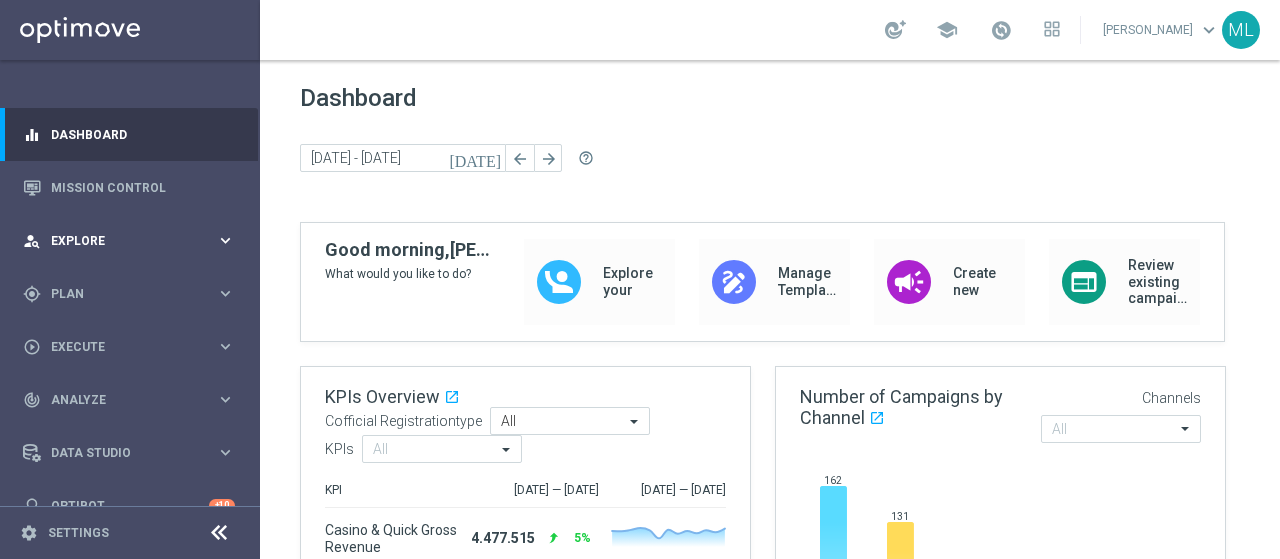 scroll, scrollTop: 0, scrollLeft: 0, axis: both 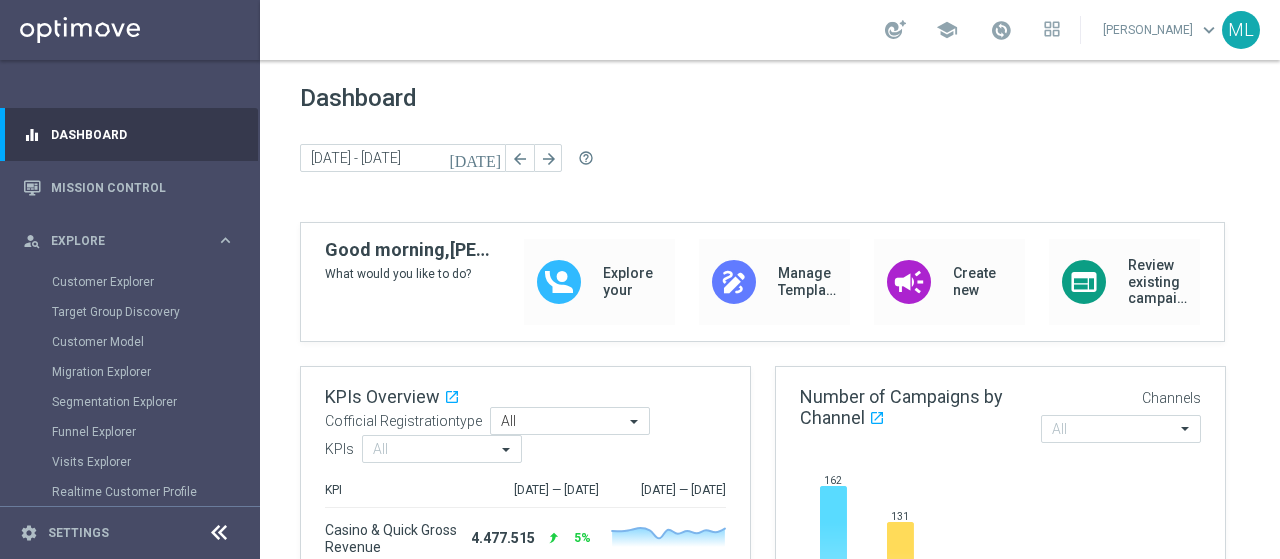 click on "Dashboard today 21 Jul 2025 - 23 Jul 2025 arrow_back arrow_forward  help_outline" 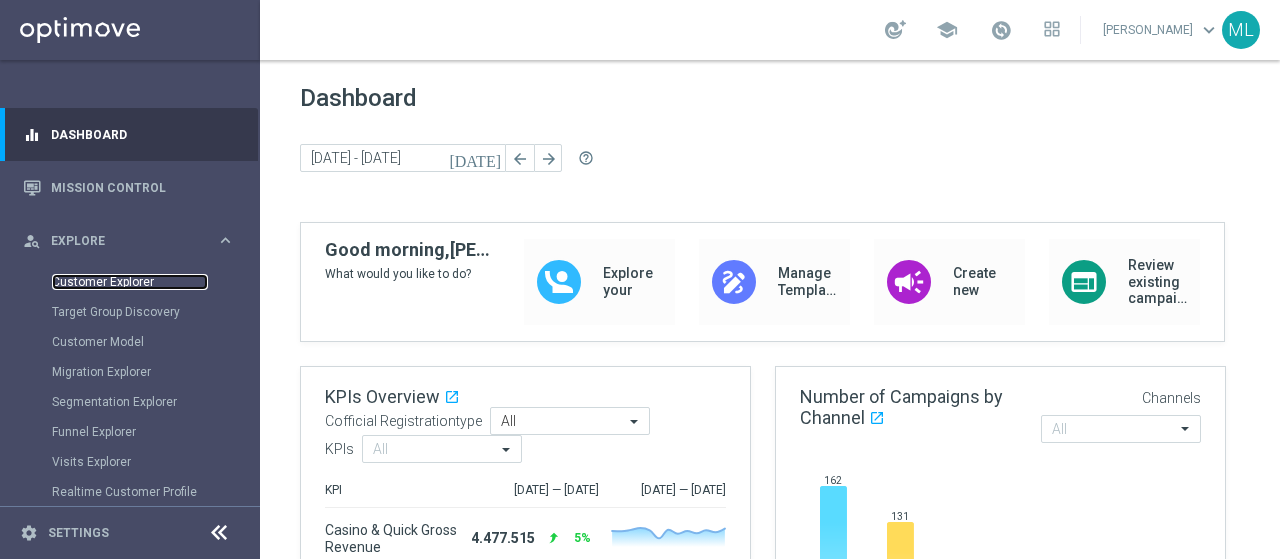 click on "Customer Explorer" at bounding box center [130, 282] 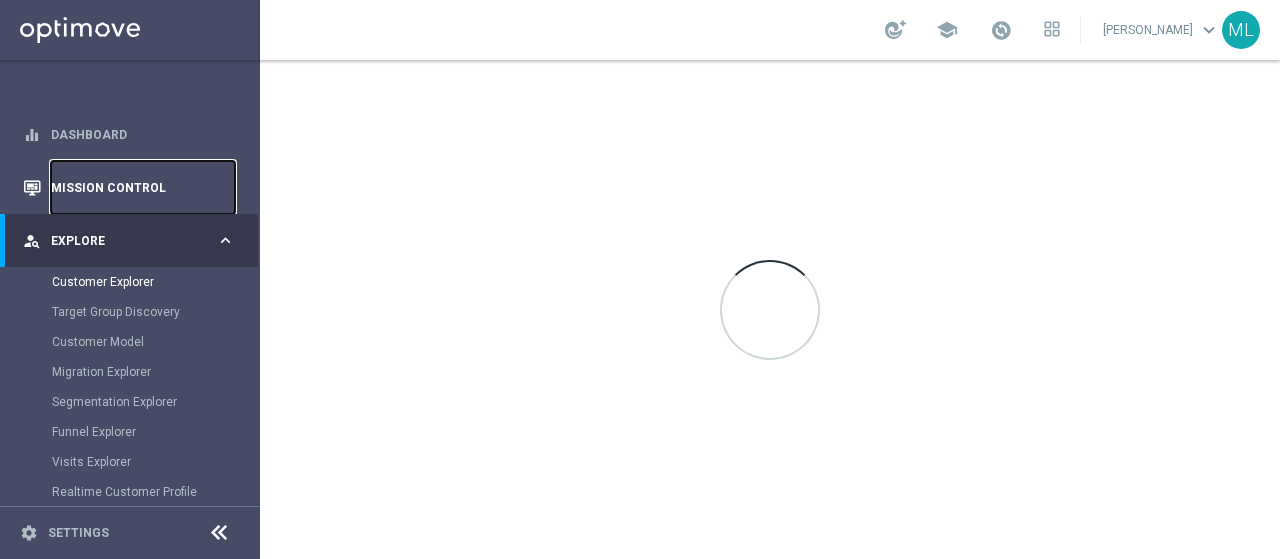 click on "Mission Control" at bounding box center (143, 187) 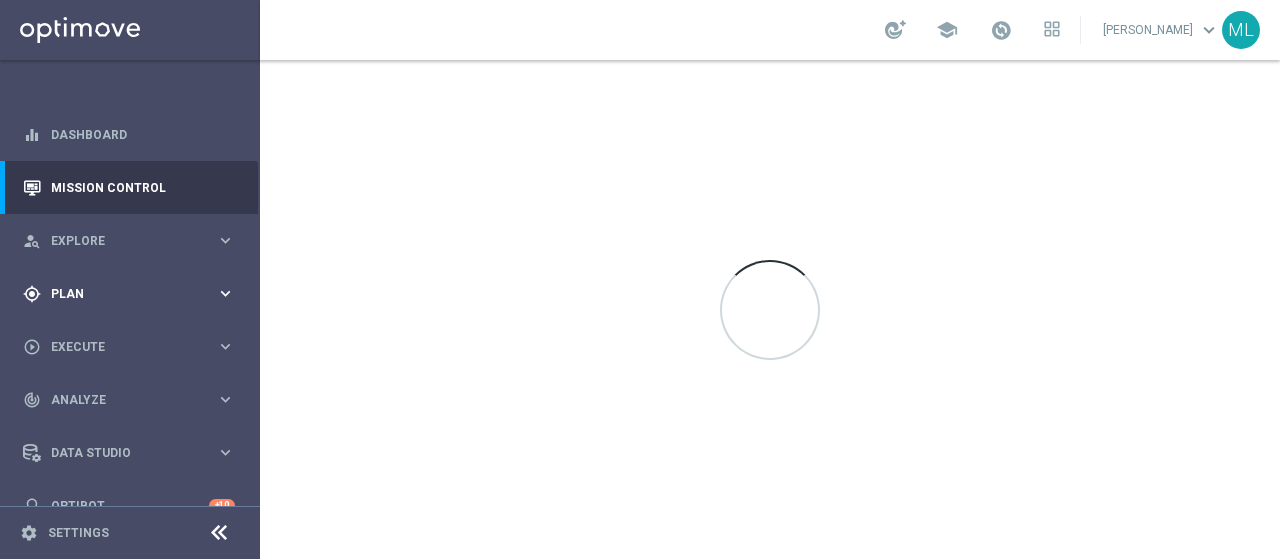 click on "Plan" at bounding box center (133, 294) 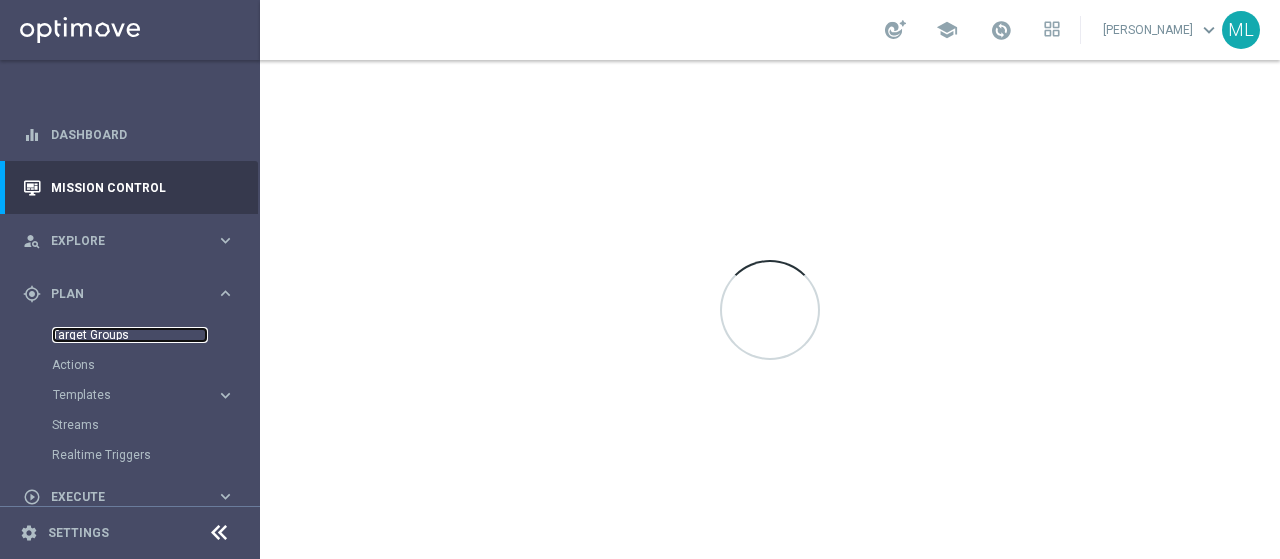 click on "Target Groups" at bounding box center (130, 335) 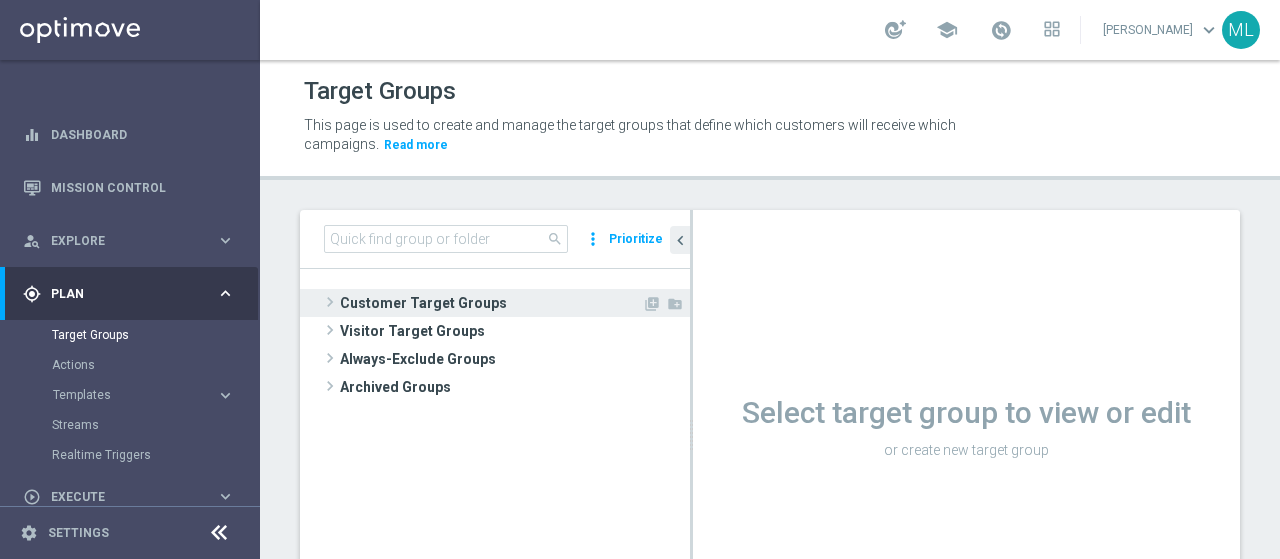 click 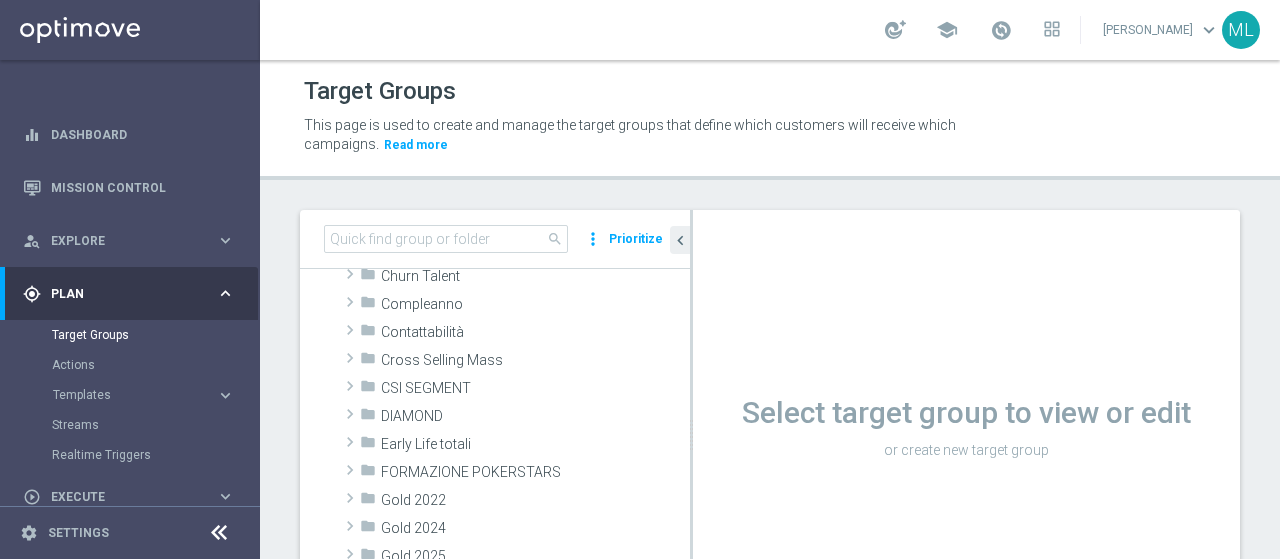 scroll, scrollTop: 200, scrollLeft: 0, axis: vertical 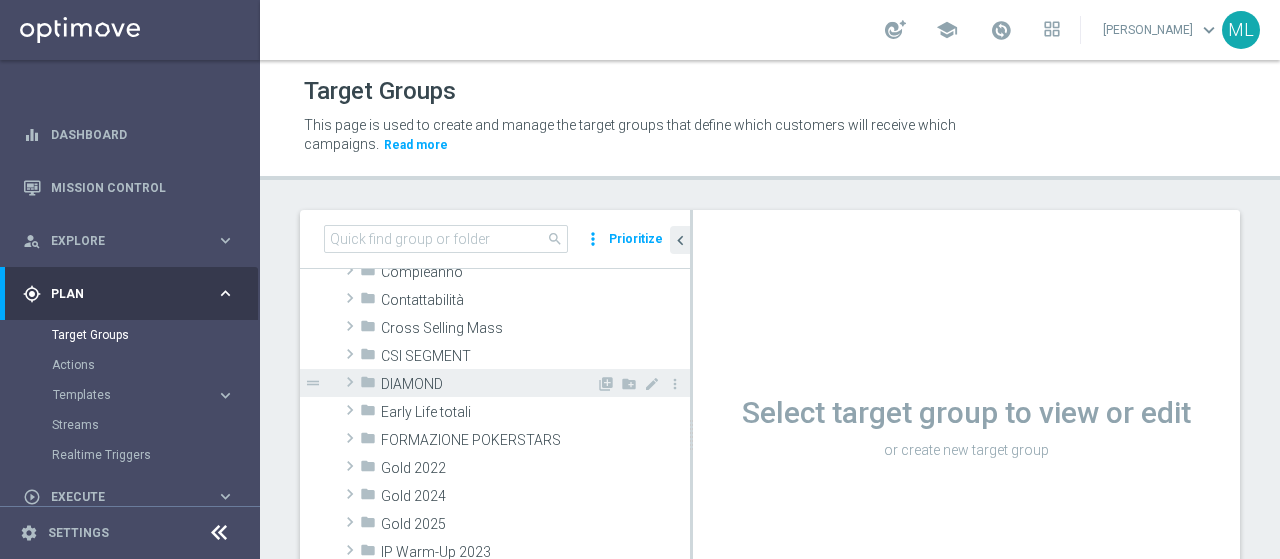 click 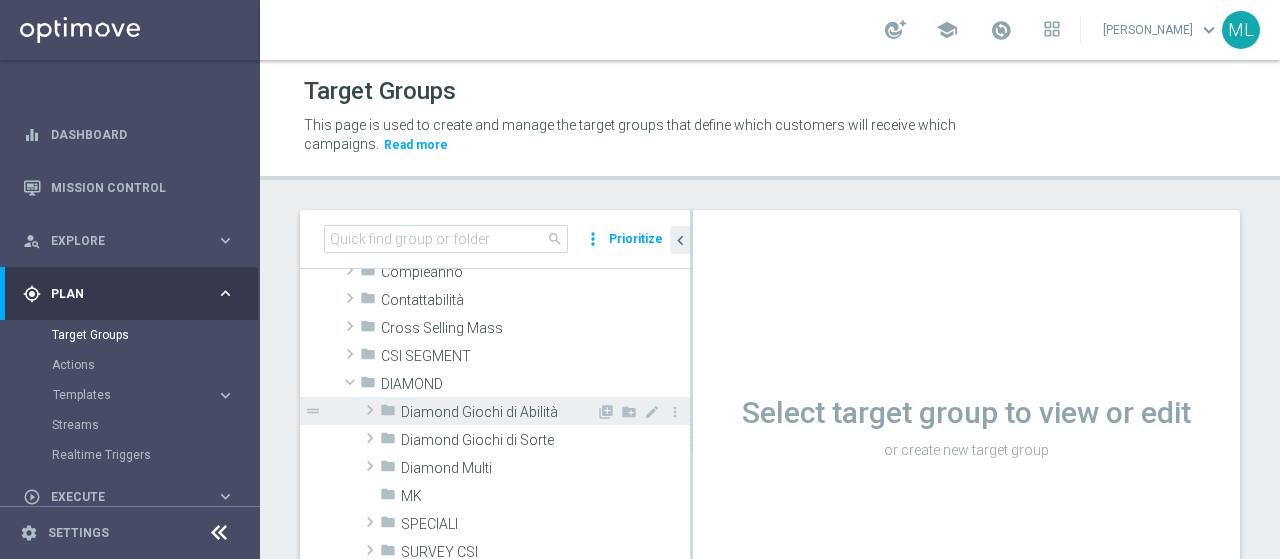 click 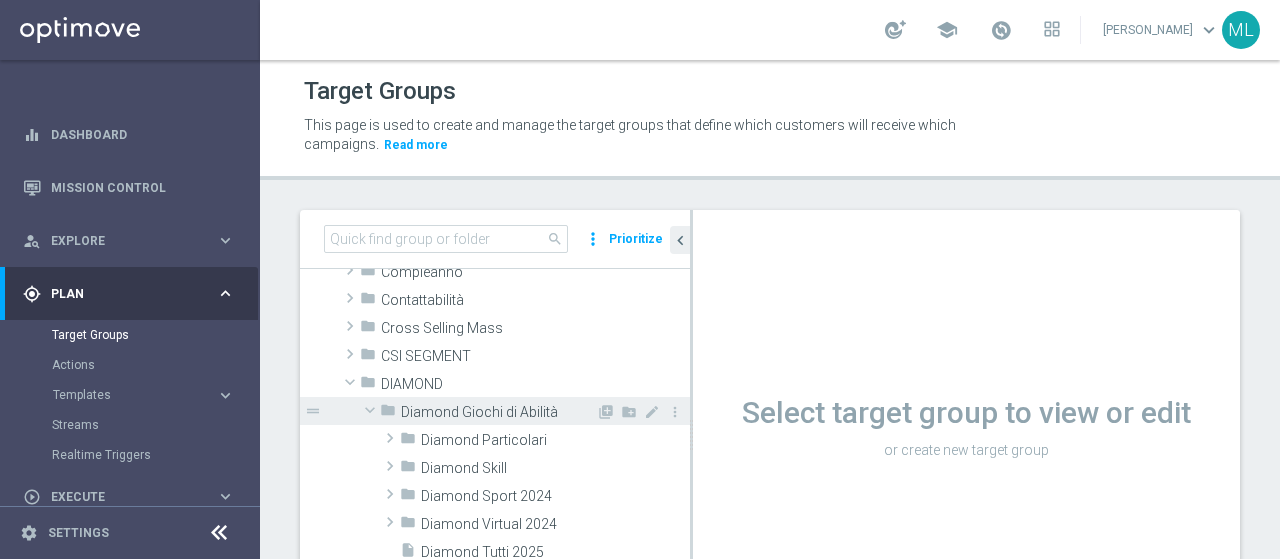 scroll, scrollTop: 300, scrollLeft: 0, axis: vertical 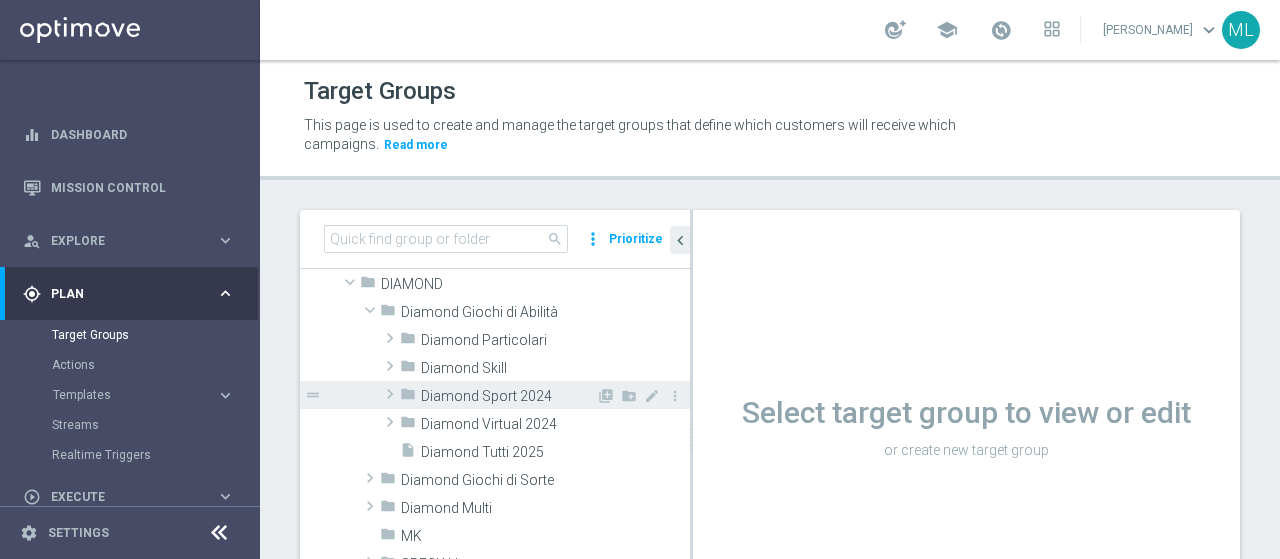 click 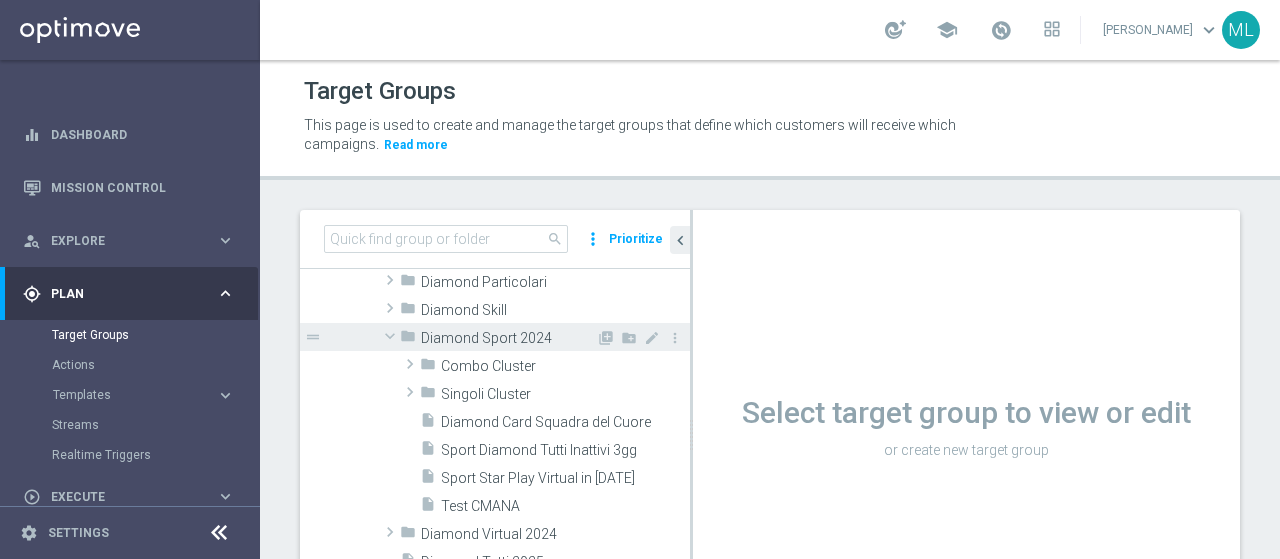 scroll, scrollTop: 400, scrollLeft: 0, axis: vertical 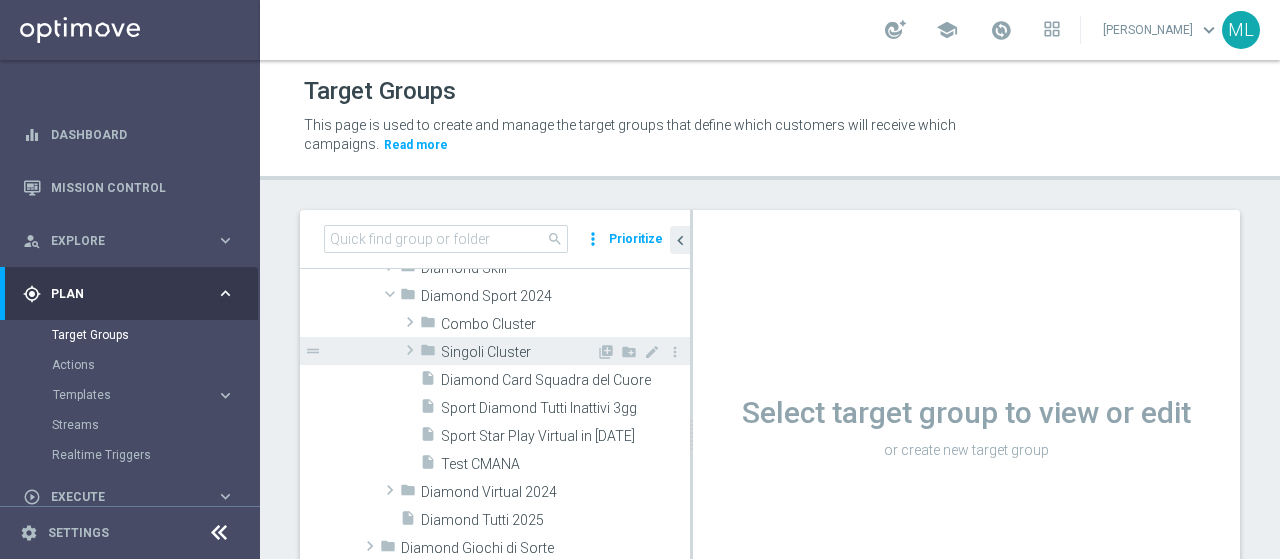 click 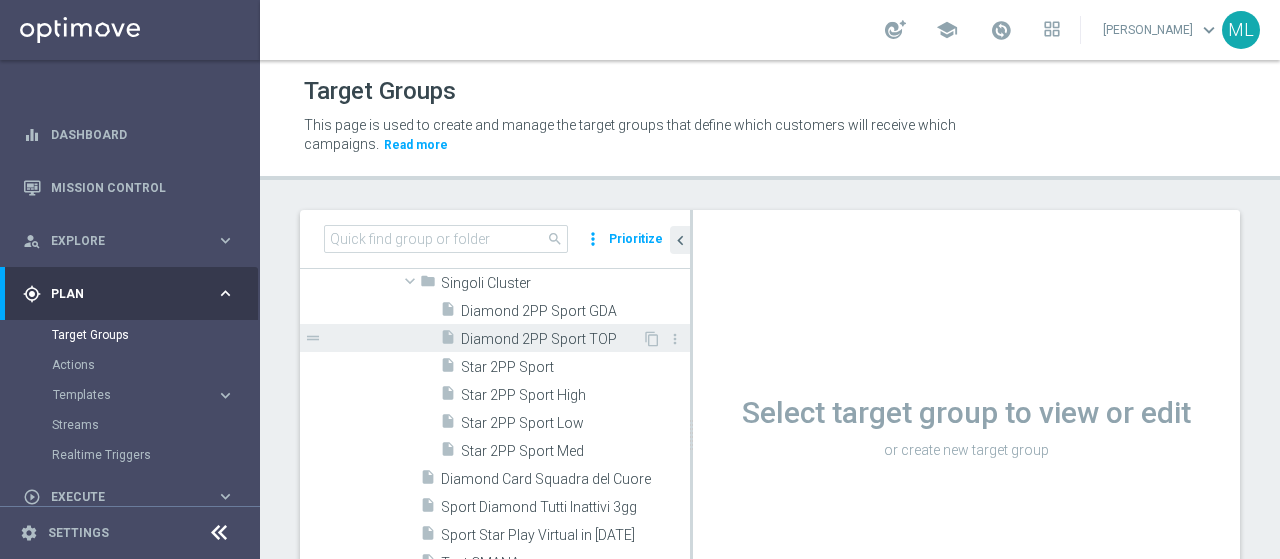 scroll, scrollTop: 500, scrollLeft: 0, axis: vertical 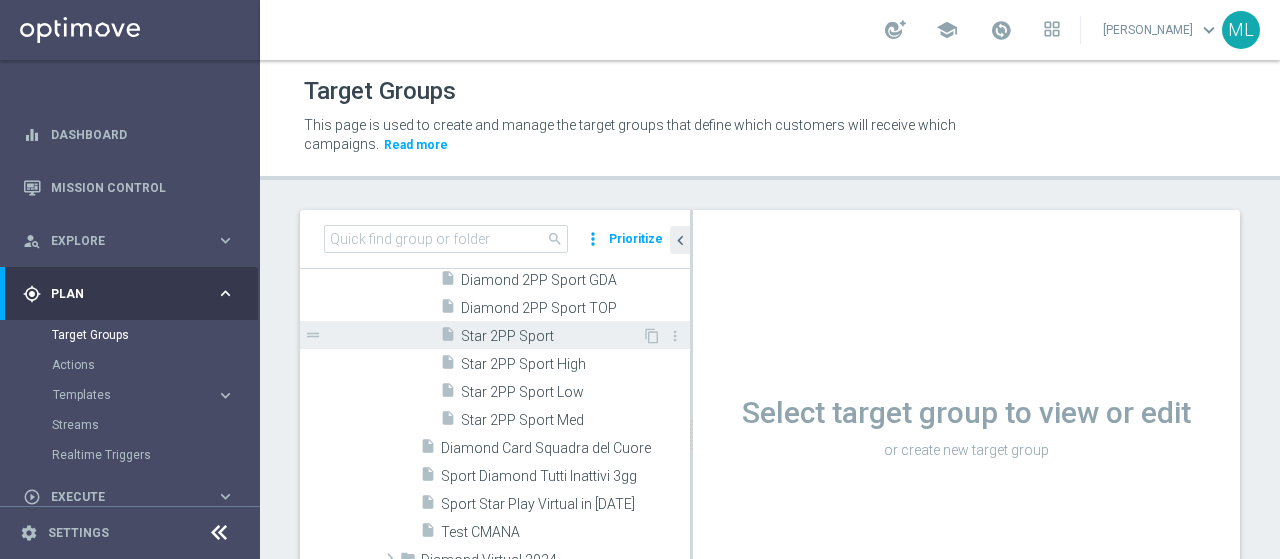 click on "Star 2PP Sport" at bounding box center (551, 336) 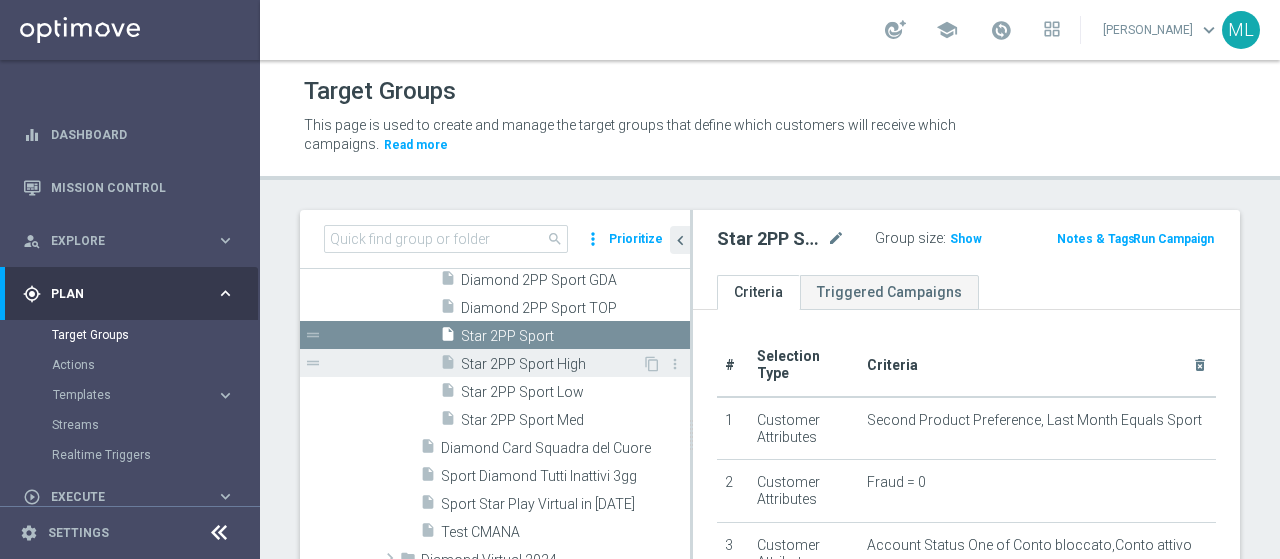click on "Star 2PP Sport High" at bounding box center [551, 364] 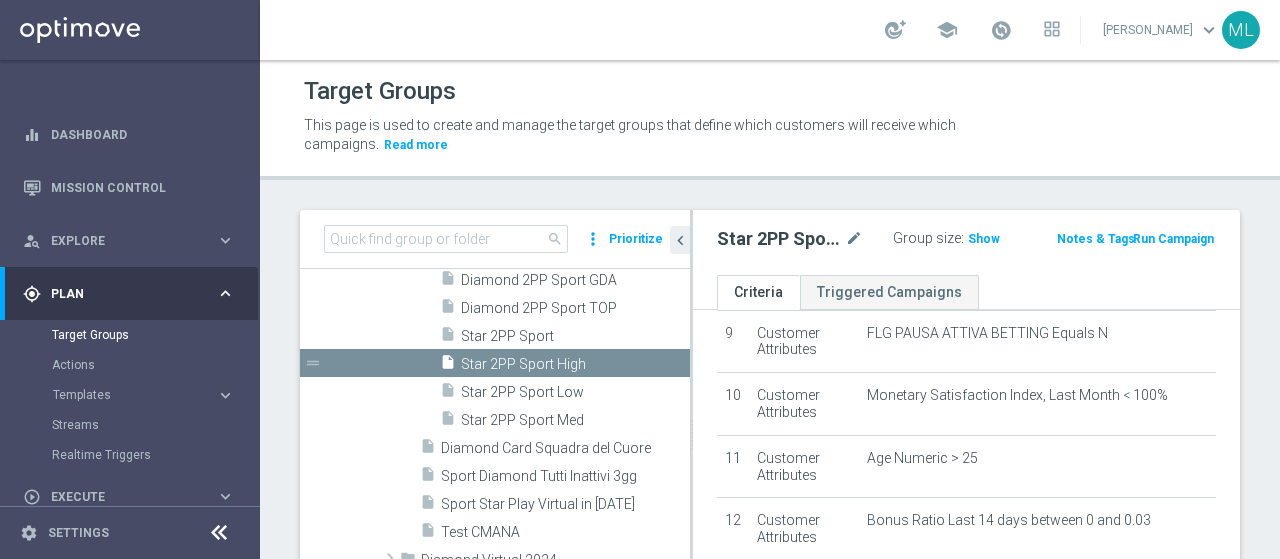 scroll, scrollTop: 654, scrollLeft: 0, axis: vertical 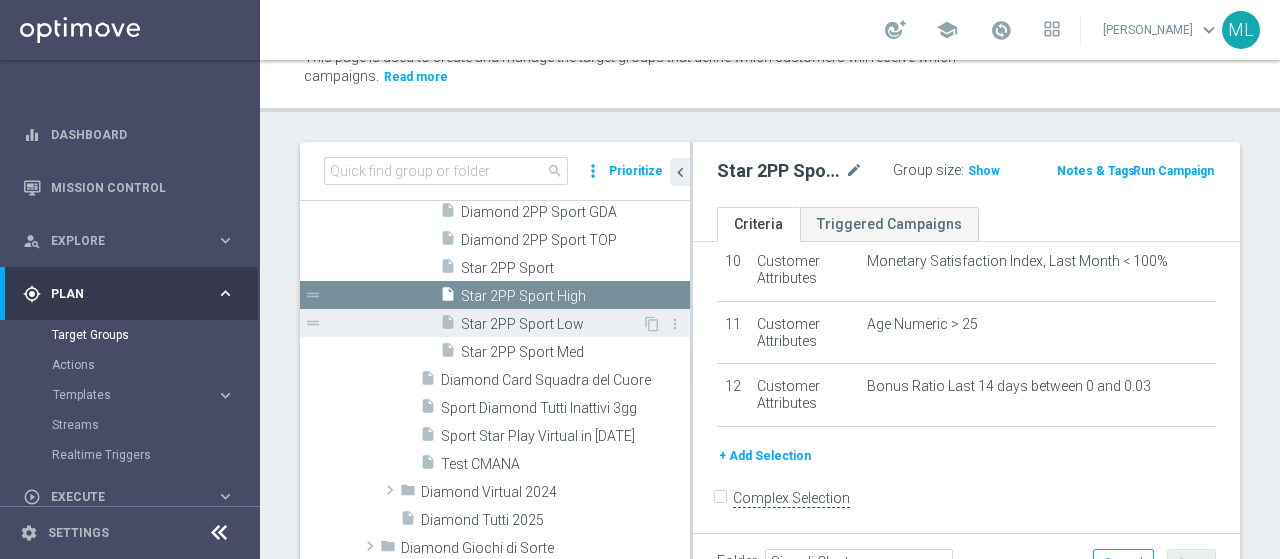 click on "Star 2PP Sport Low" at bounding box center (551, 324) 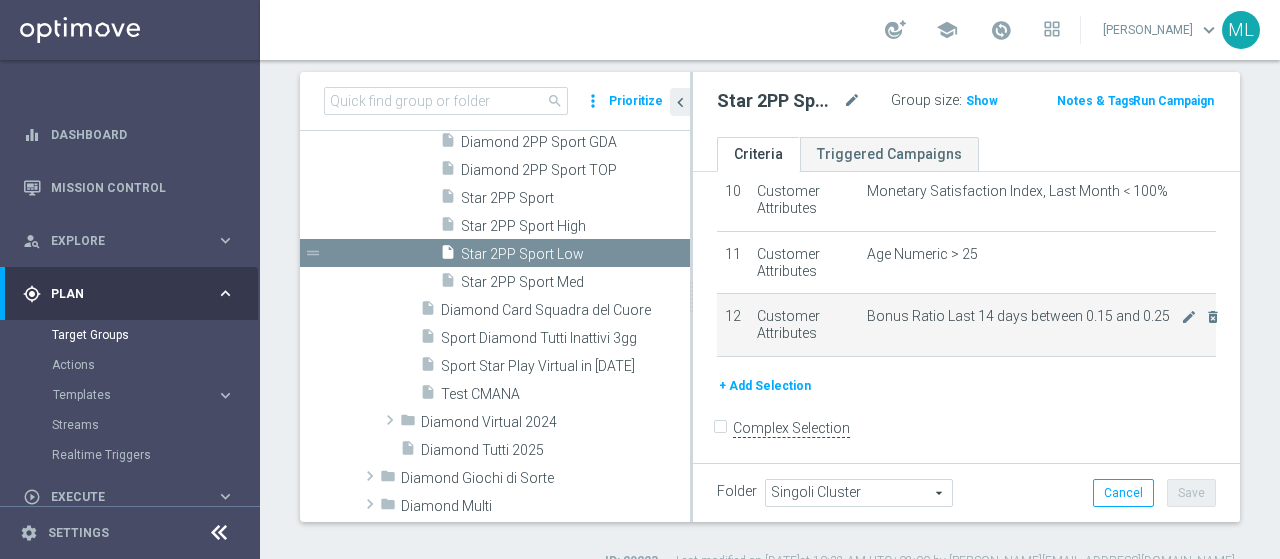 scroll, scrollTop: 168, scrollLeft: 0, axis: vertical 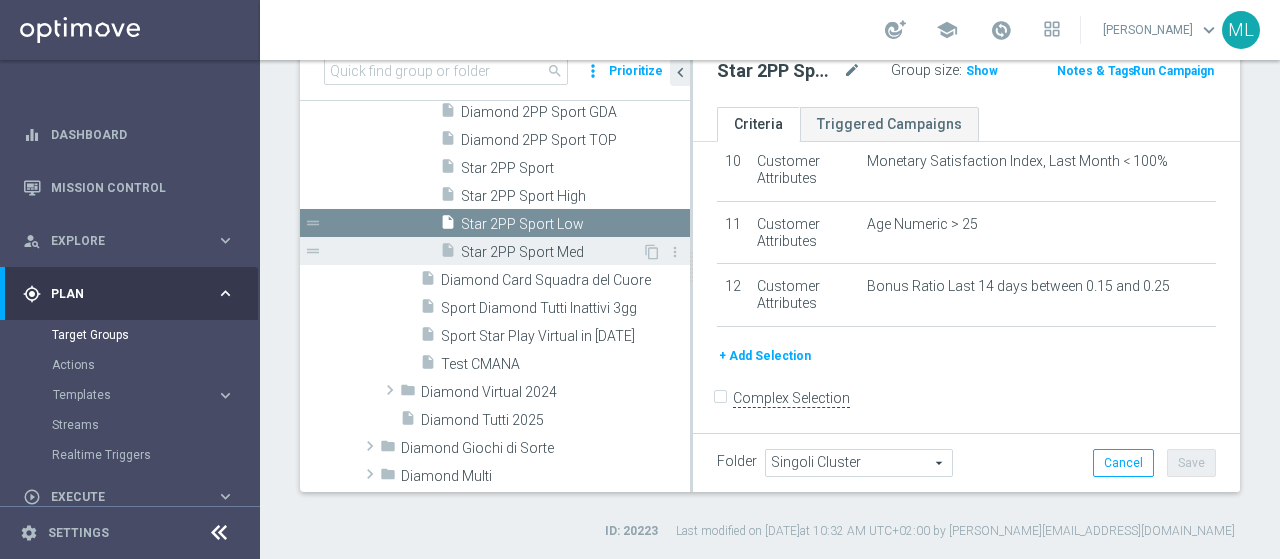click on "Star 2PP Sport Med" at bounding box center (551, 252) 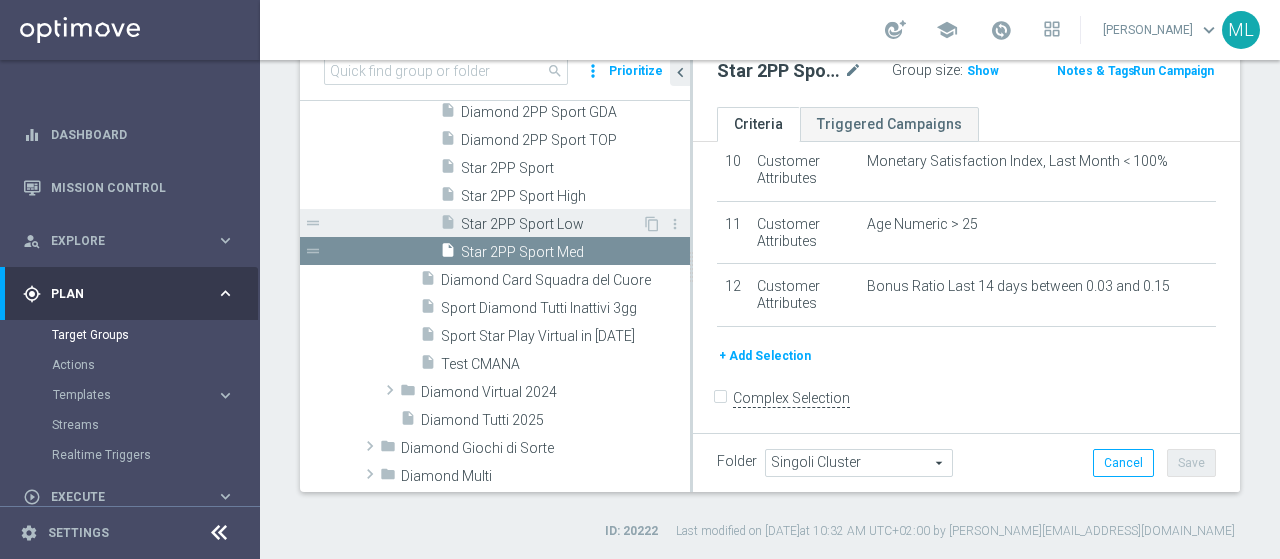 click on "Star 2PP Sport Low" at bounding box center [551, 224] 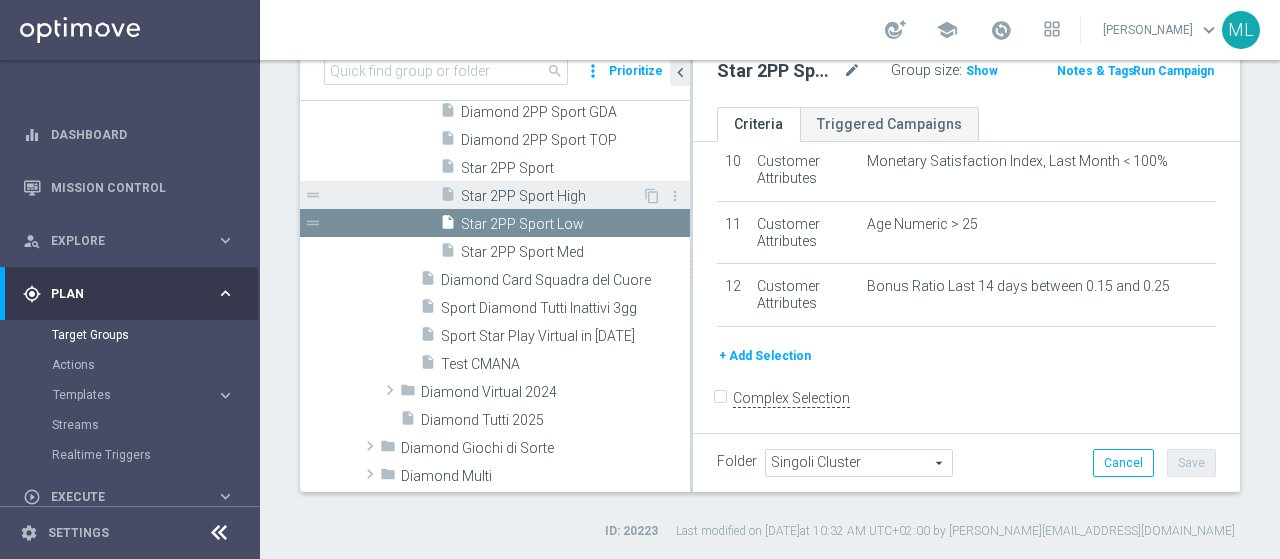 click on "Star 2PP Sport High" at bounding box center [551, 196] 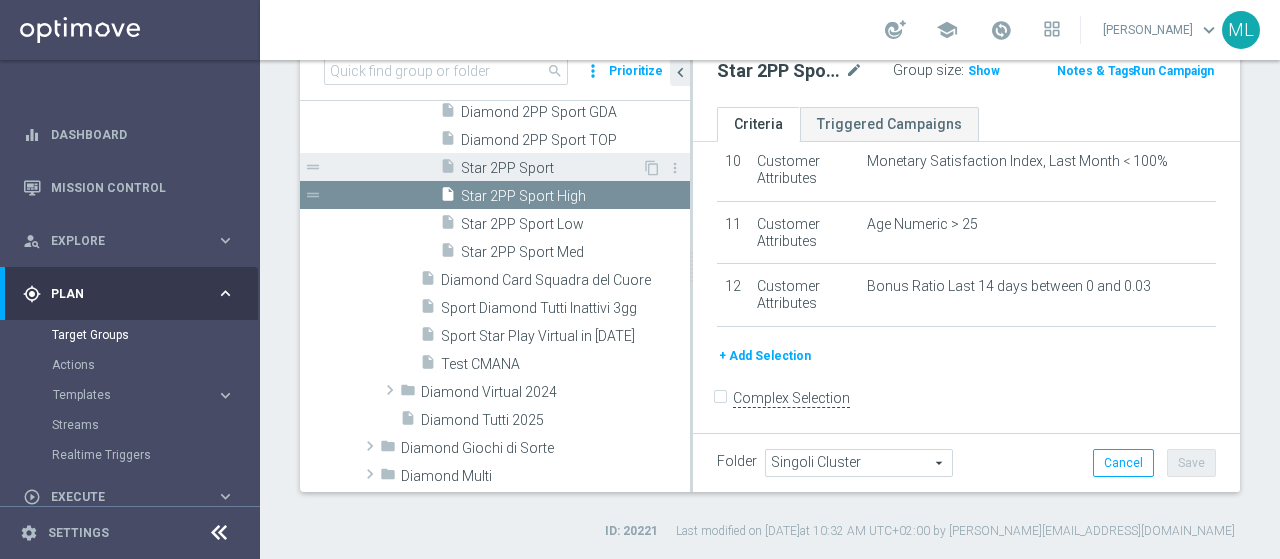click on "Star 2PP Sport" at bounding box center (551, 168) 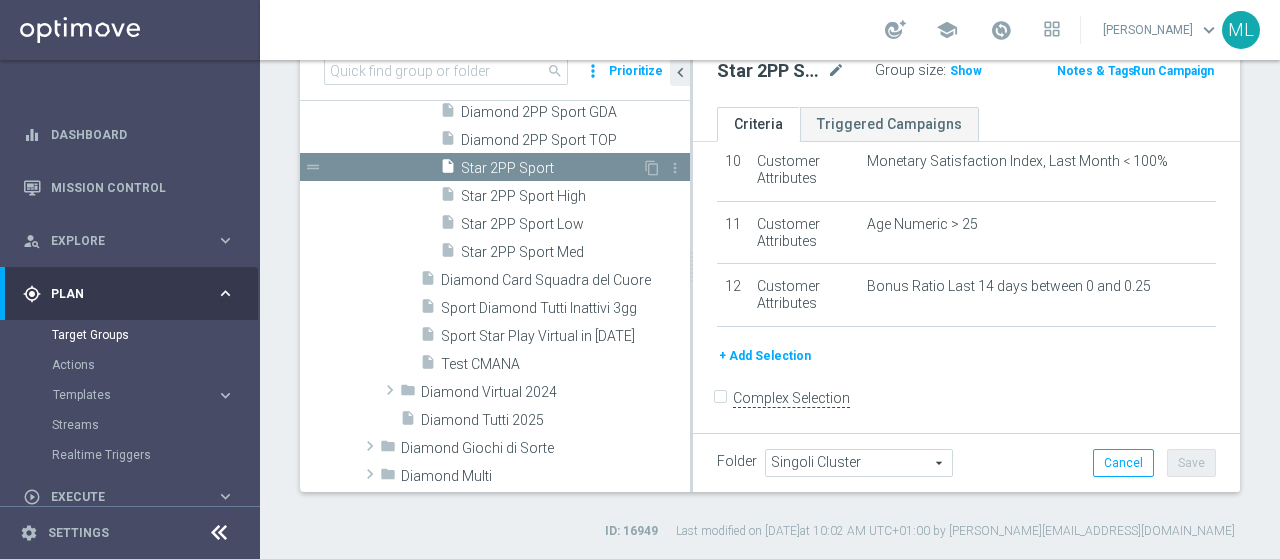 click on "Star 2PP Sport" at bounding box center [551, 168] 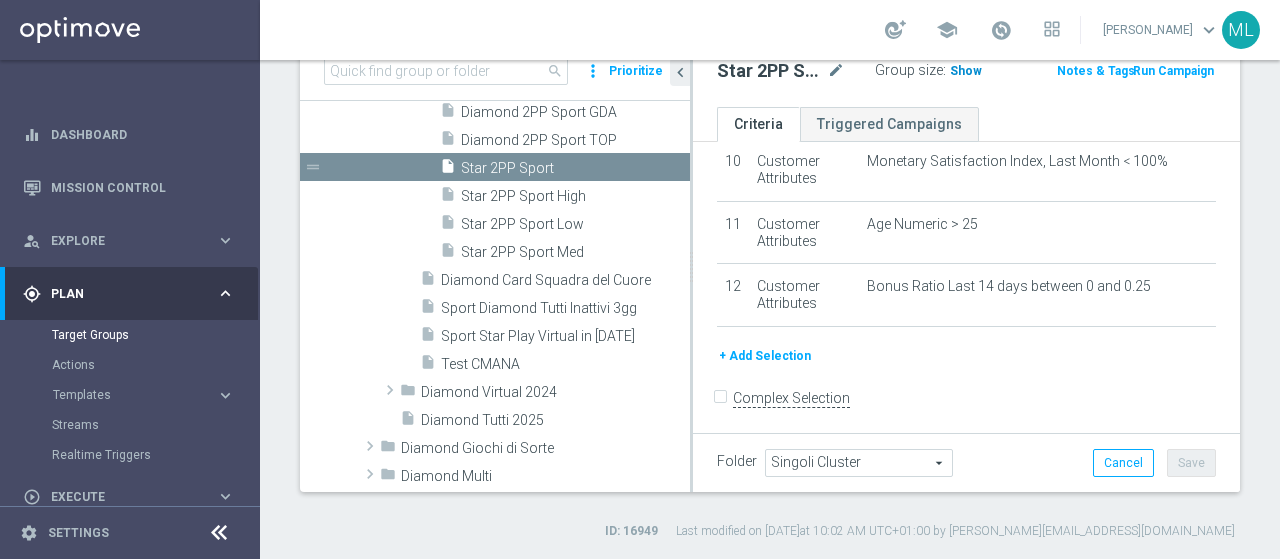 click on "Show" 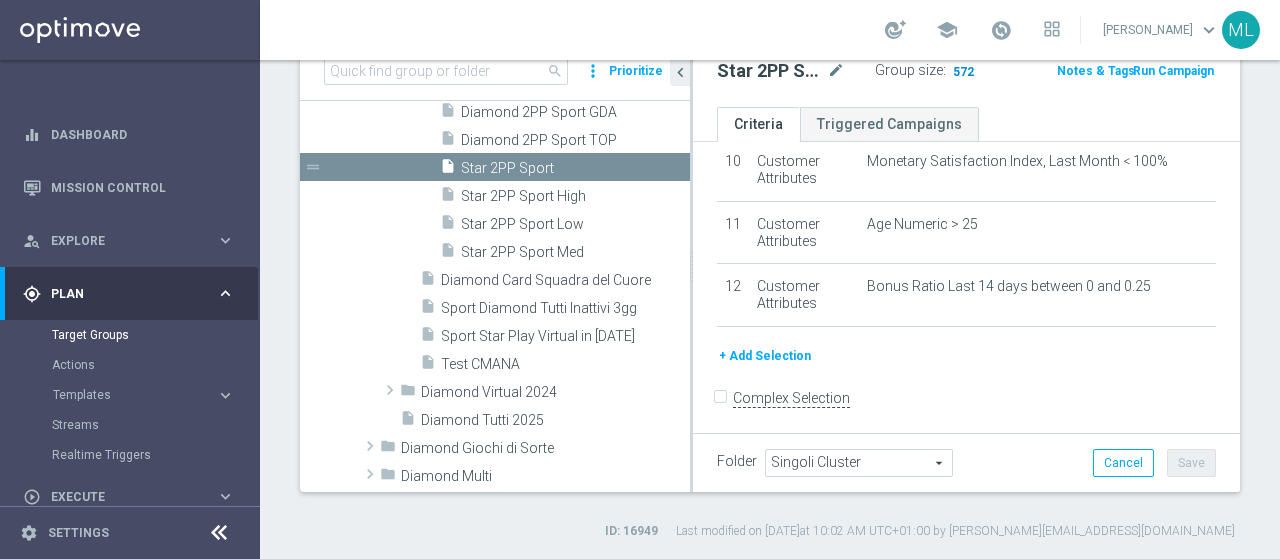 click on "572" 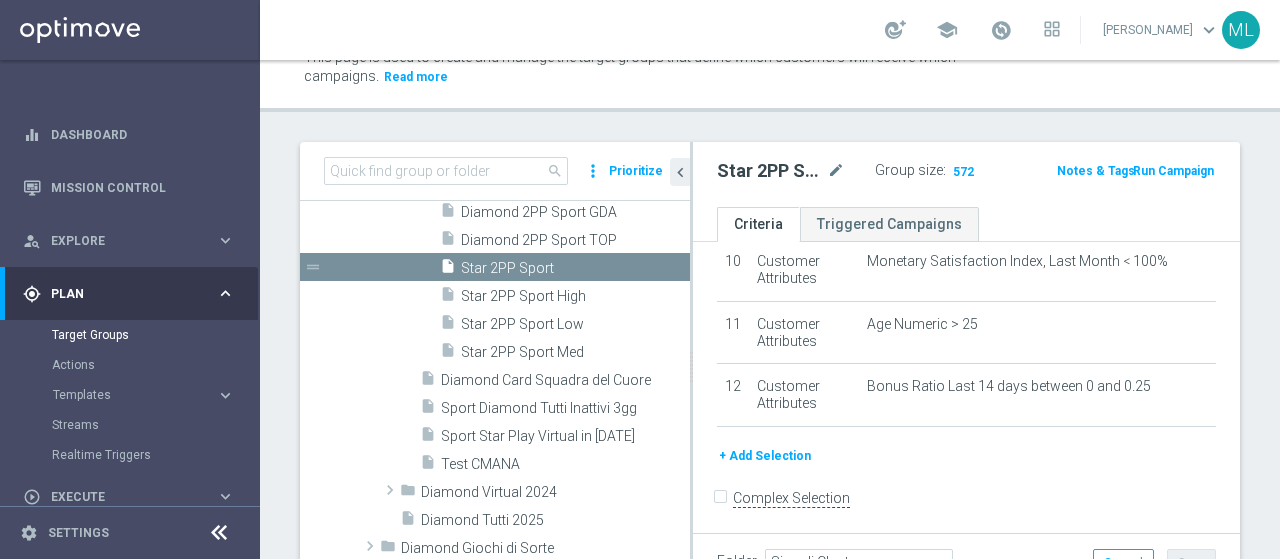 scroll, scrollTop: 0, scrollLeft: 0, axis: both 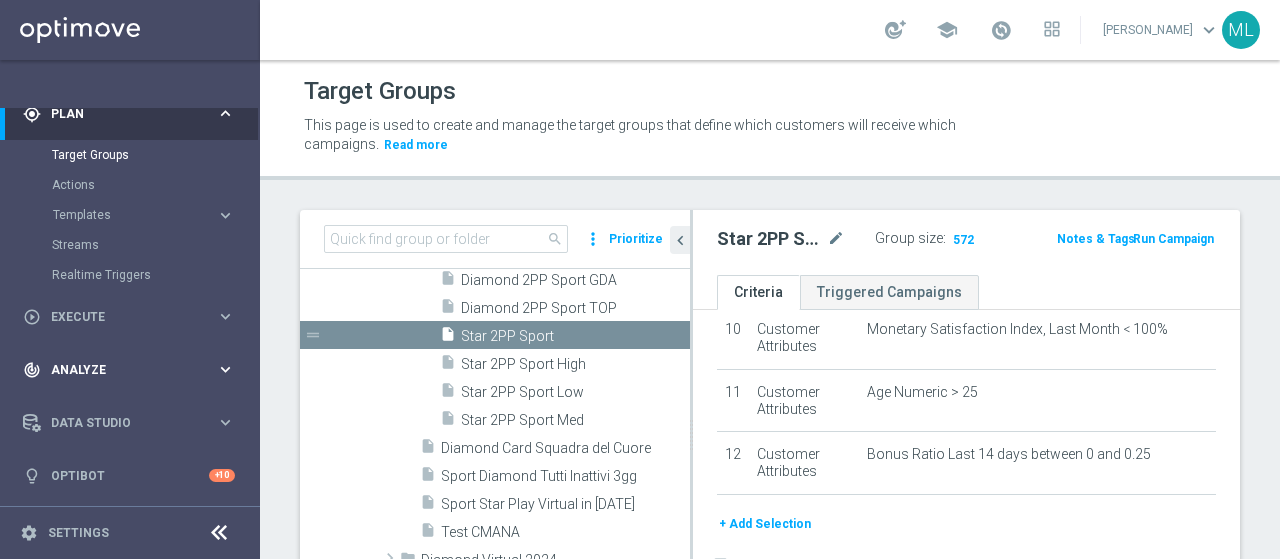 click on "Analyze" at bounding box center [133, 370] 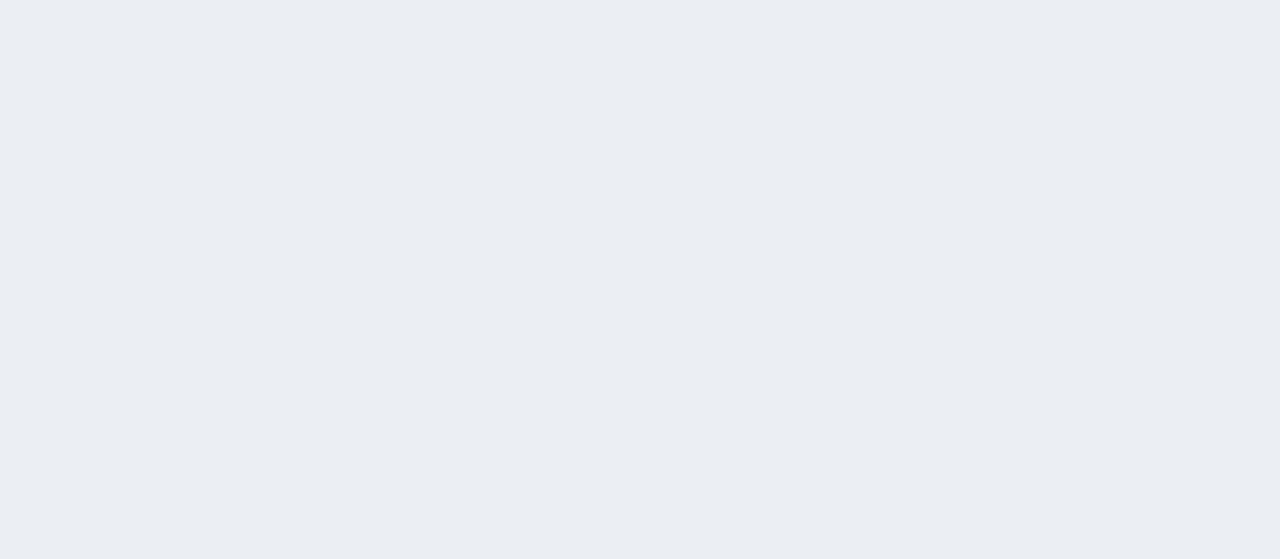 scroll, scrollTop: 0, scrollLeft: 0, axis: both 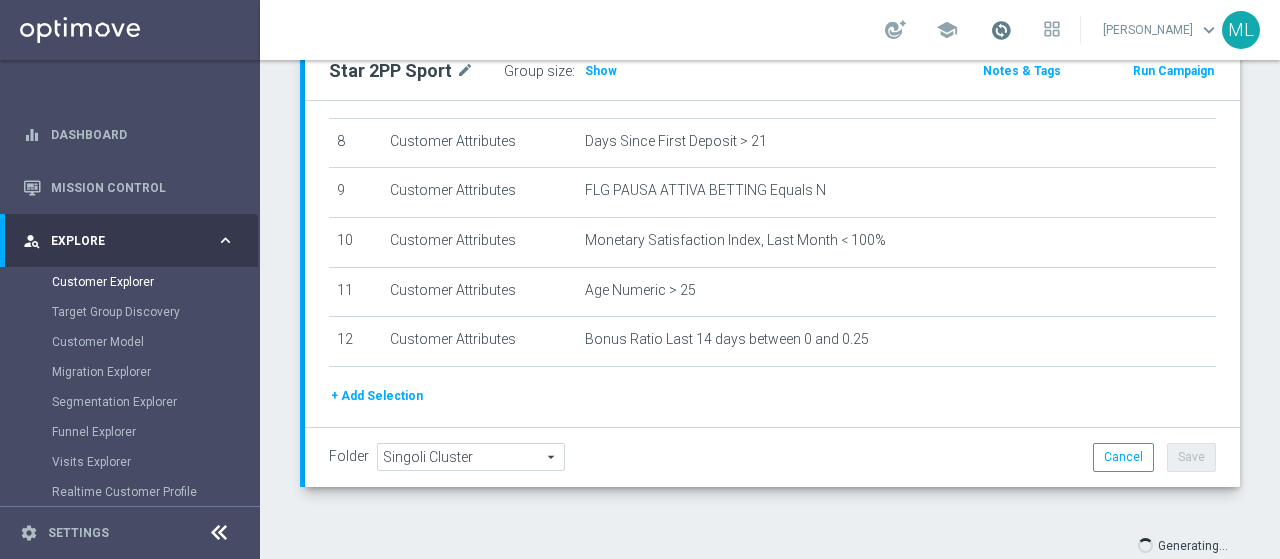 click at bounding box center (1001, 30) 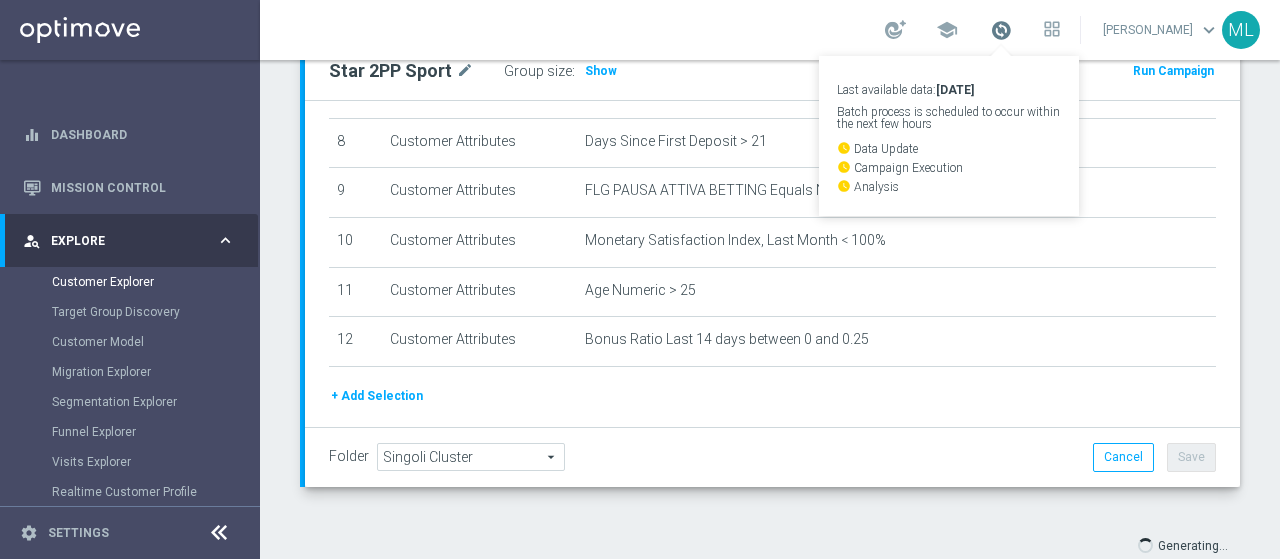click at bounding box center [1001, 30] 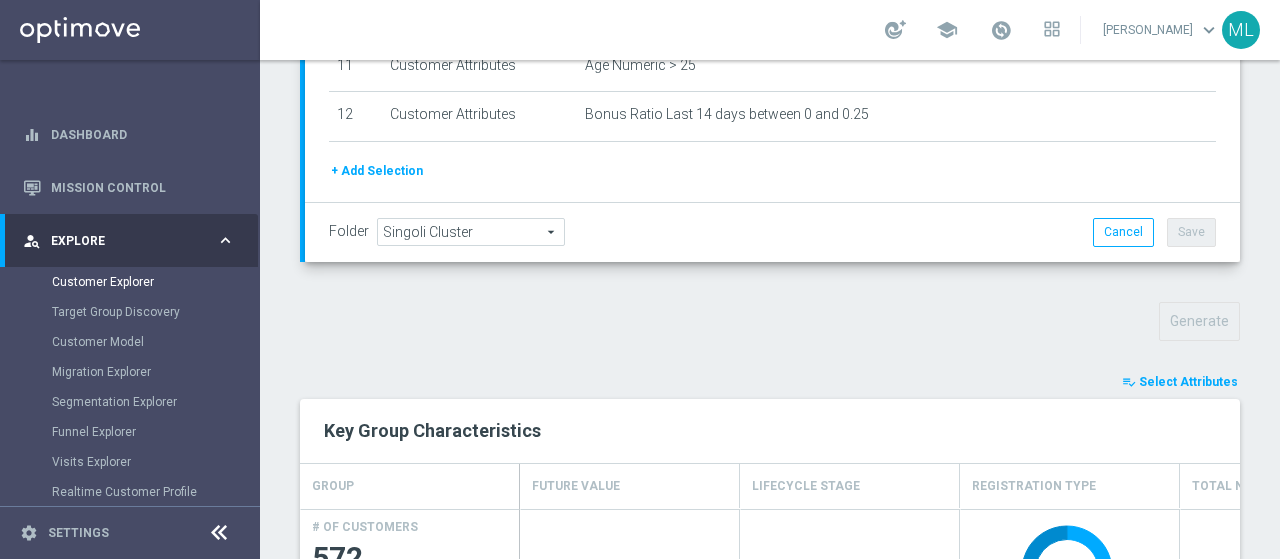 scroll, scrollTop: 609, scrollLeft: 0, axis: vertical 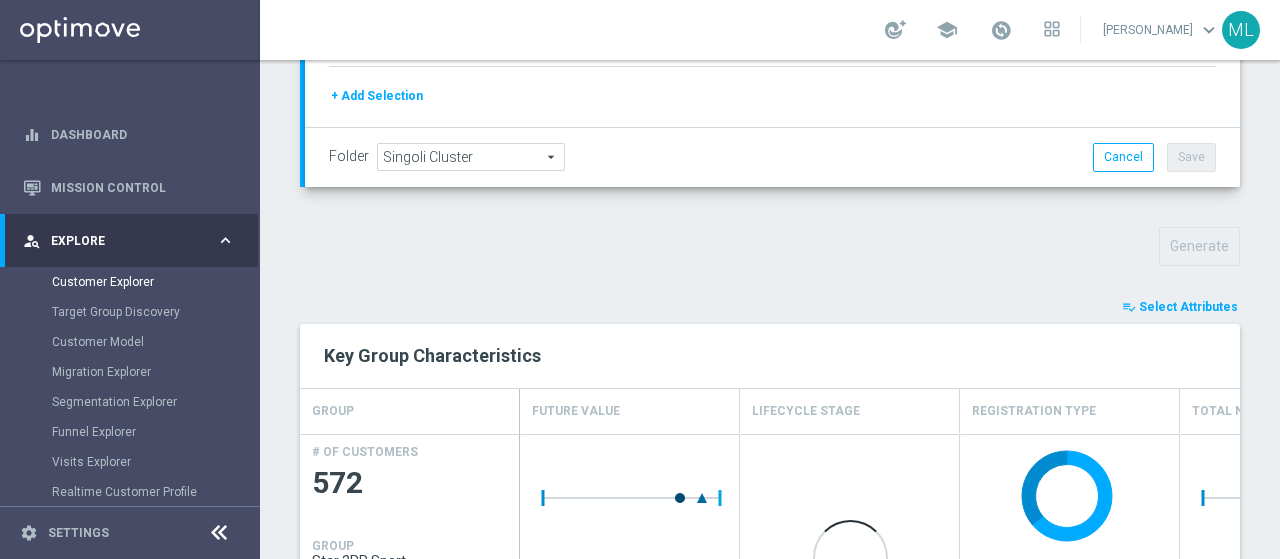 click on "Select Attributes" 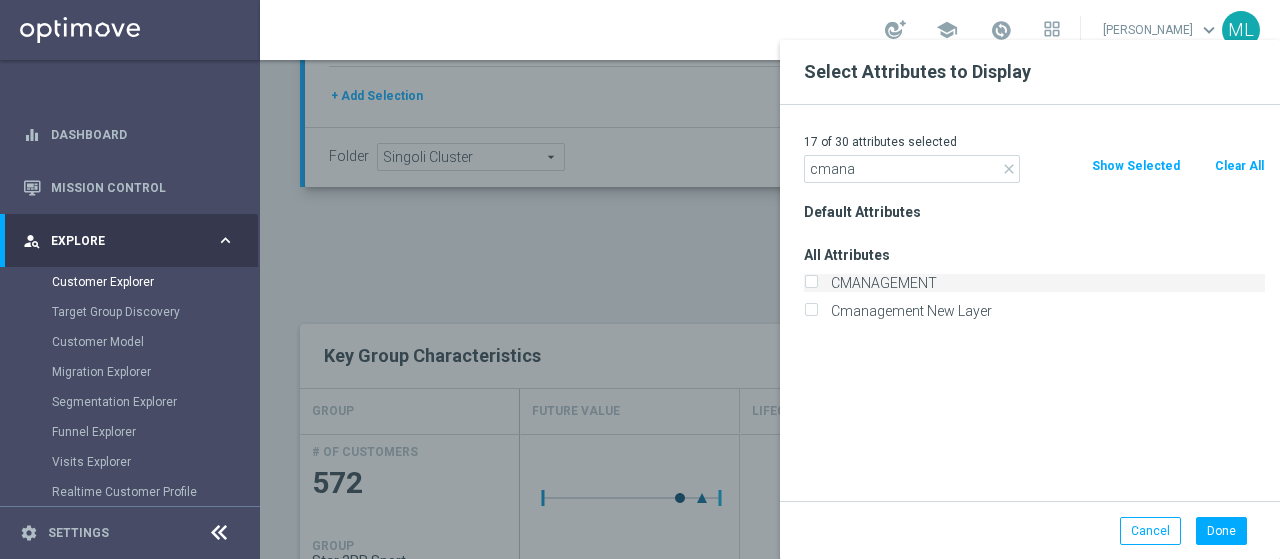type on "cmana" 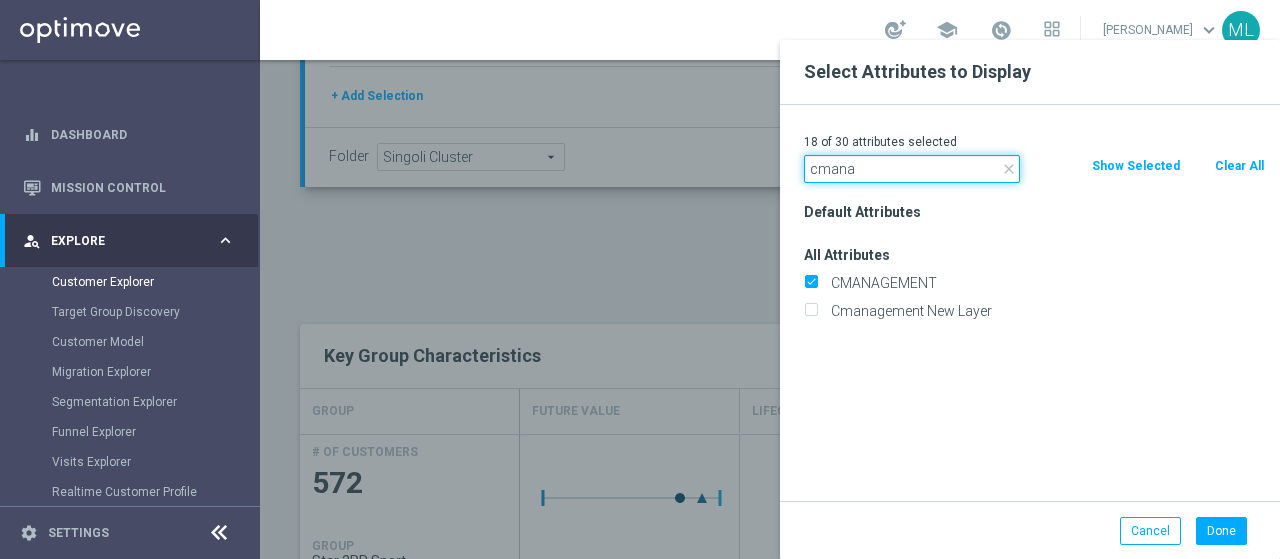 drag, startPoint x: 857, startPoint y: 168, endPoint x: 792, endPoint y: 168, distance: 65 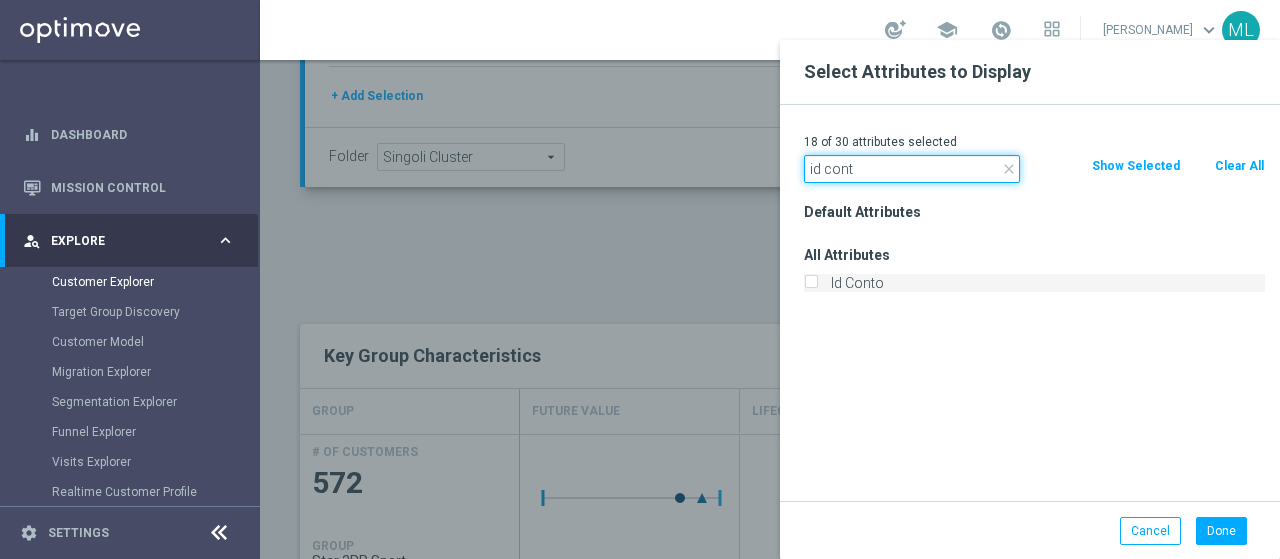 type on "id cont" 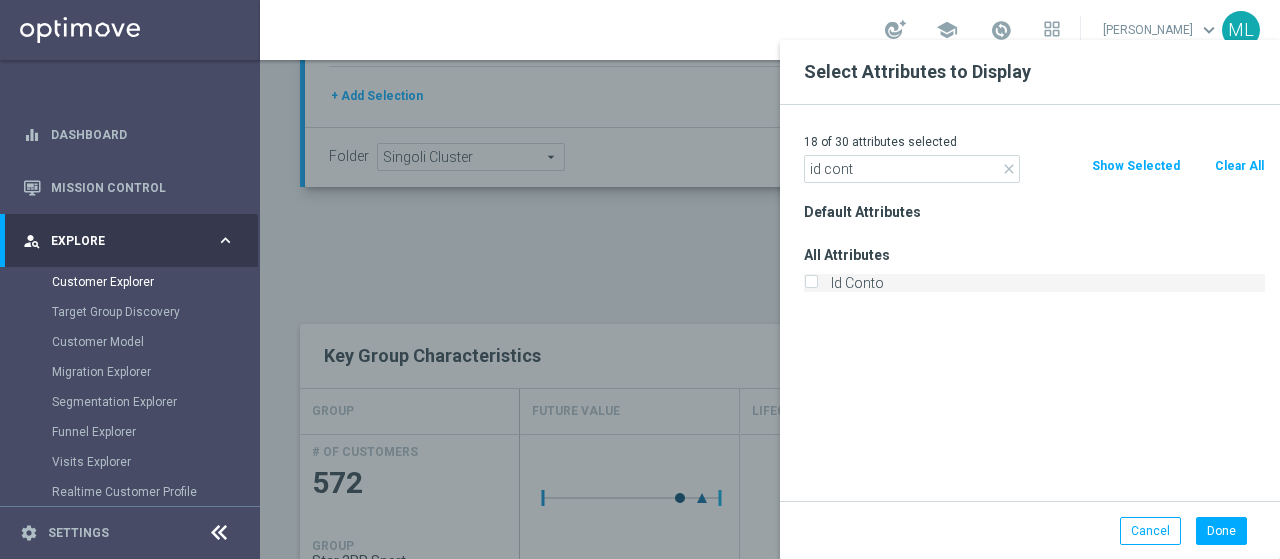 click on "Id Conto" at bounding box center (810, 285) 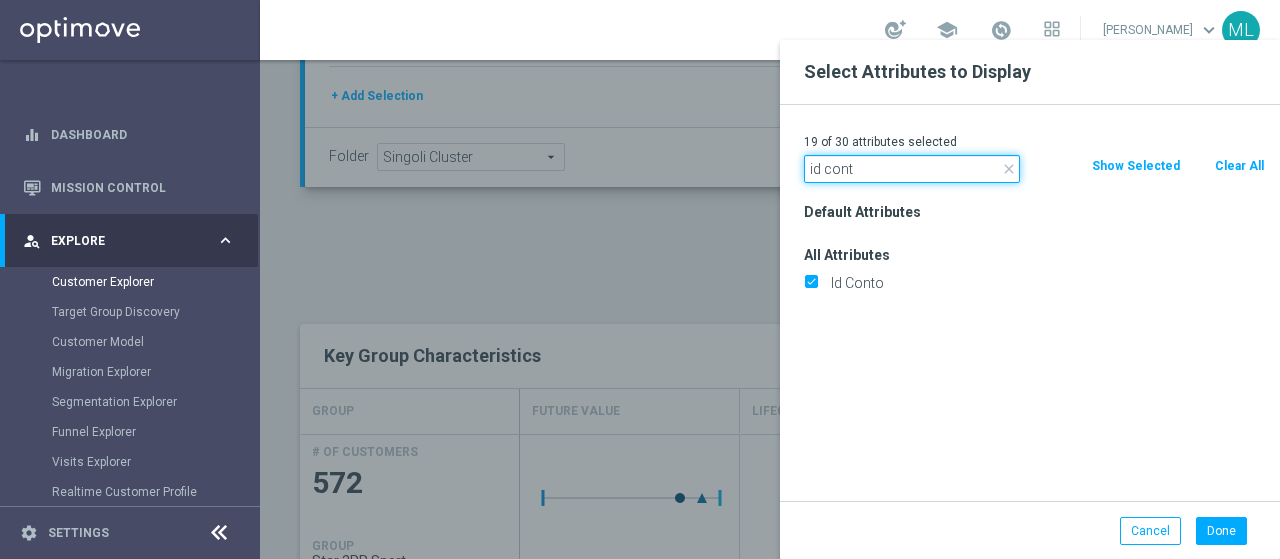 drag, startPoint x: 852, startPoint y: 174, endPoint x: 788, endPoint y: 174, distance: 64 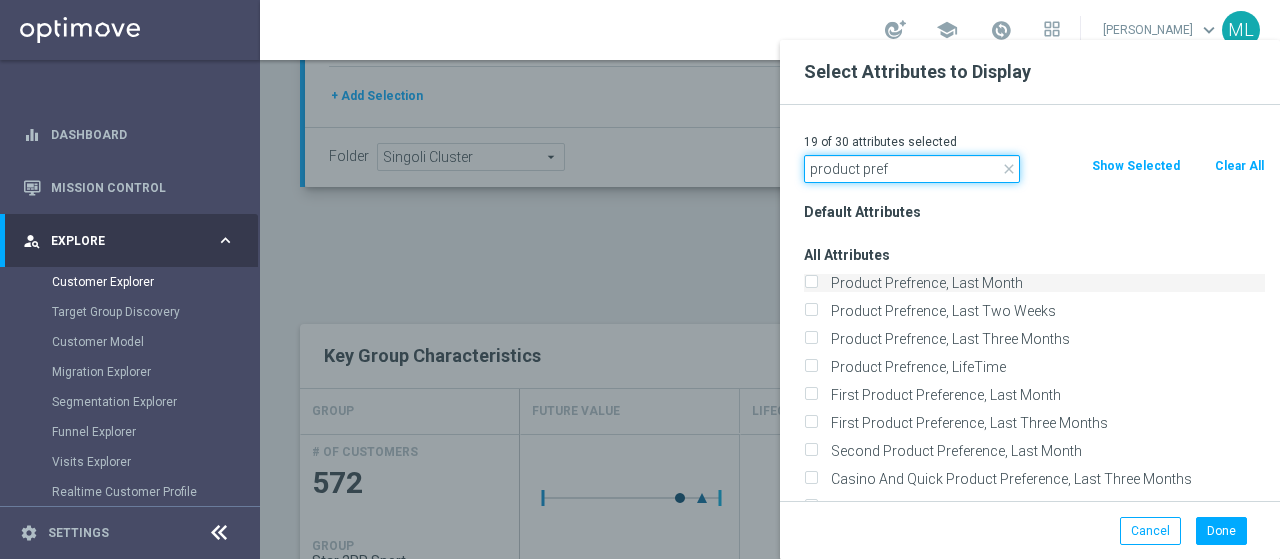 type on "product pref" 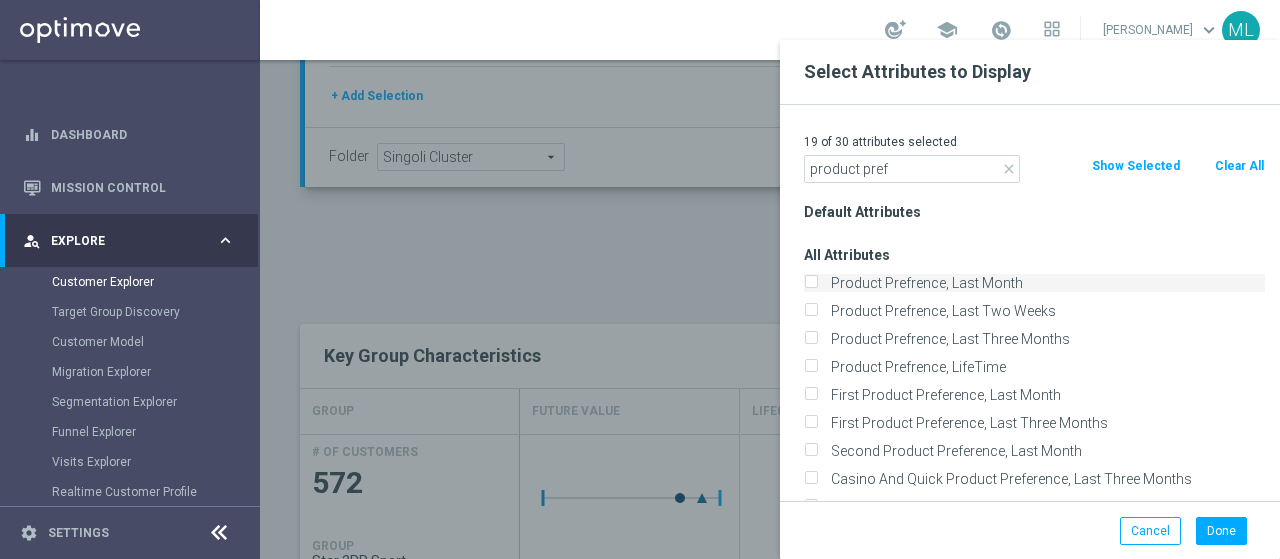click on "Product Prefrence, Last Month" at bounding box center [810, 285] 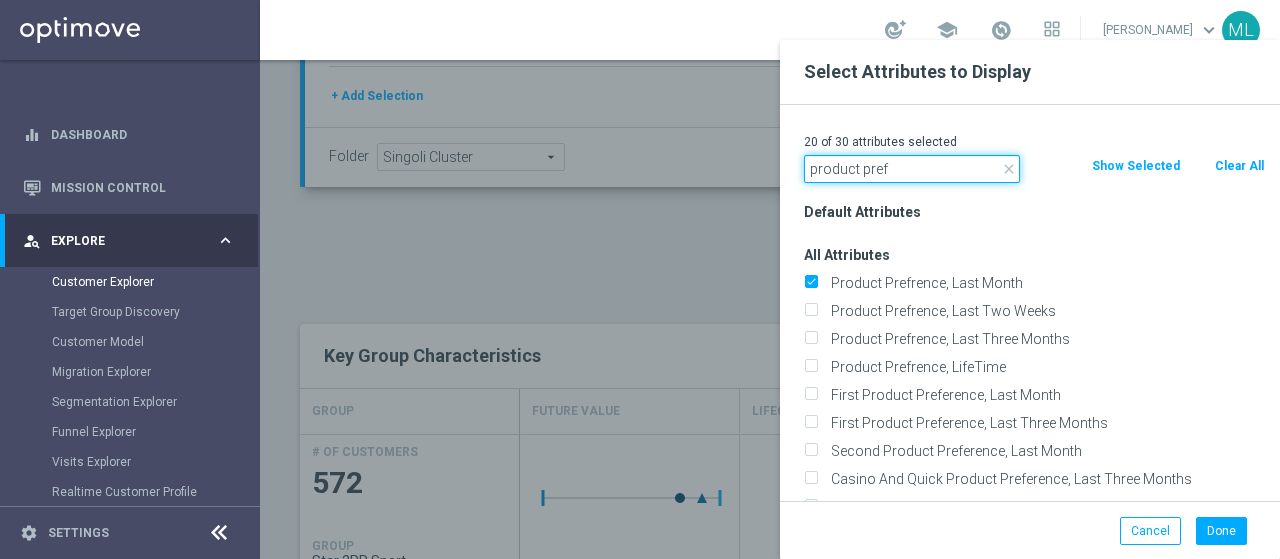 drag, startPoint x: 904, startPoint y: 172, endPoint x: 802, endPoint y: 172, distance: 102 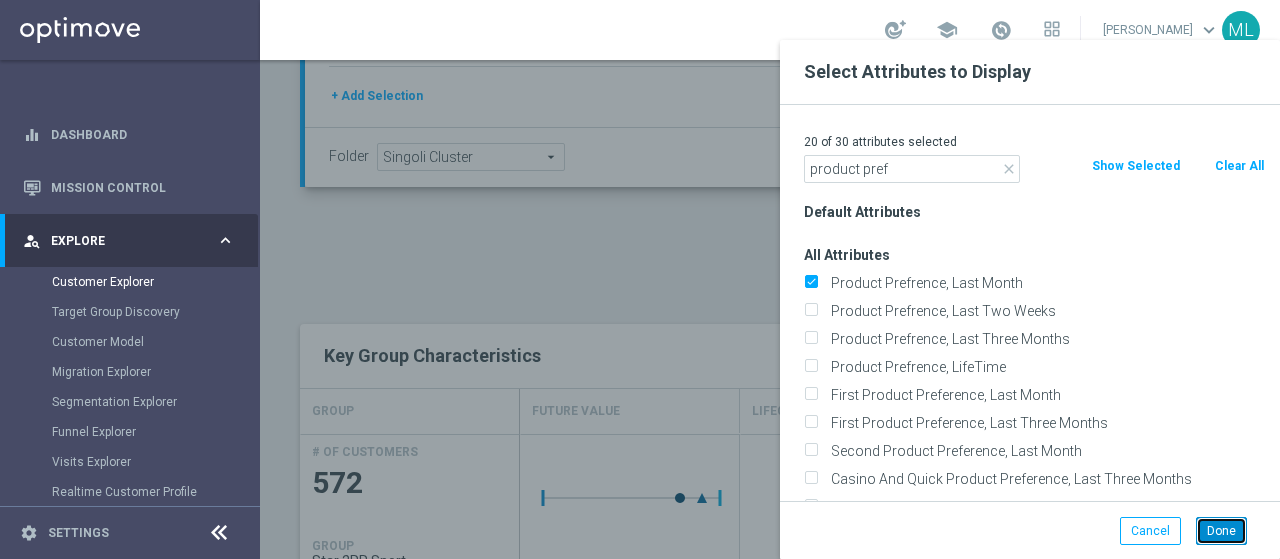 click on "Done" 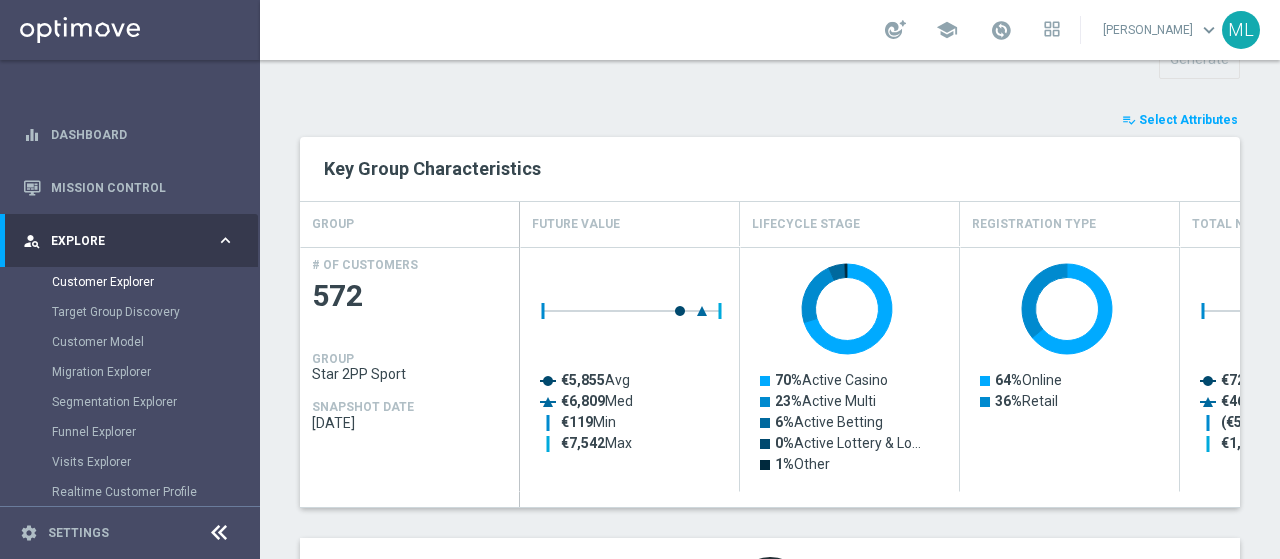 scroll, scrollTop: 882, scrollLeft: 0, axis: vertical 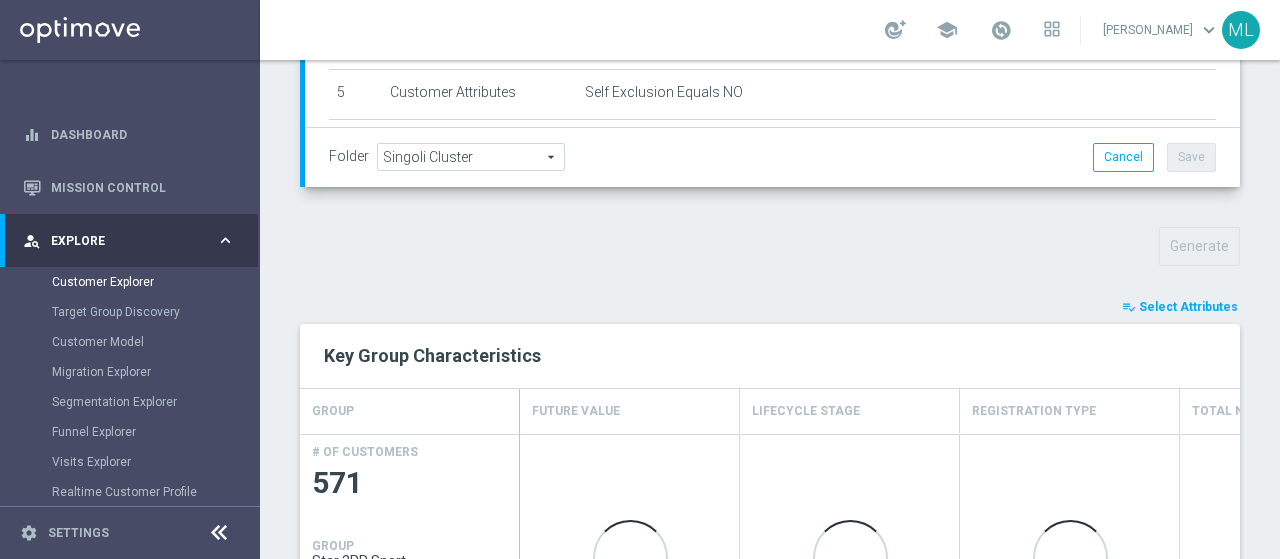 click on "Select Attributes" 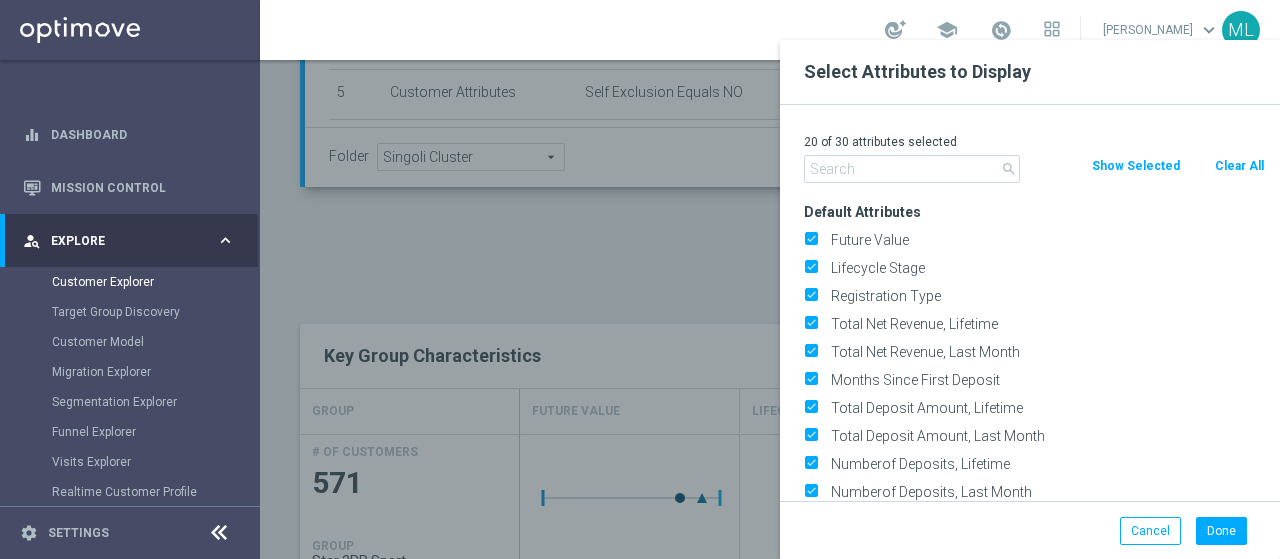 click 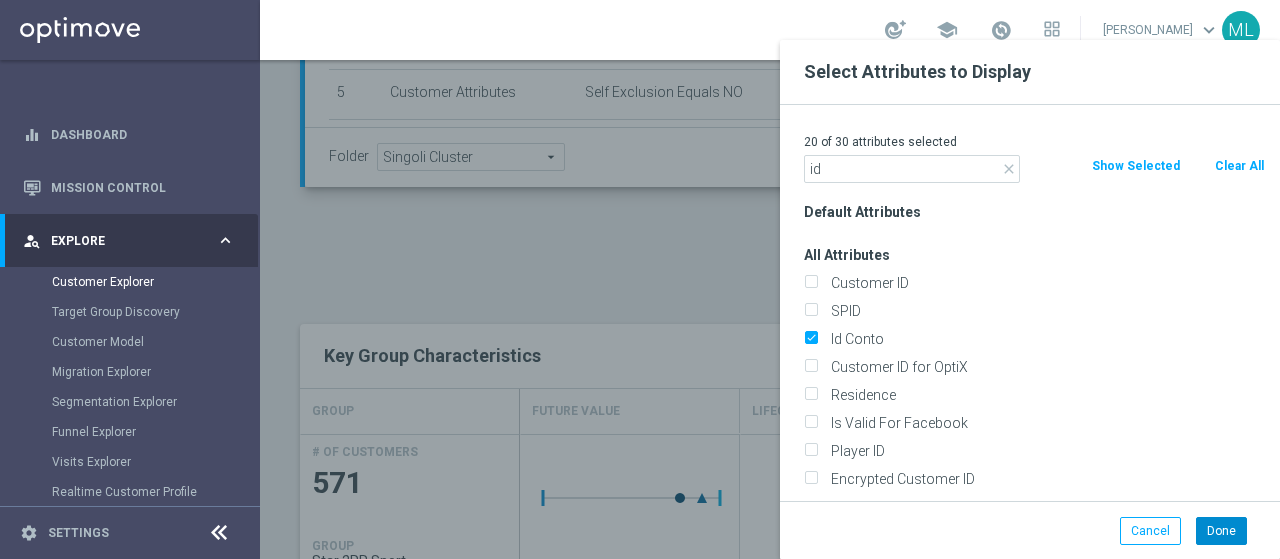 type on "id" 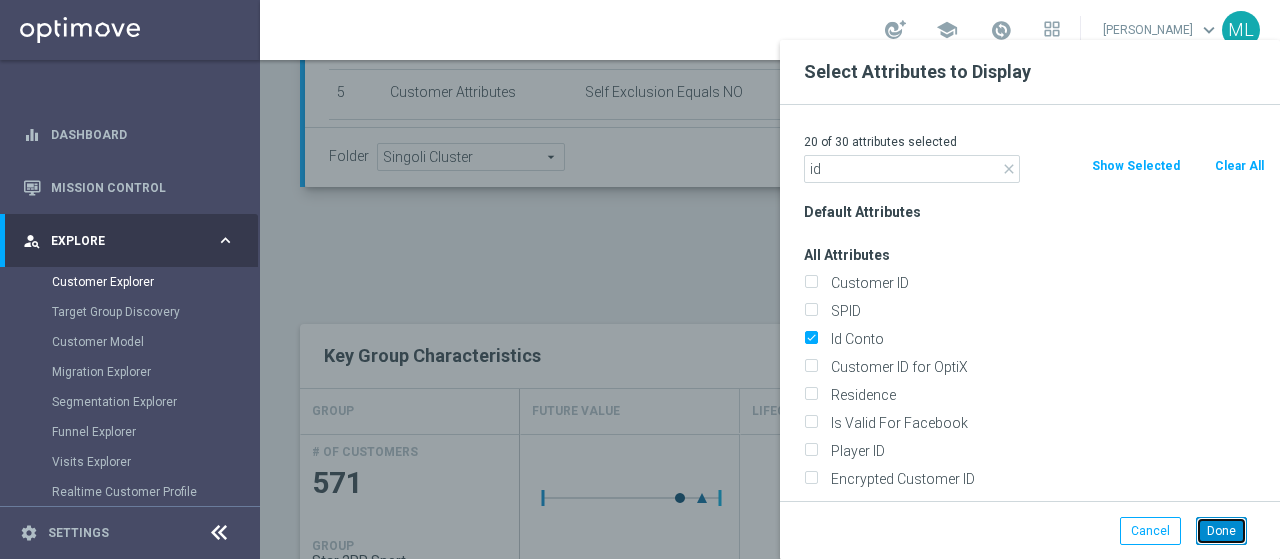 click on "Done" 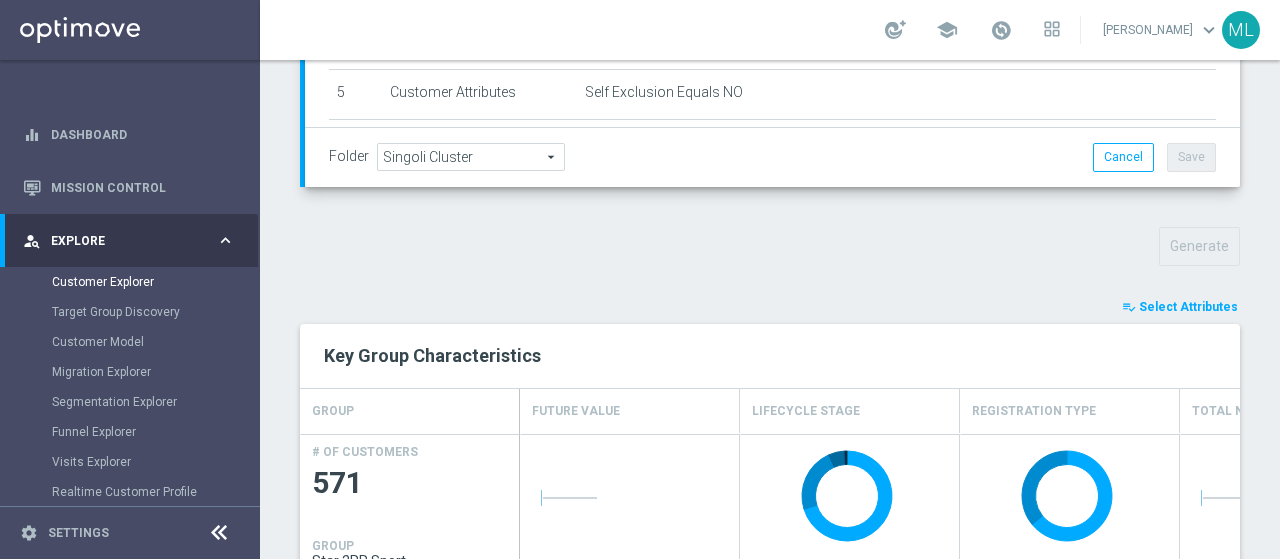 scroll, scrollTop: 1109, scrollLeft: 0, axis: vertical 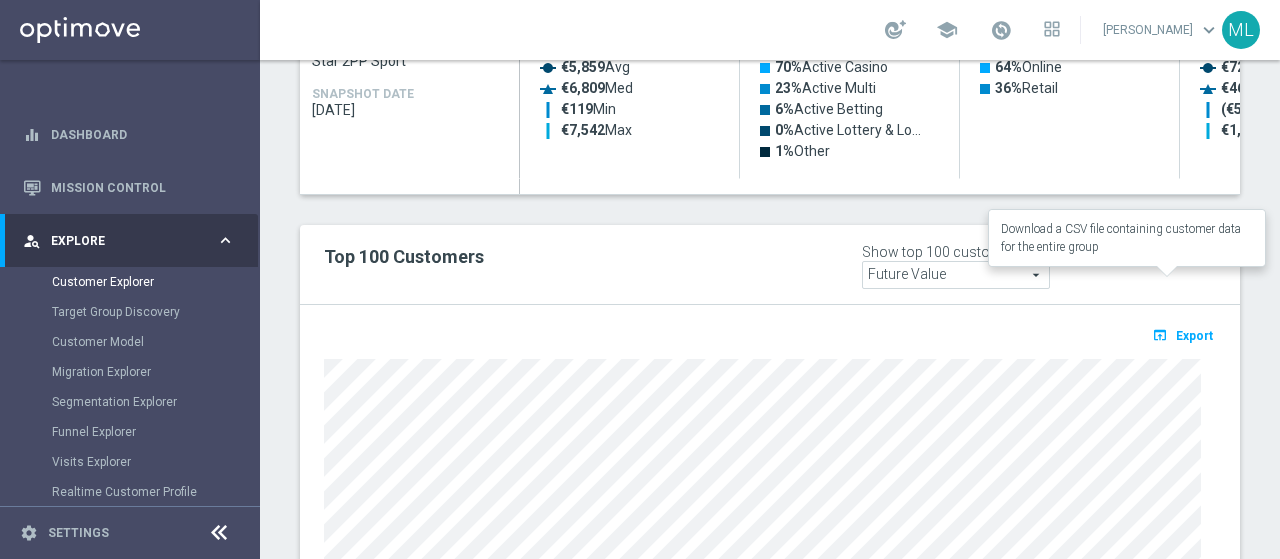 click on "Export" 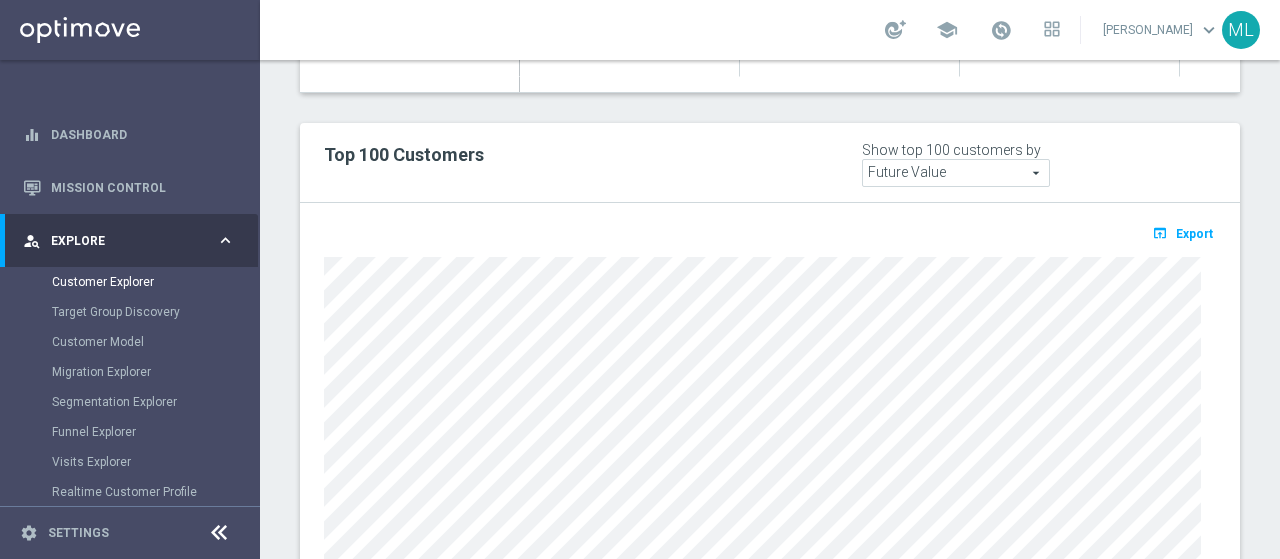 scroll, scrollTop: 1309, scrollLeft: 0, axis: vertical 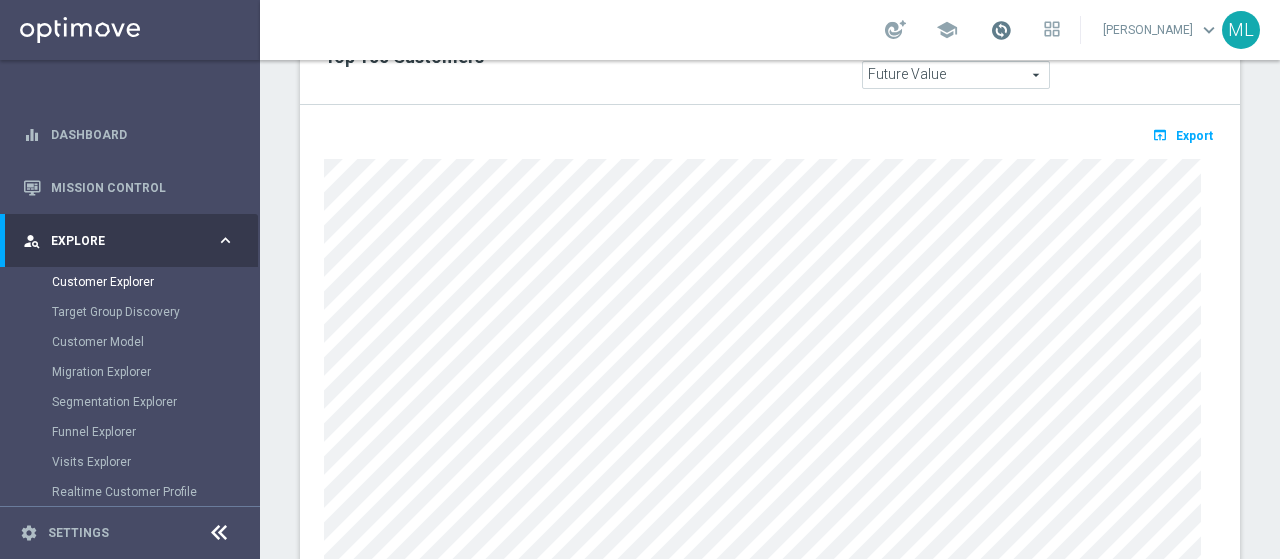 click at bounding box center (1001, 30) 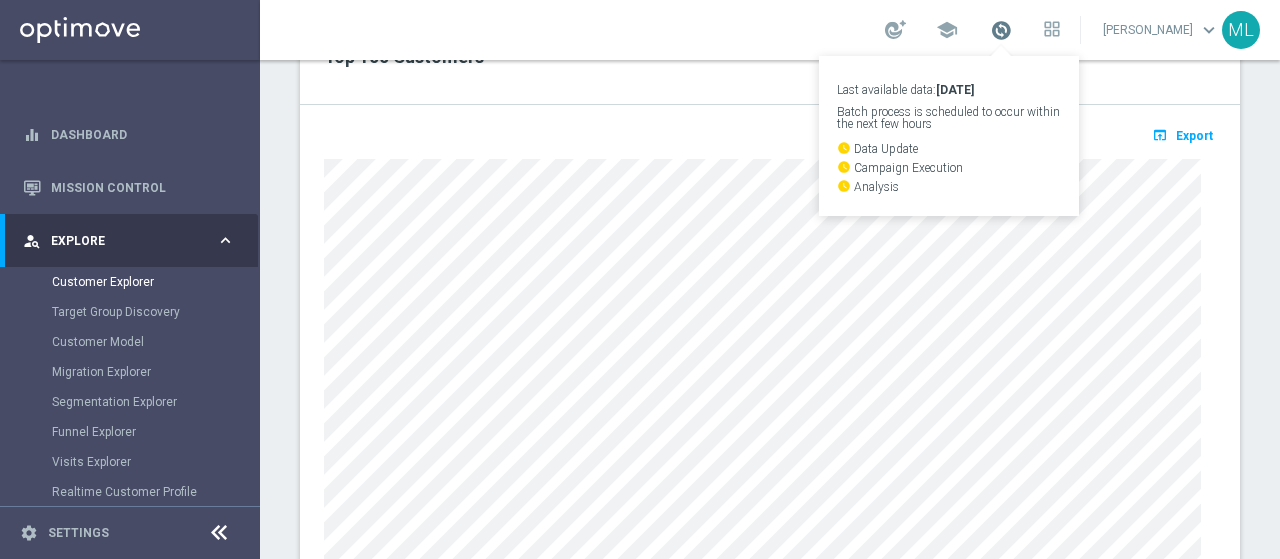 click at bounding box center [1001, 30] 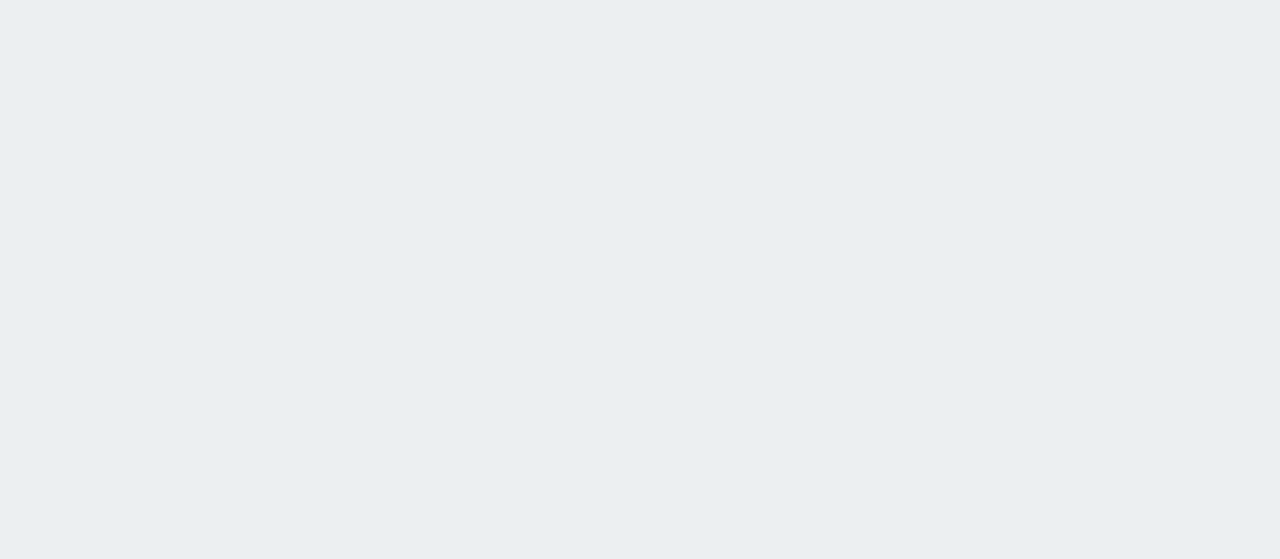 scroll, scrollTop: 0, scrollLeft: 0, axis: both 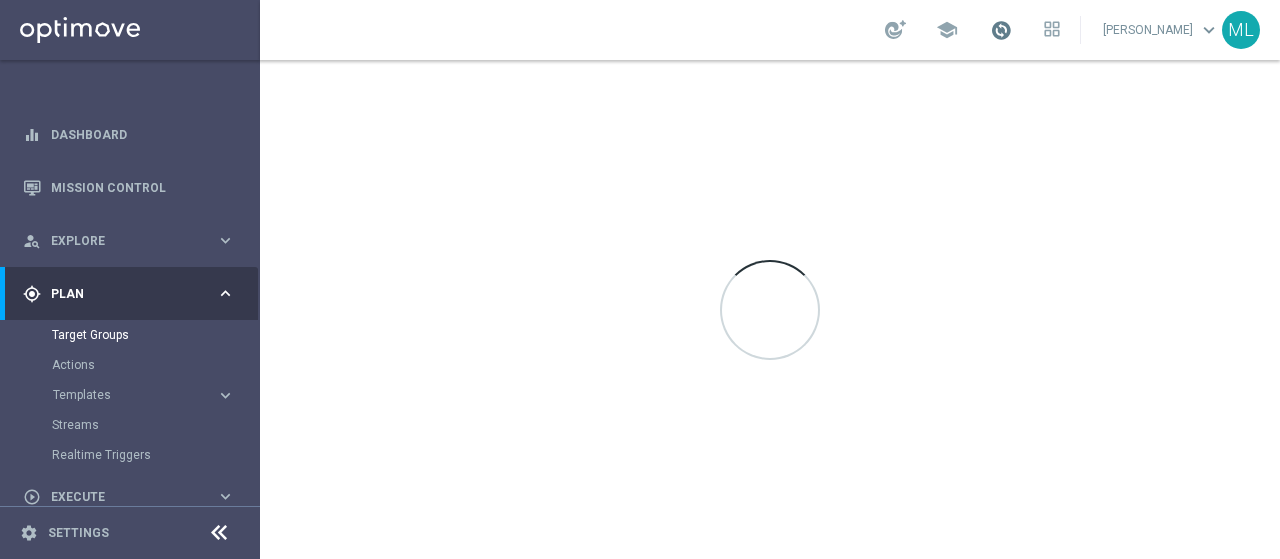 click at bounding box center [1001, 30] 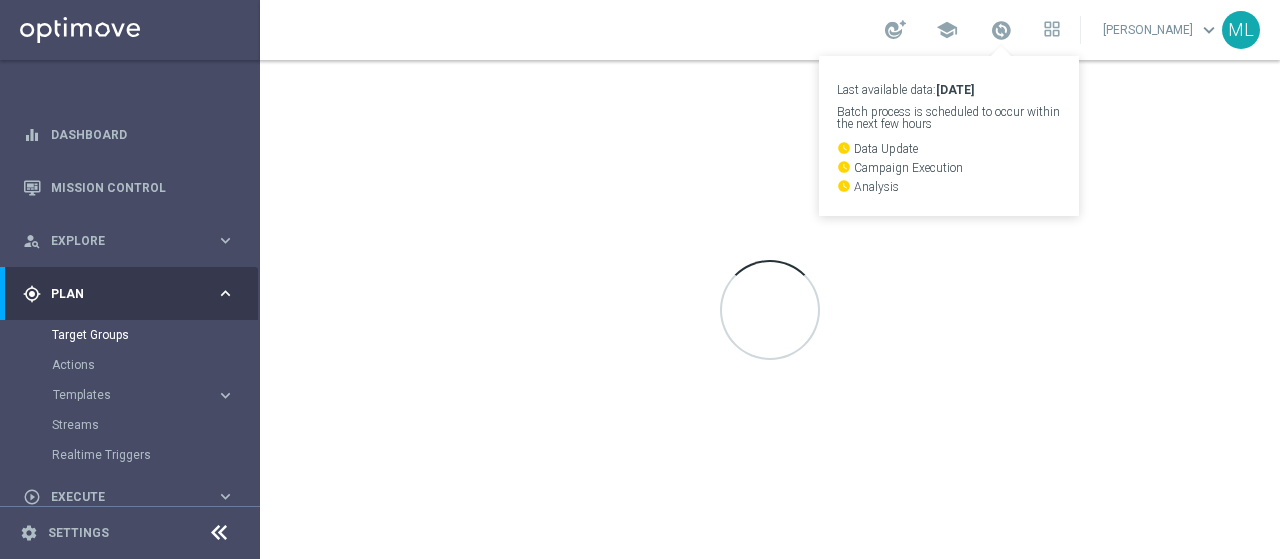 click at bounding box center [1001, 30] 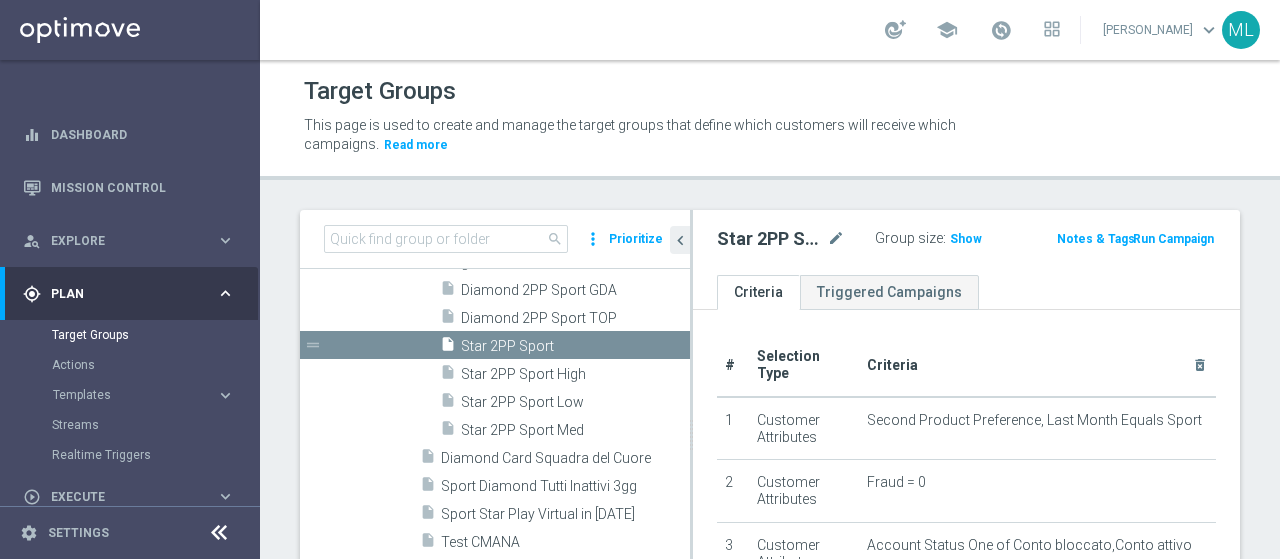 scroll, scrollTop: 499, scrollLeft: 0, axis: vertical 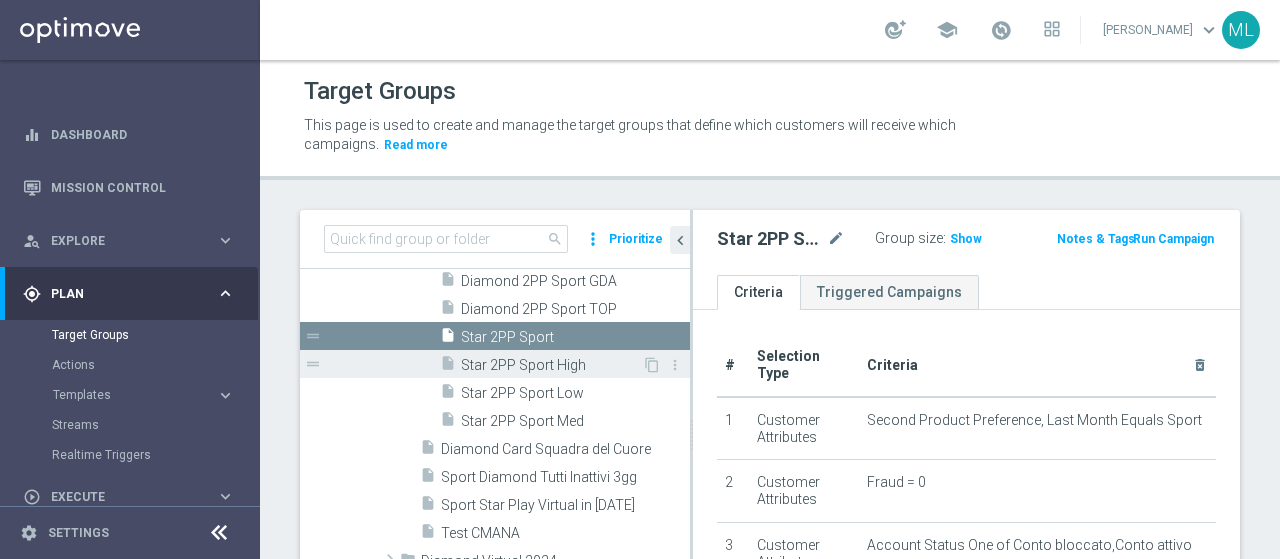 click on "Star 2PP Sport High" at bounding box center (551, 365) 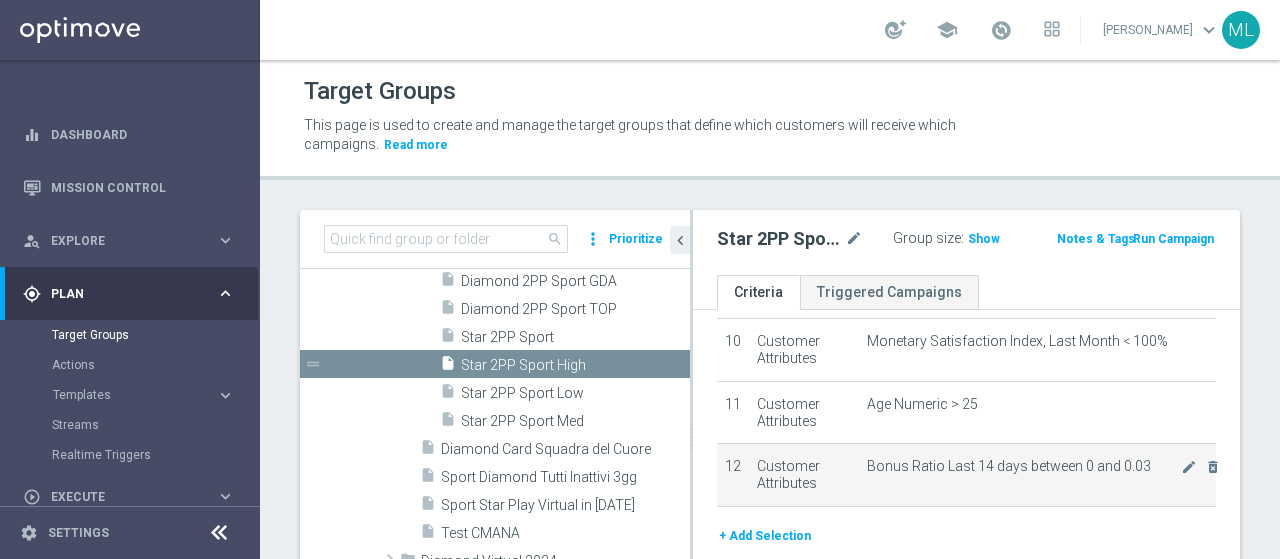 scroll, scrollTop: 654, scrollLeft: 0, axis: vertical 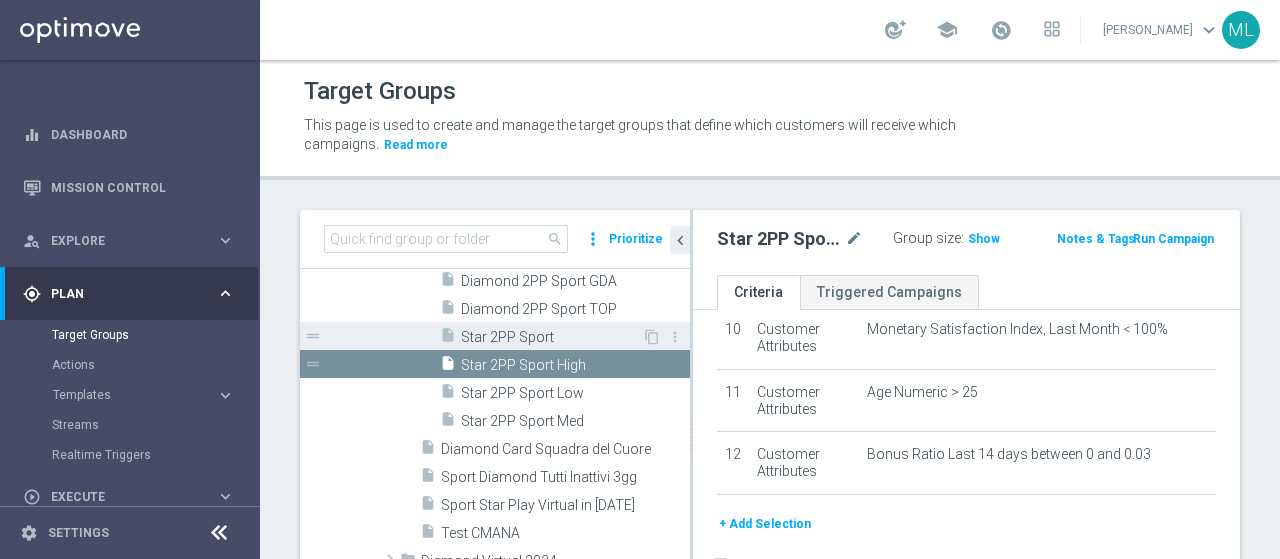click on "Star 2PP Sport" at bounding box center [551, 337] 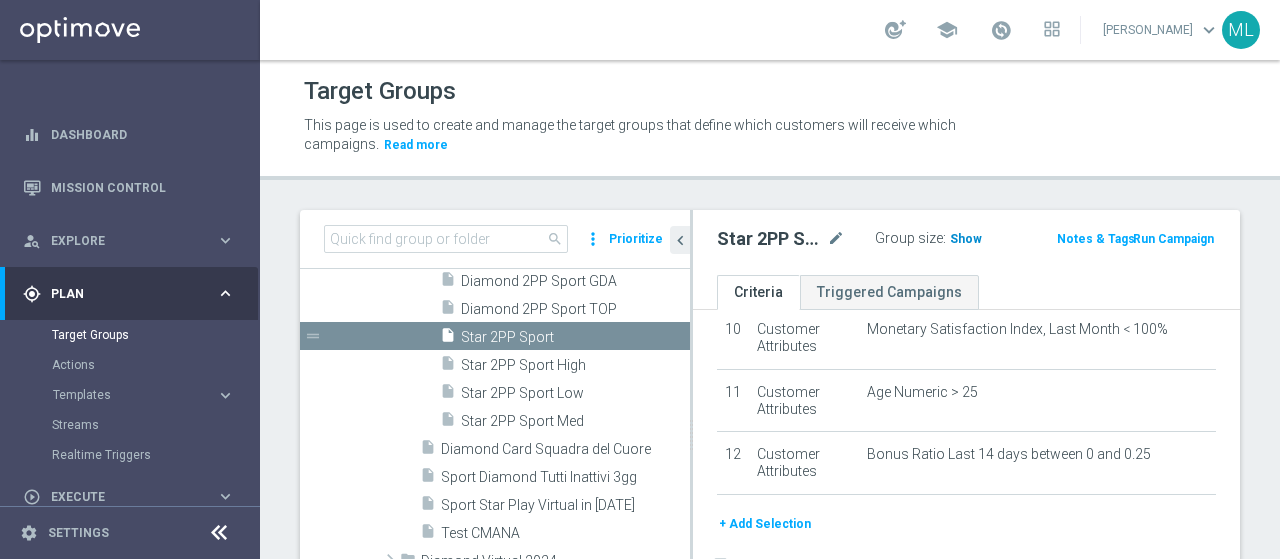 click on "Show" 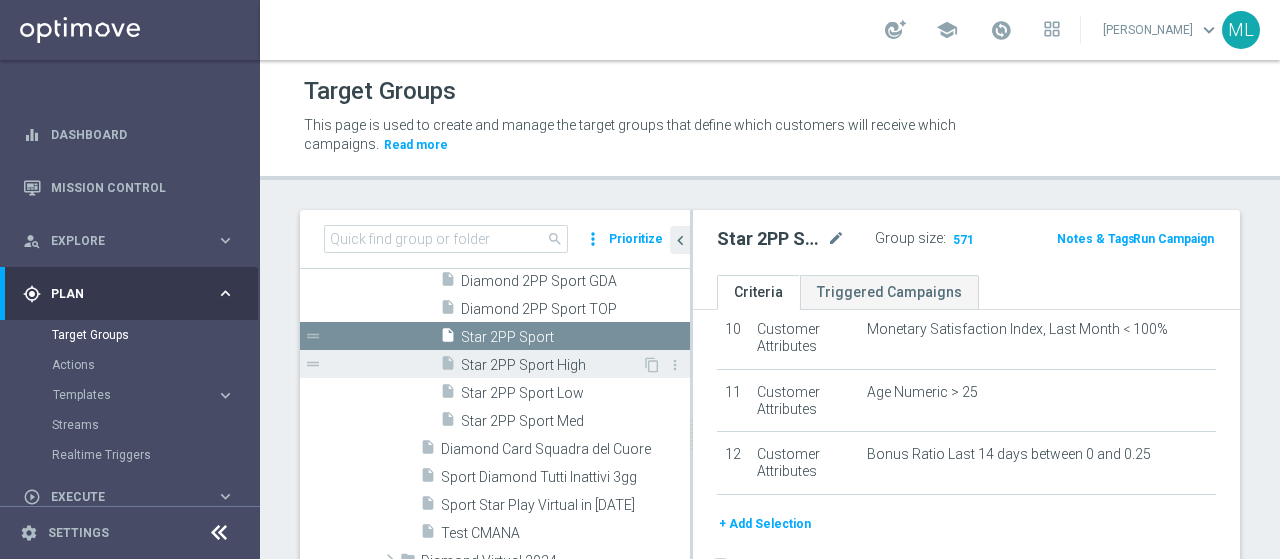 click on "Star 2PP Sport High" at bounding box center (551, 365) 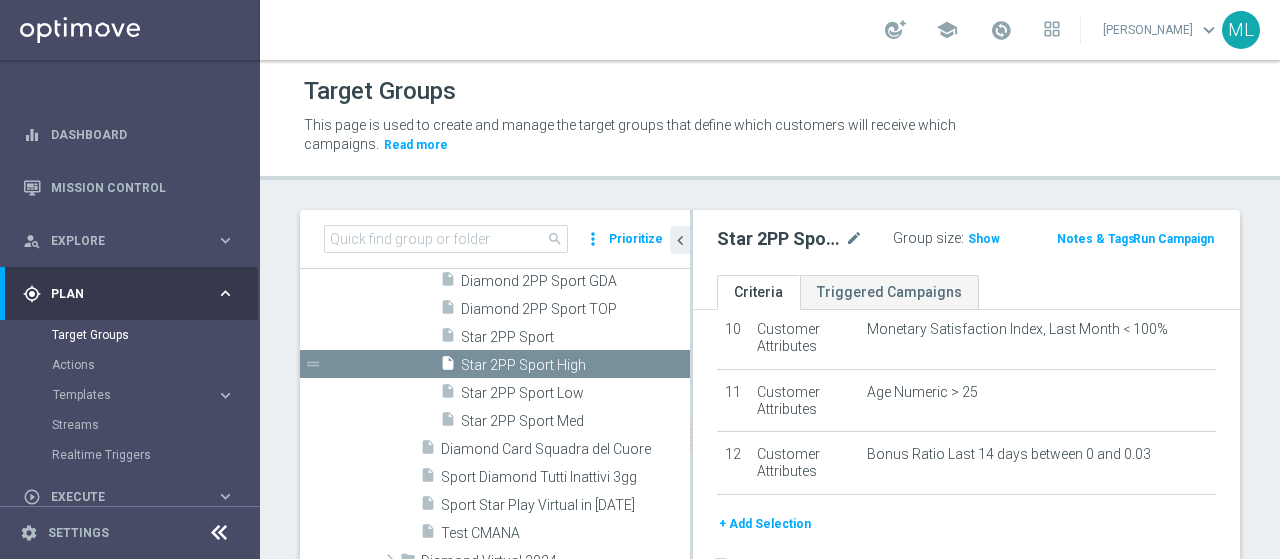 click on "+ Add Selection" 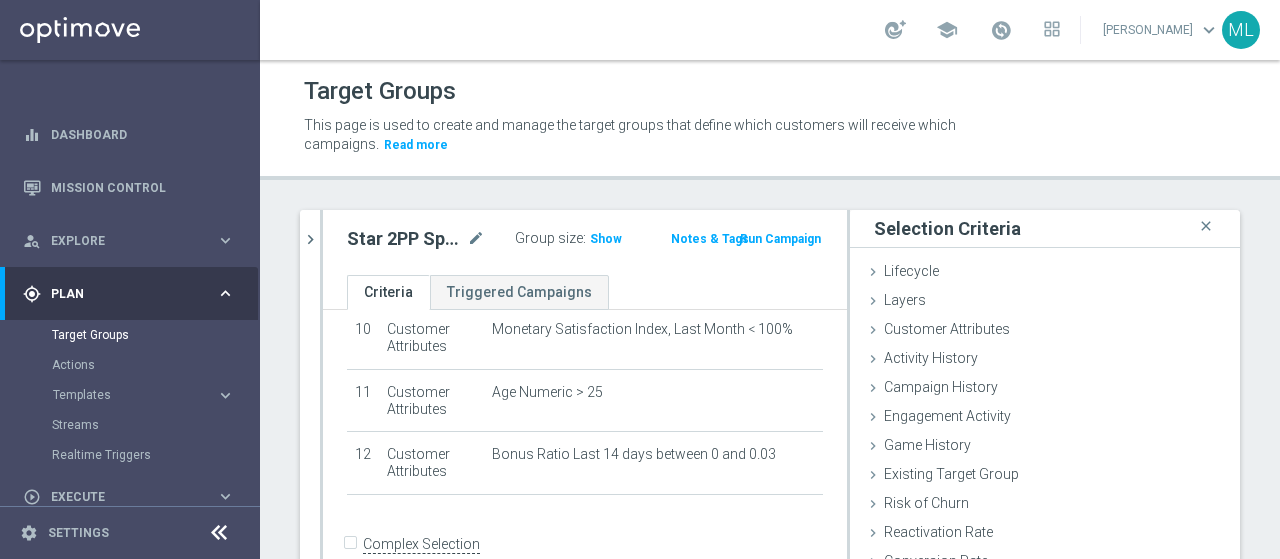 scroll, scrollTop: 634, scrollLeft: 0, axis: vertical 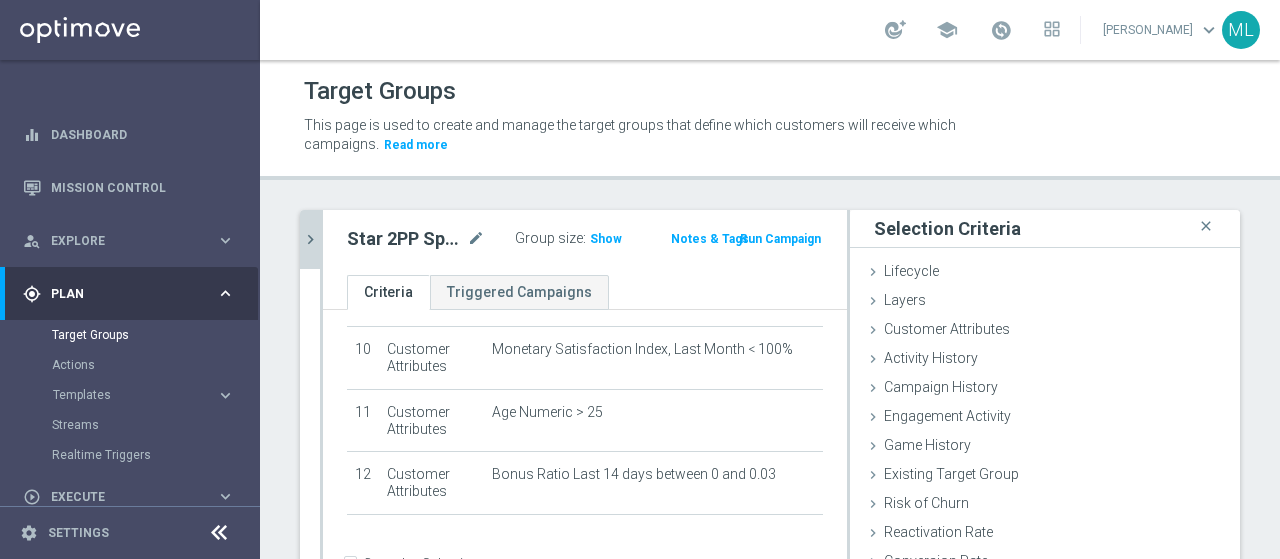 click on "chevron_right" 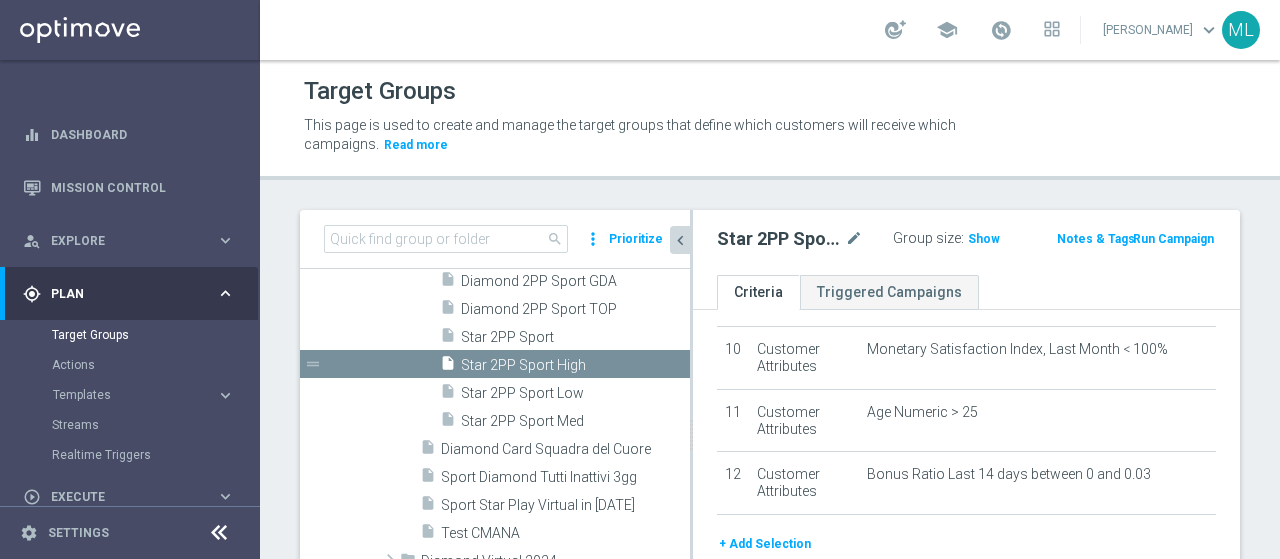 scroll, scrollTop: 634, scrollLeft: 0, axis: vertical 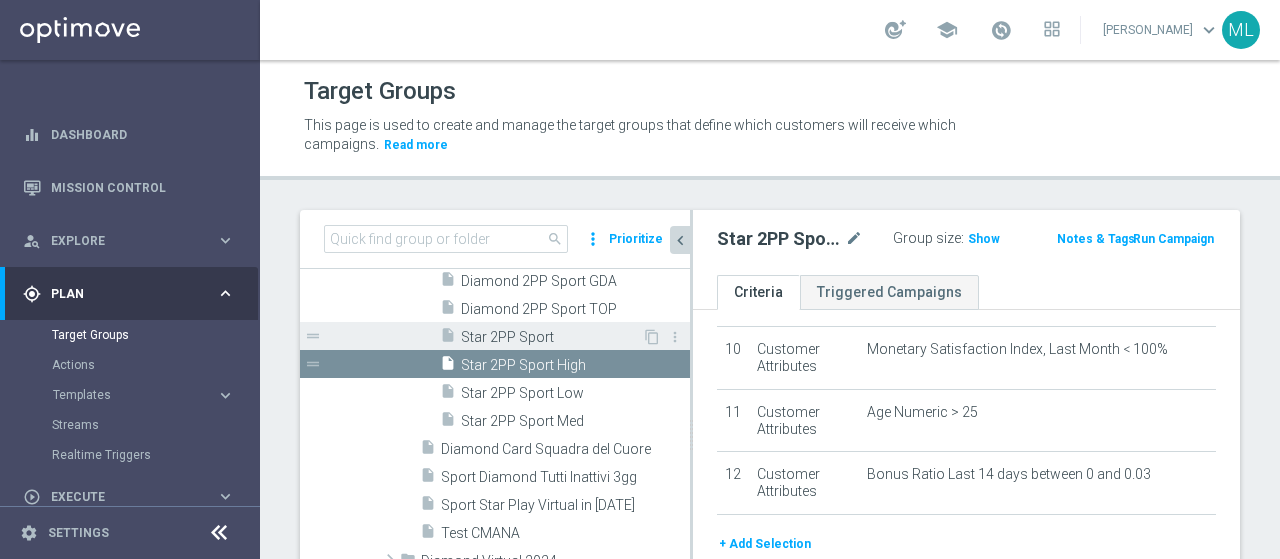 click on "Star 2PP Sport" at bounding box center [551, 337] 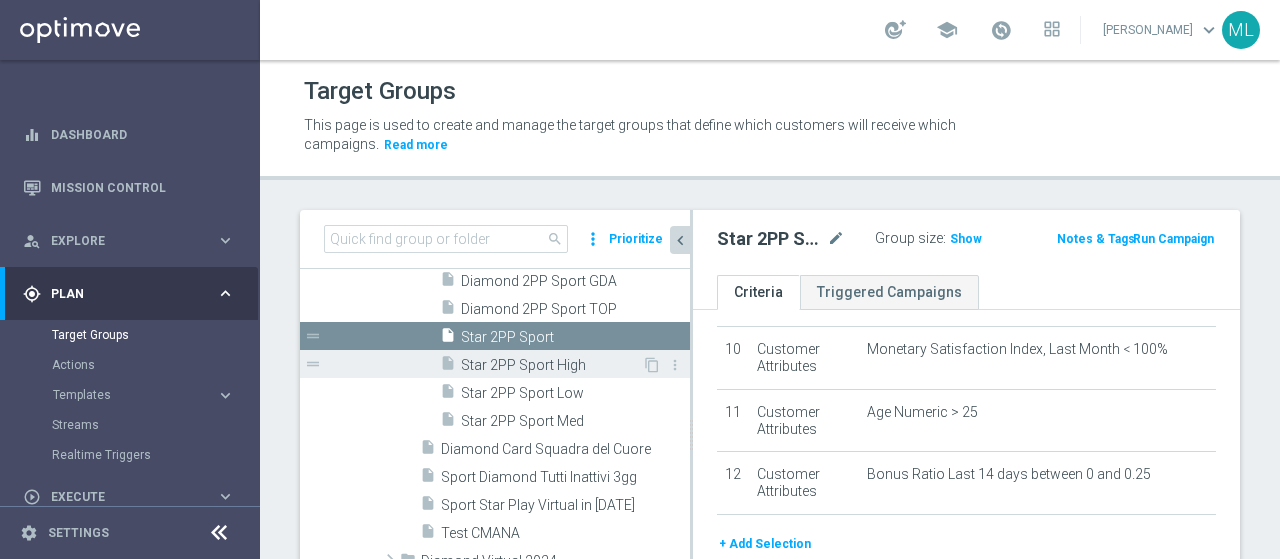 click on "Star 2PP Sport High" at bounding box center [551, 365] 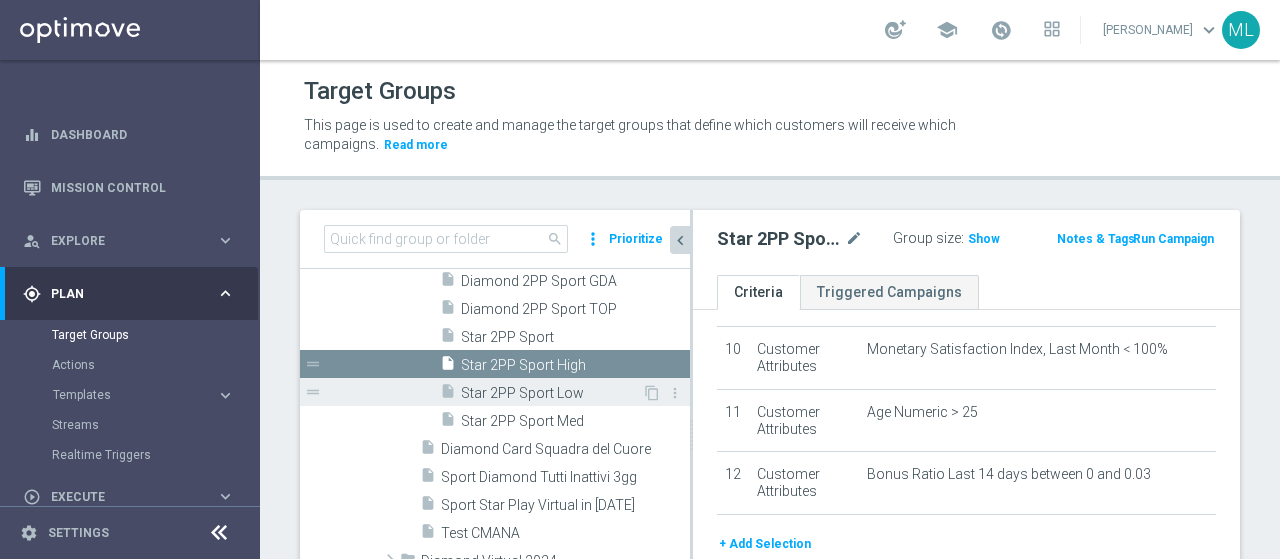 click on "insert_drive_file
Star 2PP Sport Low" at bounding box center (541, 392) 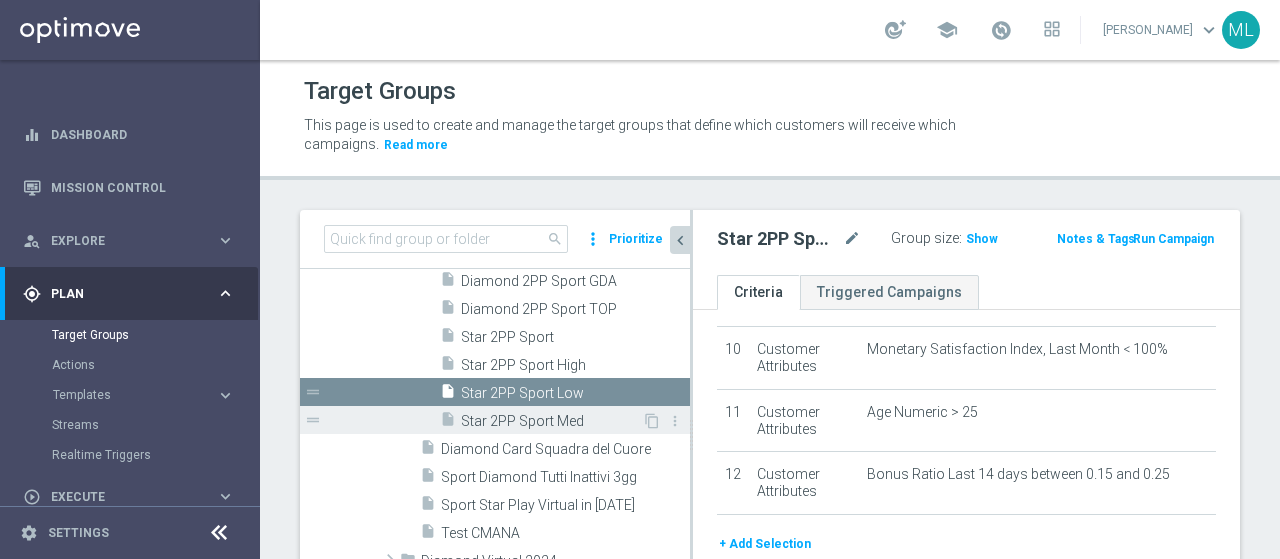 click on "Star 2PP Sport Med" at bounding box center (551, 421) 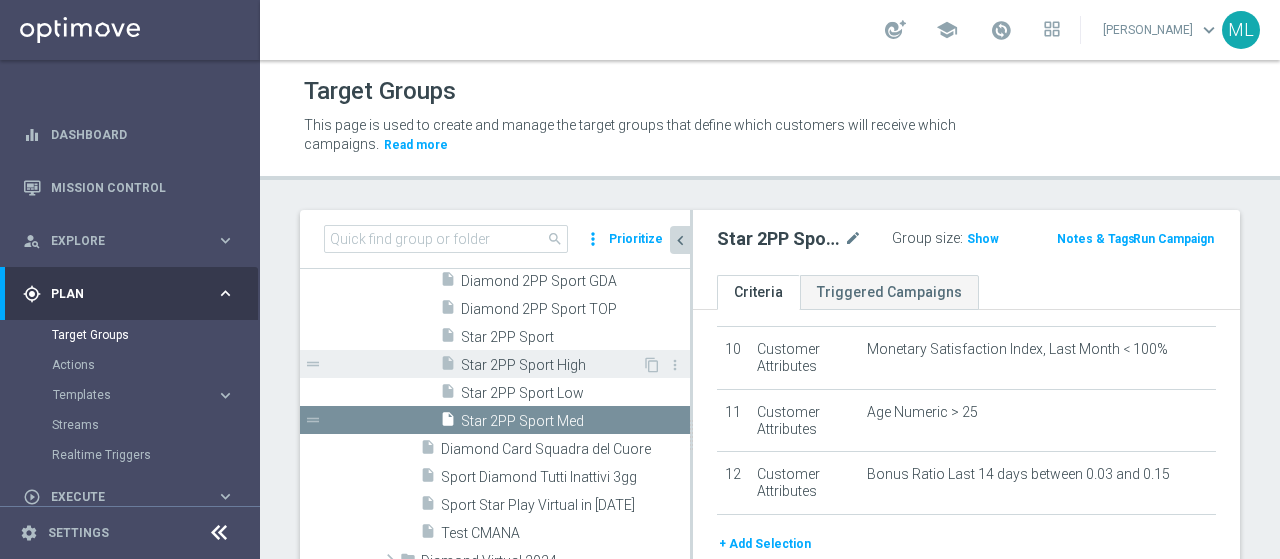click on "Star 2PP Sport High" at bounding box center [551, 365] 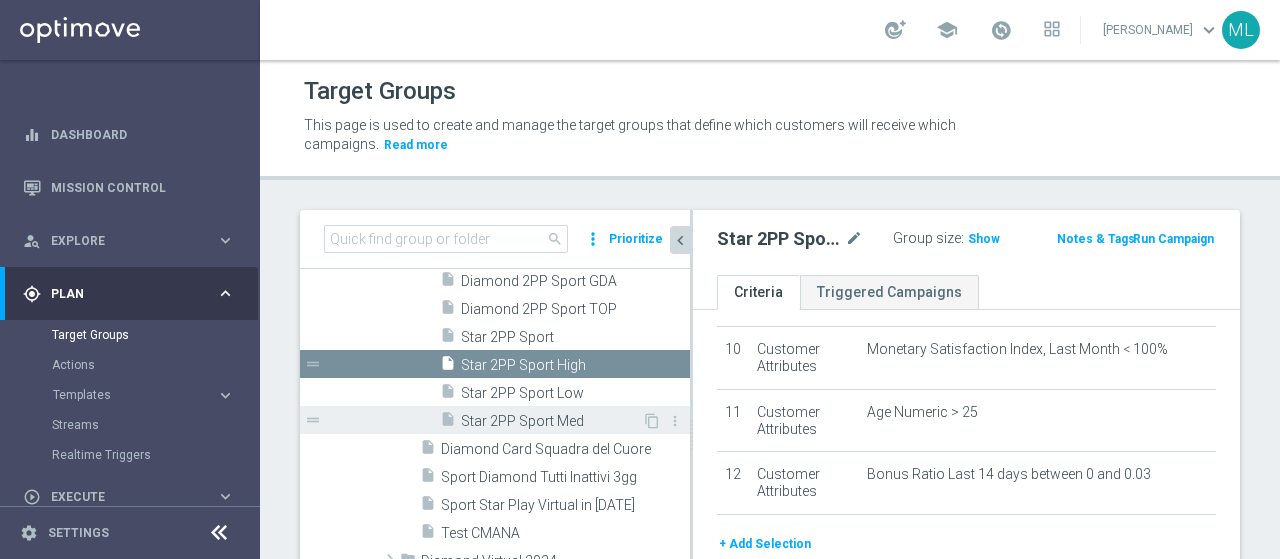 click on "Star 2PP Sport Med" at bounding box center [551, 421] 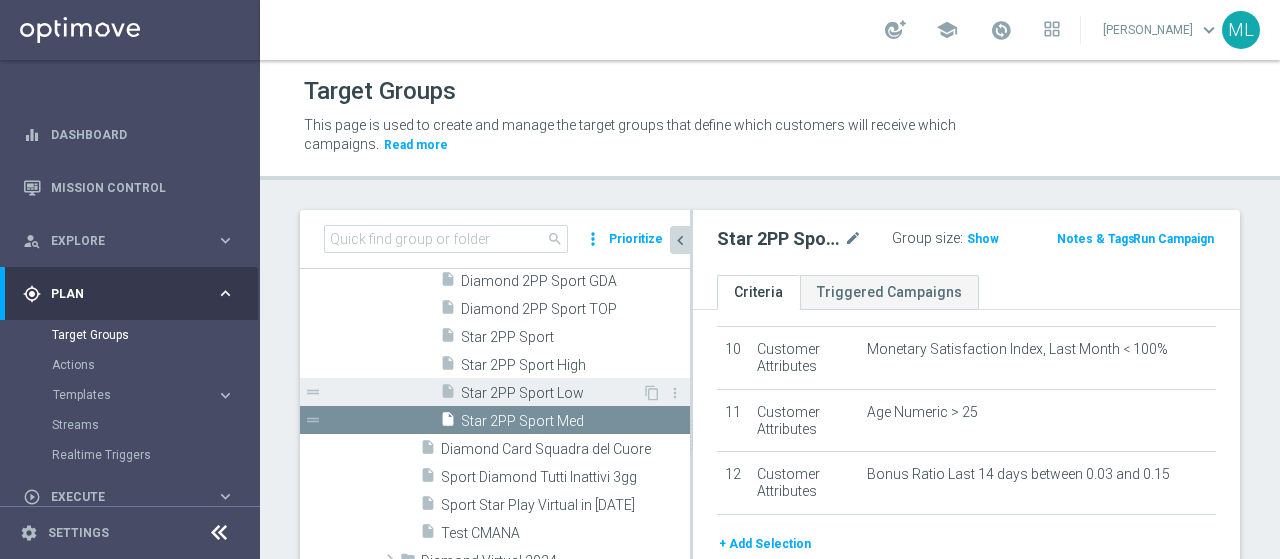 click on "Star 2PP Sport Low" at bounding box center (551, 393) 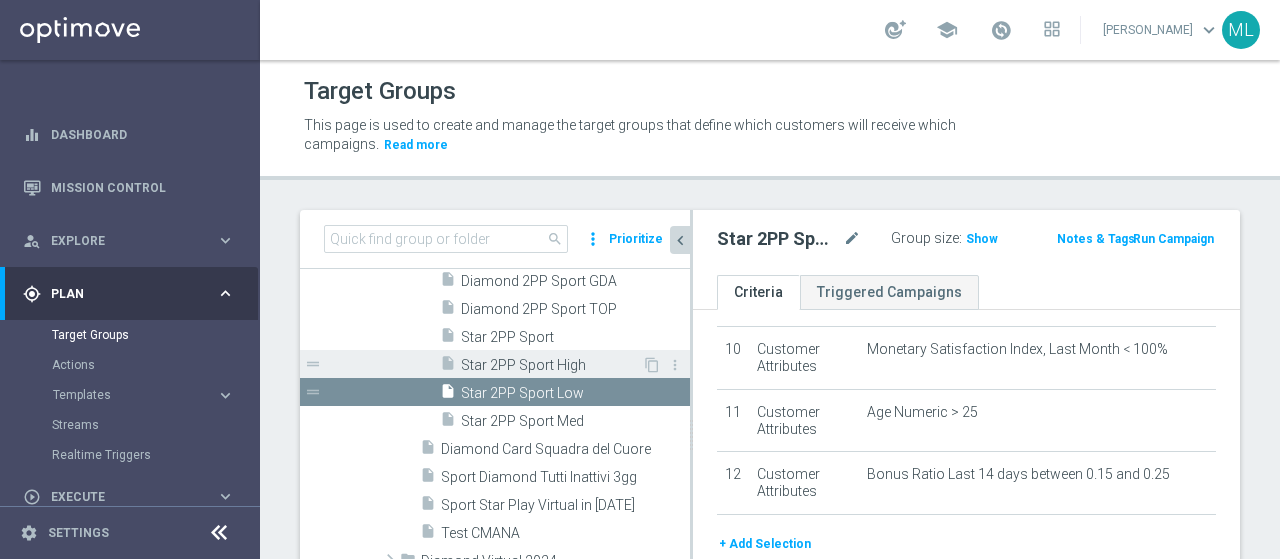 click on "Star 2PP Sport High" at bounding box center [551, 365] 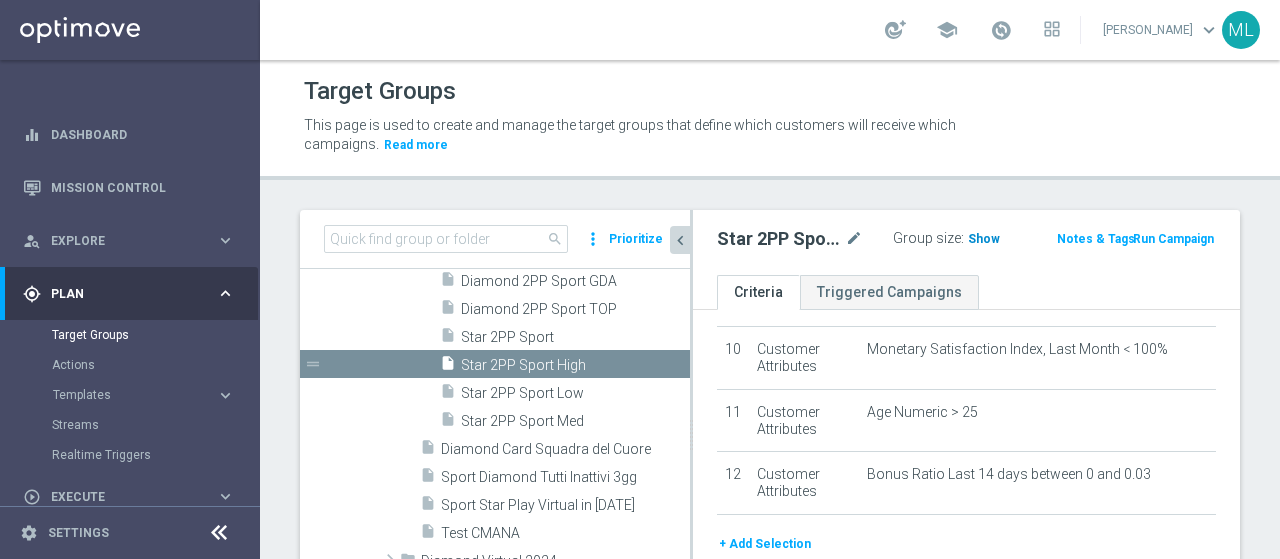 click on "Show" 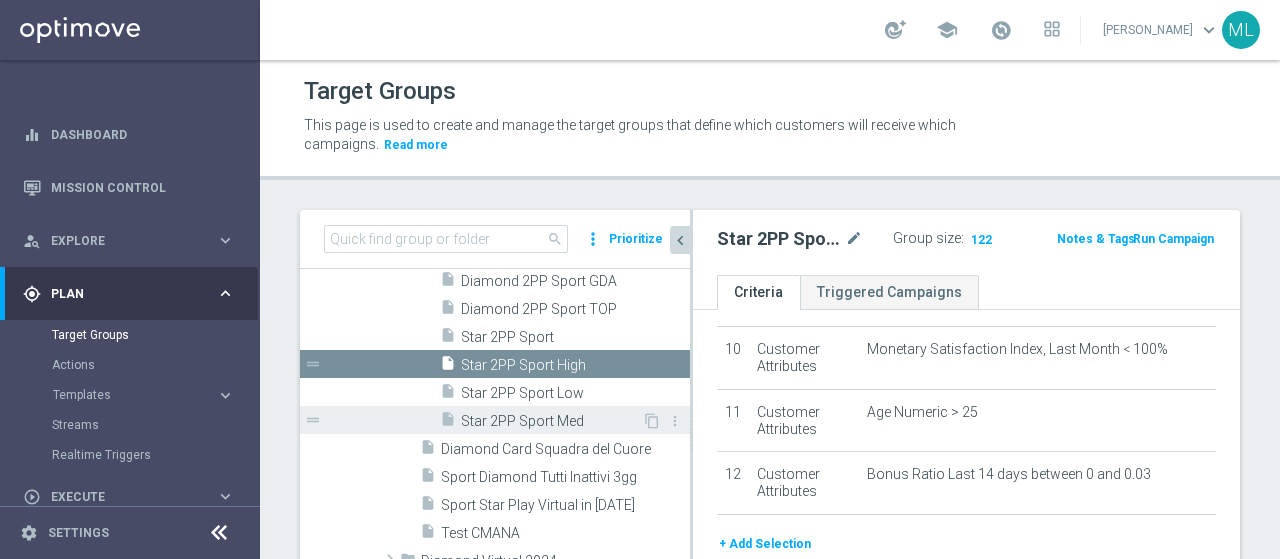 click on "Star 2PP Sport Med" at bounding box center [551, 421] 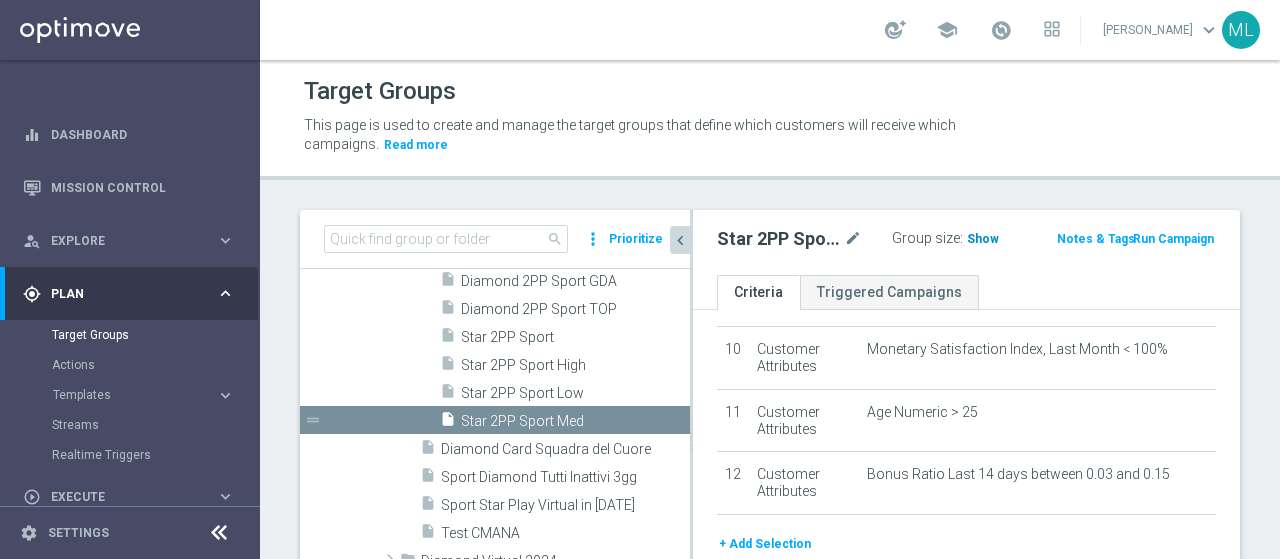 click on "Show" 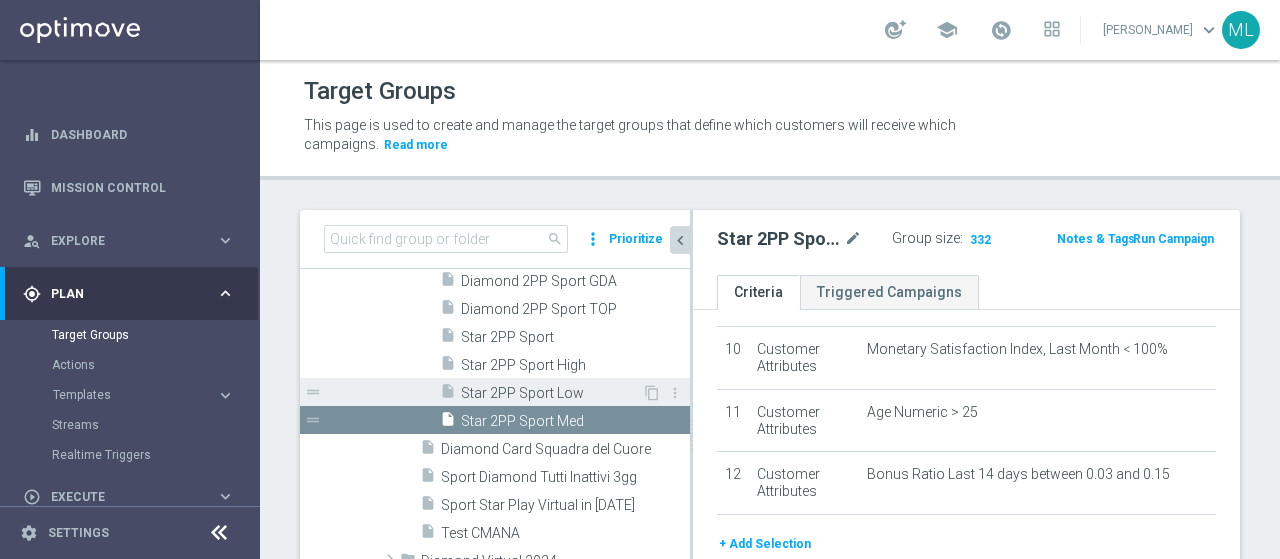click on "Star 2PP Sport Low" at bounding box center (551, 393) 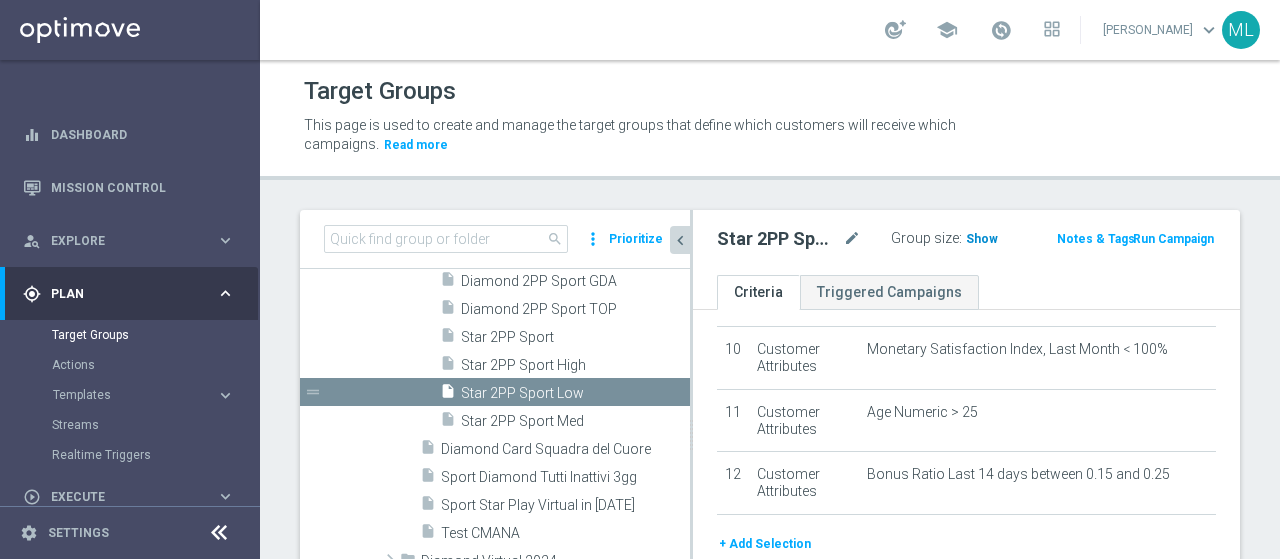 click on "Show" 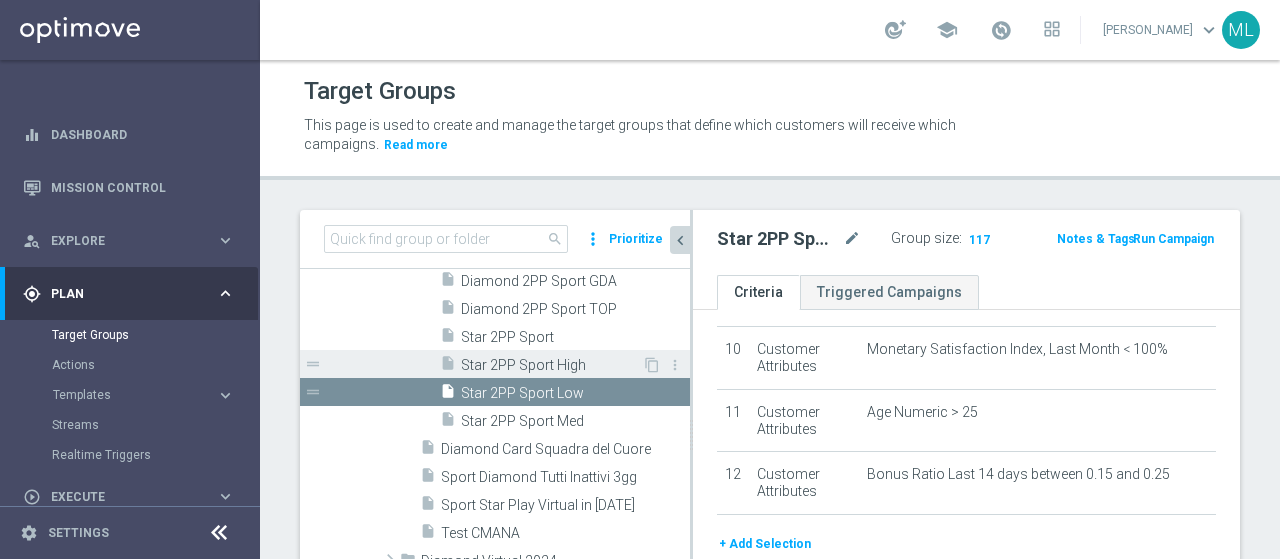 click on "Star 2PP Sport High" at bounding box center (551, 365) 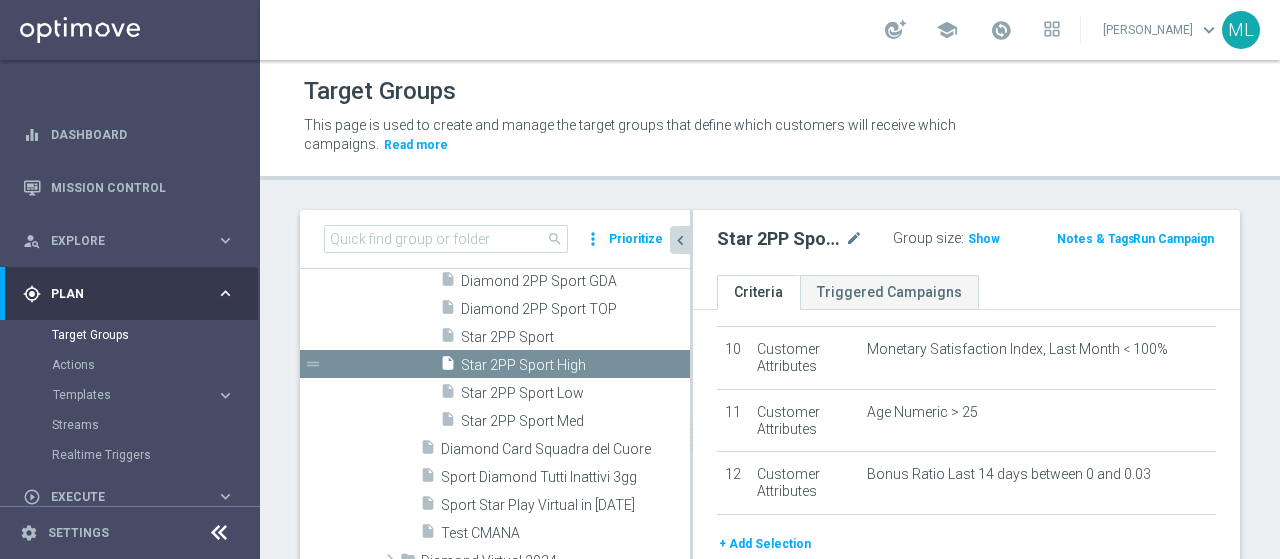 click on "+ Add Selection" 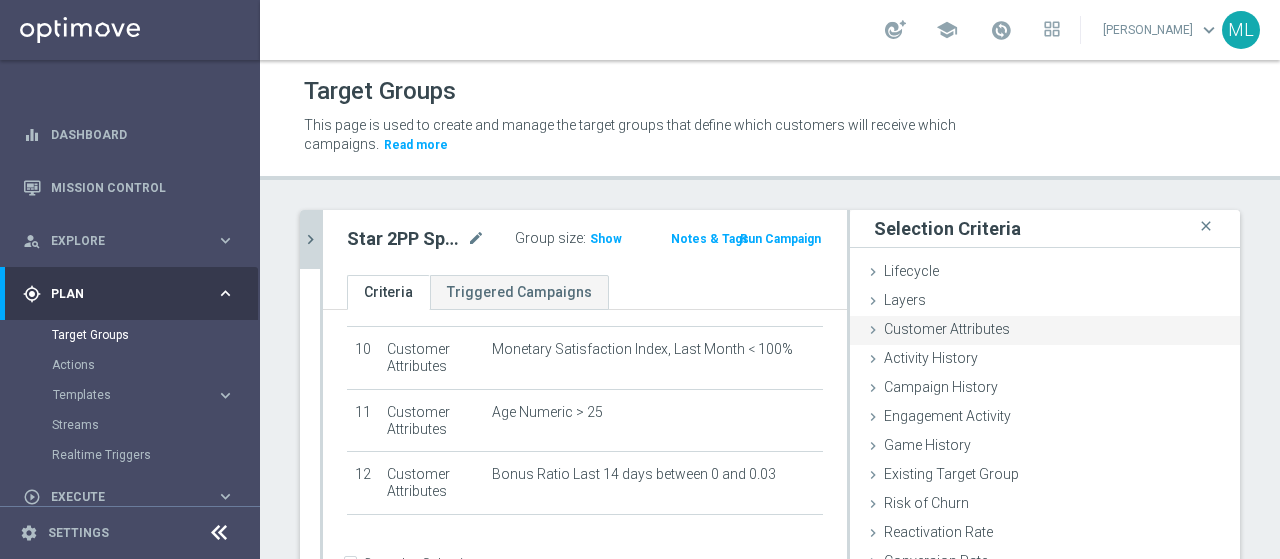 click at bounding box center (873, 330) 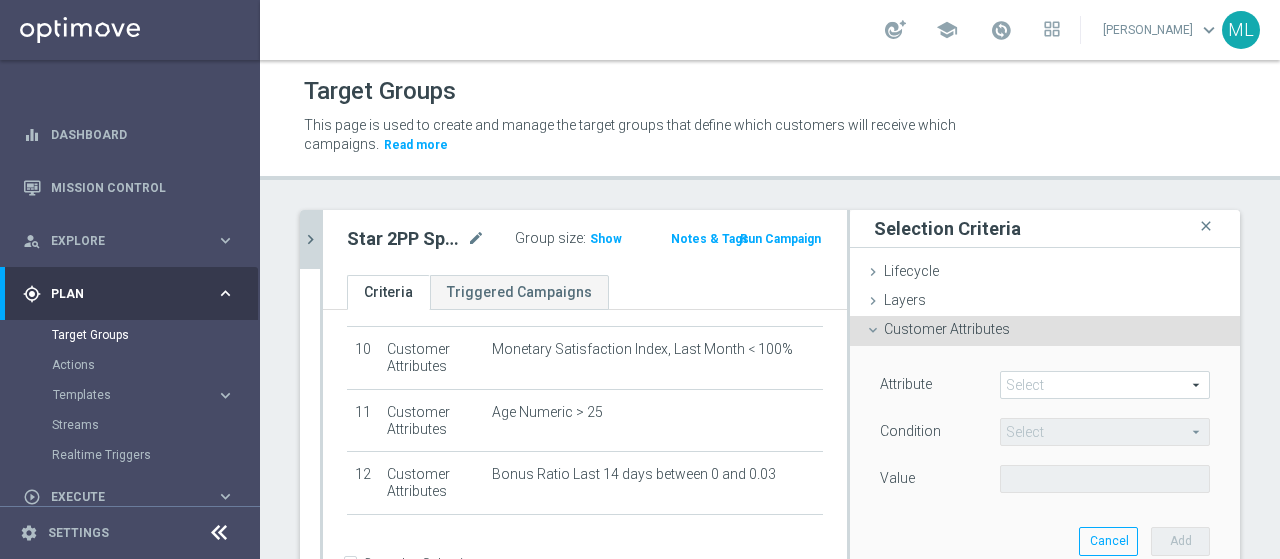 click at bounding box center (873, 330) 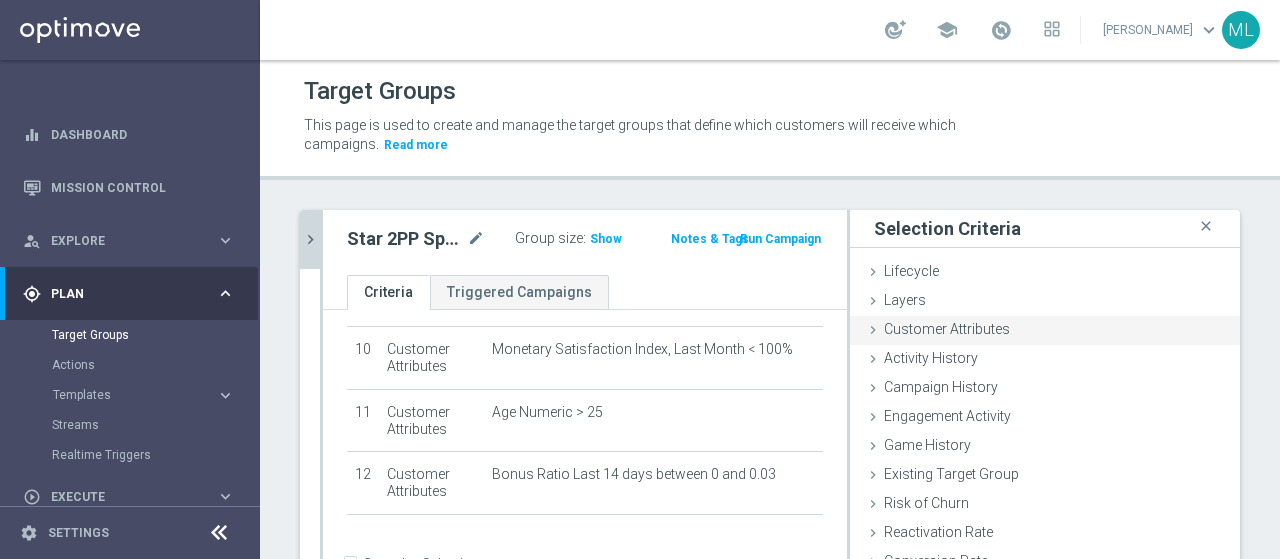 click at bounding box center [873, 330] 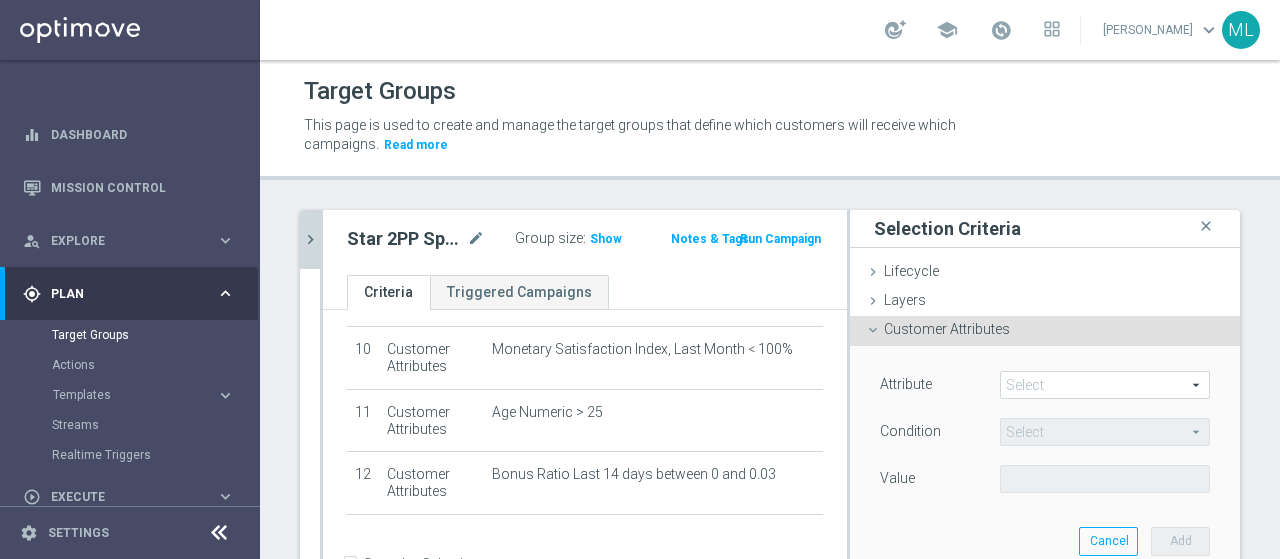 click at bounding box center (1105, 385) 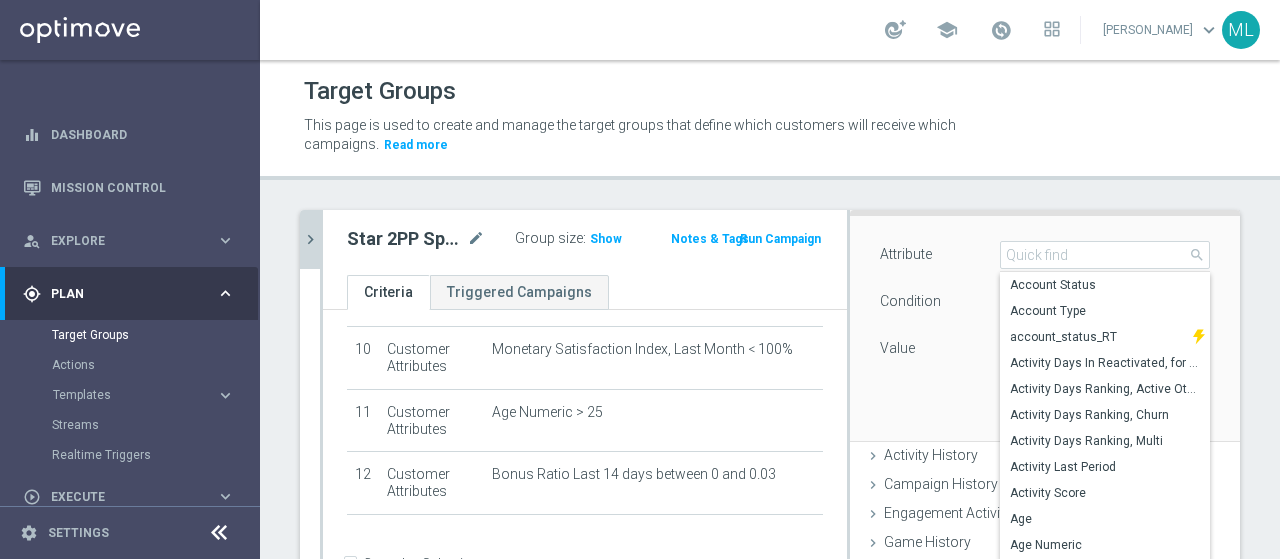 scroll, scrollTop: 100, scrollLeft: 0, axis: vertical 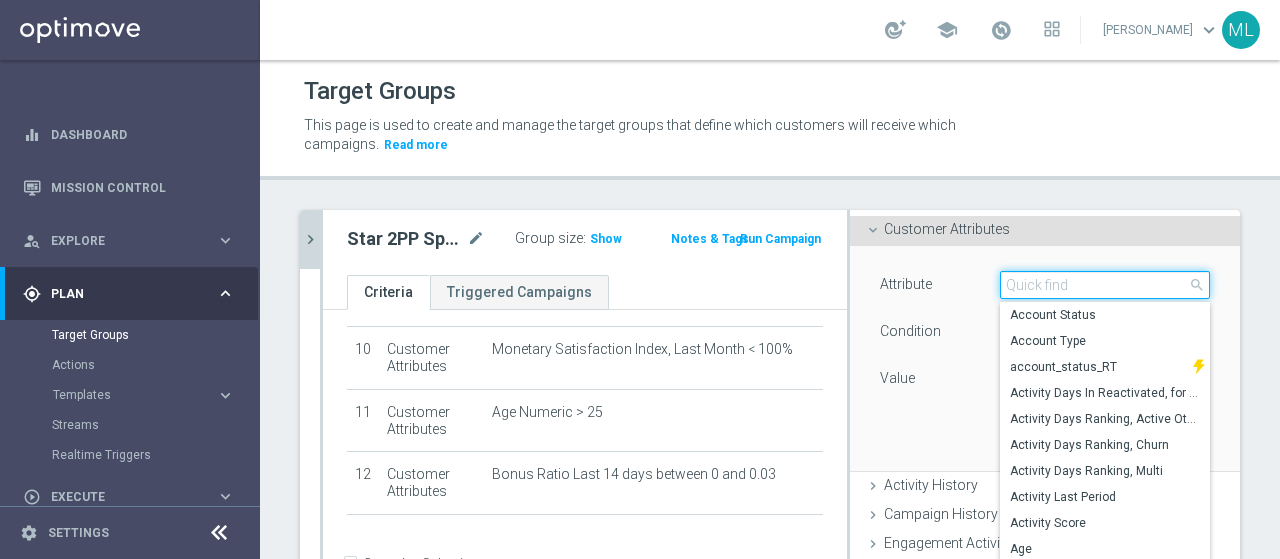 click at bounding box center (1105, 285) 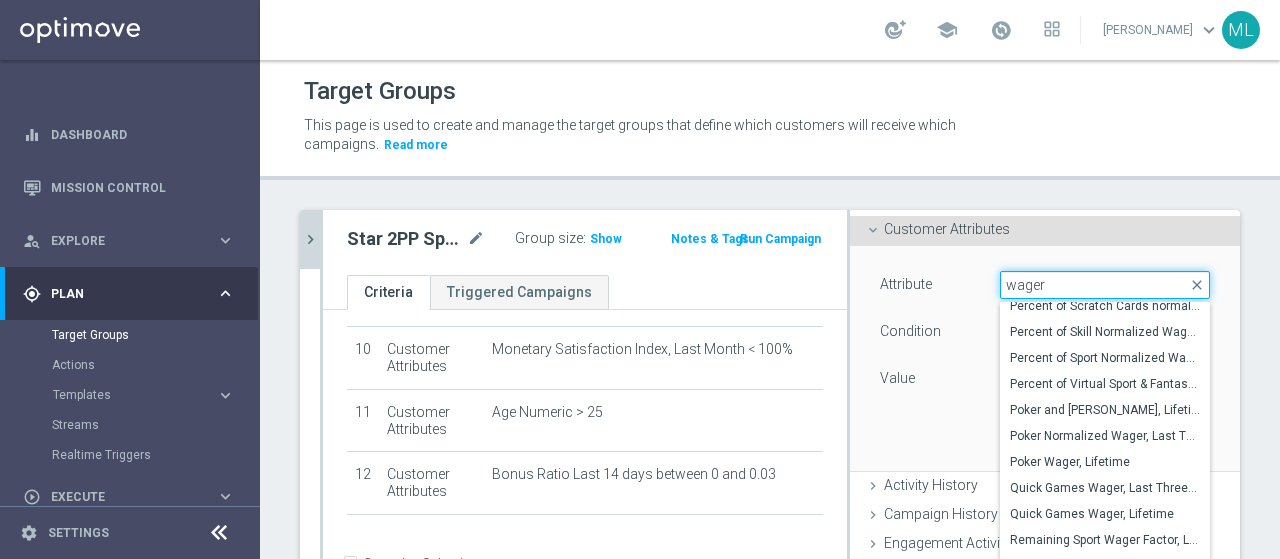 scroll, scrollTop: 634, scrollLeft: 0, axis: vertical 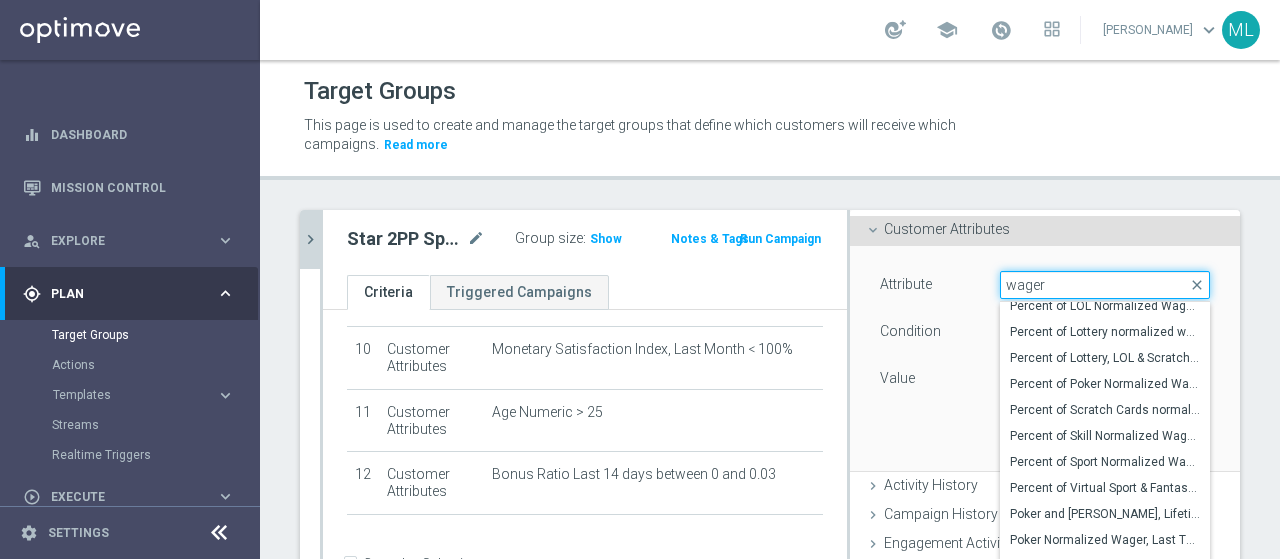 type on "wager" 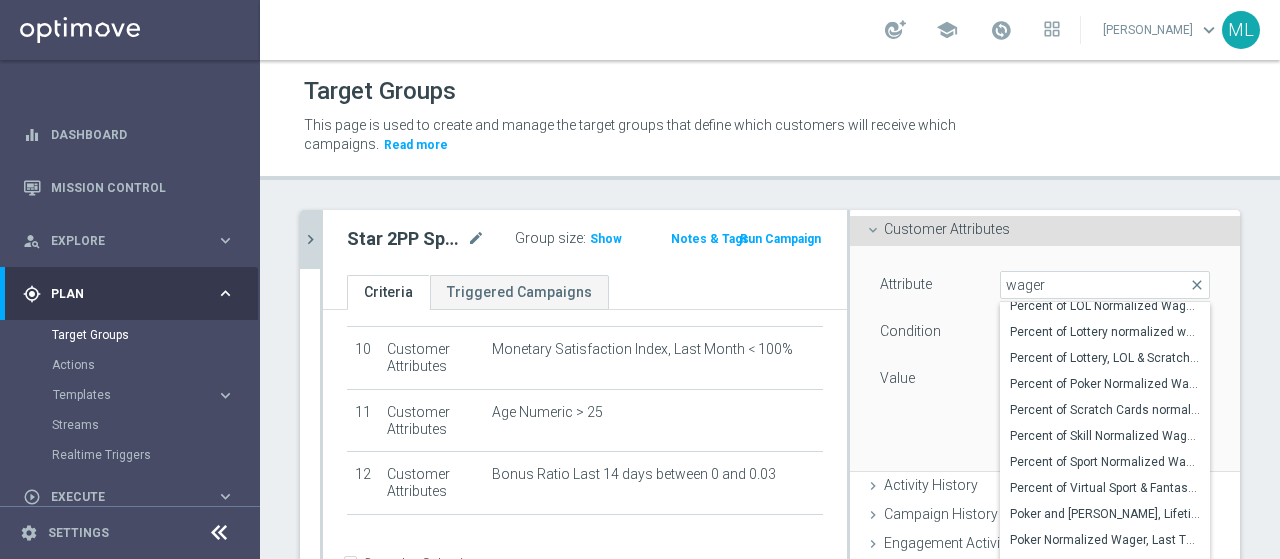 click at bounding box center (873, 230) 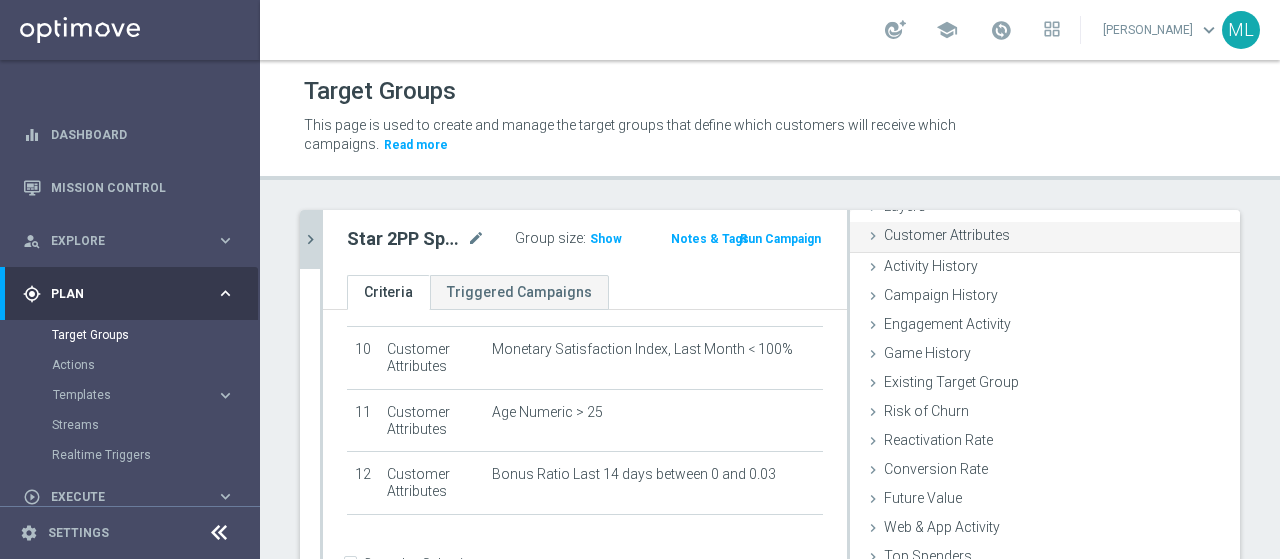scroll, scrollTop: 92, scrollLeft: 0, axis: vertical 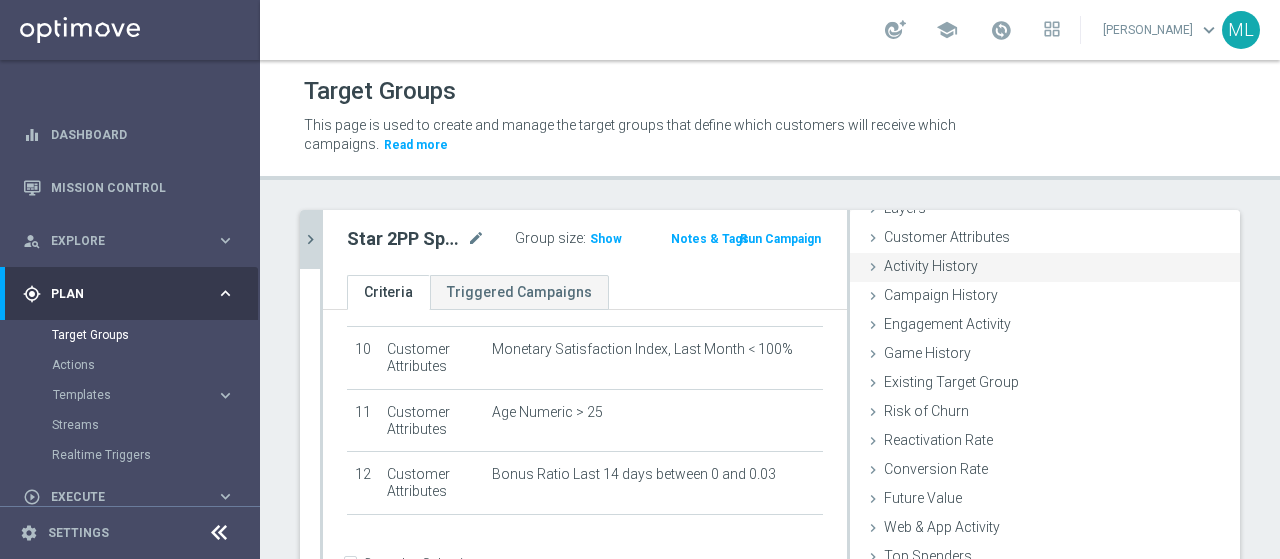 click at bounding box center [873, 267] 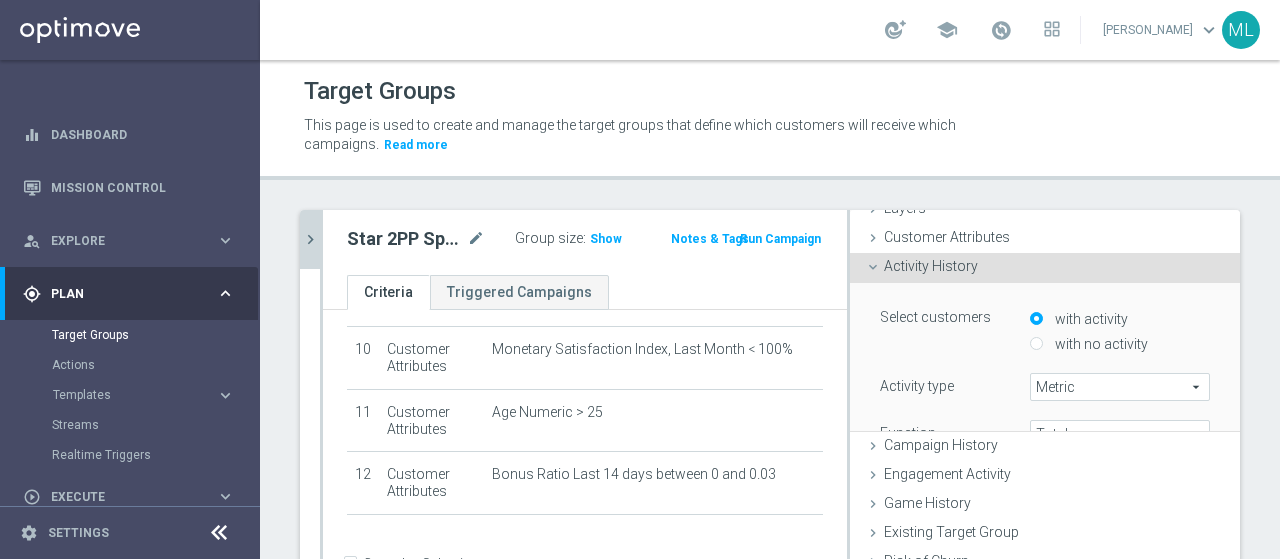 scroll, scrollTop: 100, scrollLeft: 0, axis: vertical 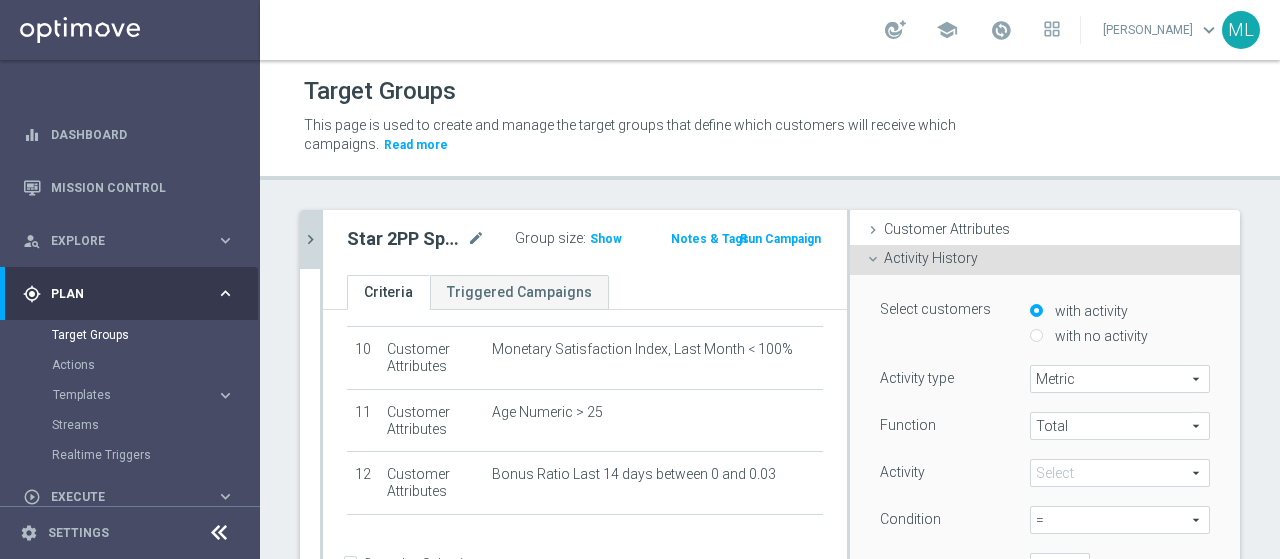 click on "Metric" at bounding box center [1120, 379] 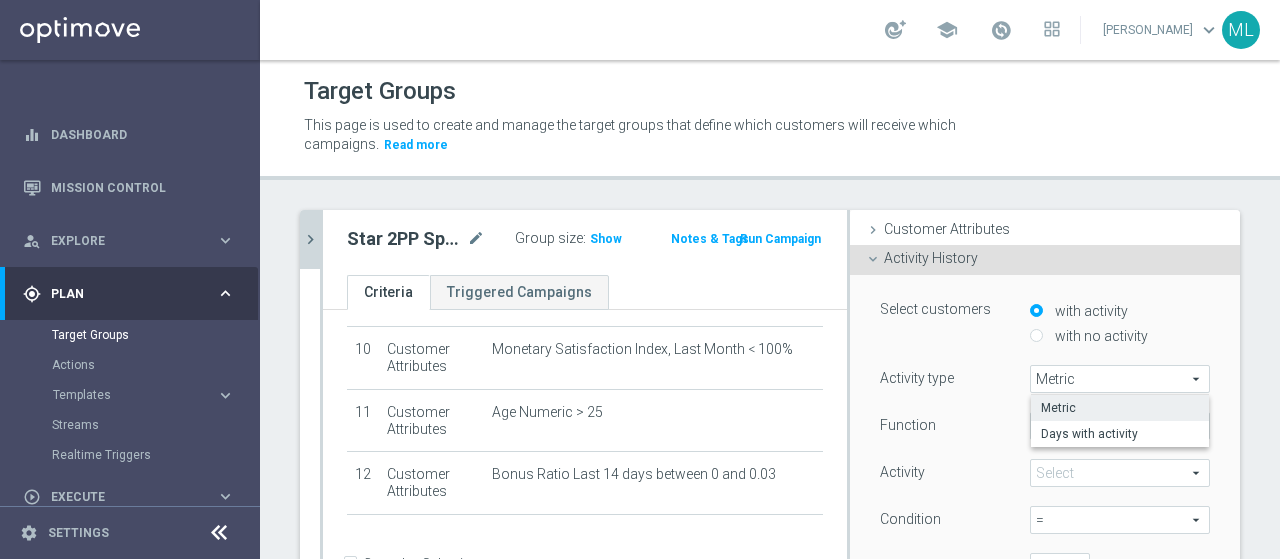 click on "Metric" at bounding box center (1120, 379) 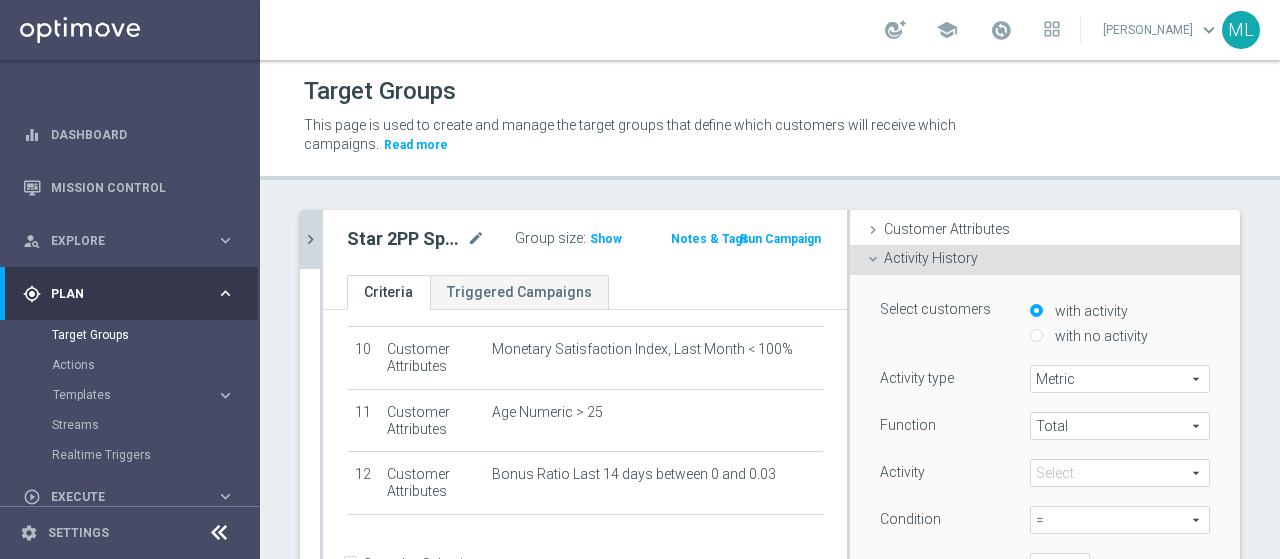 click at bounding box center [1120, 473] 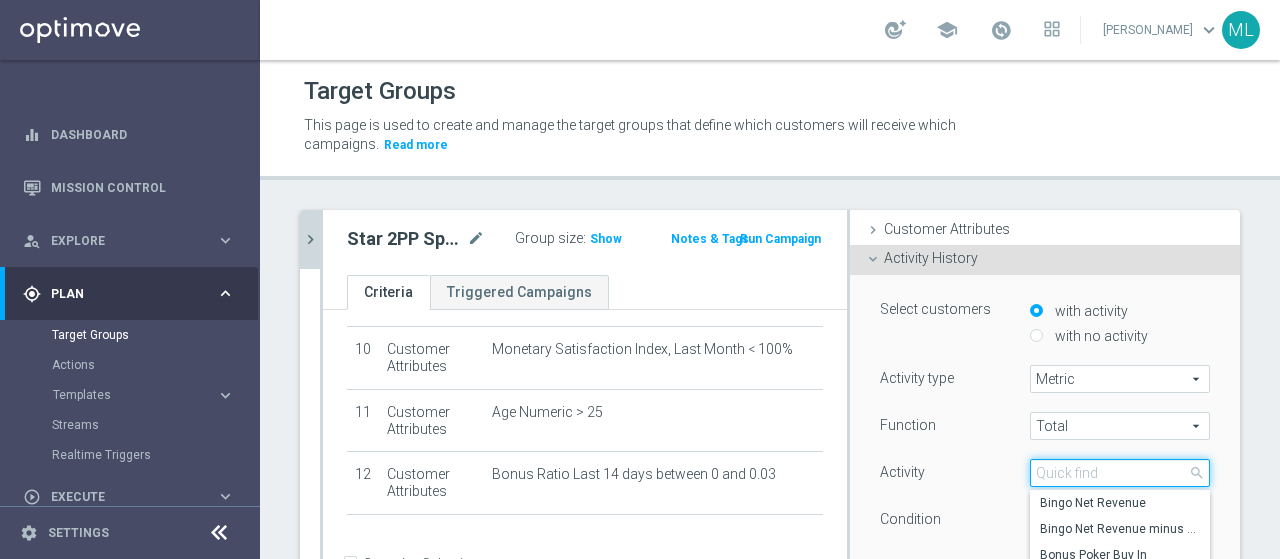 click at bounding box center [1120, 473] 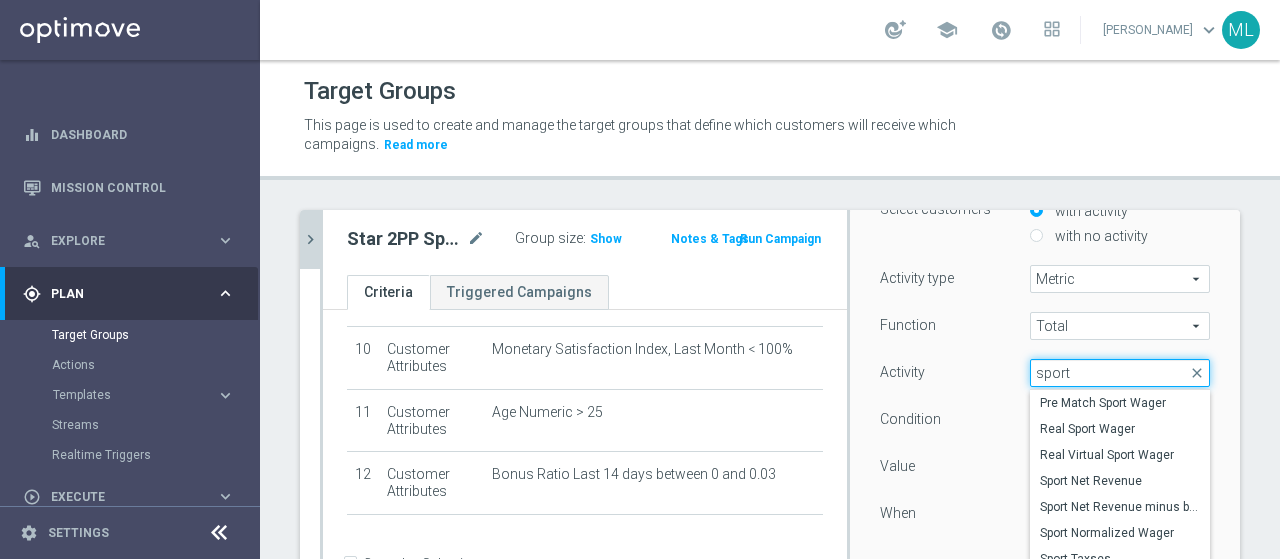 scroll, scrollTop: 300, scrollLeft: 0, axis: vertical 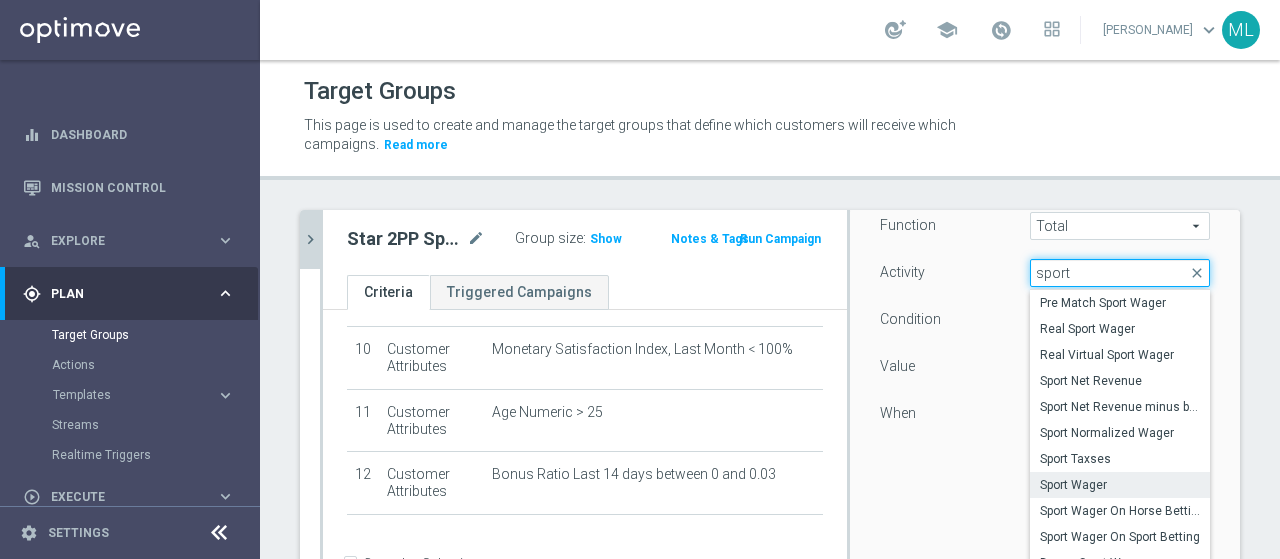 type on "sport" 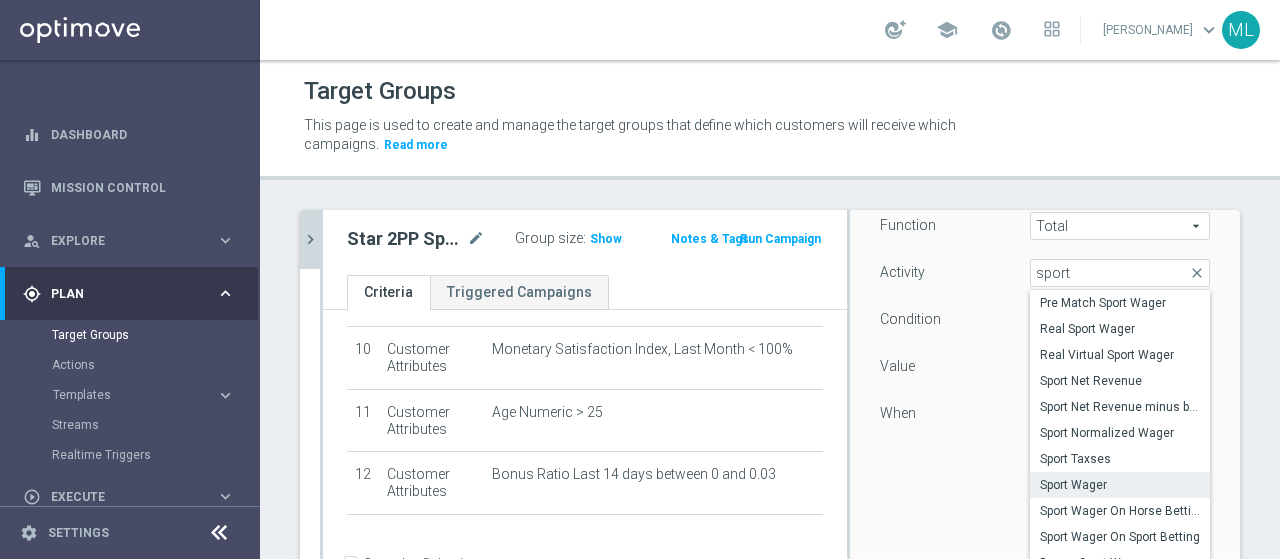 click on "Sport Wager" at bounding box center [1120, 485] 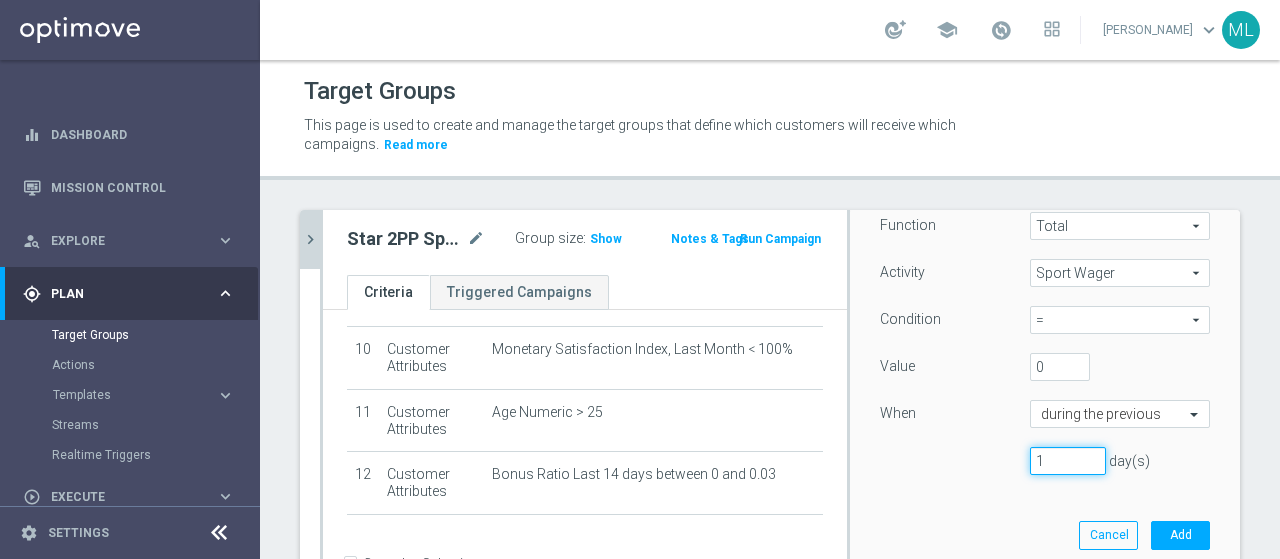 drag, startPoint x: 1024, startPoint y: 461, endPoint x: 993, endPoint y: 459, distance: 31.06445 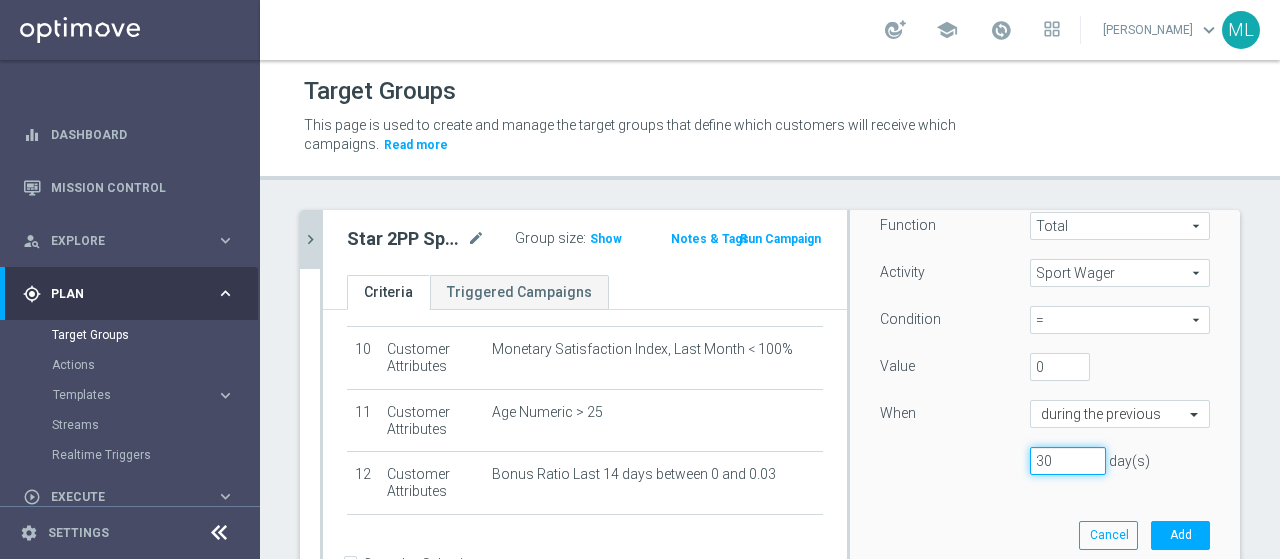 type on "30" 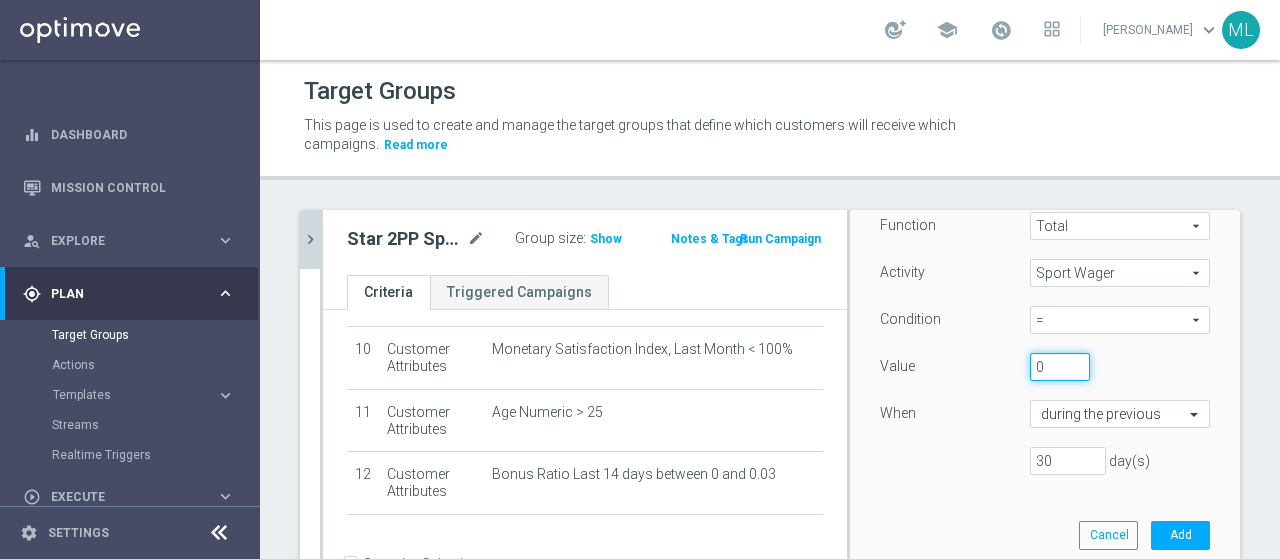drag, startPoint x: 1022, startPoint y: 365, endPoint x: 1000, endPoint y: 367, distance: 22.090721 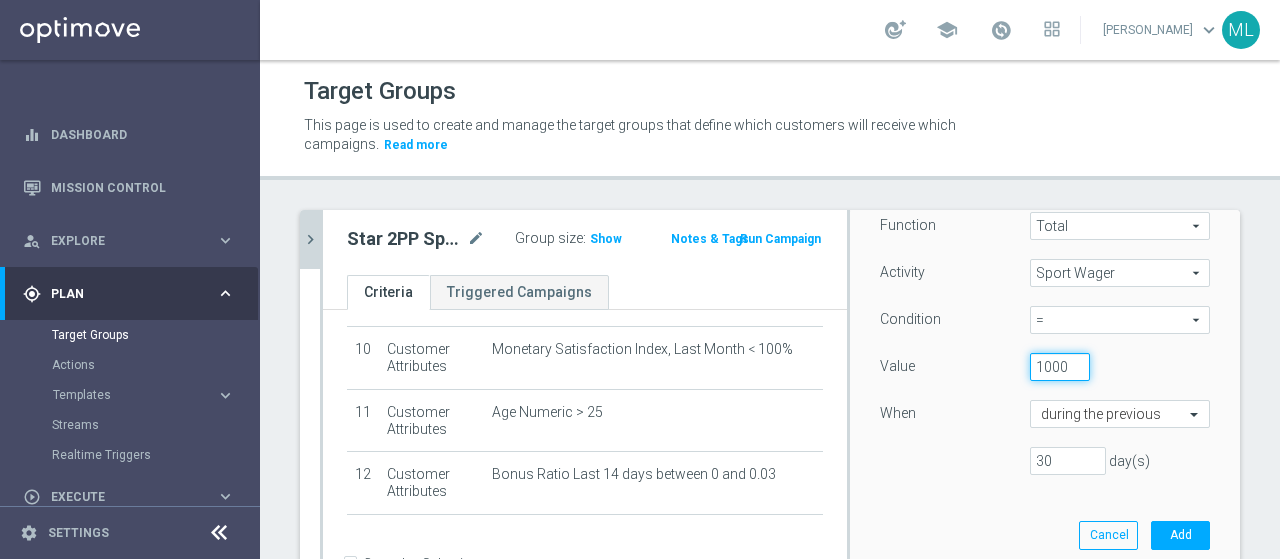 scroll, scrollTop: 0, scrollLeft: 1, axis: horizontal 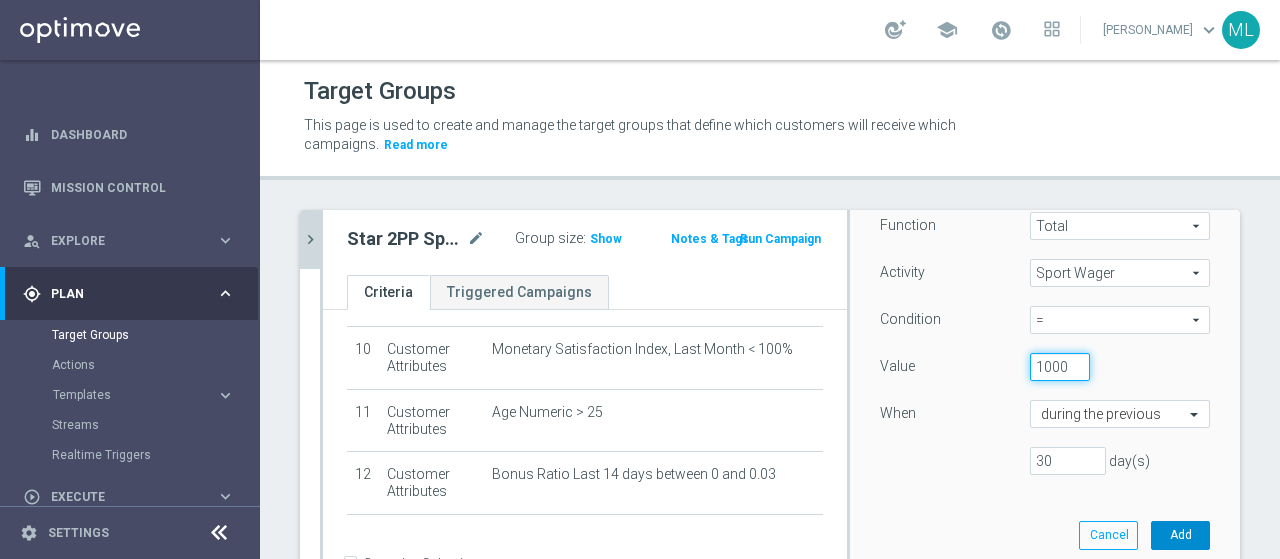 type on "1000" 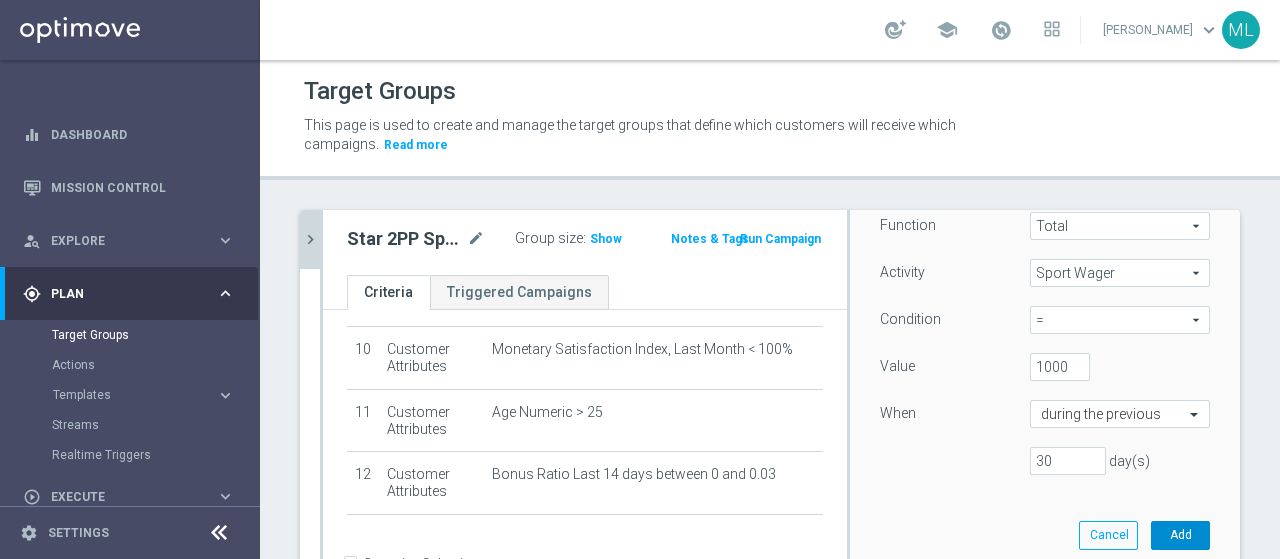 click on "Add" at bounding box center [1180, 535] 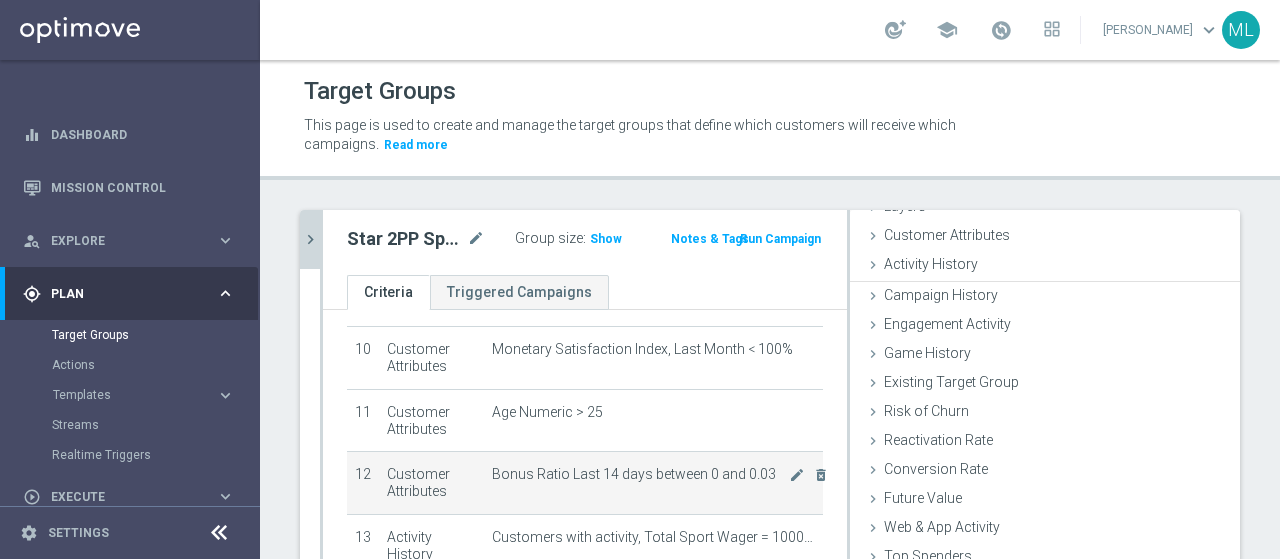 scroll, scrollTop: 92, scrollLeft: 0, axis: vertical 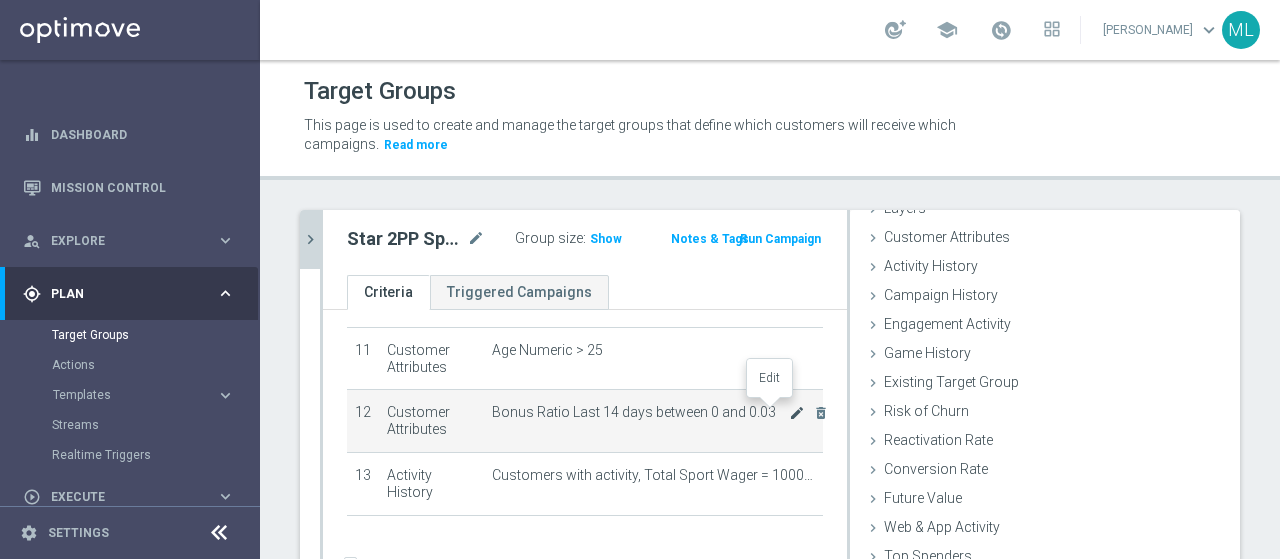 click on "mode_edit" 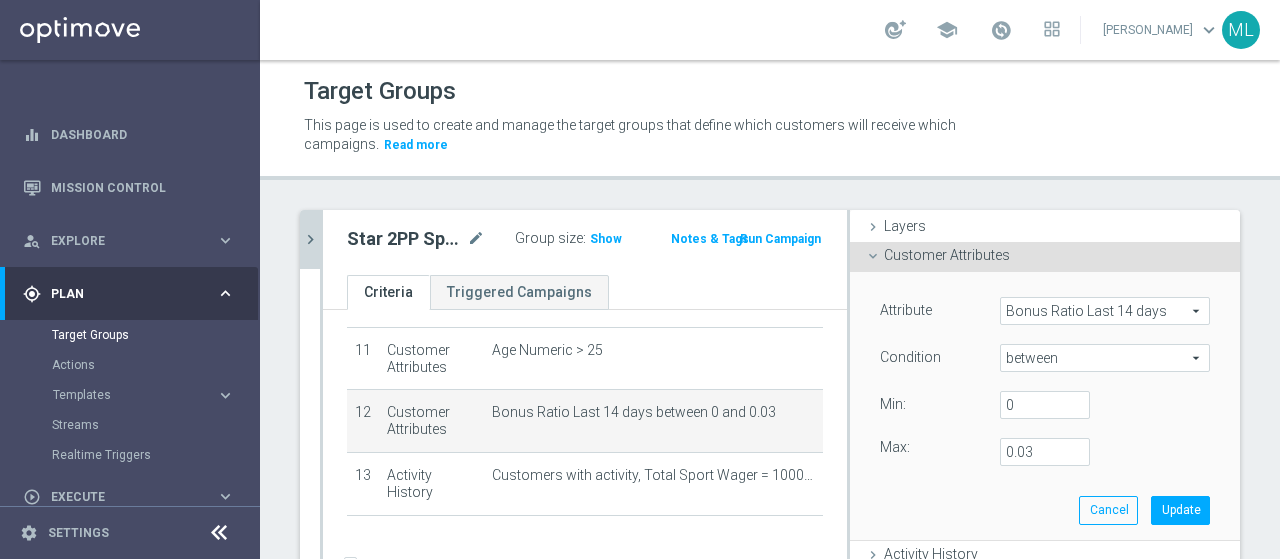 scroll, scrollTop: 100, scrollLeft: 0, axis: vertical 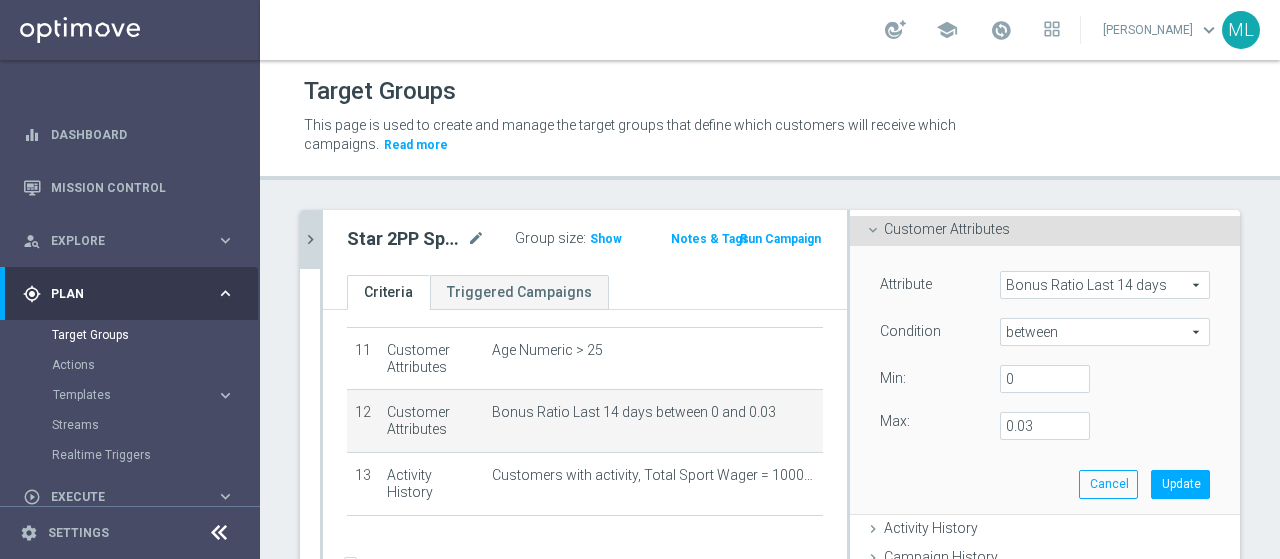 click on "between" at bounding box center [1105, 332] 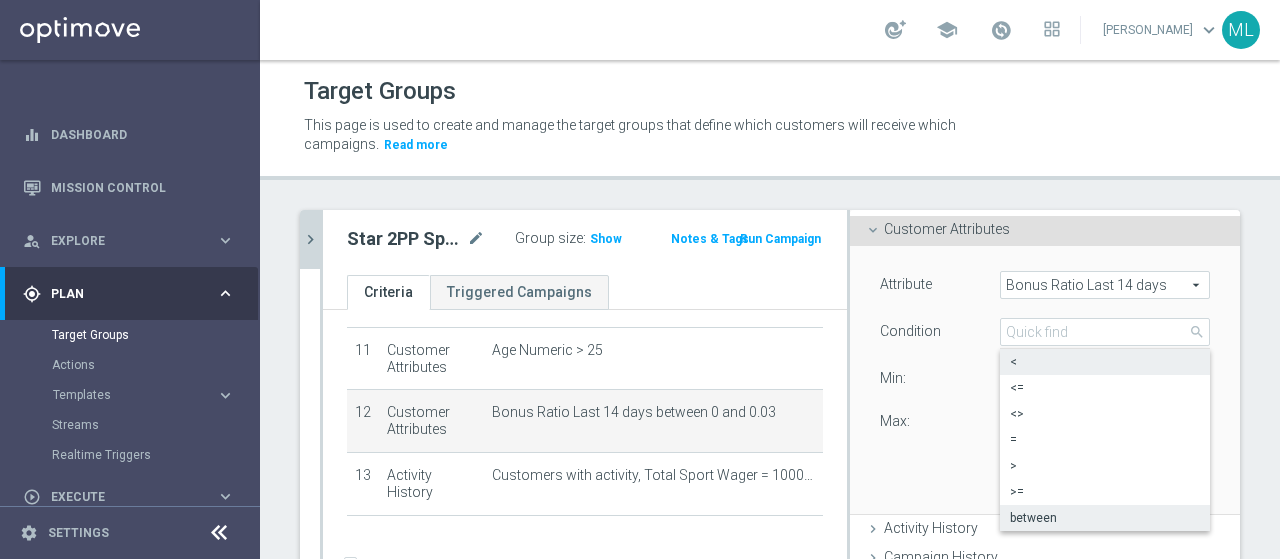 click on "<" at bounding box center (1105, 362) 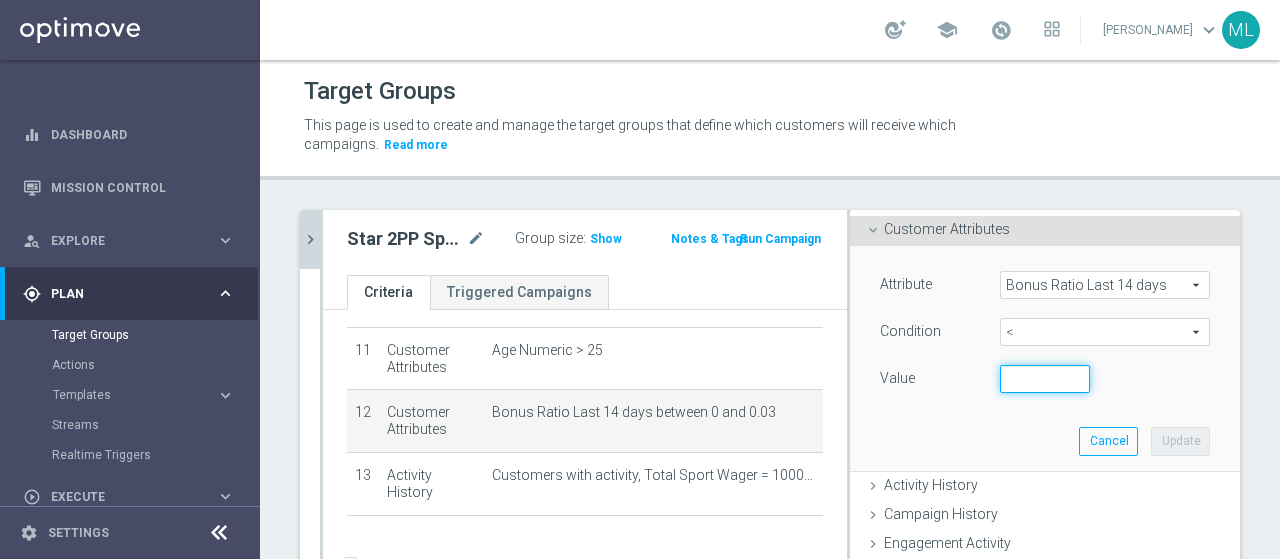click at bounding box center (1045, 379) 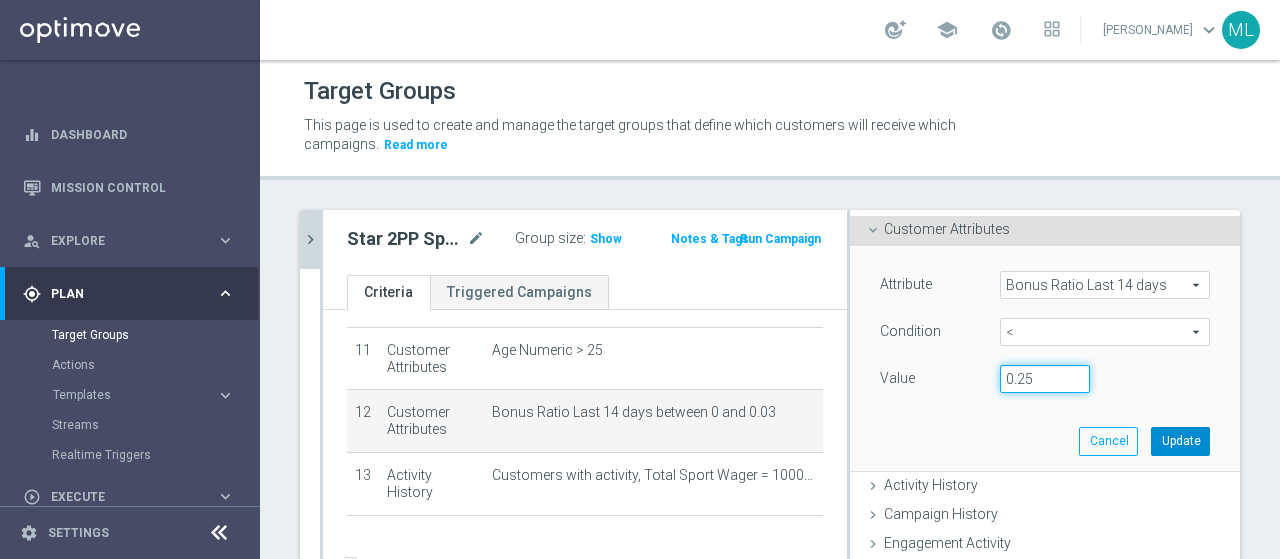 type on "0.25" 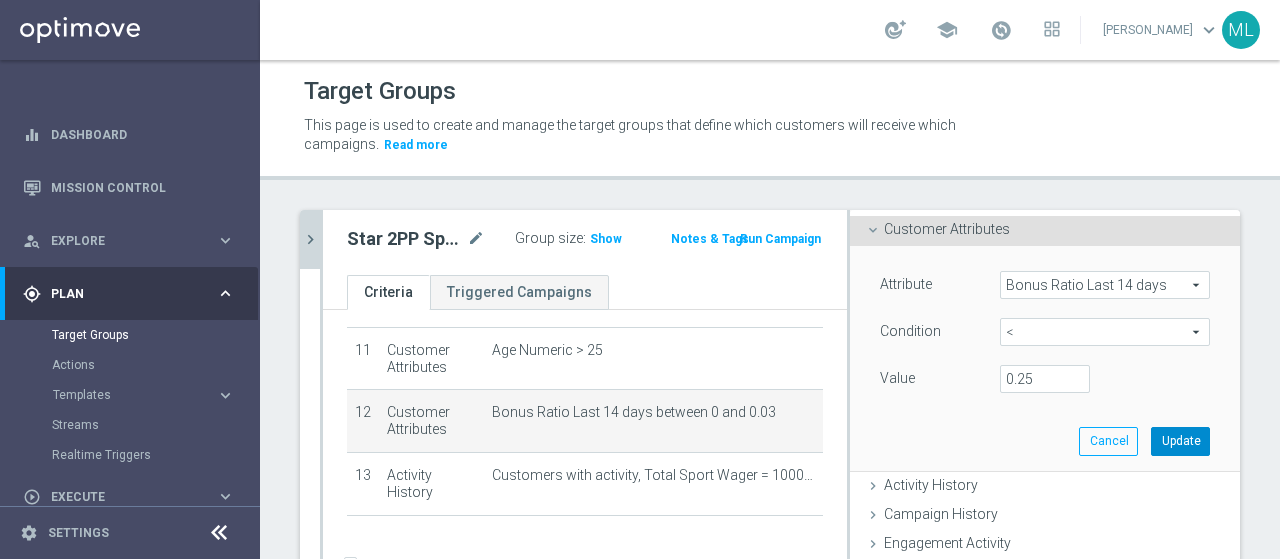 click on "Update" at bounding box center (1180, 441) 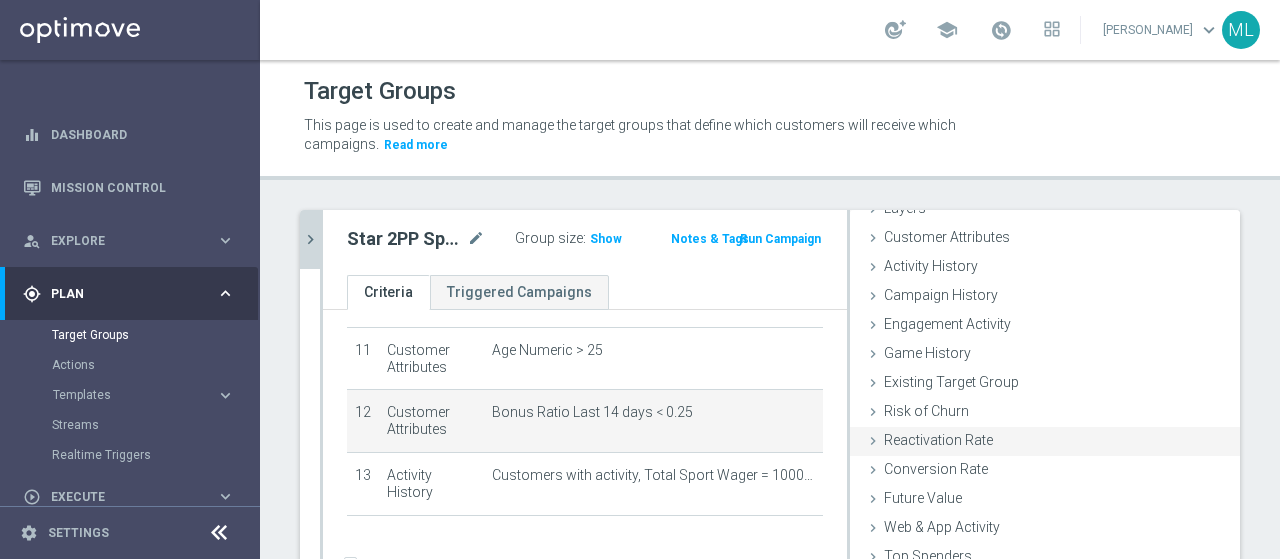 scroll, scrollTop: 92, scrollLeft: 0, axis: vertical 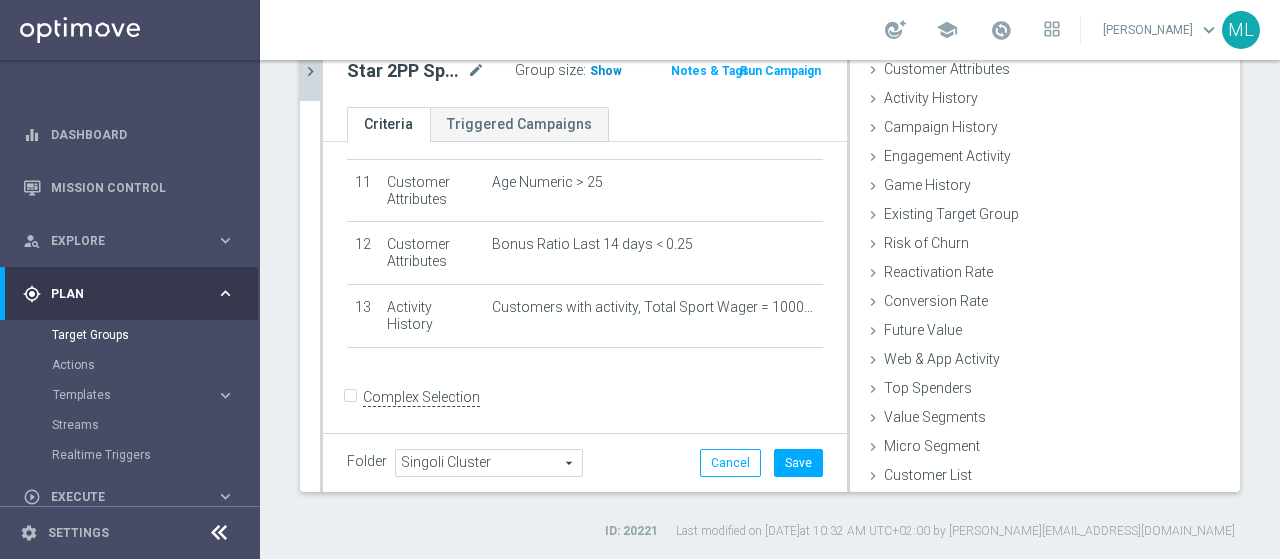 click on "Show" 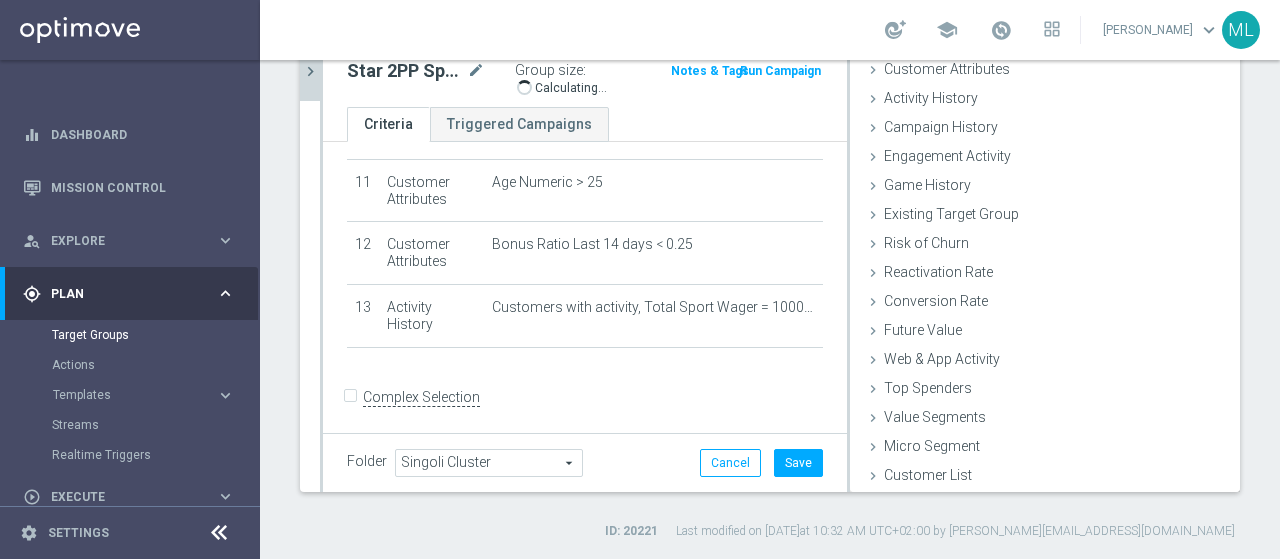 click on "chevron_right" 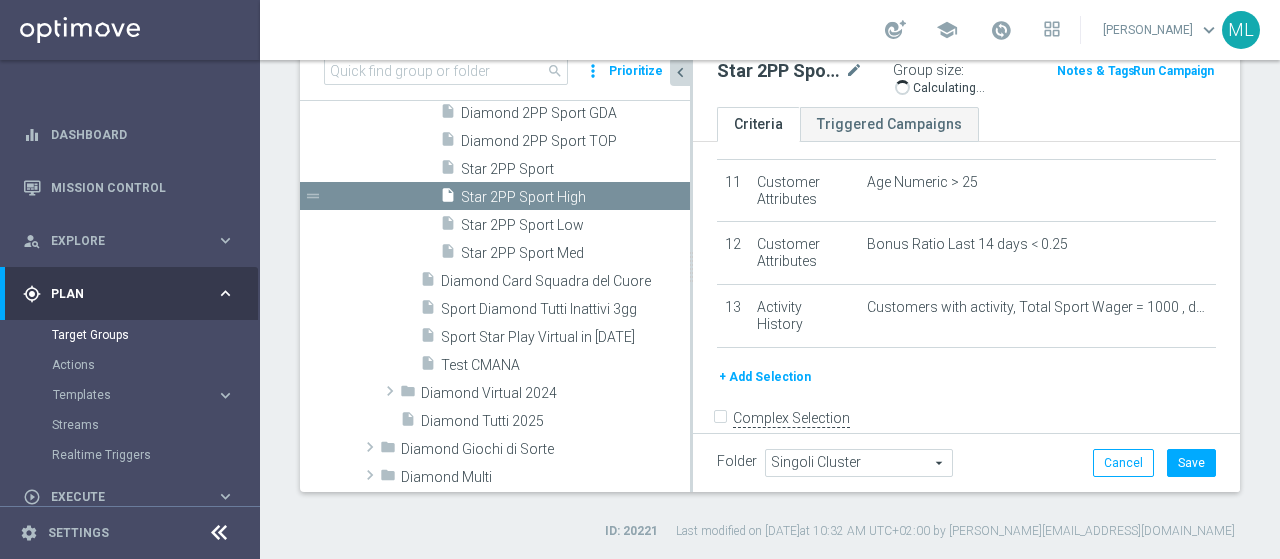 scroll, scrollTop: 105, scrollLeft: 0, axis: vertical 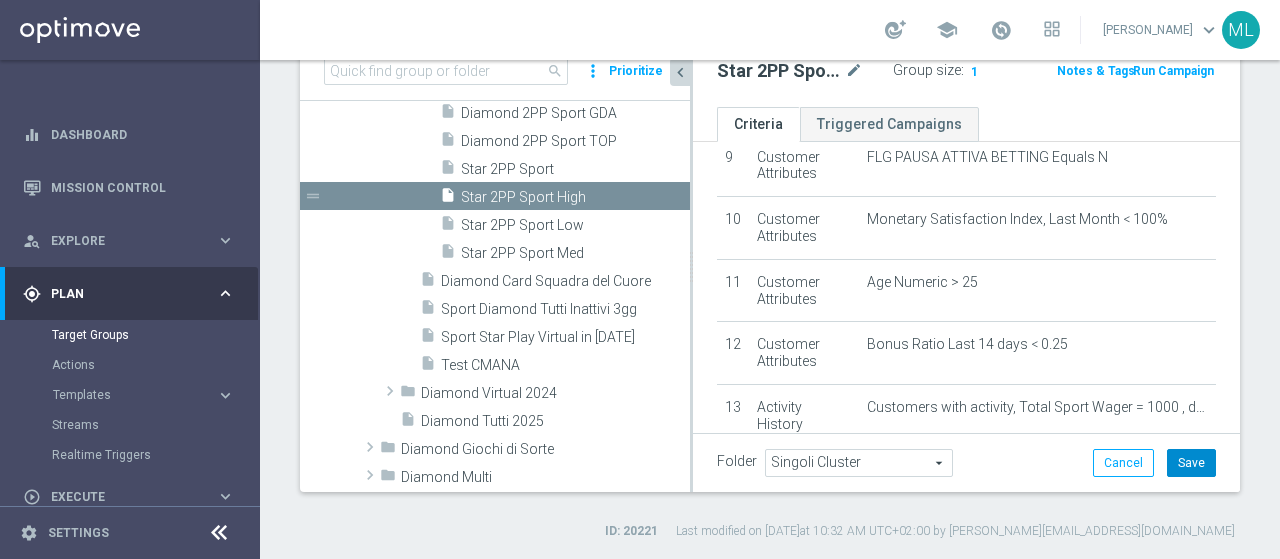 click on "Save" 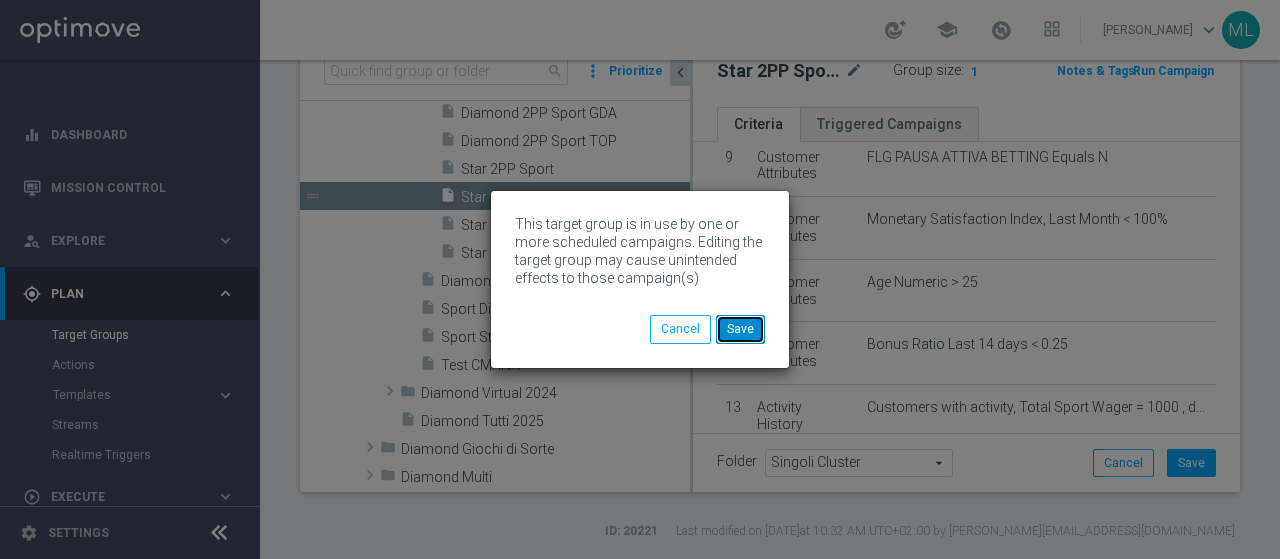 click on "Save" at bounding box center (740, 329) 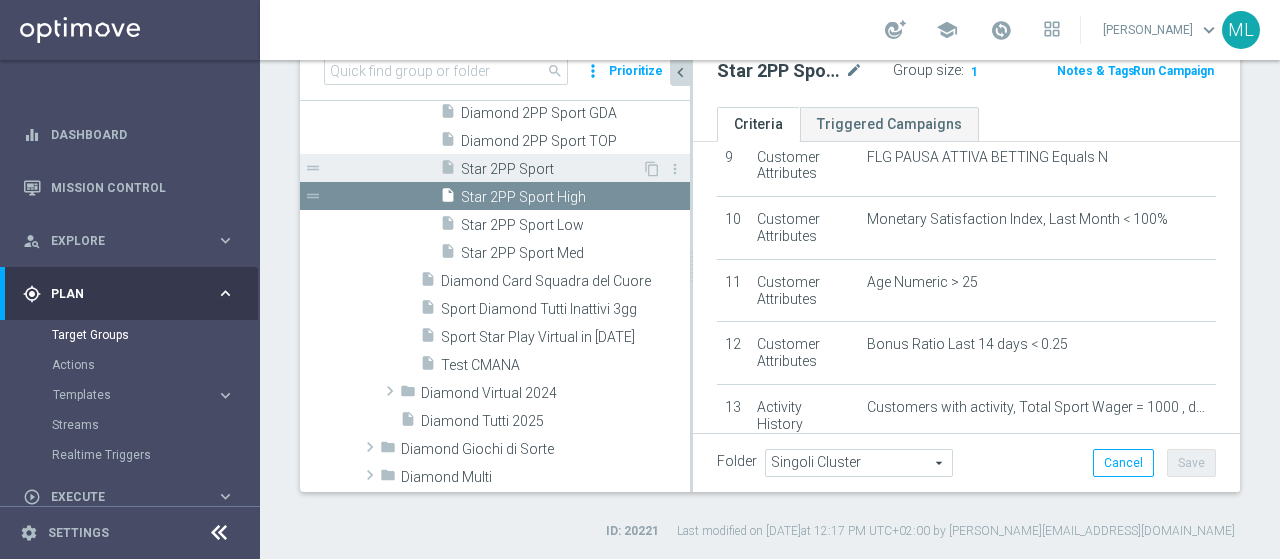 click on "Star 2PP Sport" at bounding box center [551, 169] 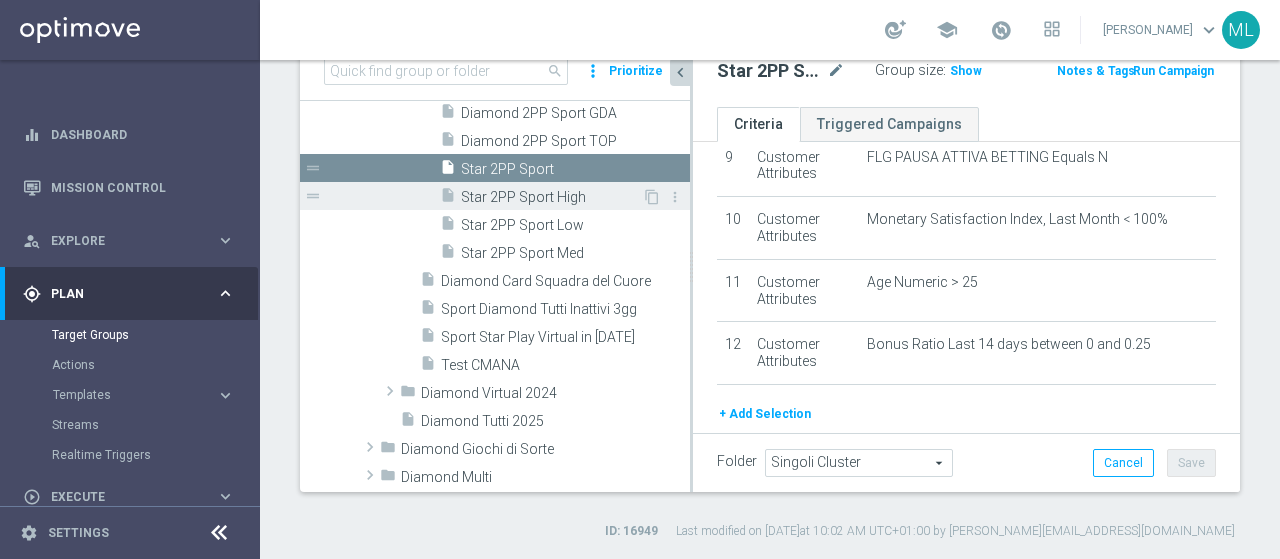 click on "Star 2PP Sport High" at bounding box center [551, 197] 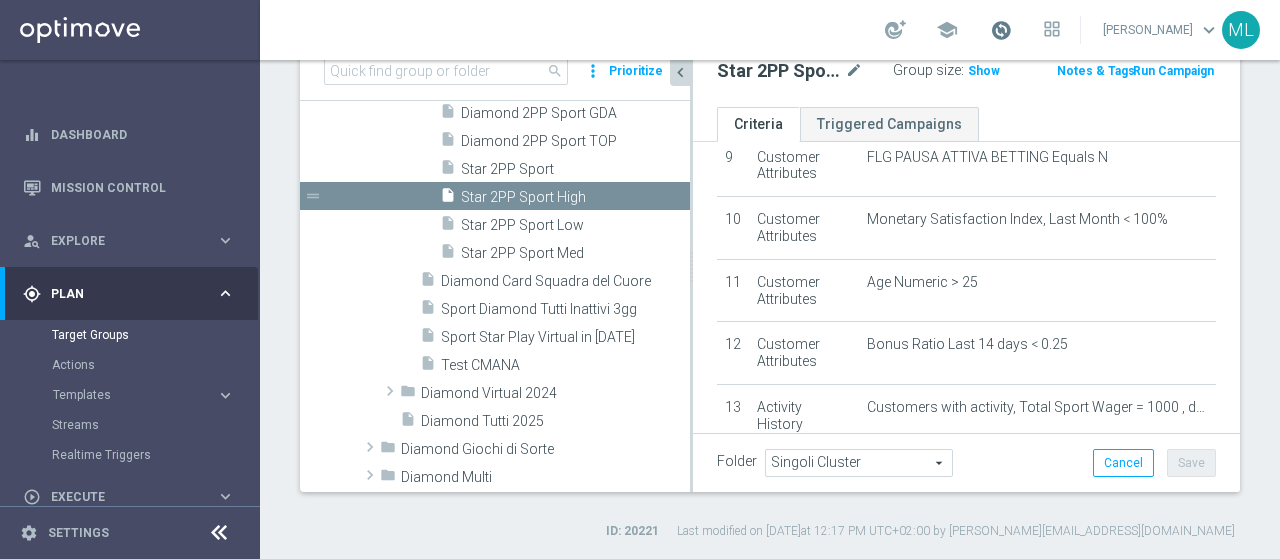 click at bounding box center [1001, 30] 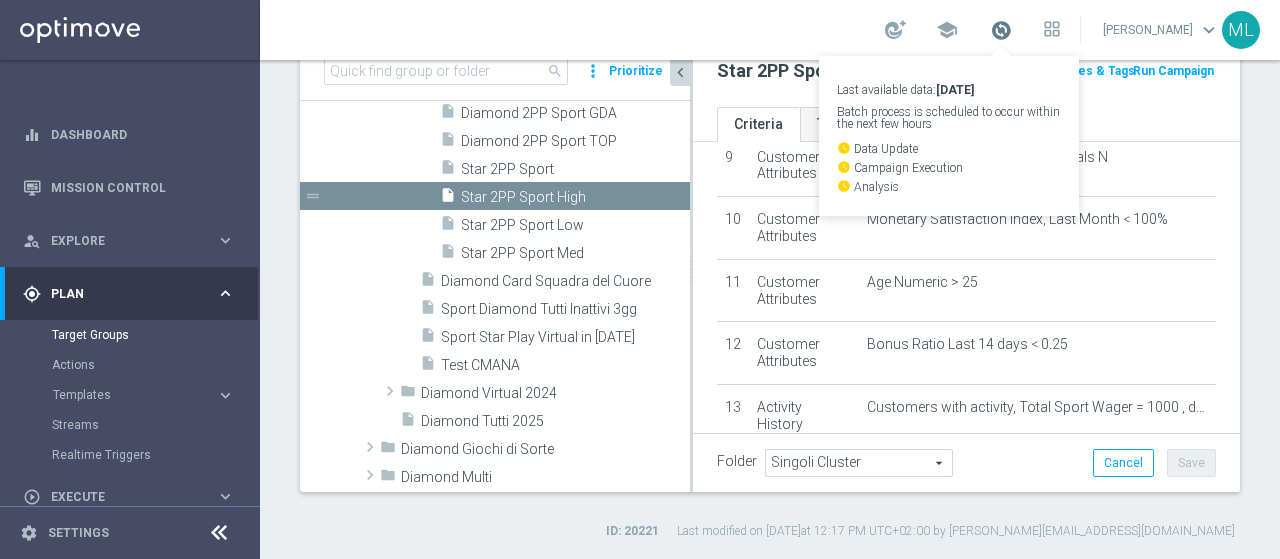 click at bounding box center [1001, 30] 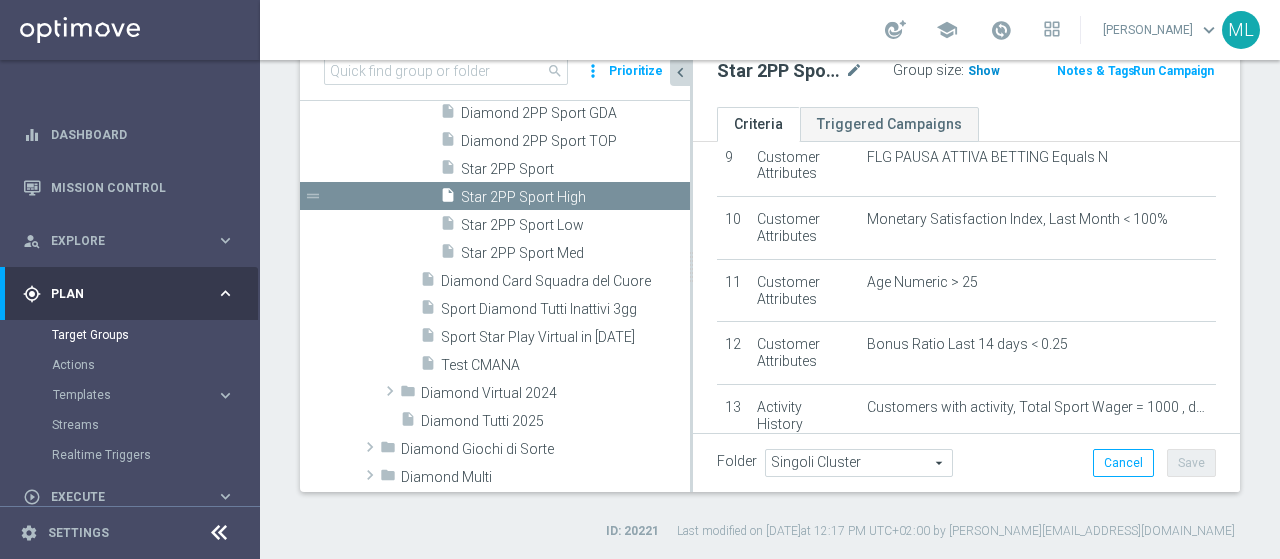 click on "Show" 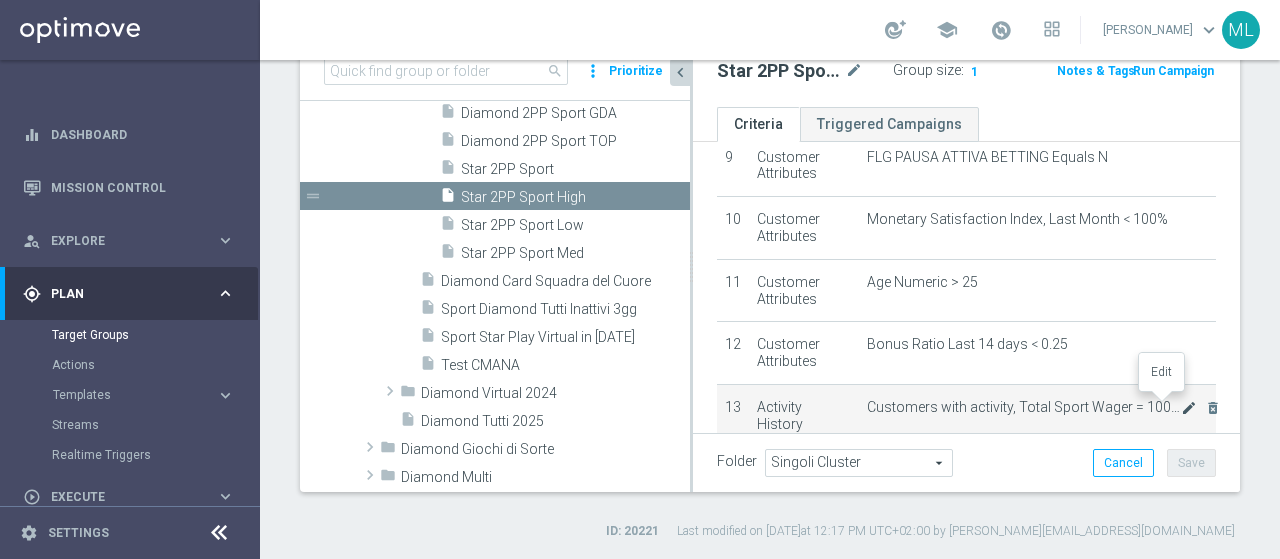 click on "mode_edit" 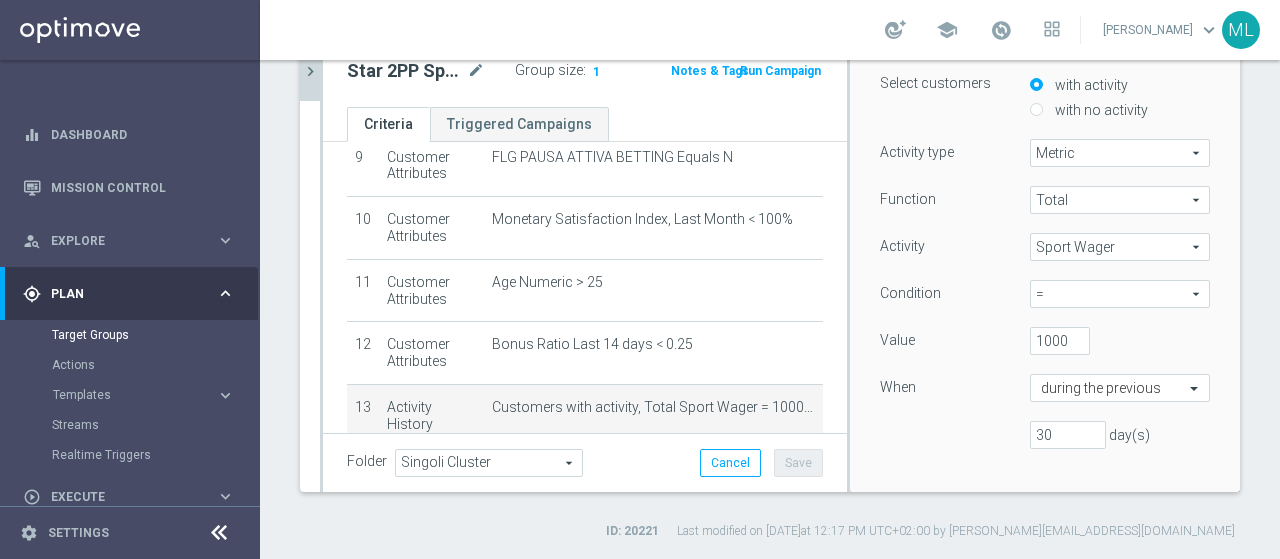 scroll, scrollTop: 200, scrollLeft: 0, axis: vertical 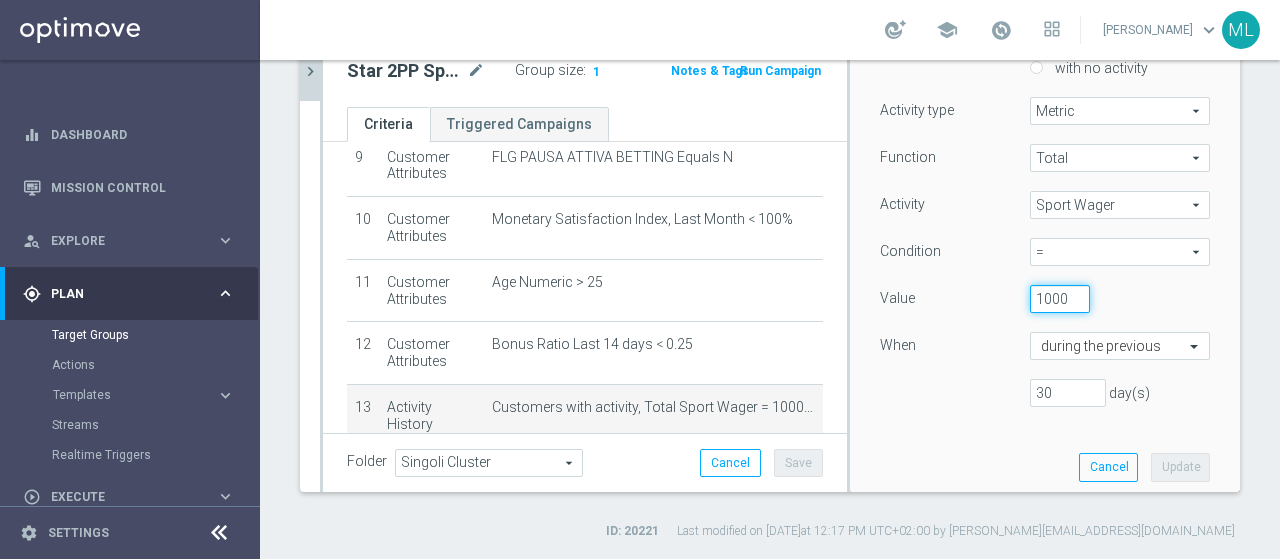 click on "1000" at bounding box center (1060, 299) 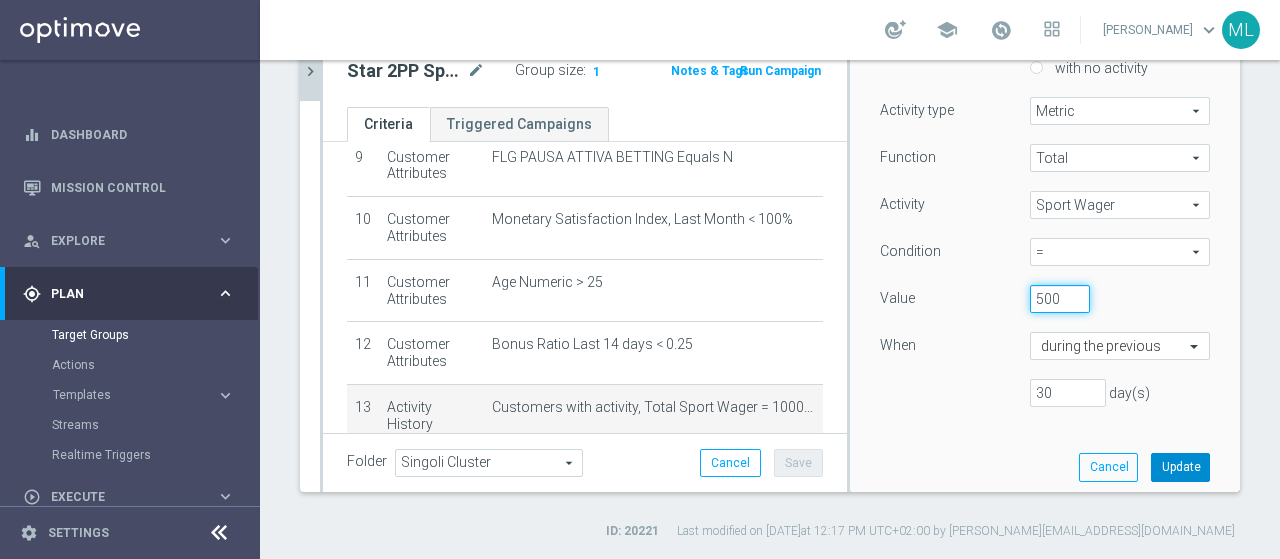 type on "500" 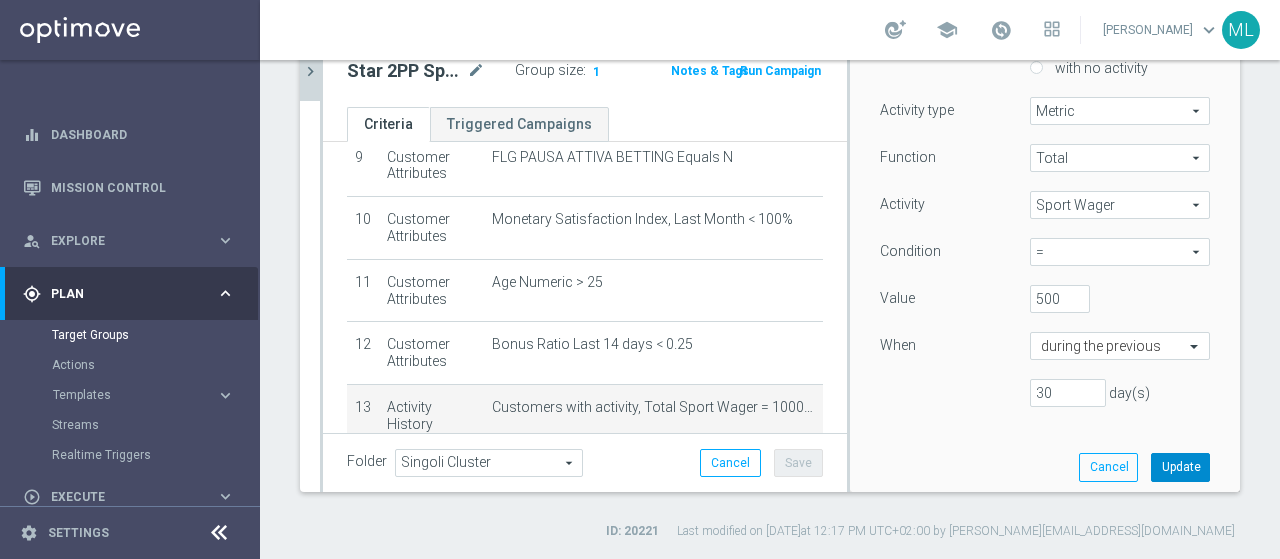 click on "Update" at bounding box center [1180, 467] 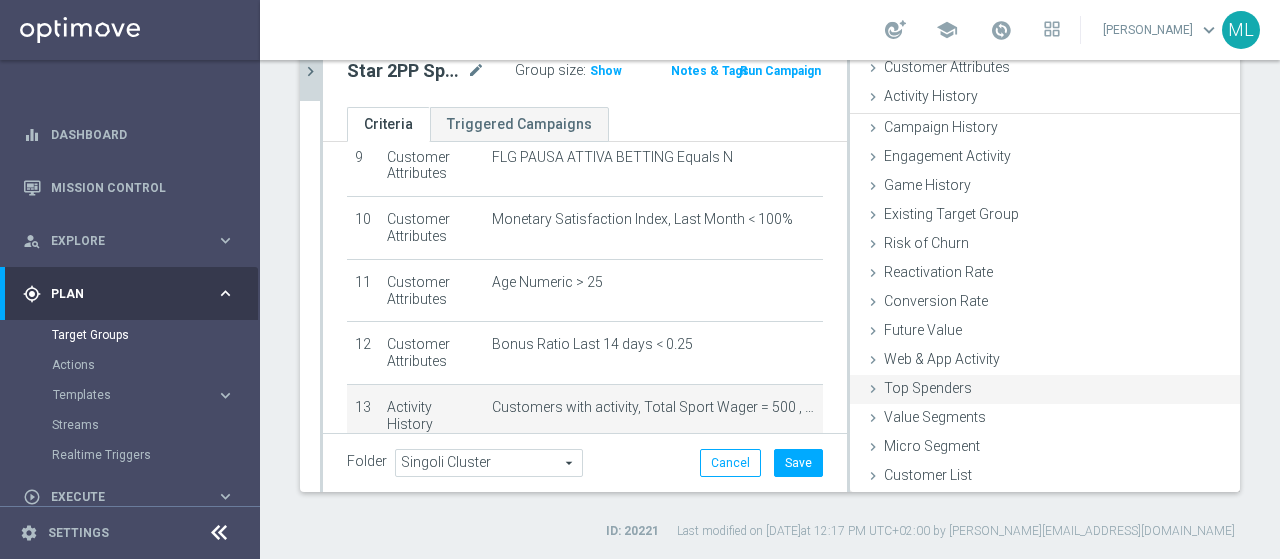 scroll, scrollTop: 92, scrollLeft: 0, axis: vertical 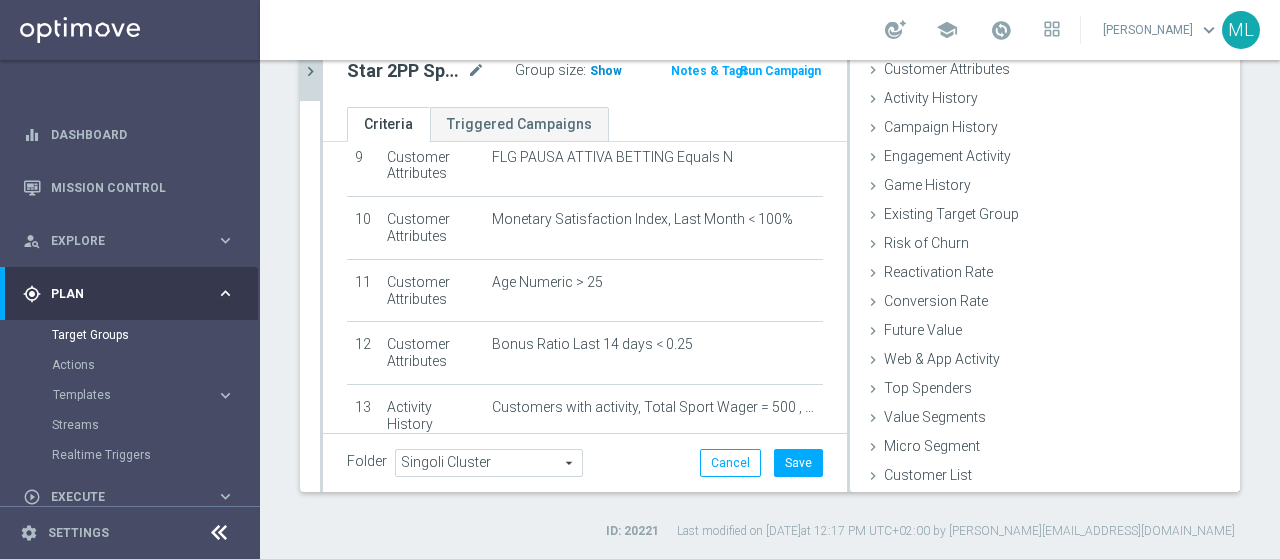 click on "Show" 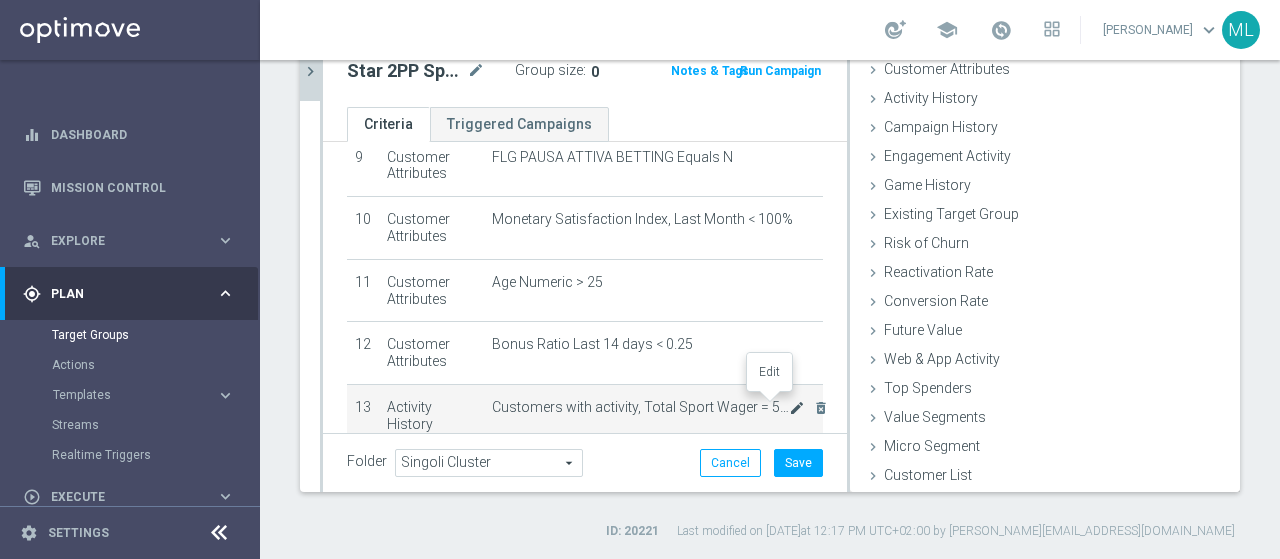 click on "mode_edit" 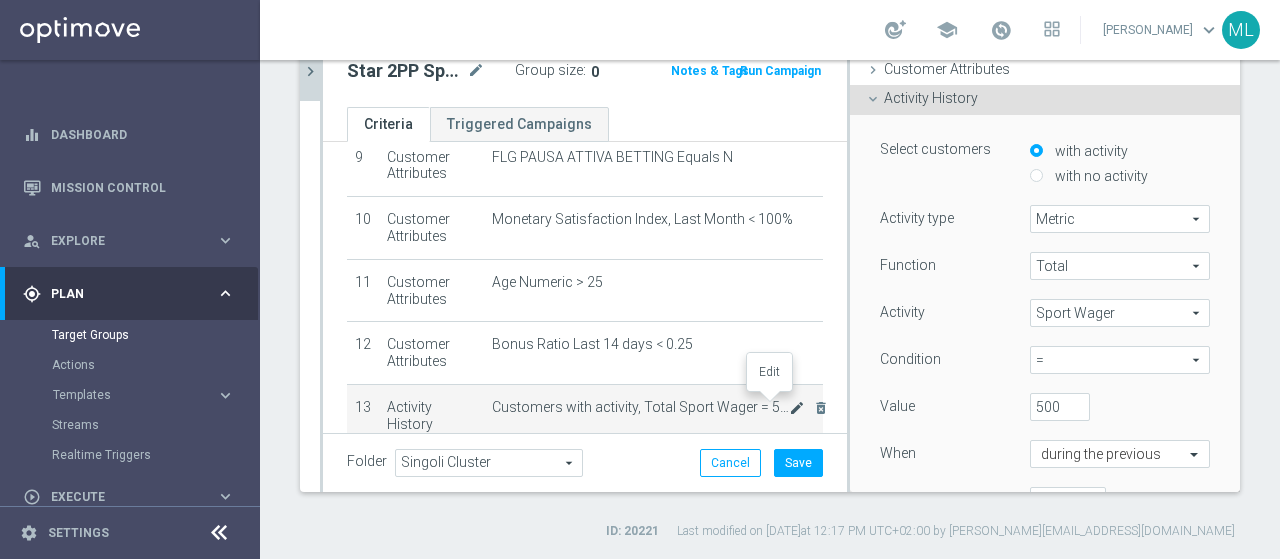 scroll, scrollTop: 160, scrollLeft: 0, axis: vertical 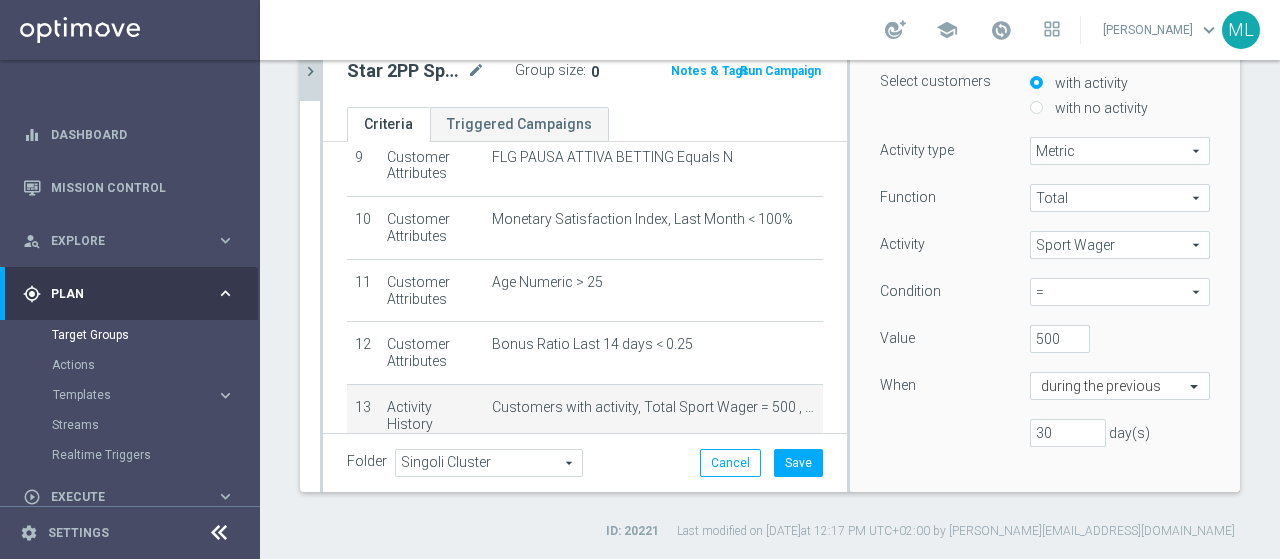click on "=" at bounding box center [1120, 292] 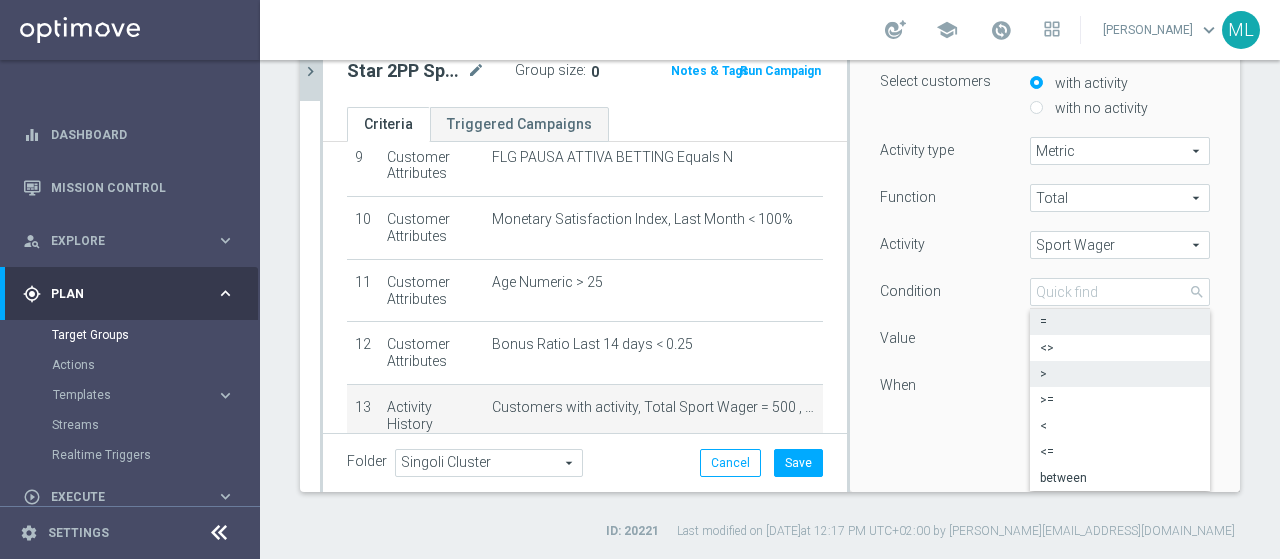click on ">" at bounding box center (1120, 374) 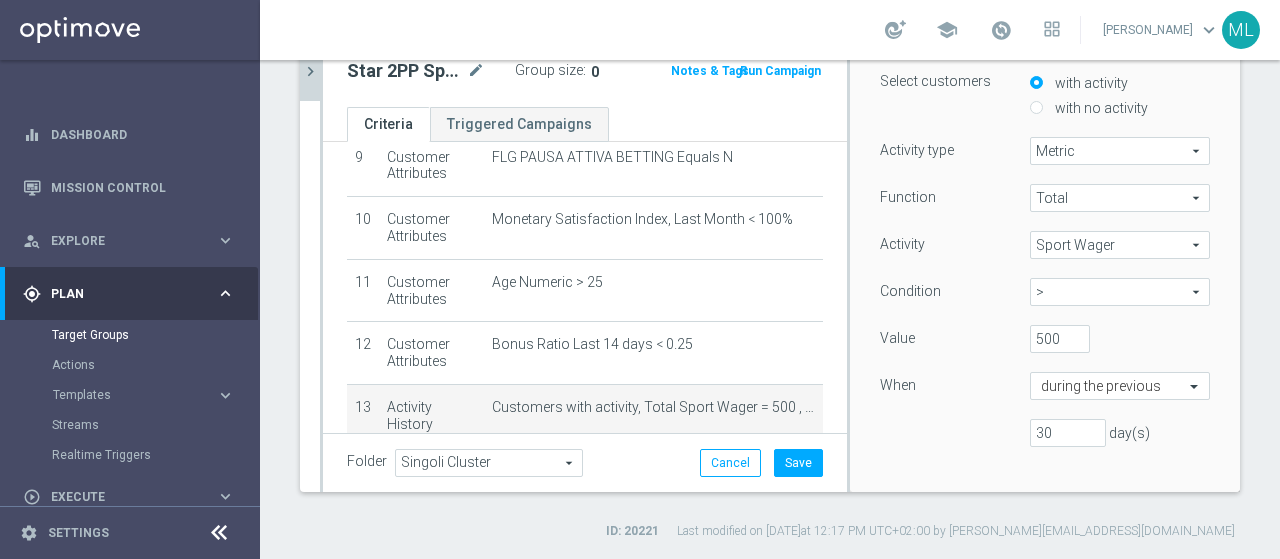 click on "Function
Total
Total
arrow_drop_down
search
Activity
Sport Wager
Sport Wager
arrow_drop_down
search
Condition" at bounding box center (1045, 323) 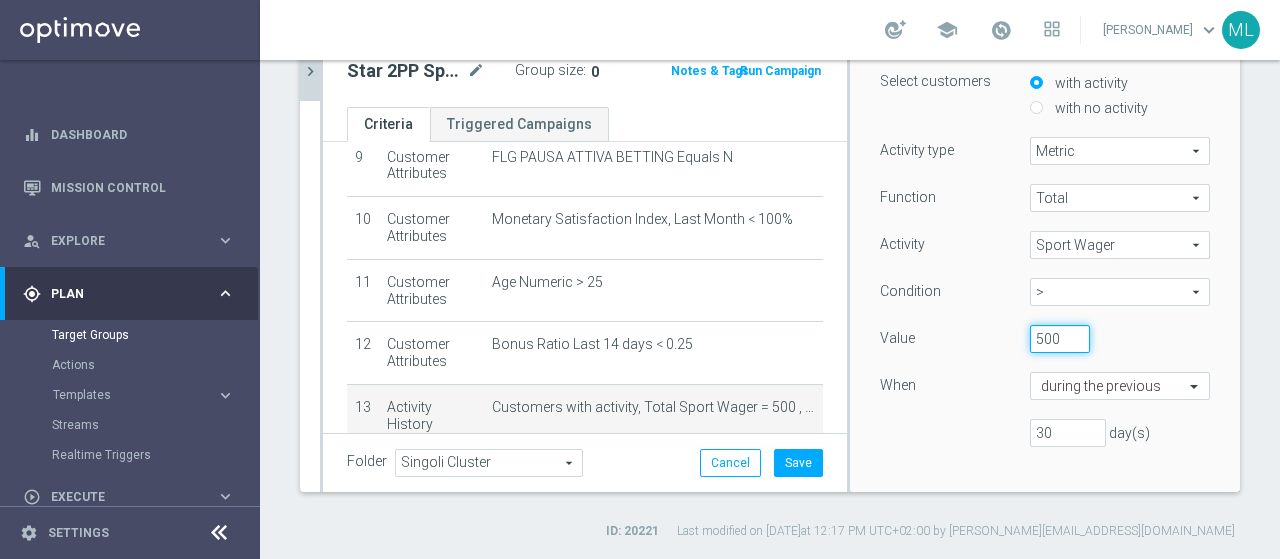 click on "500" at bounding box center (1060, 339) 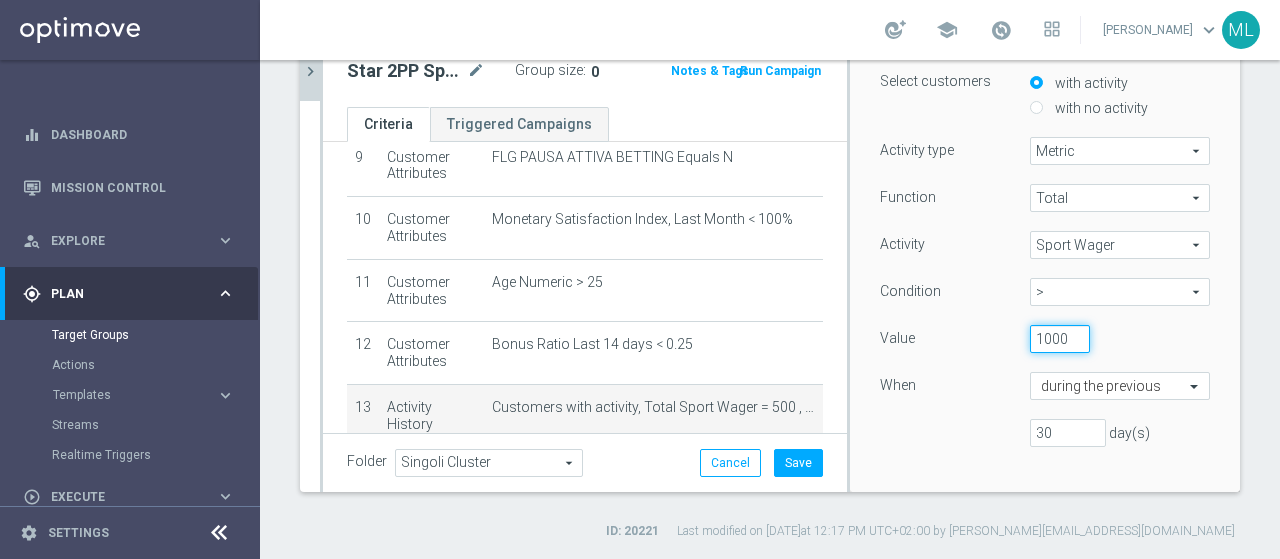 type on "1000" 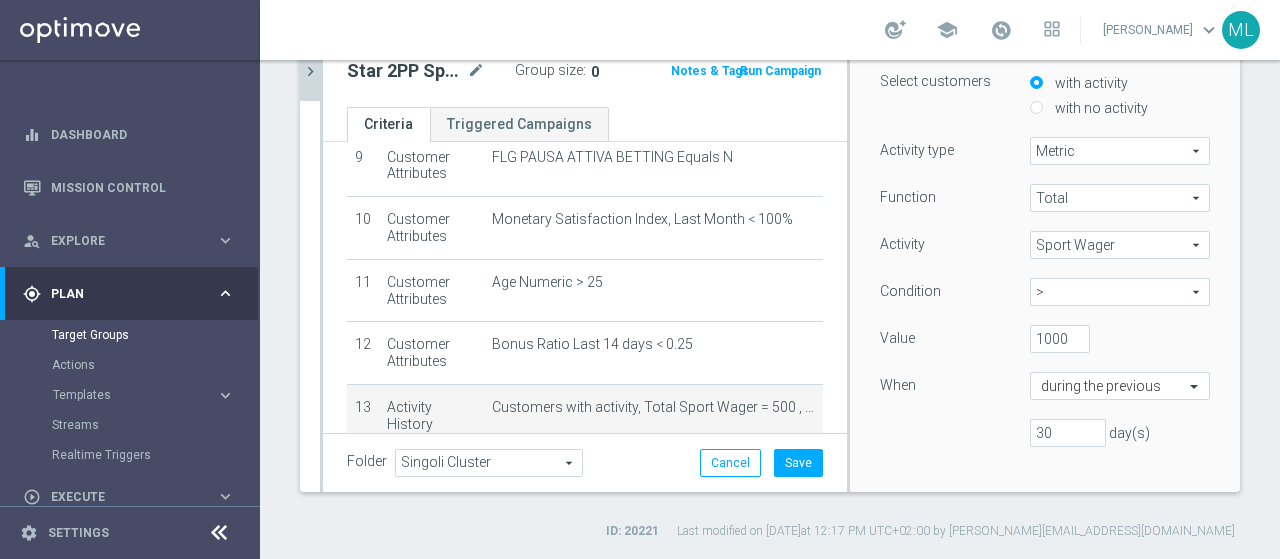click on "Function
Total
Total
arrow_drop_down
search
Activity
Sport Wager
Sport Wager
arrow_drop_down
search
Condition" at bounding box center [1045, 323] 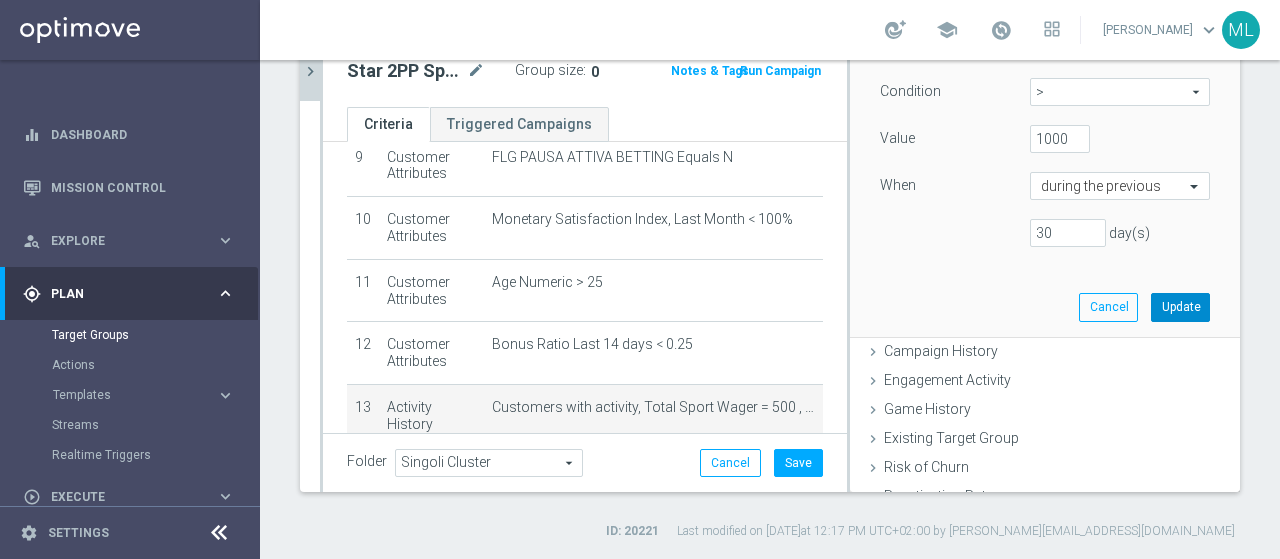 click on "Update" at bounding box center [1180, 307] 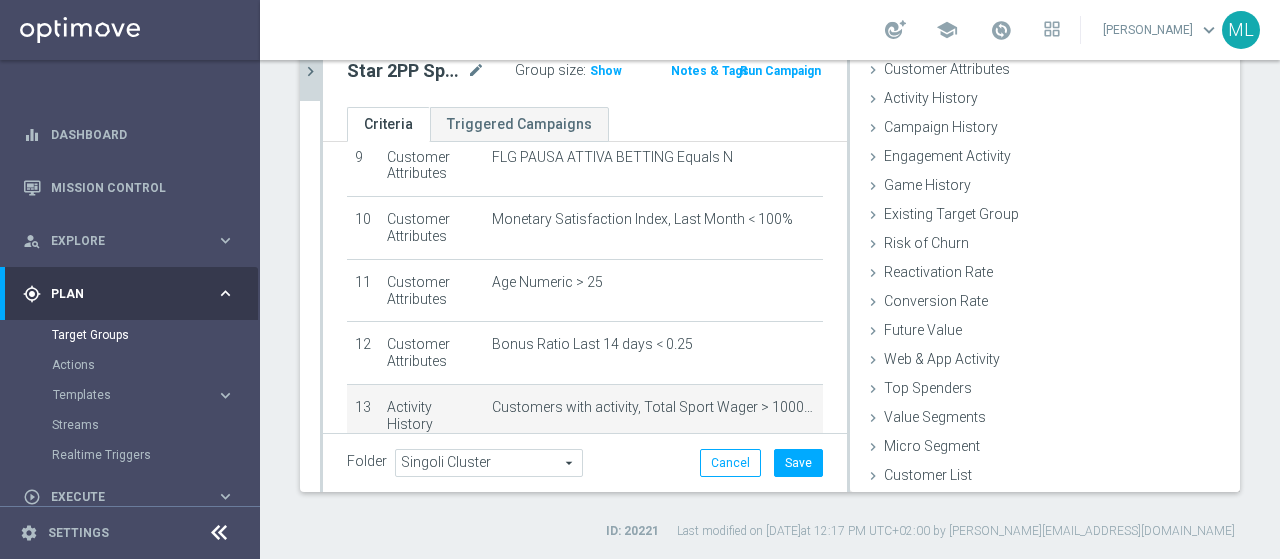 scroll, scrollTop: 92, scrollLeft: 0, axis: vertical 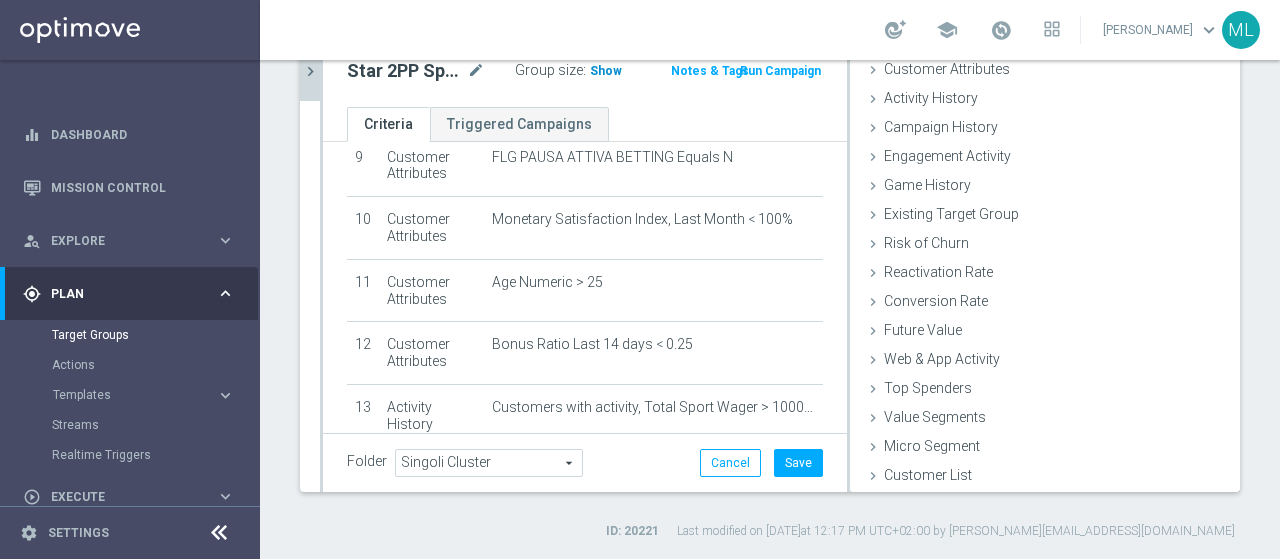 click on "Show" 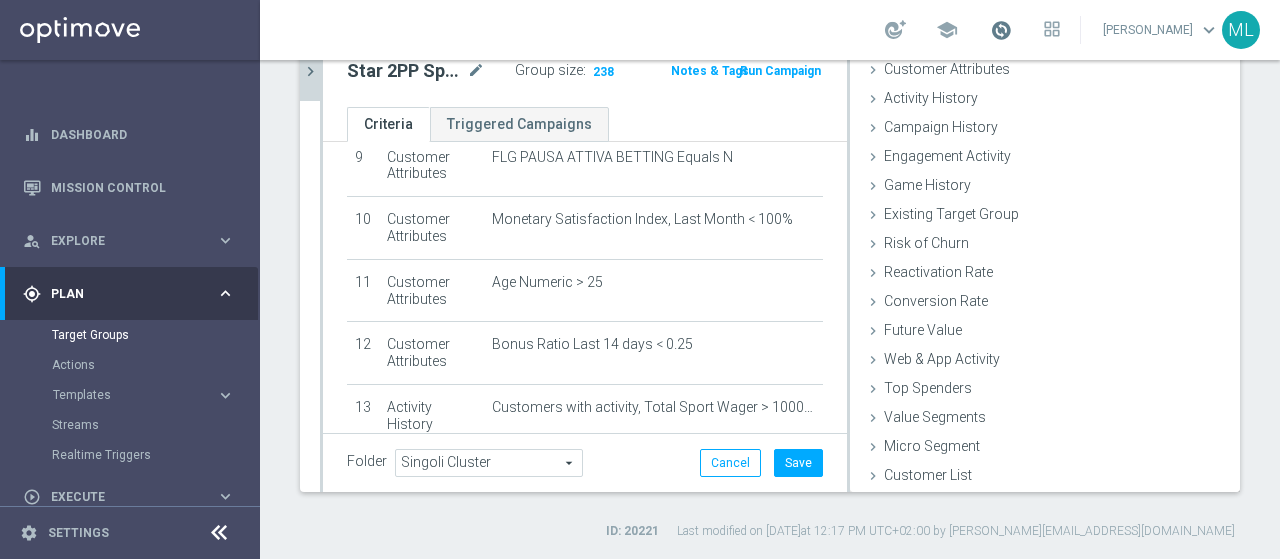 click at bounding box center (1001, 30) 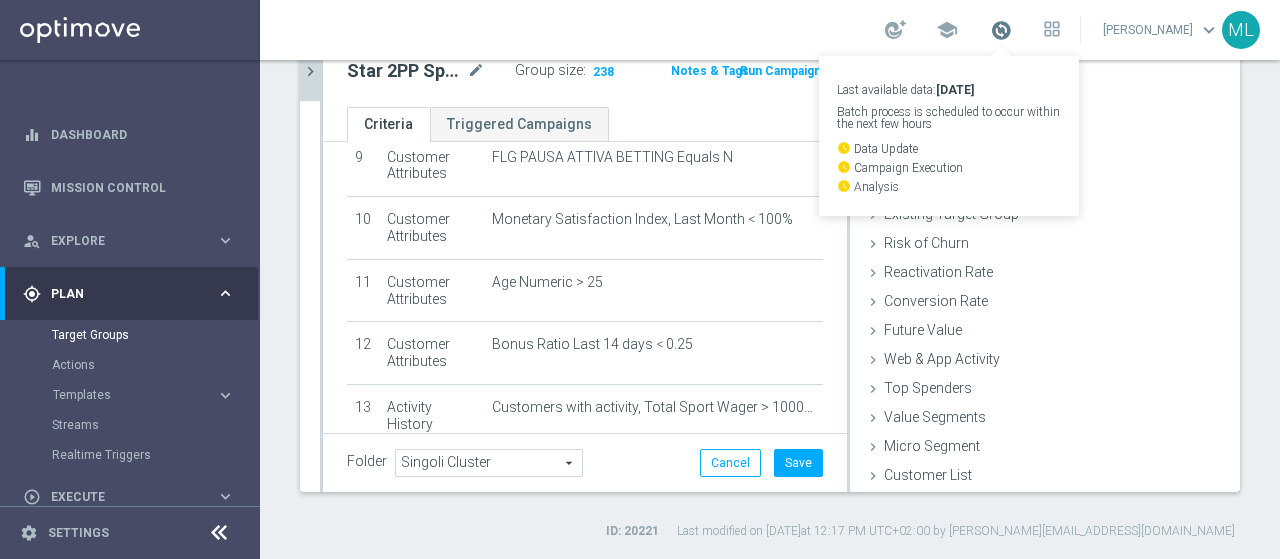 click at bounding box center [1001, 30] 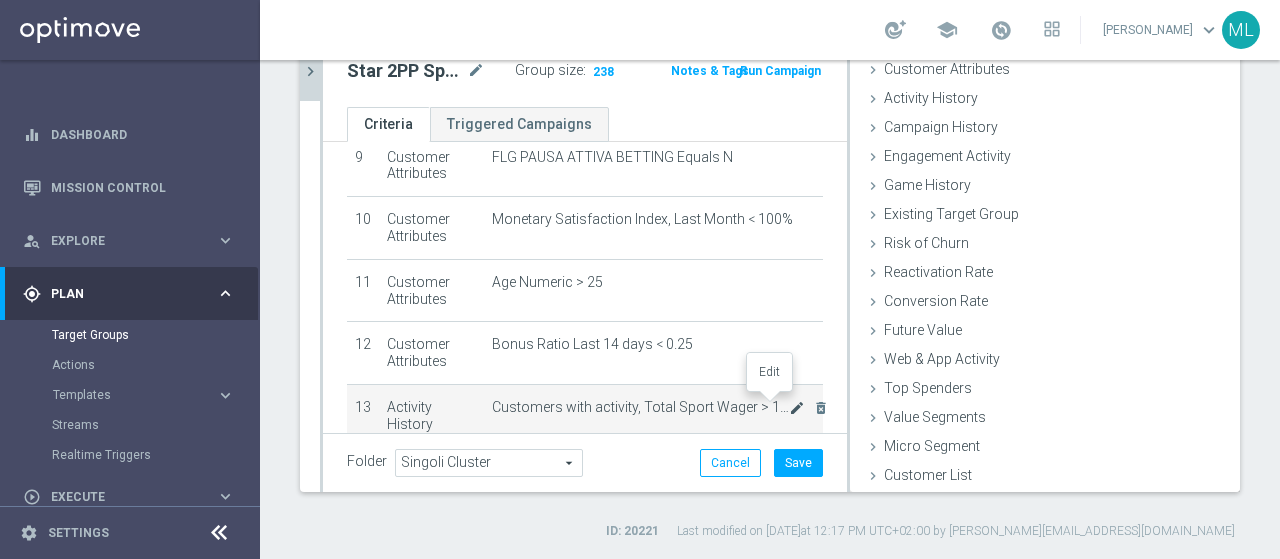 click on "mode_edit" 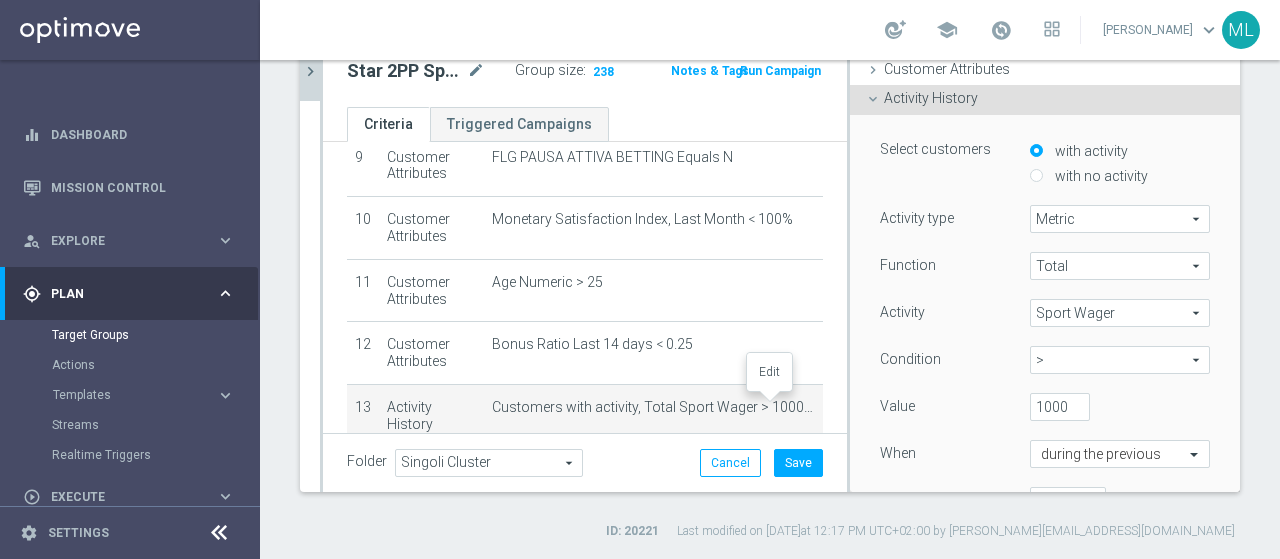 scroll, scrollTop: 160, scrollLeft: 0, axis: vertical 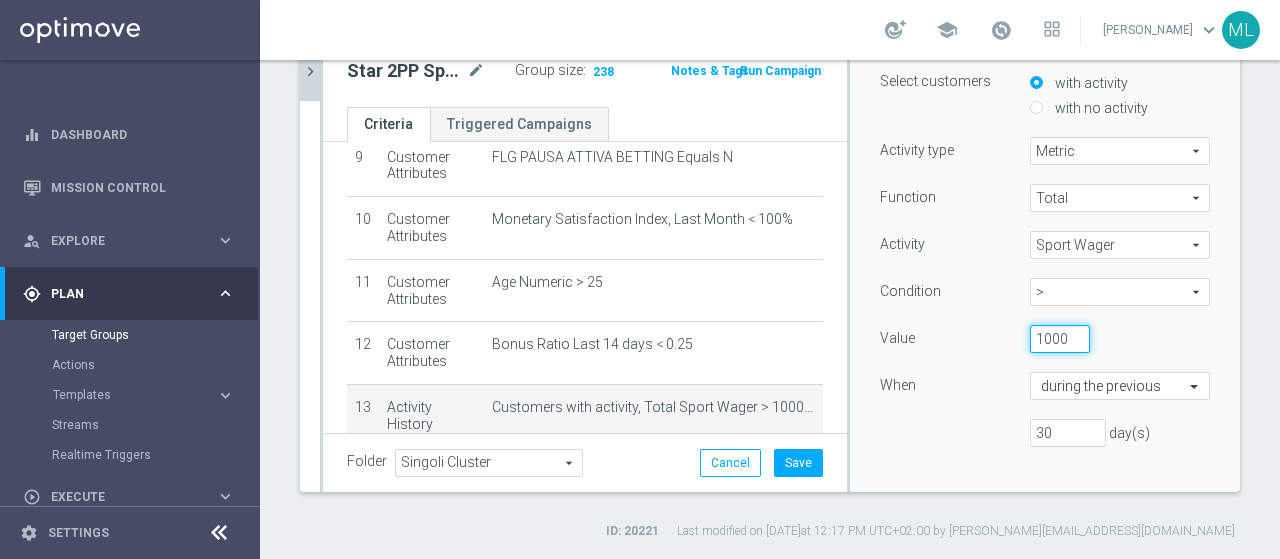 click on "1000" at bounding box center [1060, 339] 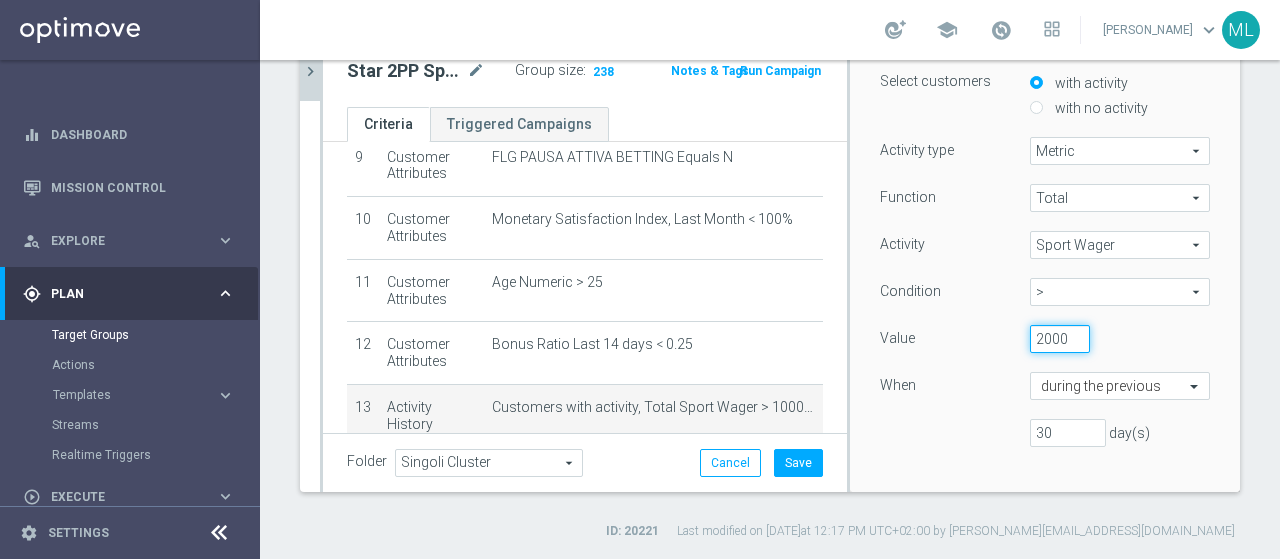 scroll, scrollTop: 360, scrollLeft: 0, axis: vertical 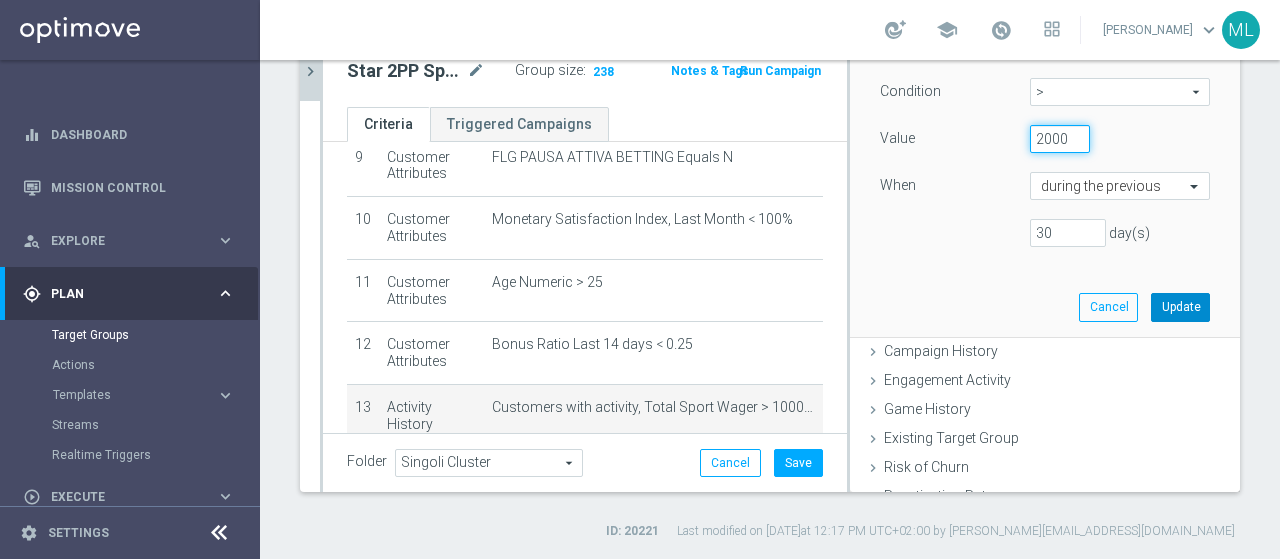 type on "2000" 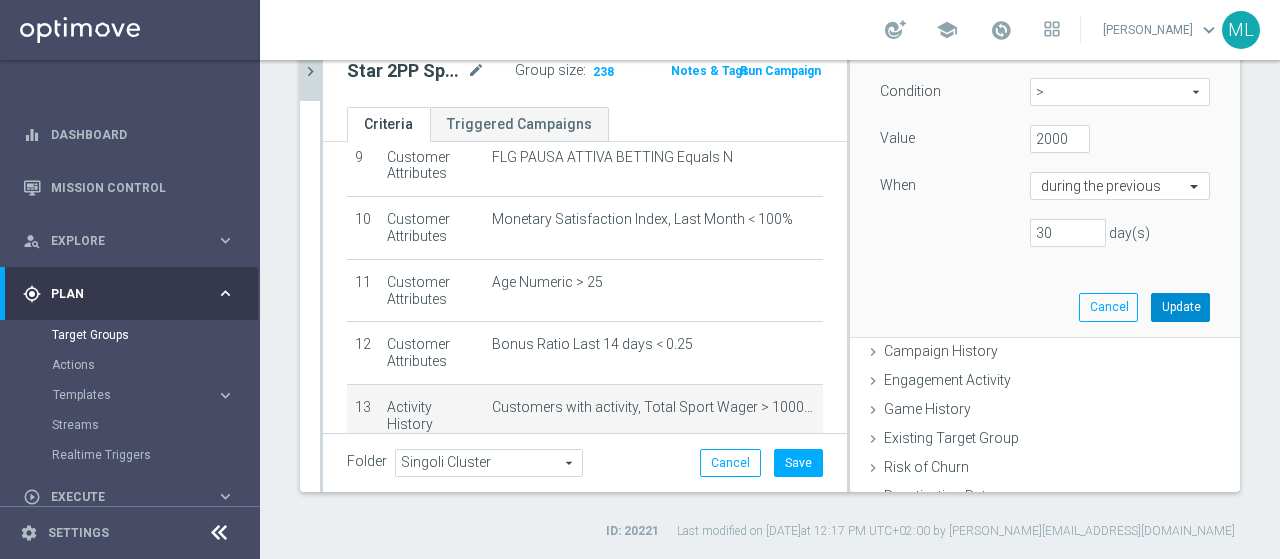 click on "Update" at bounding box center (1180, 307) 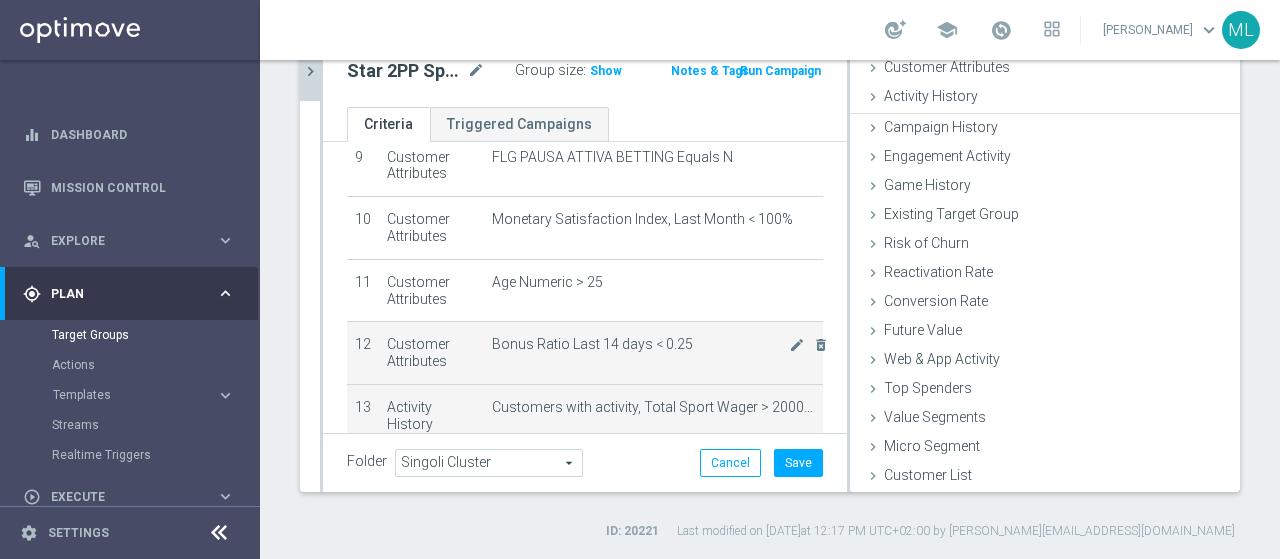 scroll, scrollTop: 92, scrollLeft: 0, axis: vertical 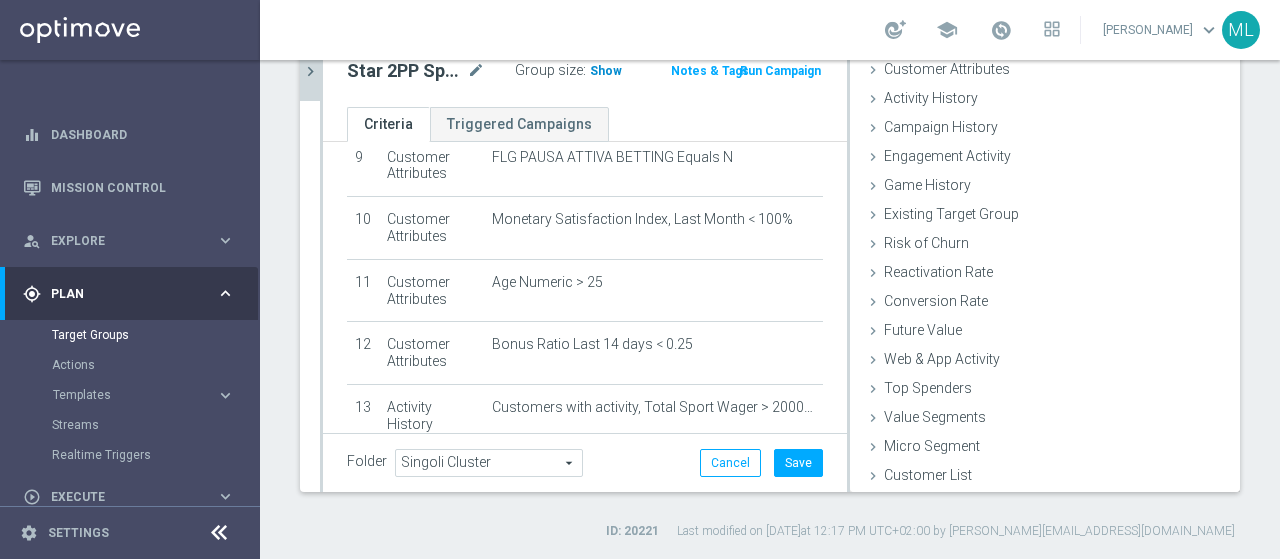 click on "Show" 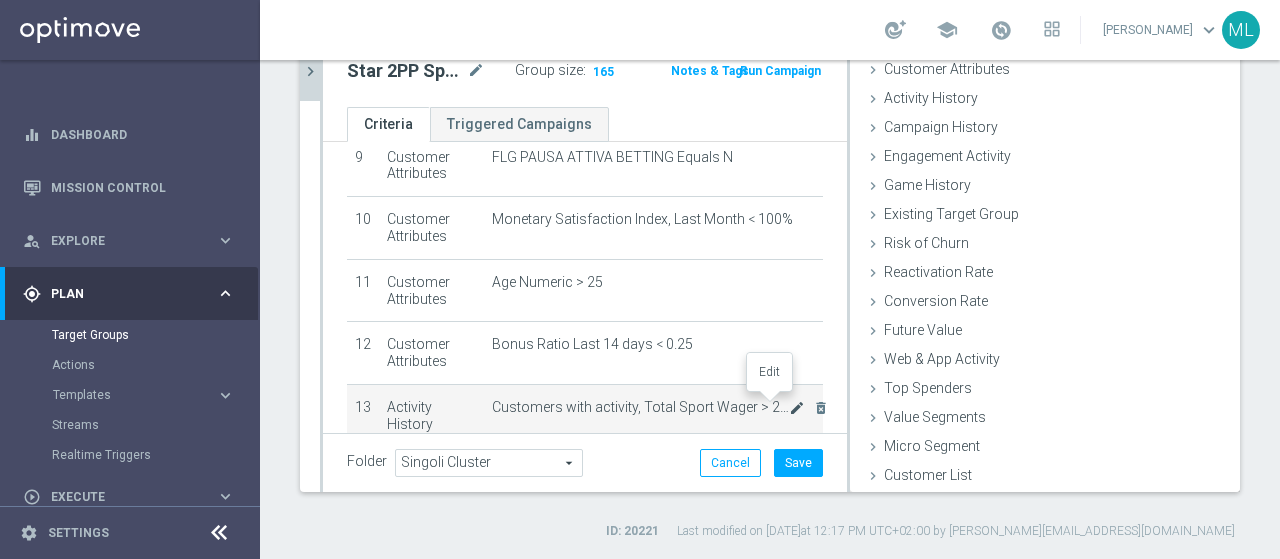 click on "mode_edit" 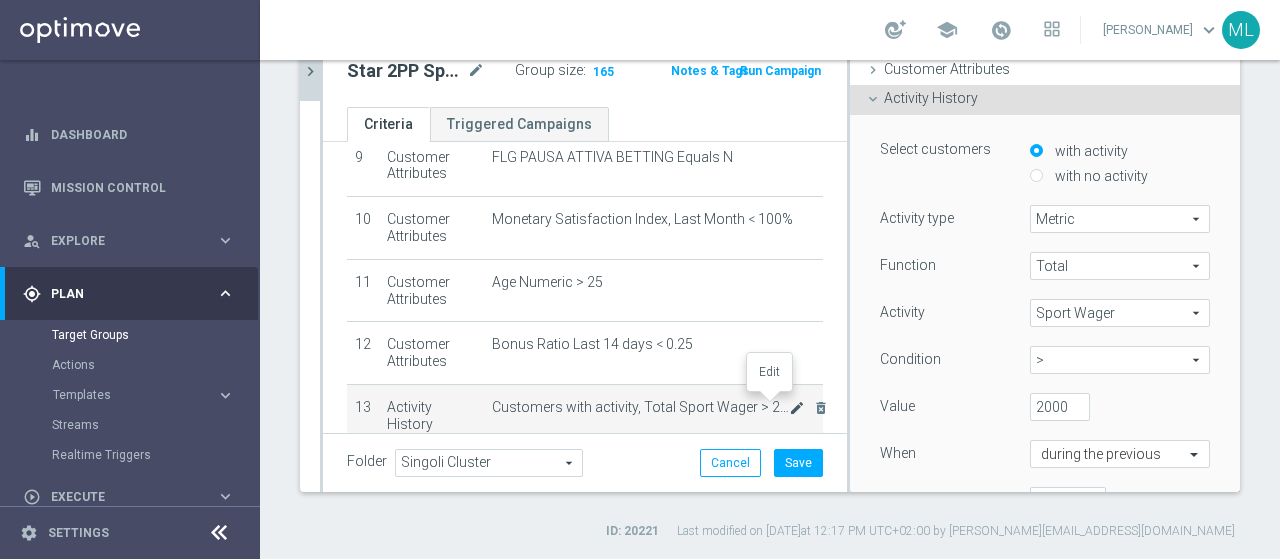 scroll, scrollTop: 160, scrollLeft: 0, axis: vertical 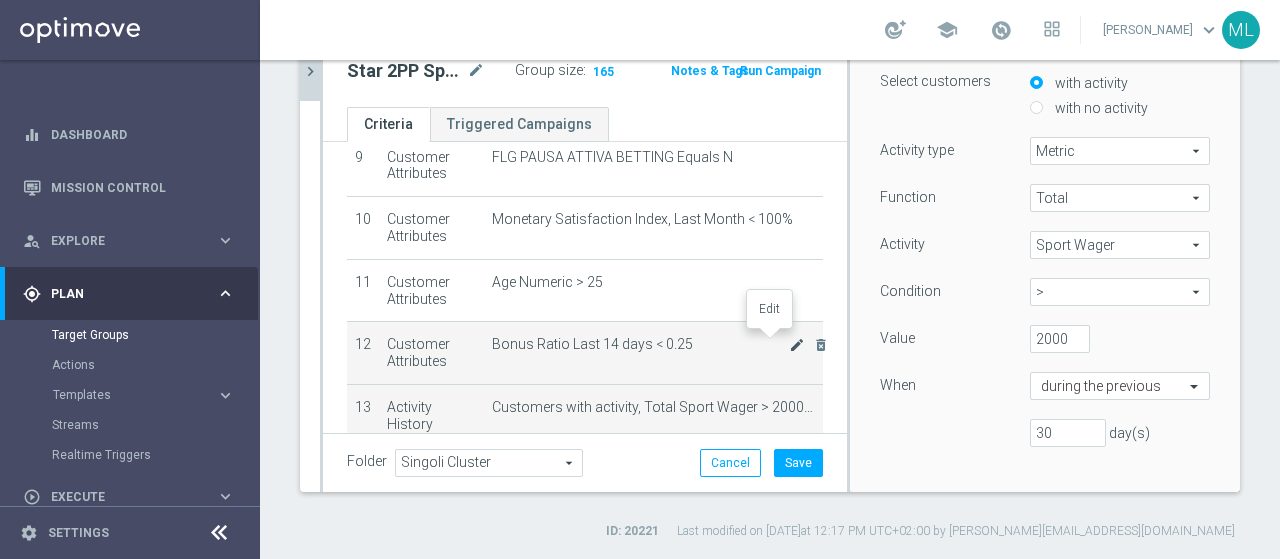 click on "mode_edit" 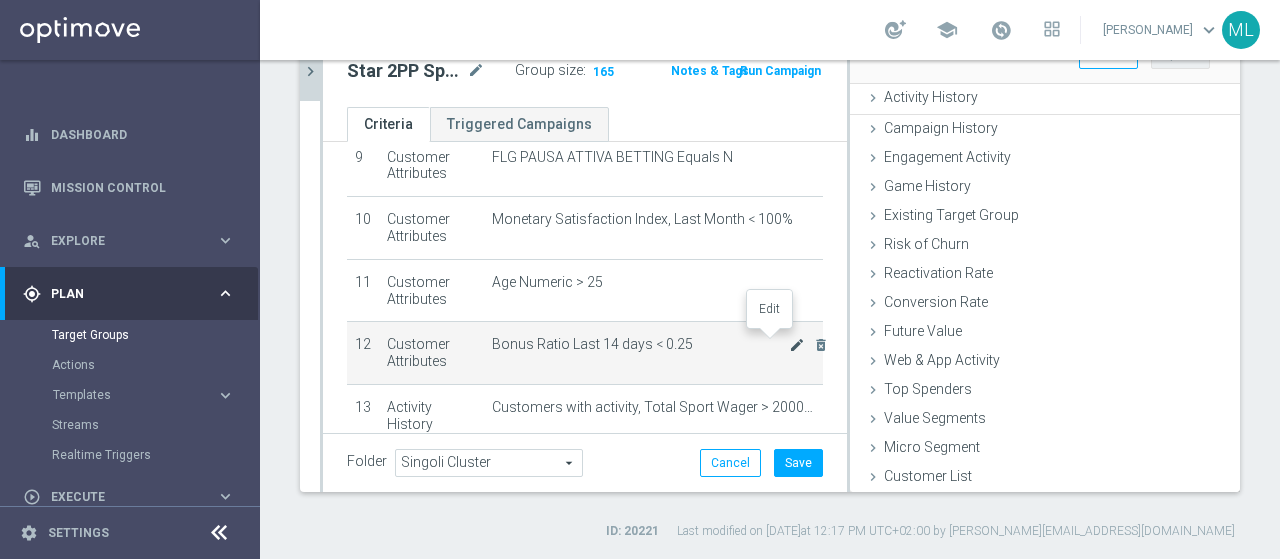 scroll, scrollTop: 317, scrollLeft: 0, axis: vertical 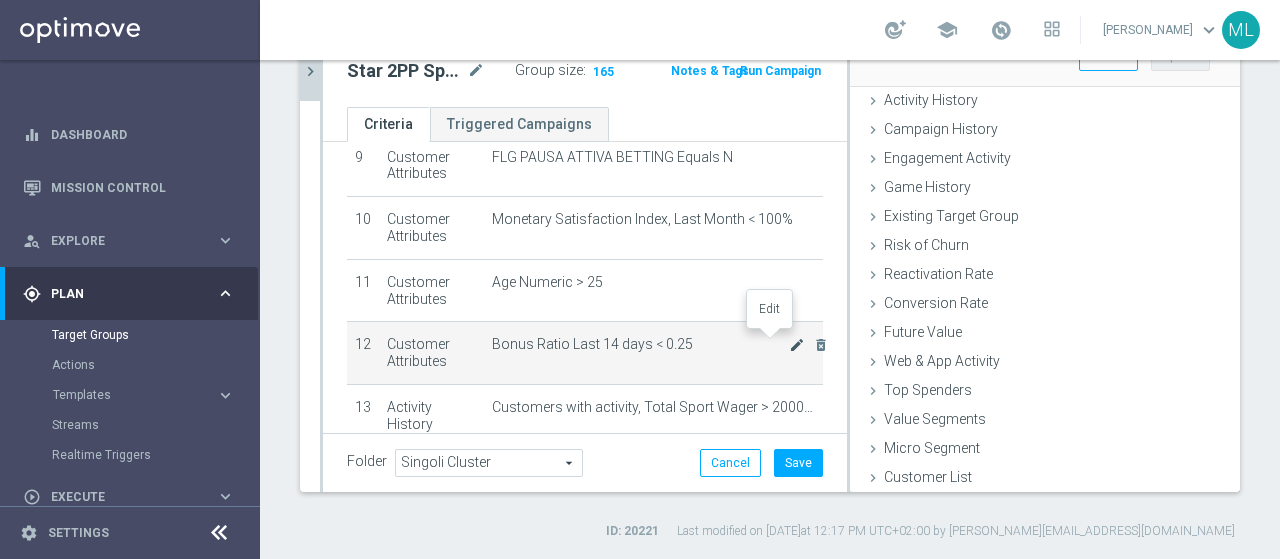 click on "mode_edit" 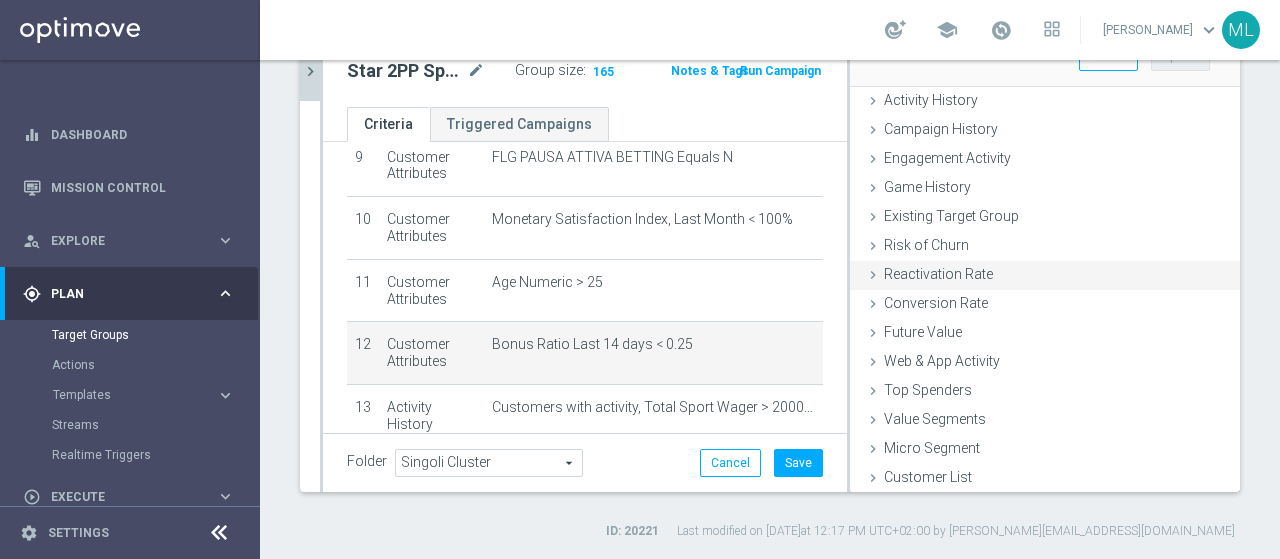 scroll, scrollTop: 0, scrollLeft: 0, axis: both 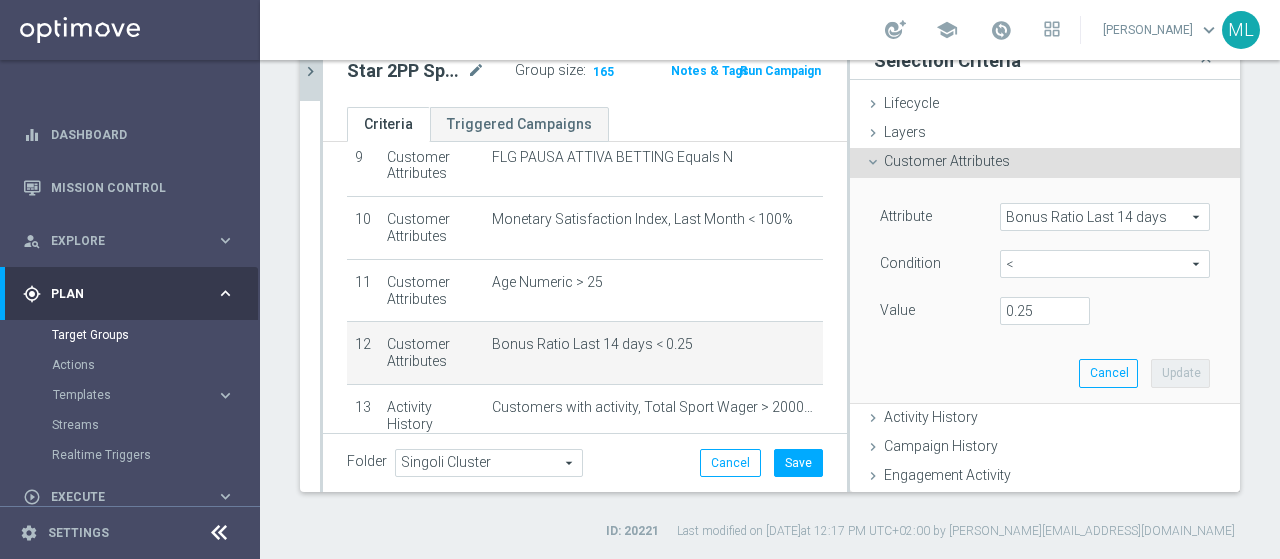 click on "<" at bounding box center (1105, 264) 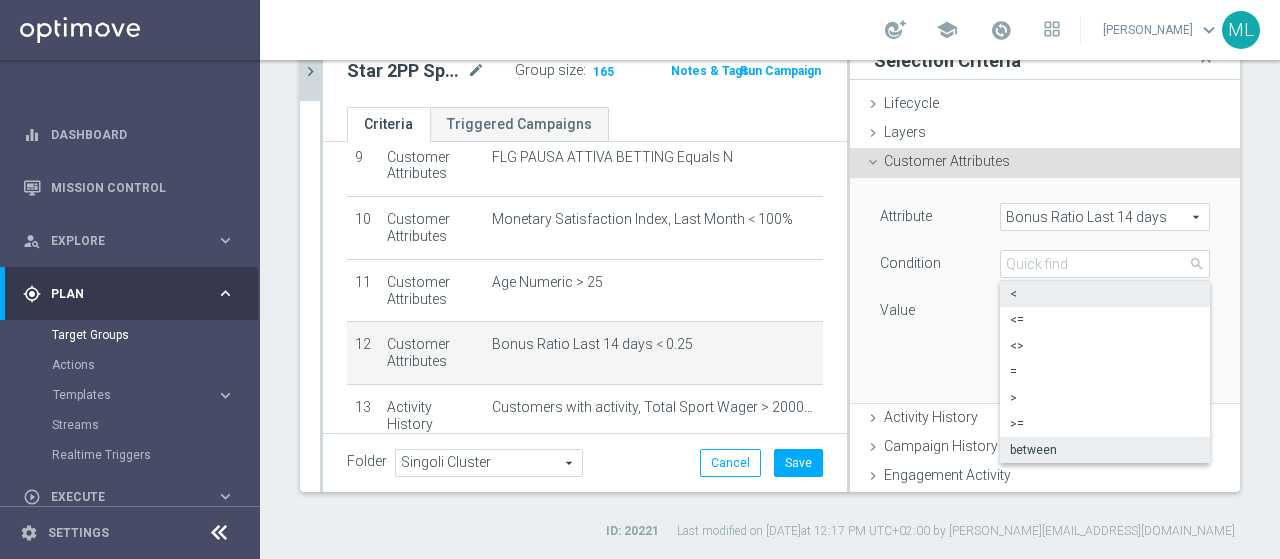 click on "between" at bounding box center [1105, 450] 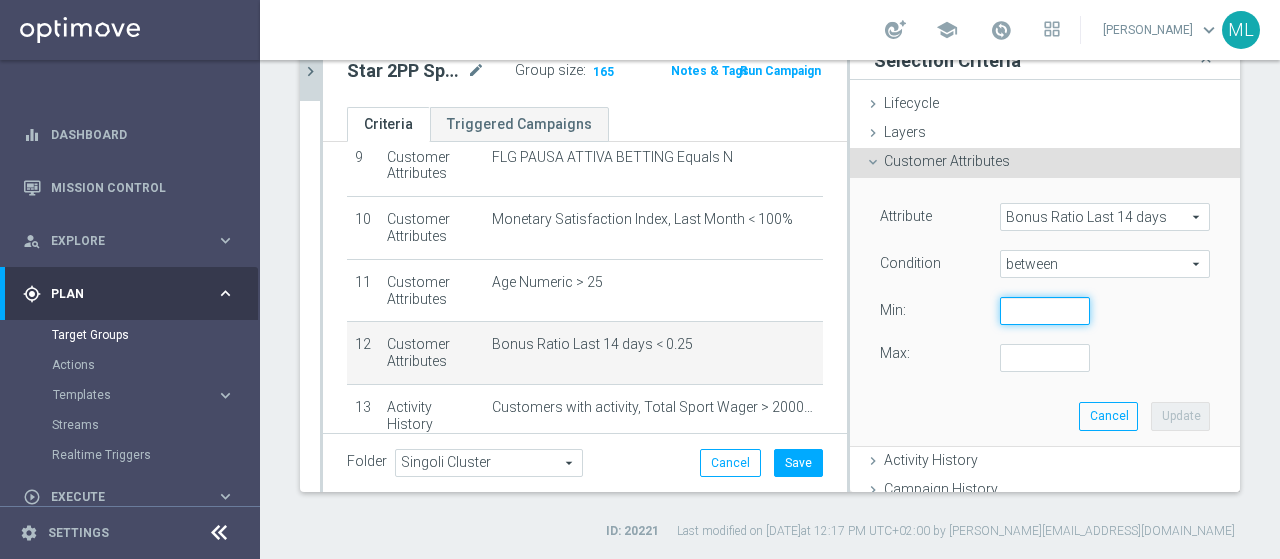 click at bounding box center [1045, 311] 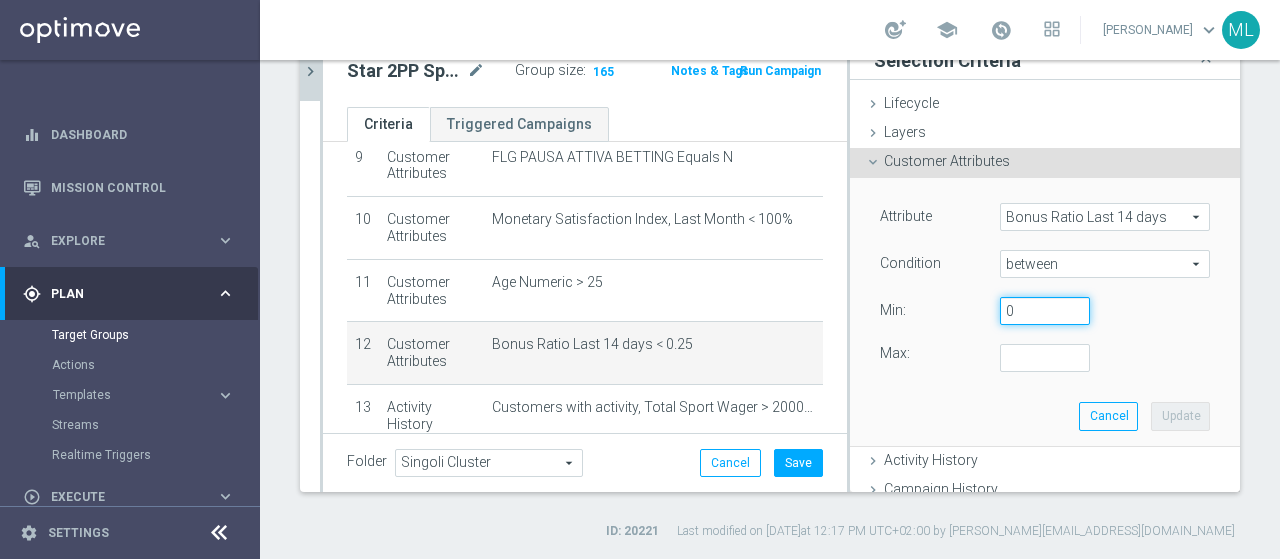 type on "0" 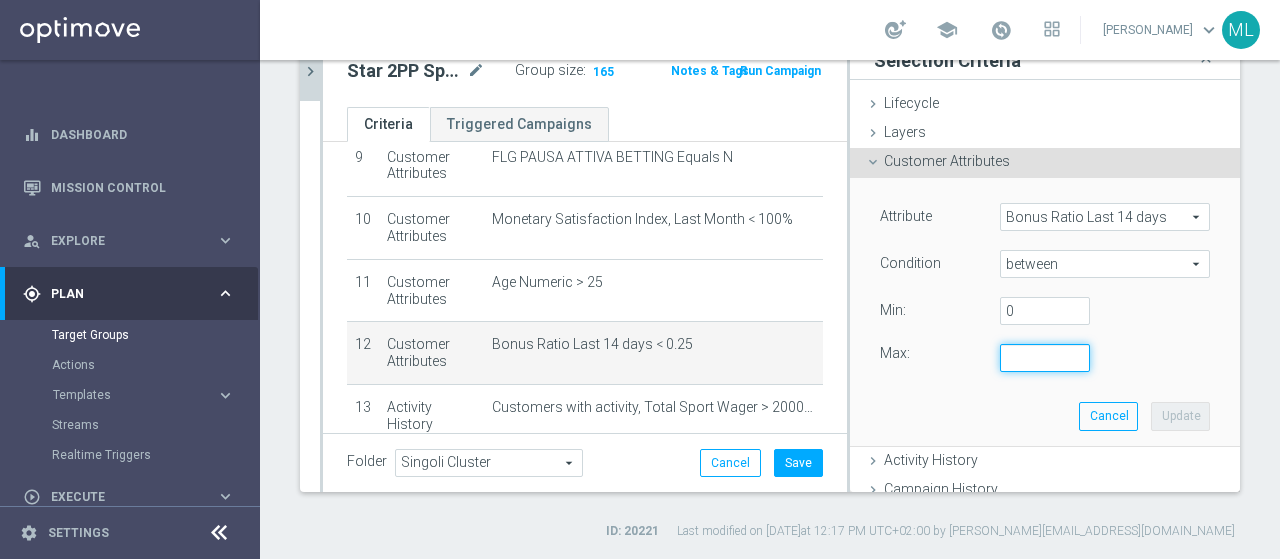 click at bounding box center [1045, 358] 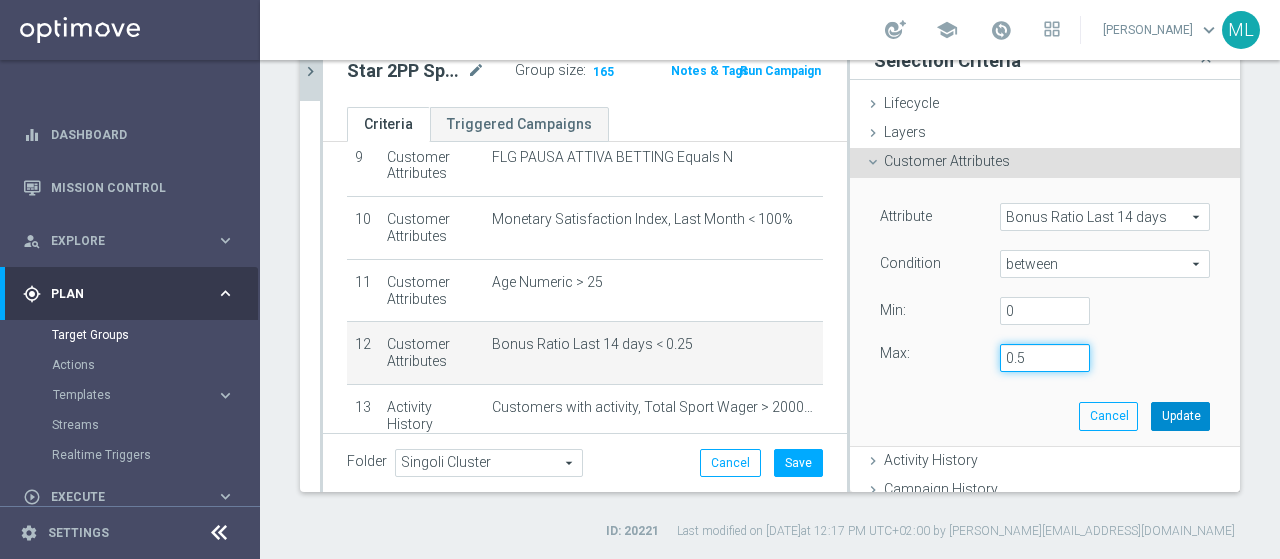 type on "0.5" 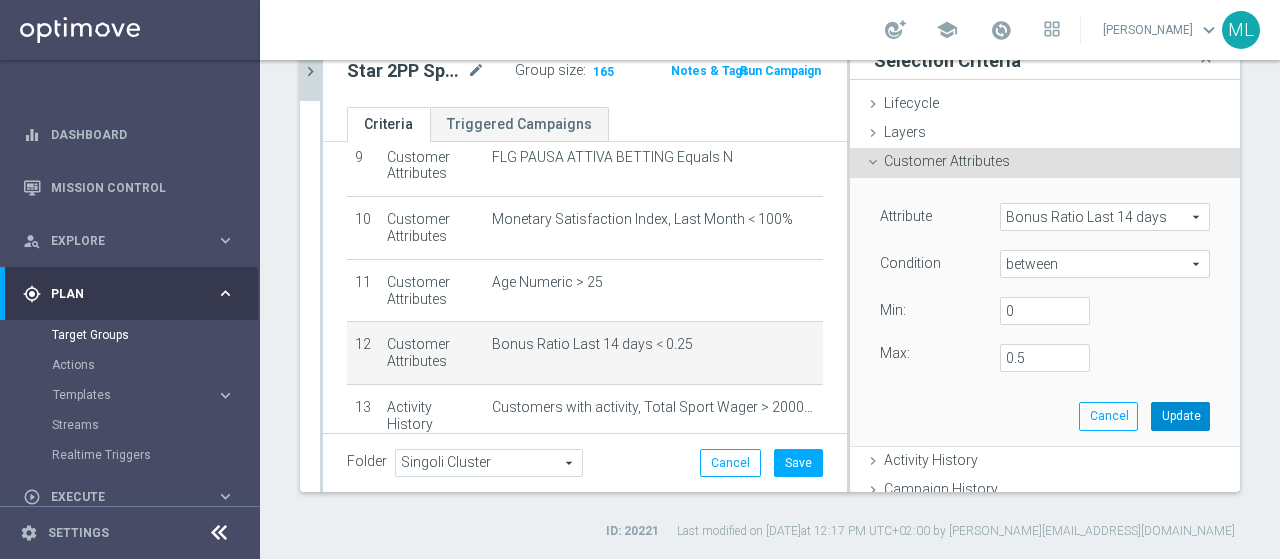 click on "Update" at bounding box center [1180, 416] 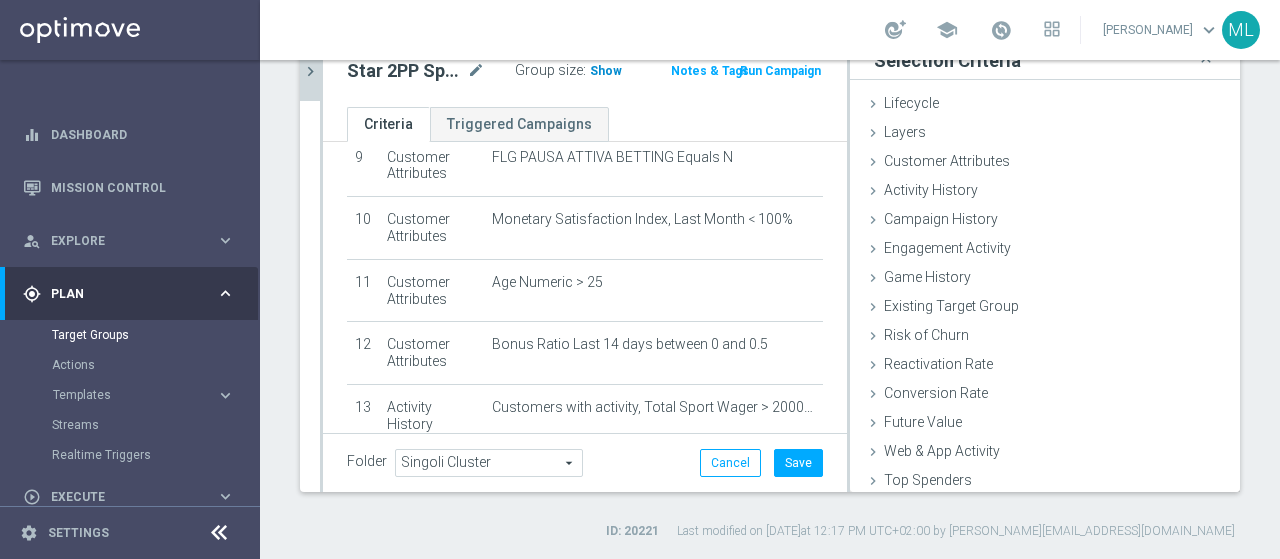 click on "Show" 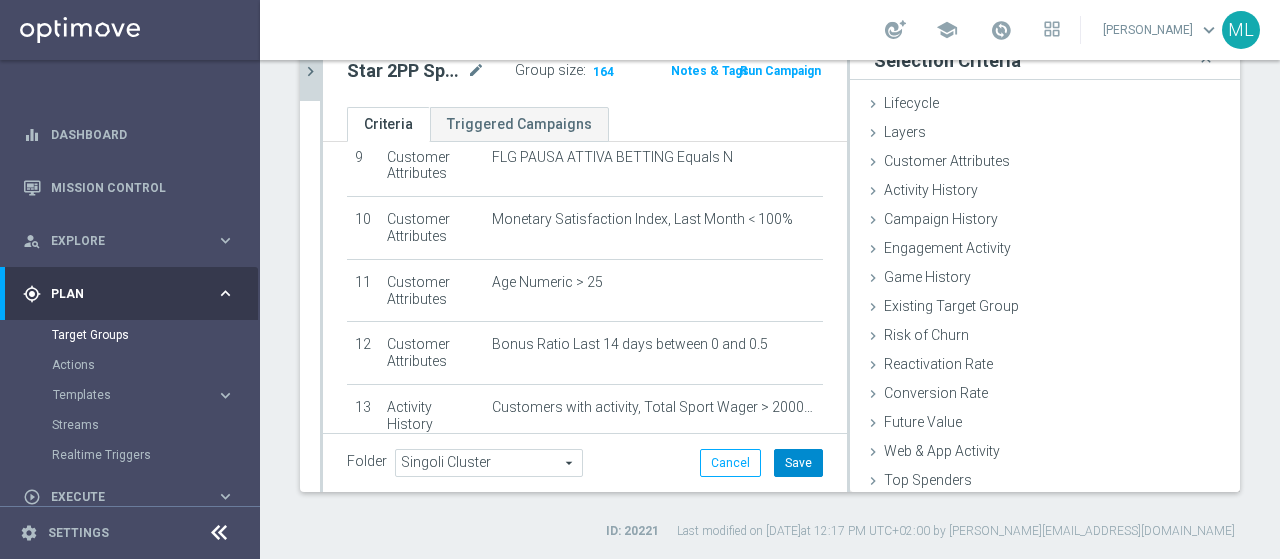 click on "Save" 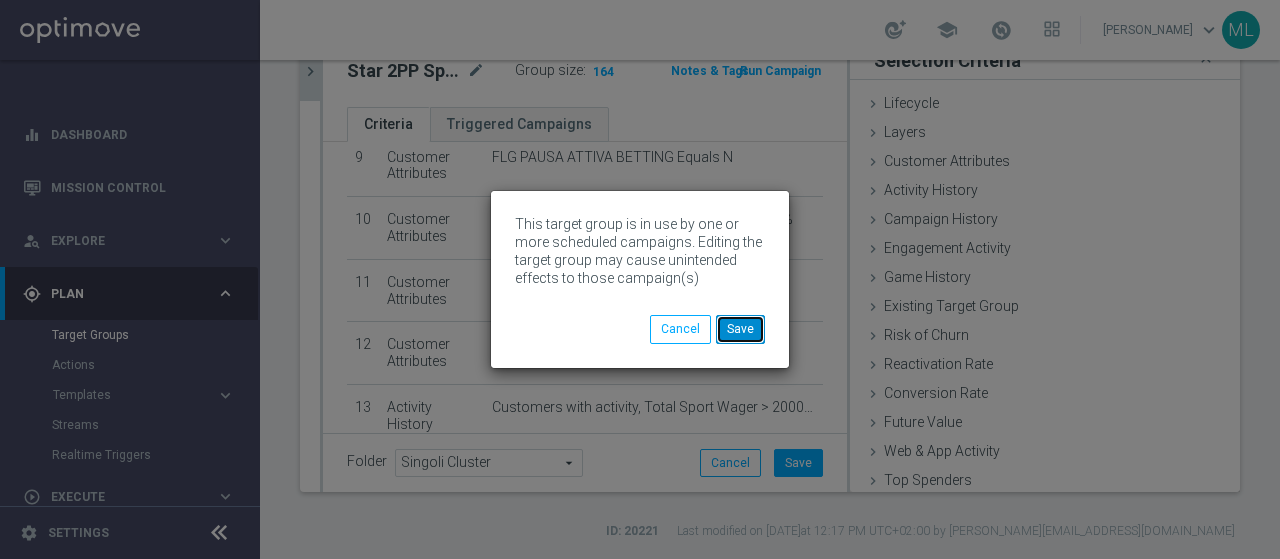 click on "Save" at bounding box center (740, 329) 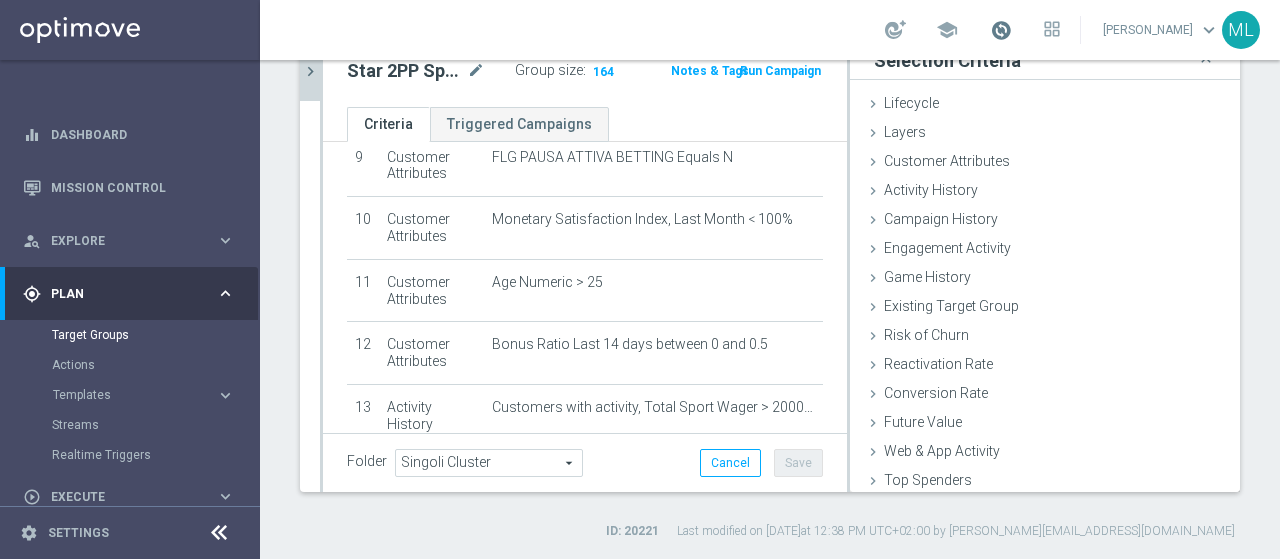 click at bounding box center [1001, 30] 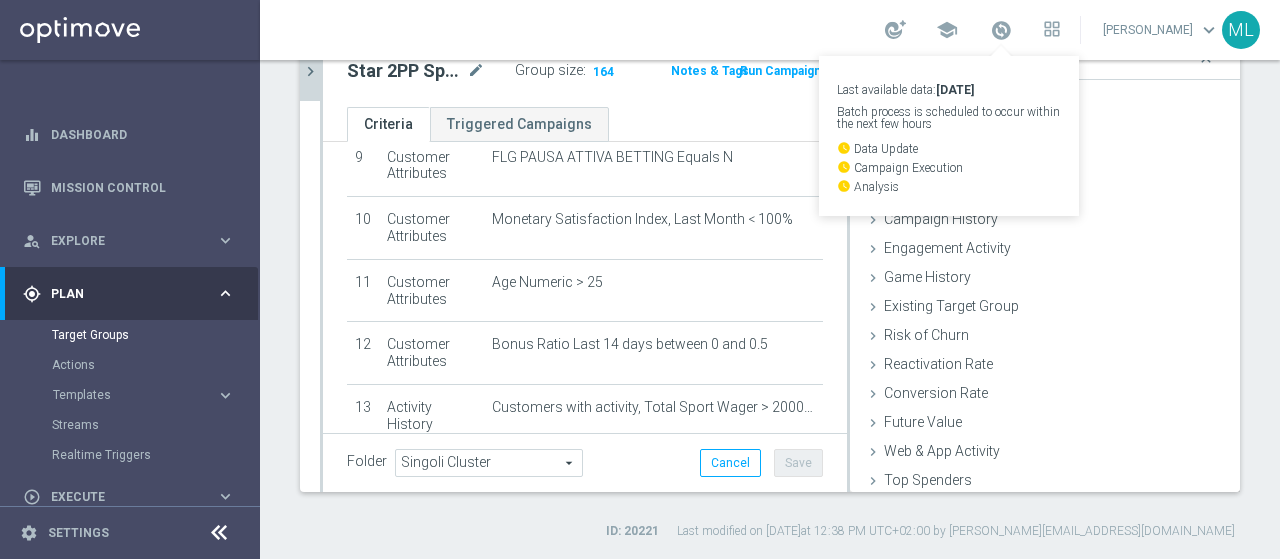 click on "search
more_vert
Prioritize
Customer Target Groups
library_add
create_new_folder
MK" 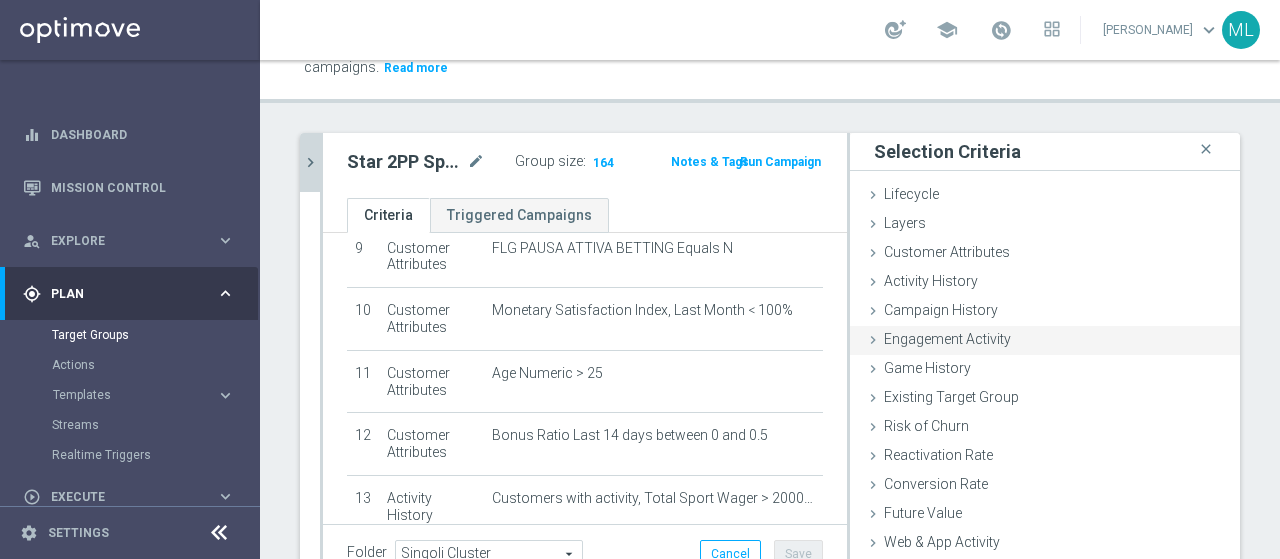 scroll, scrollTop: 0, scrollLeft: 0, axis: both 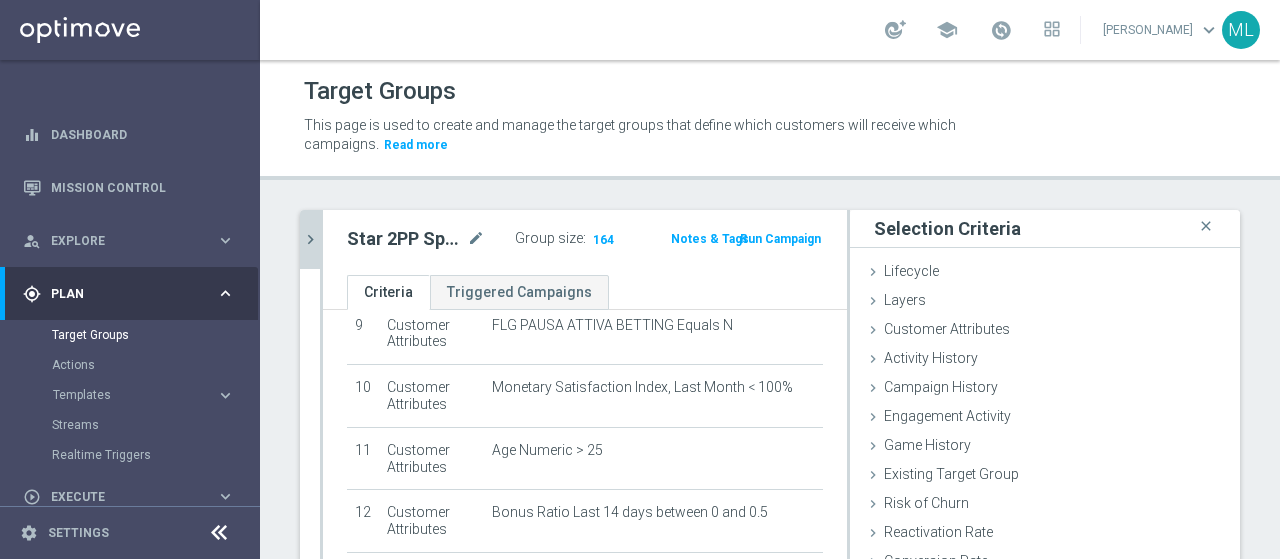 click on "chevron_right" 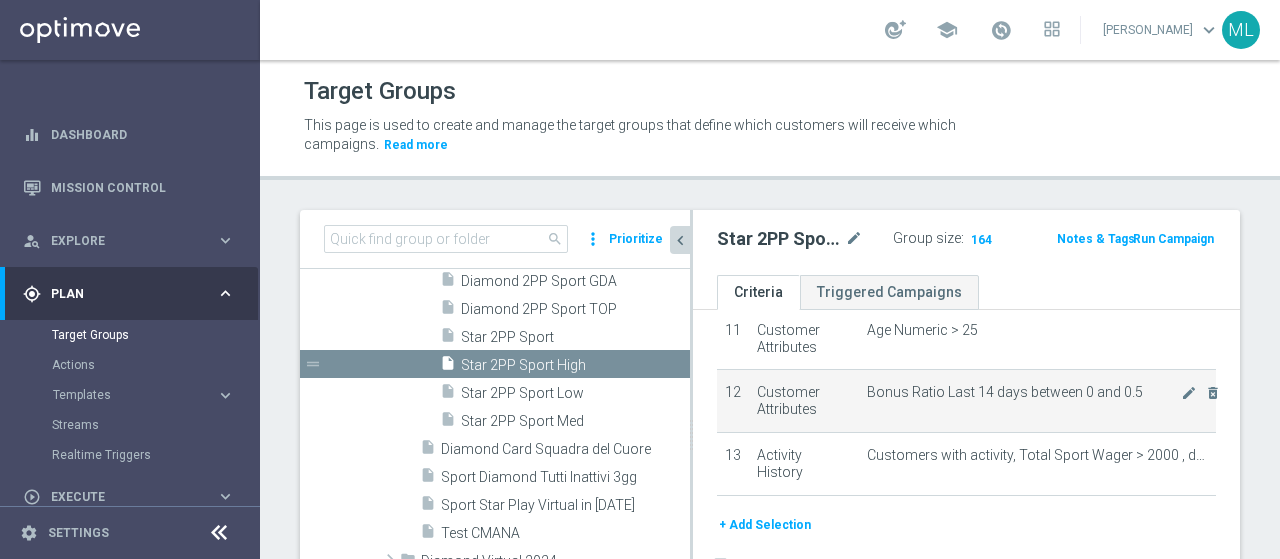 scroll, scrollTop: 717, scrollLeft: 0, axis: vertical 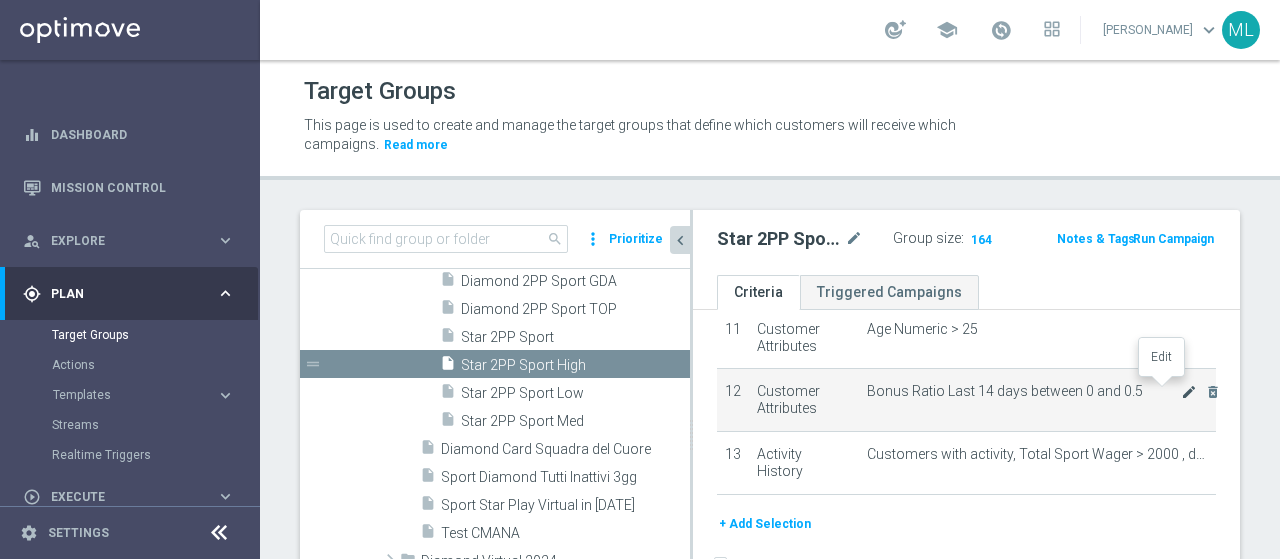 click on "mode_edit" 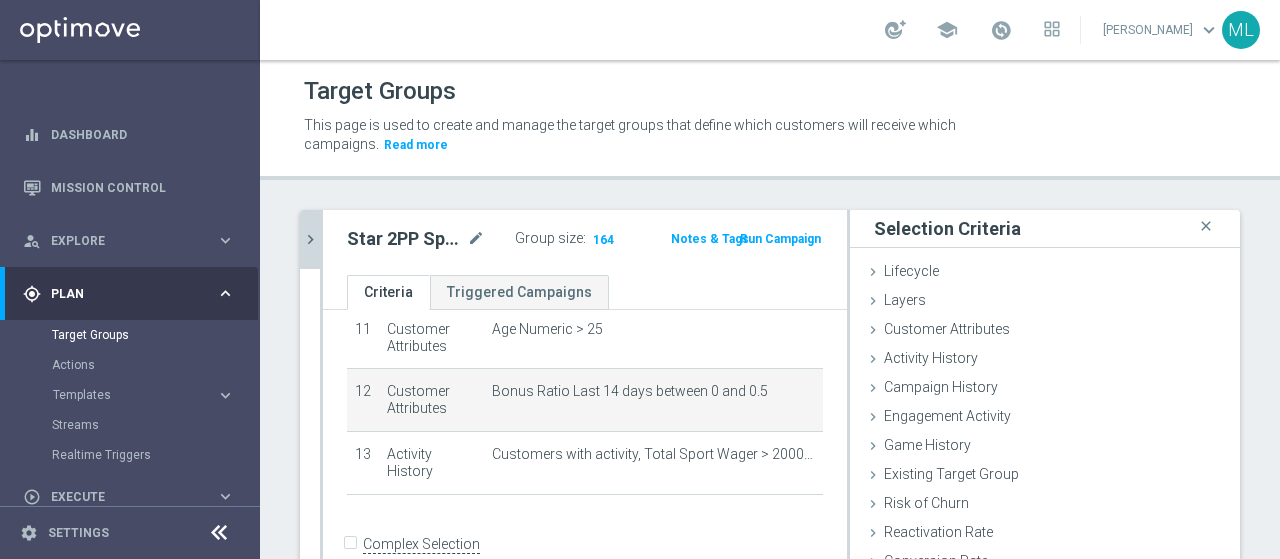 scroll, scrollTop: 696, scrollLeft: 0, axis: vertical 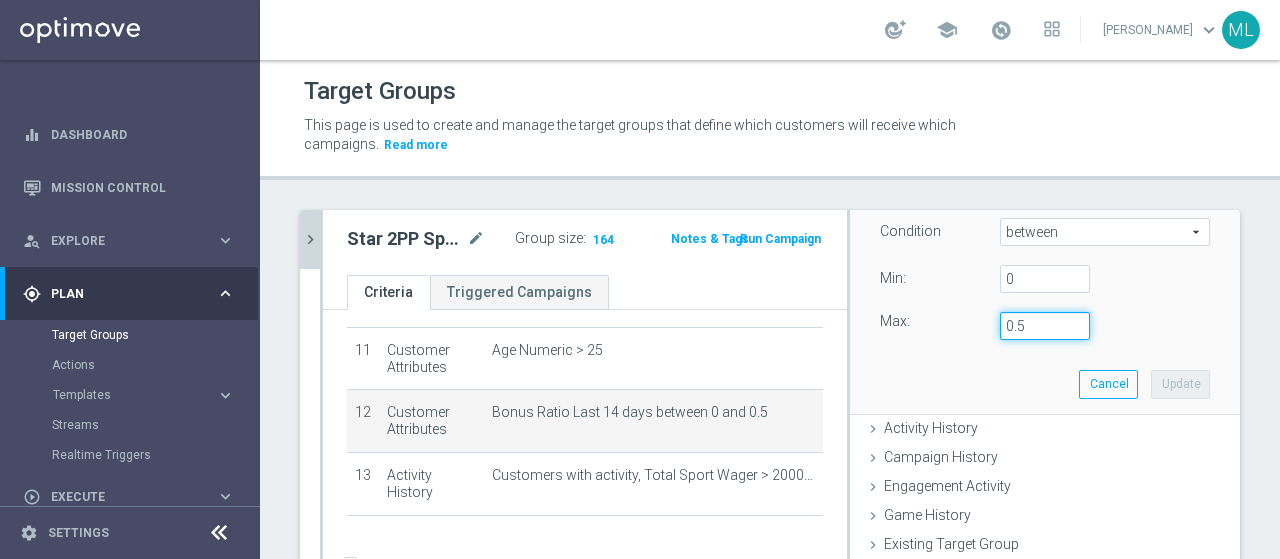click on "0.5" at bounding box center (1045, 326) 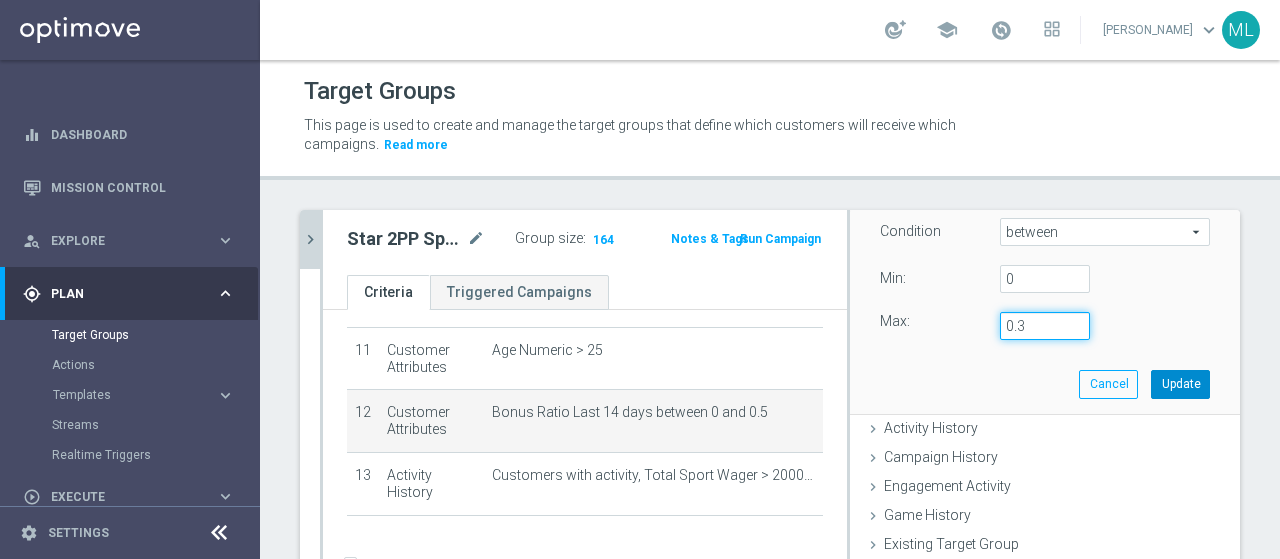 type on "0.3" 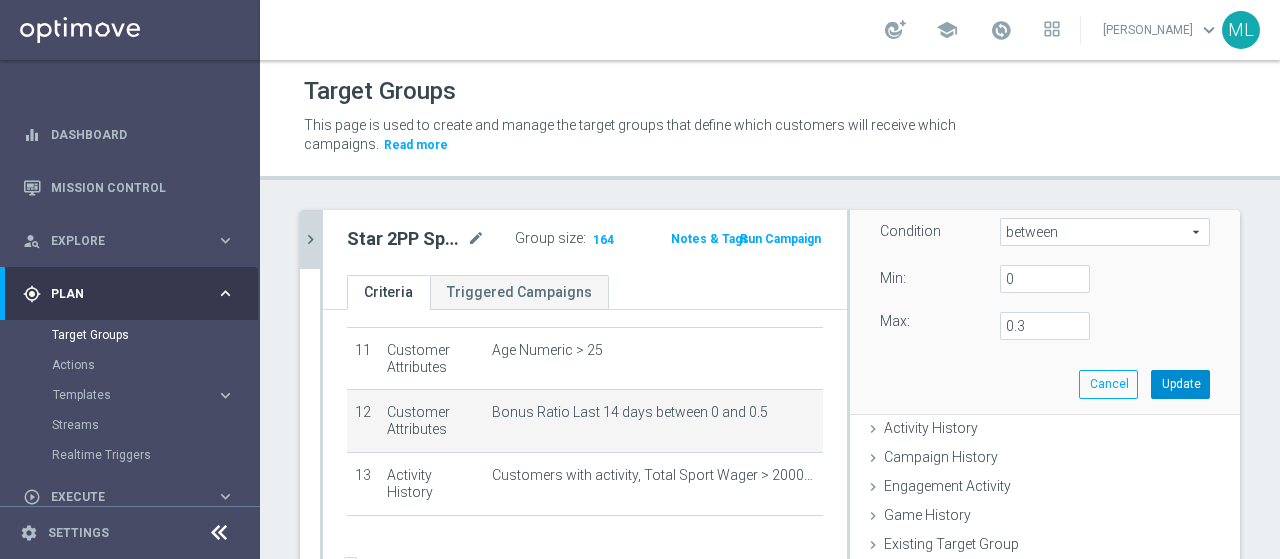 click on "Update" at bounding box center (1180, 384) 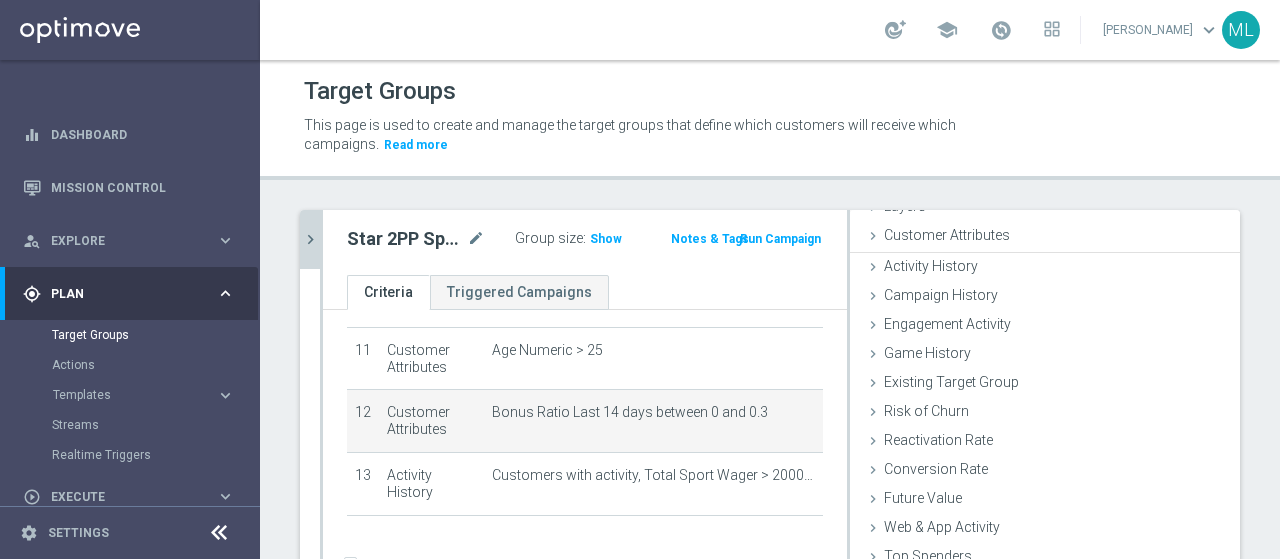 scroll, scrollTop: 92, scrollLeft: 0, axis: vertical 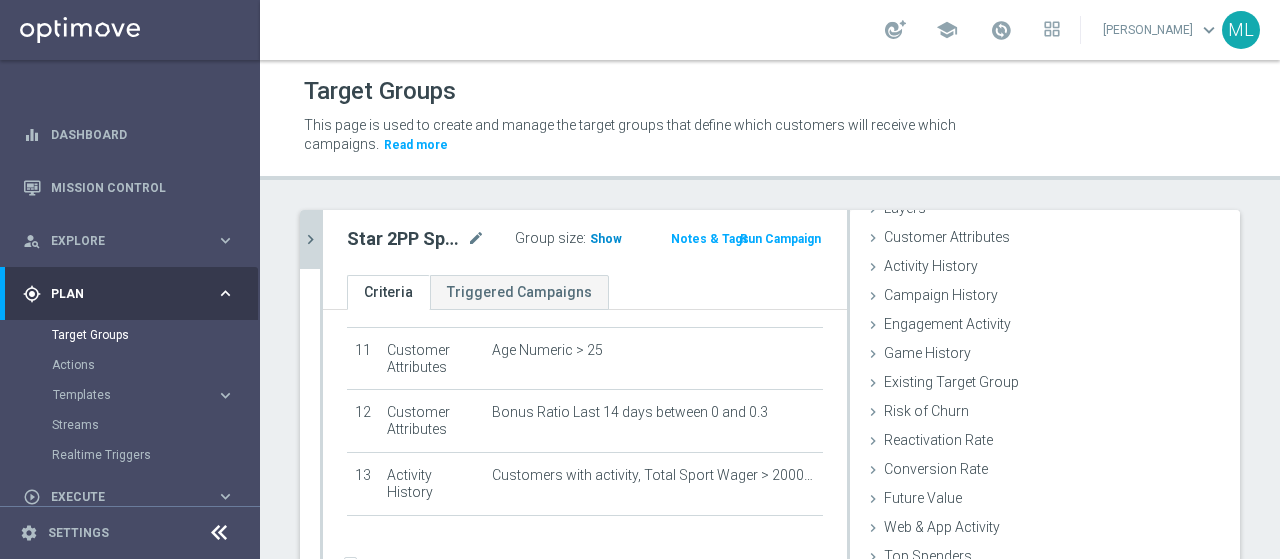 click on "Show" 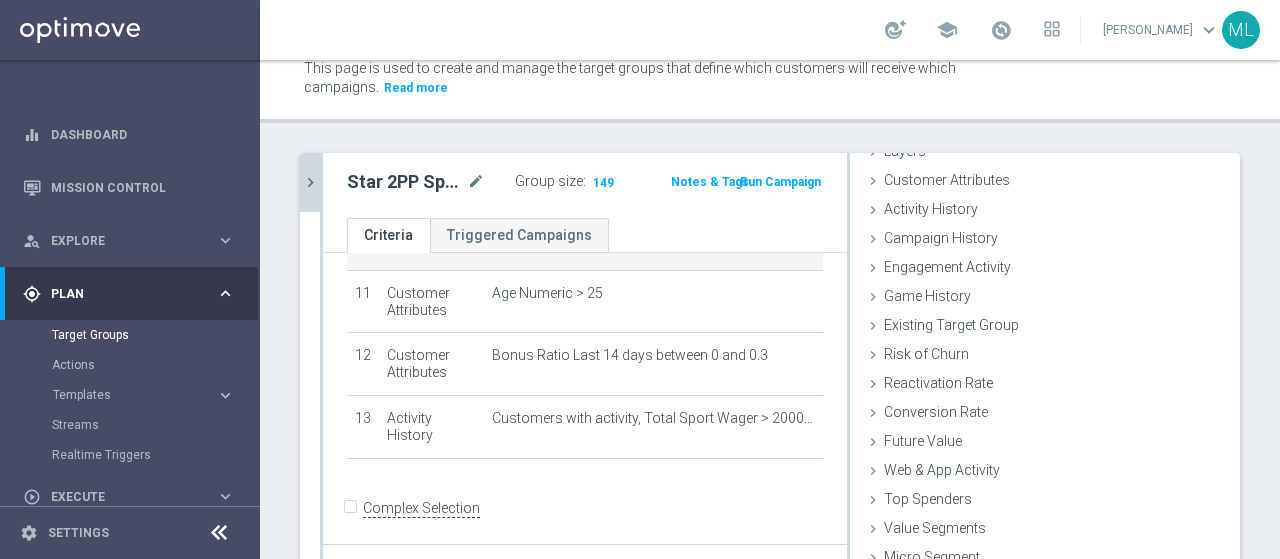 scroll, scrollTop: 100, scrollLeft: 0, axis: vertical 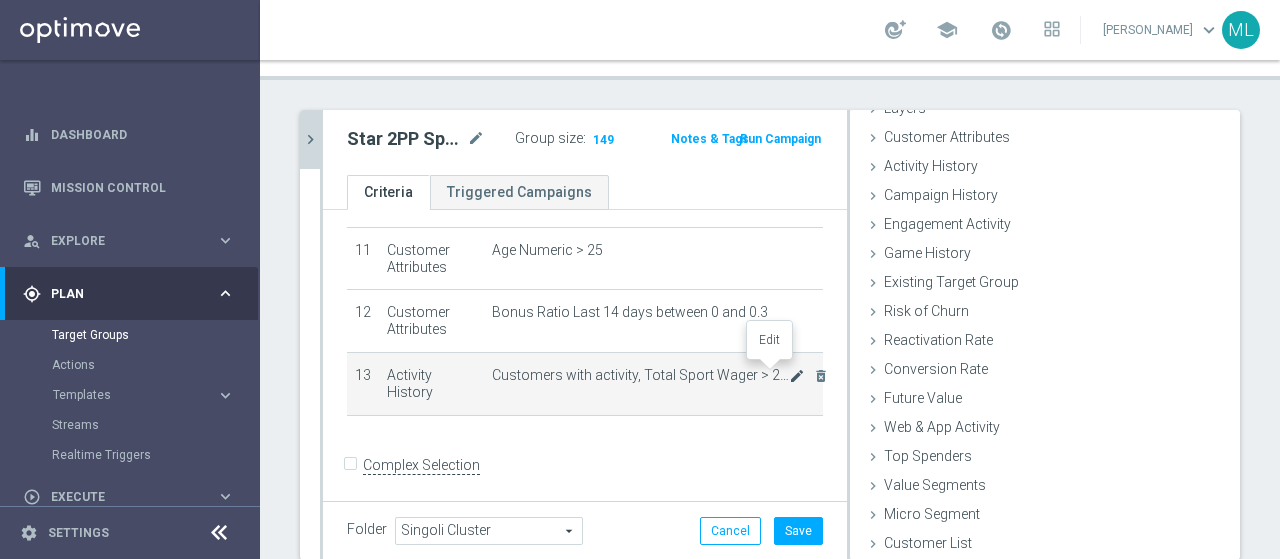 click on "mode_edit" 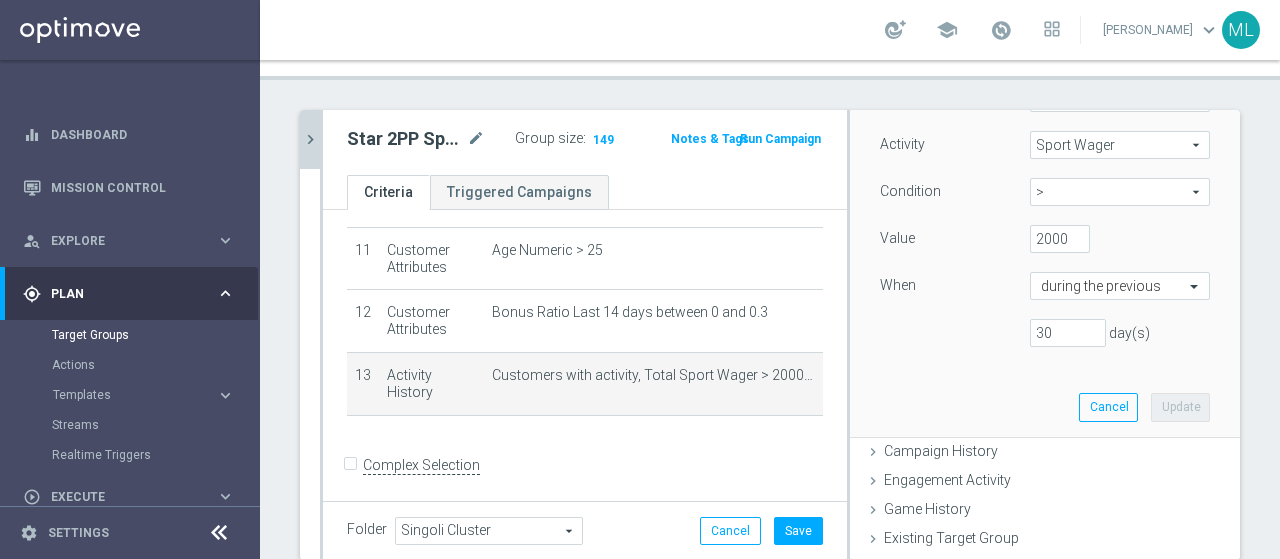 scroll, scrollTop: 330, scrollLeft: 0, axis: vertical 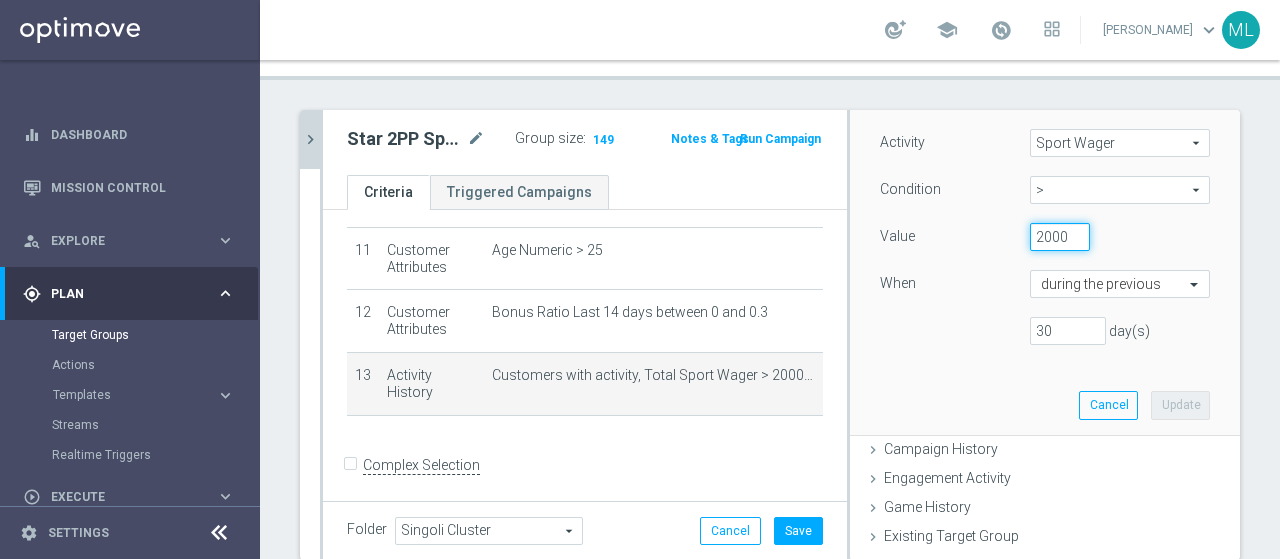 click on "2000" at bounding box center [1060, 237] 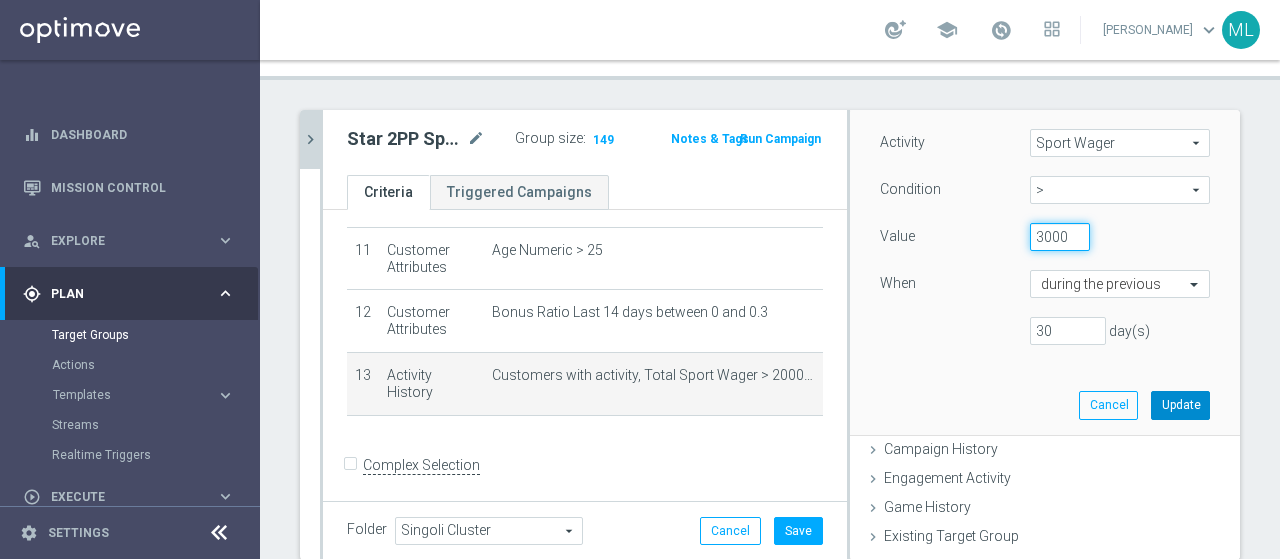 type on "3000" 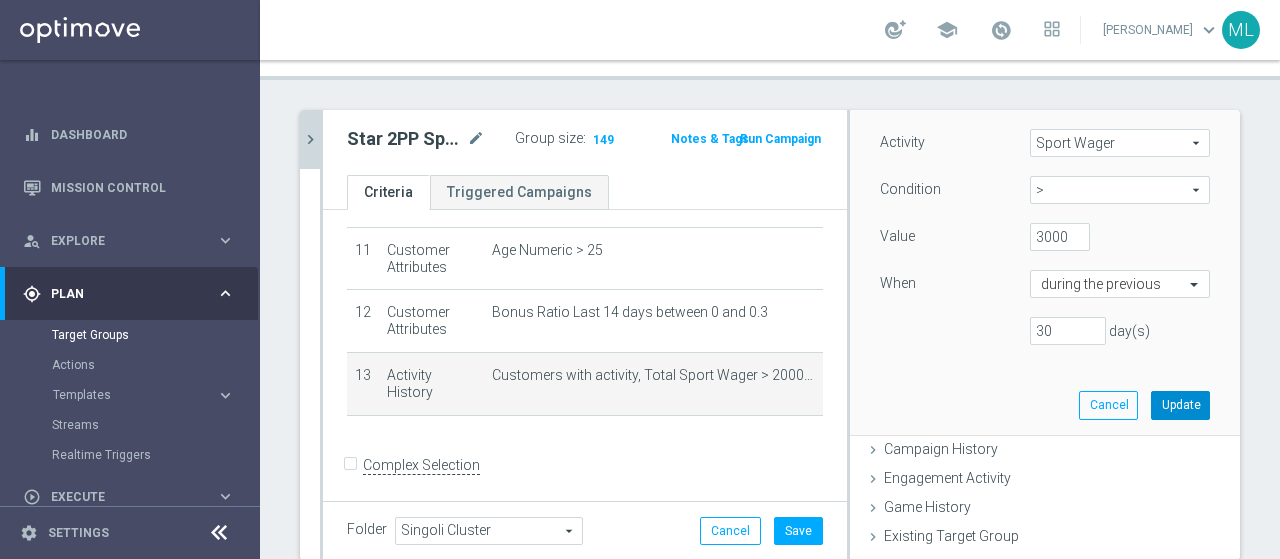 click on "Update" at bounding box center (1180, 405) 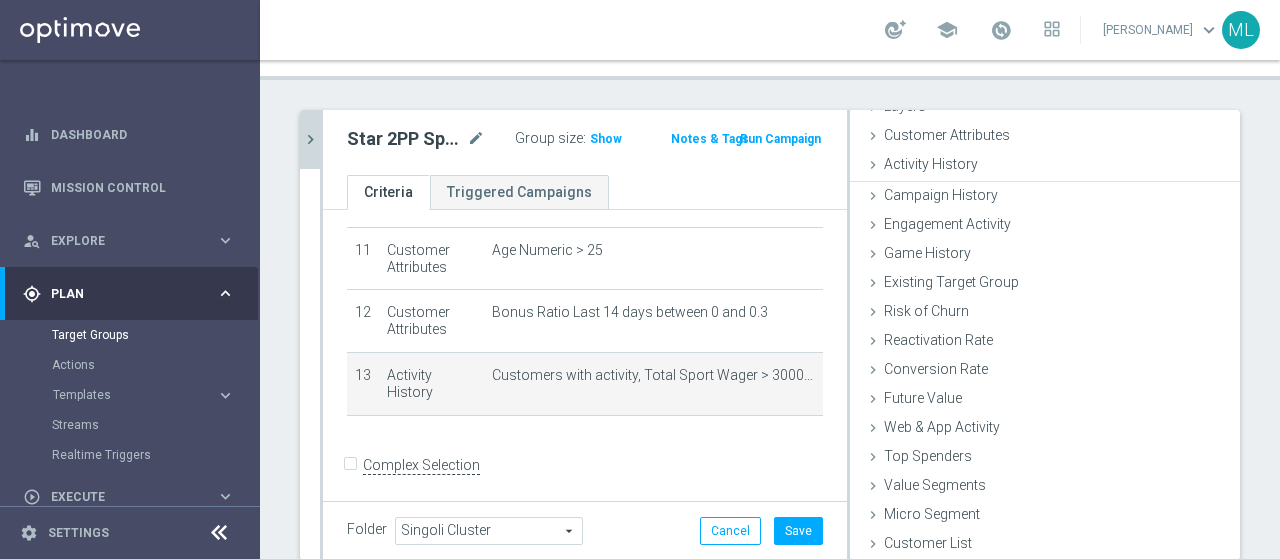 scroll, scrollTop: 92, scrollLeft: 0, axis: vertical 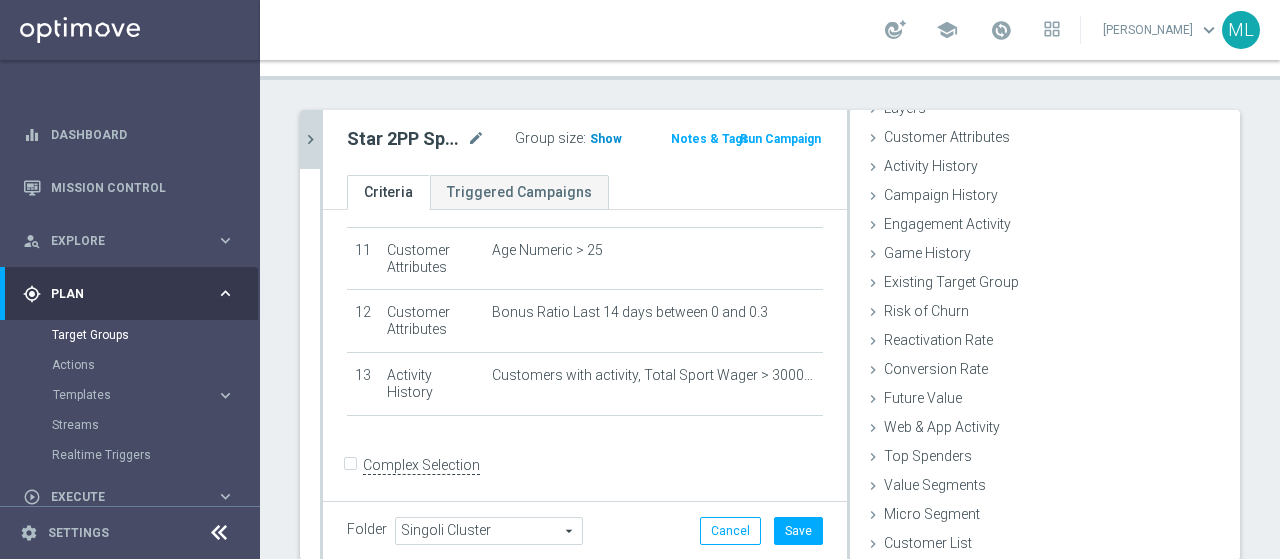 click on "Show" 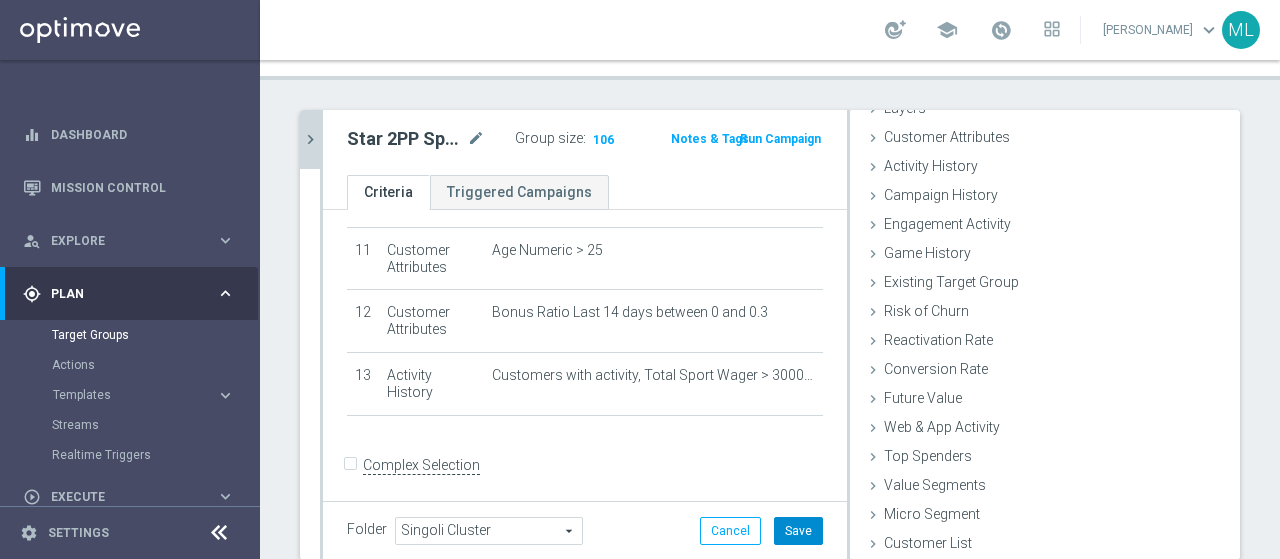 click on "Save" 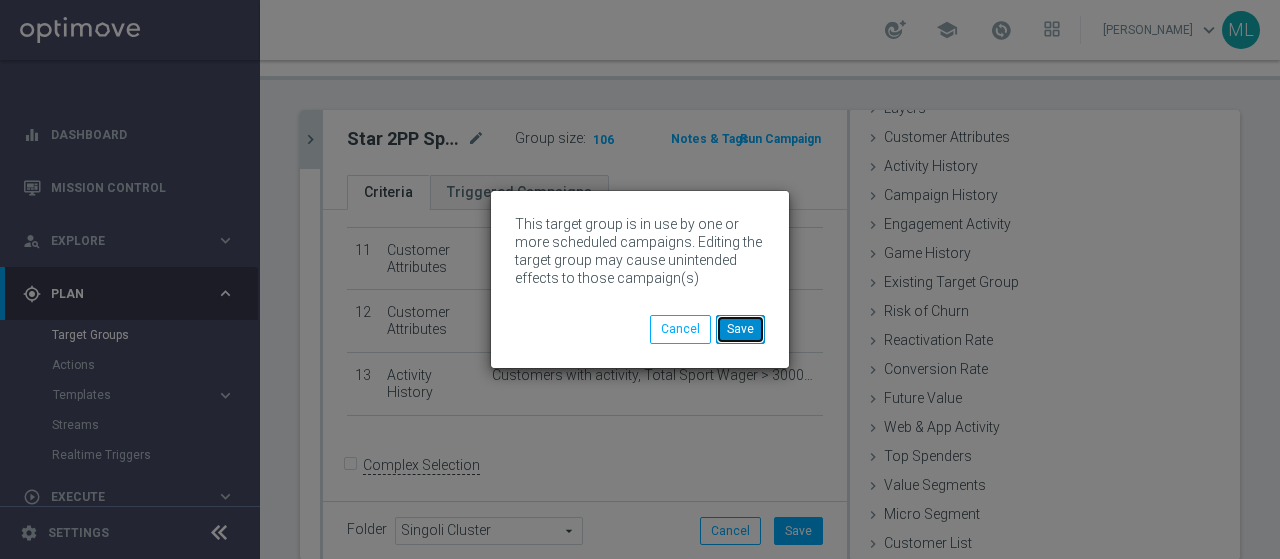 click on "Save" at bounding box center (740, 329) 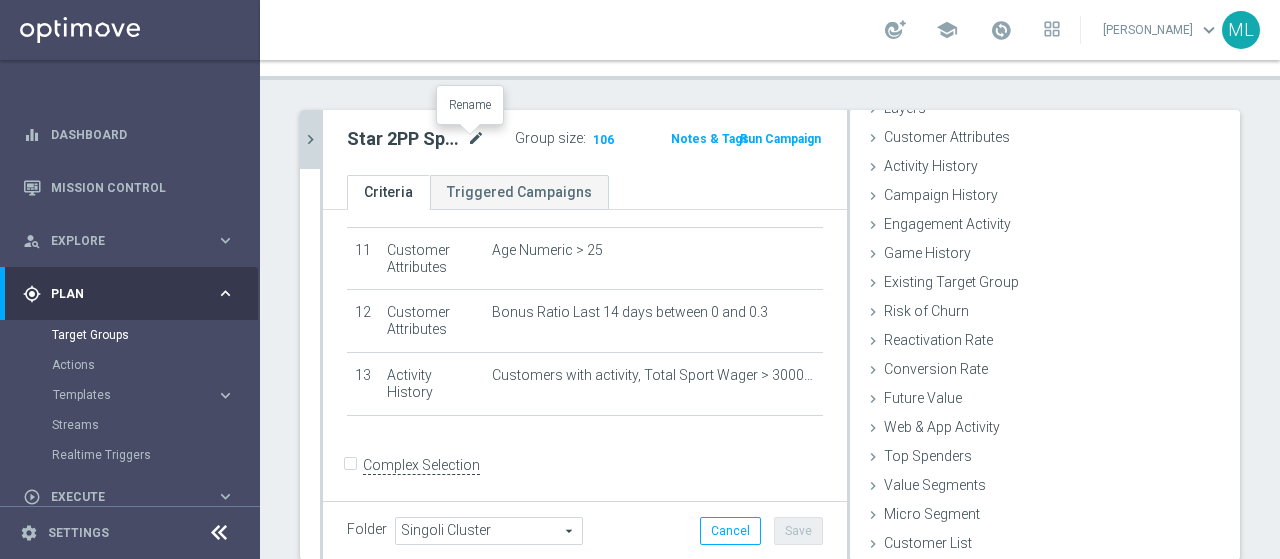 click on "mode_edit" 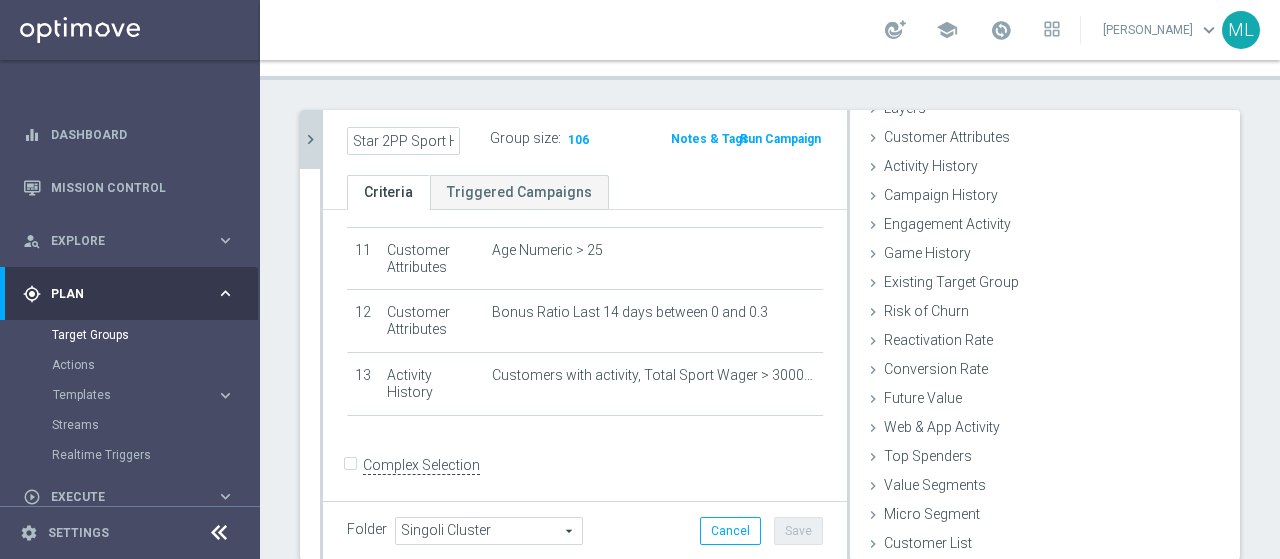 scroll, scrollTop: 0, scrollLeft: 29, axis: horizontal 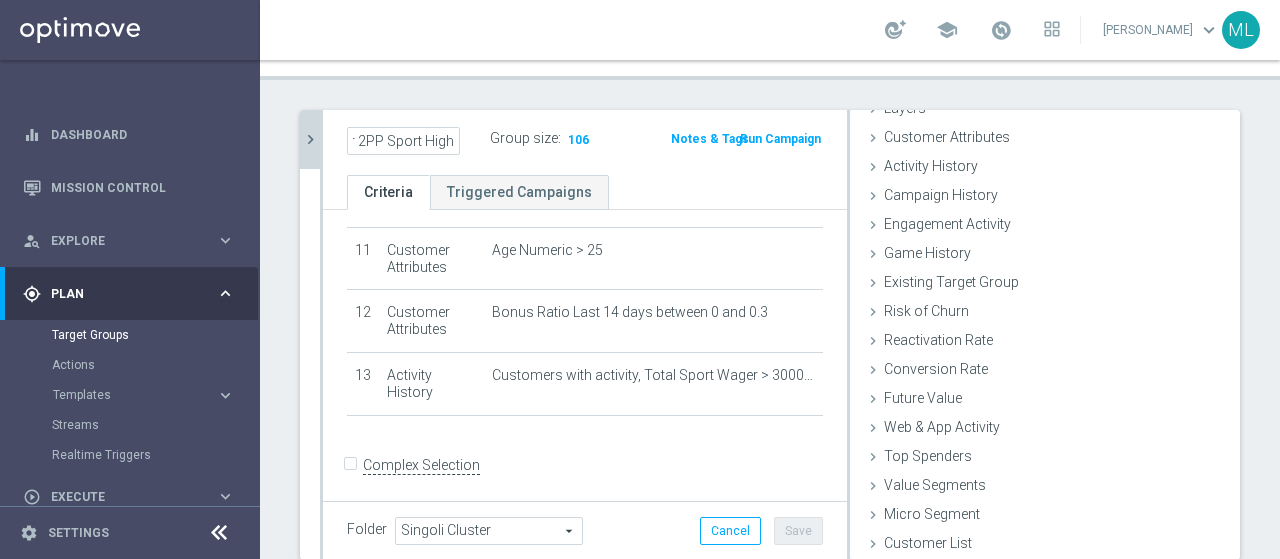 click on "Star 2PP Sport High" 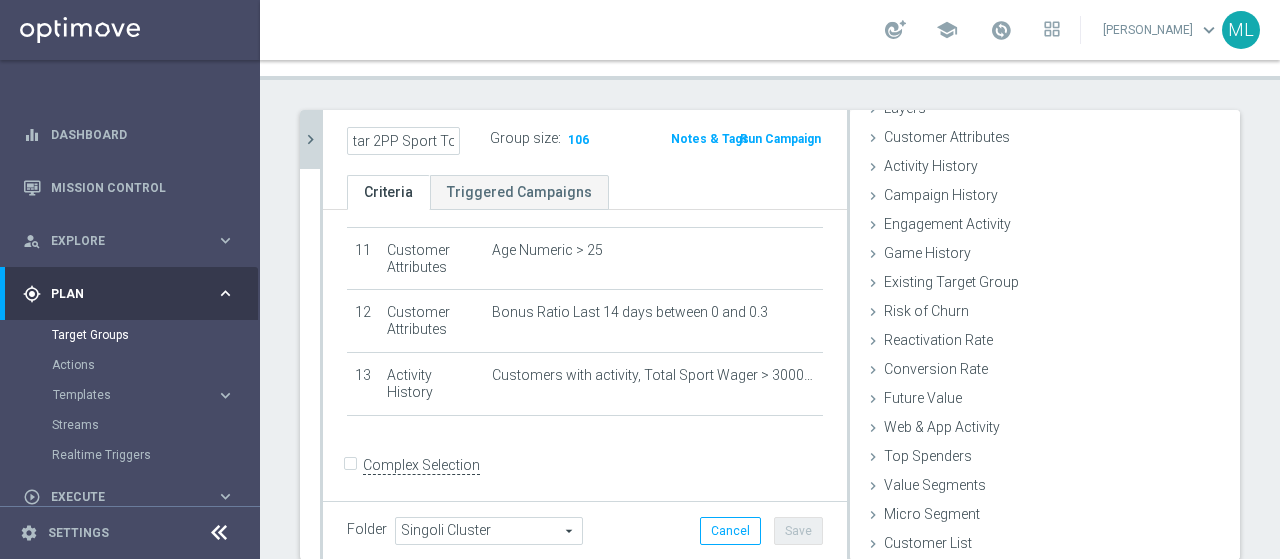 scroll, scrollTop: 0, scrollLeft: 24, axis: horizontal 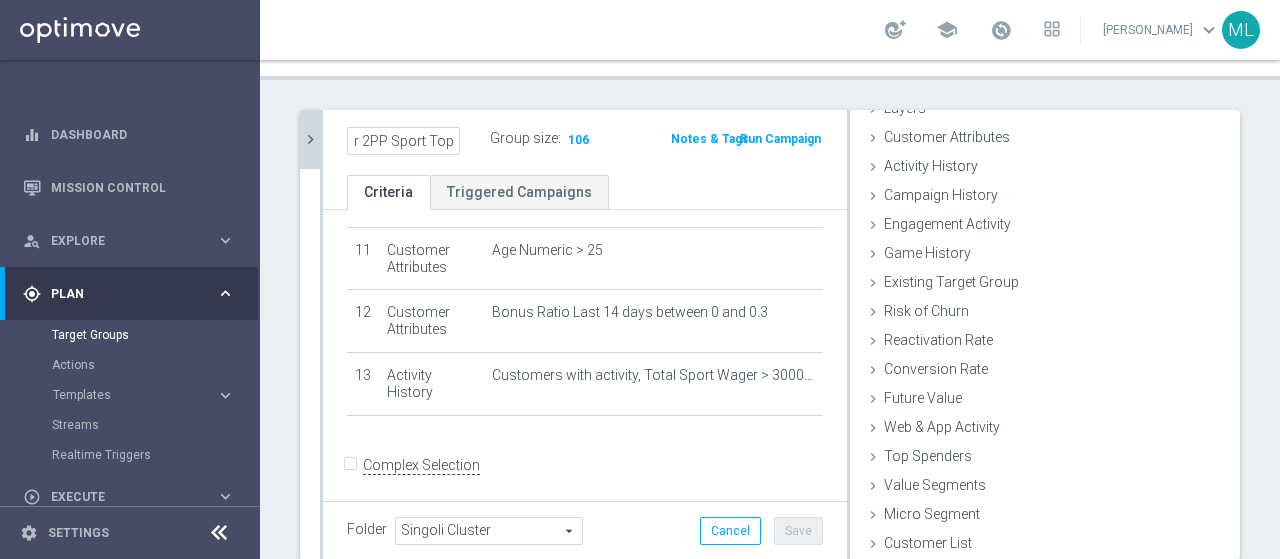 type on "Star 2PP Sport Top" 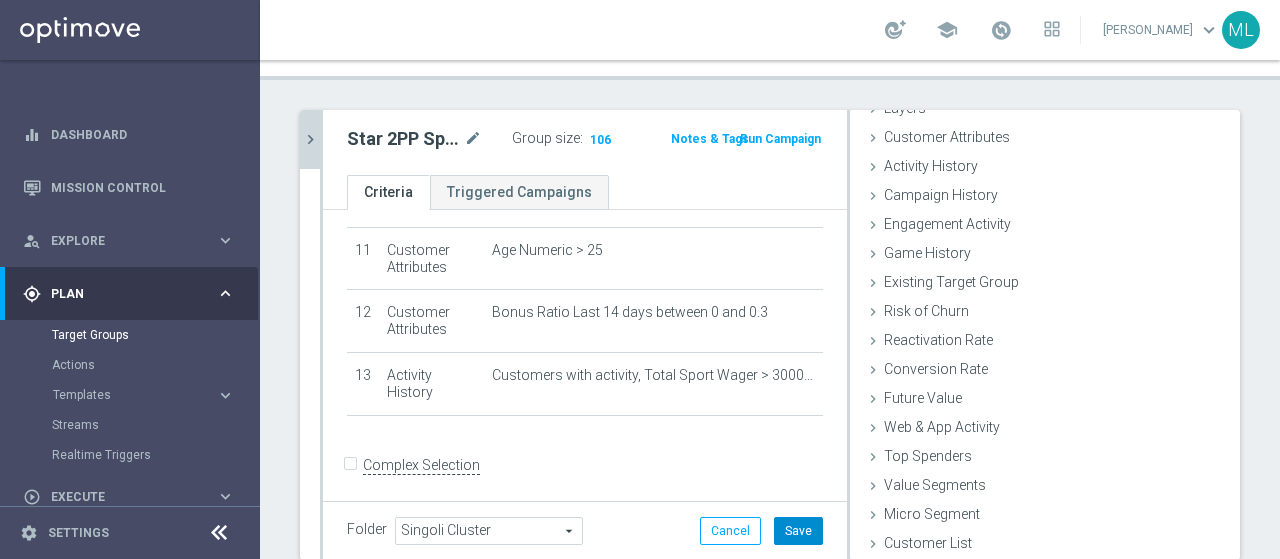 click on "Save" 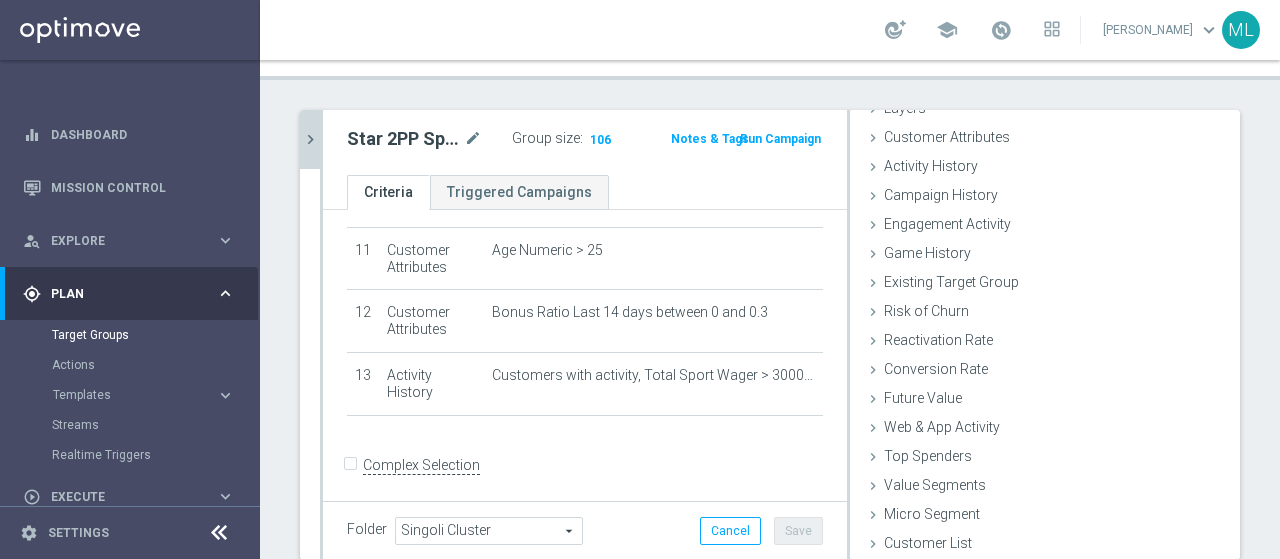click on "chevron_right" 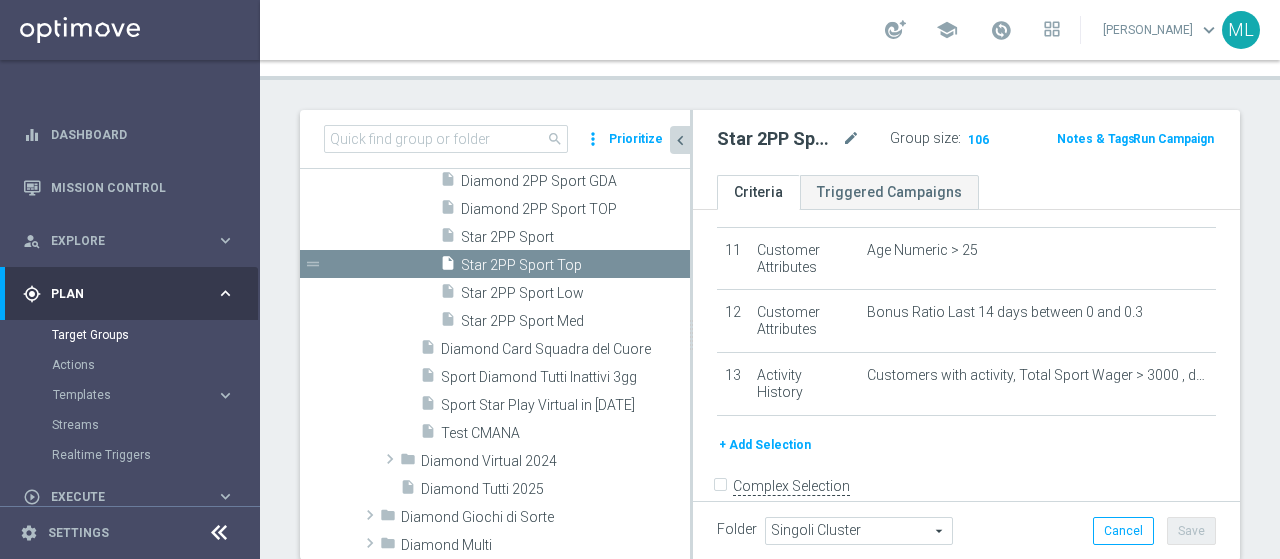 scroll, scrollTop: 717, scrollLeft: 0, axis: vertical 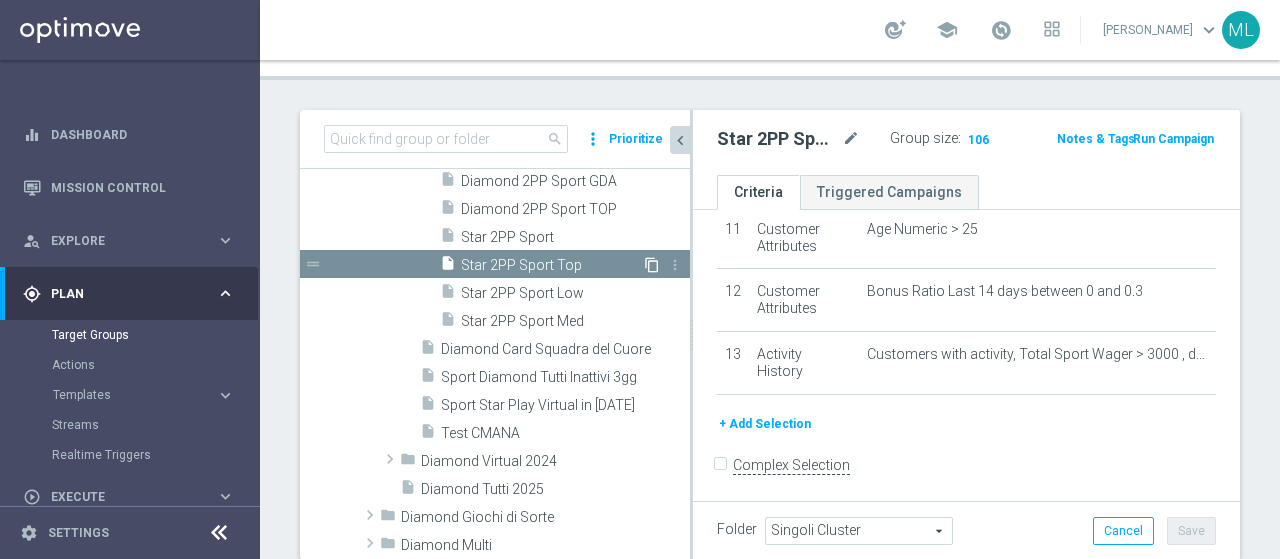 click on "content_copy" 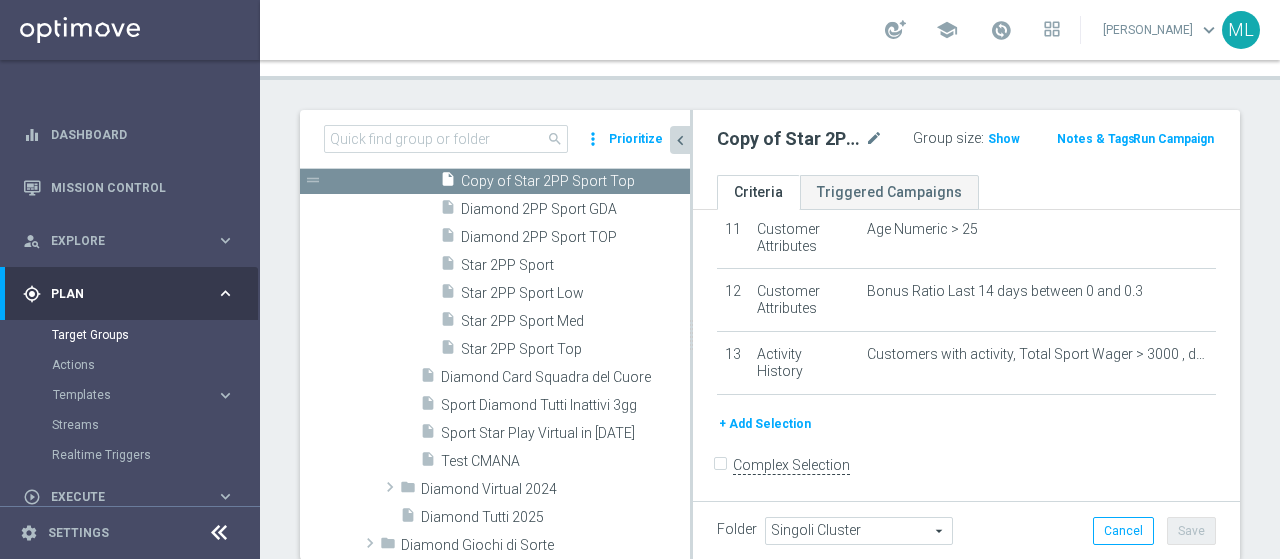 scroll, scrollTop: 247, scrollLeft: 0, axis: vertical 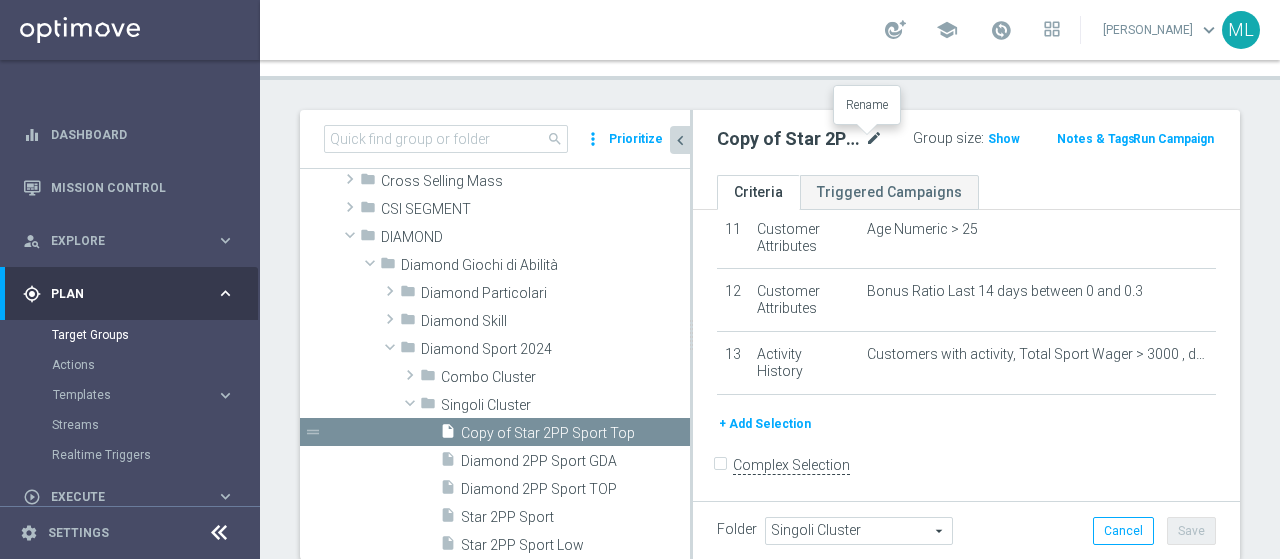 click on "mode_edit" 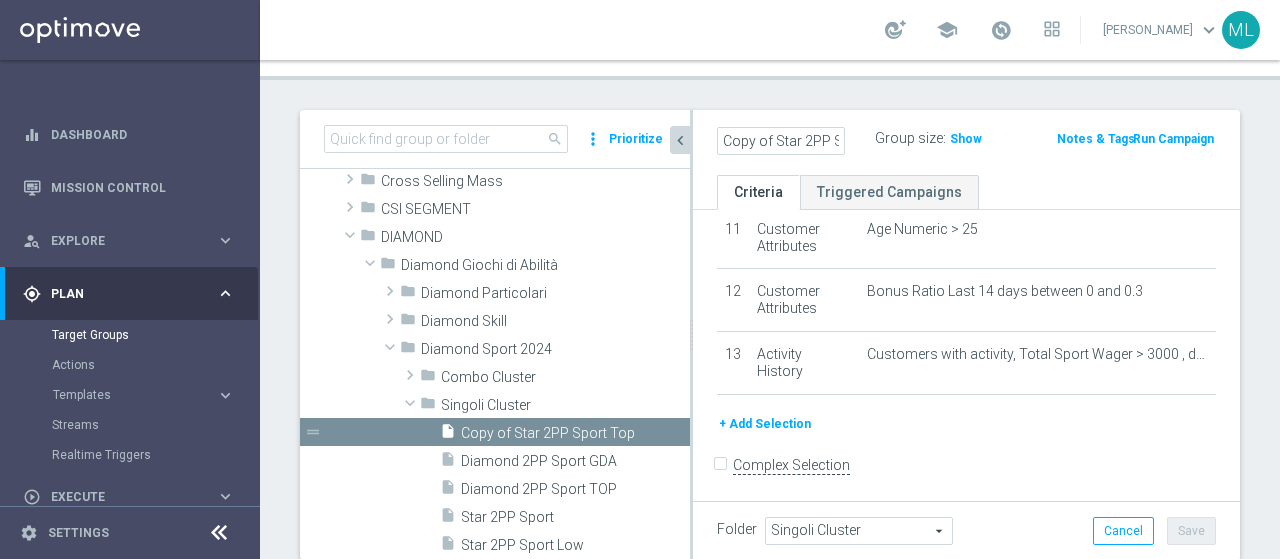 scroll, scrollTop: 0, scrollLeft: 60, axis: horizontal 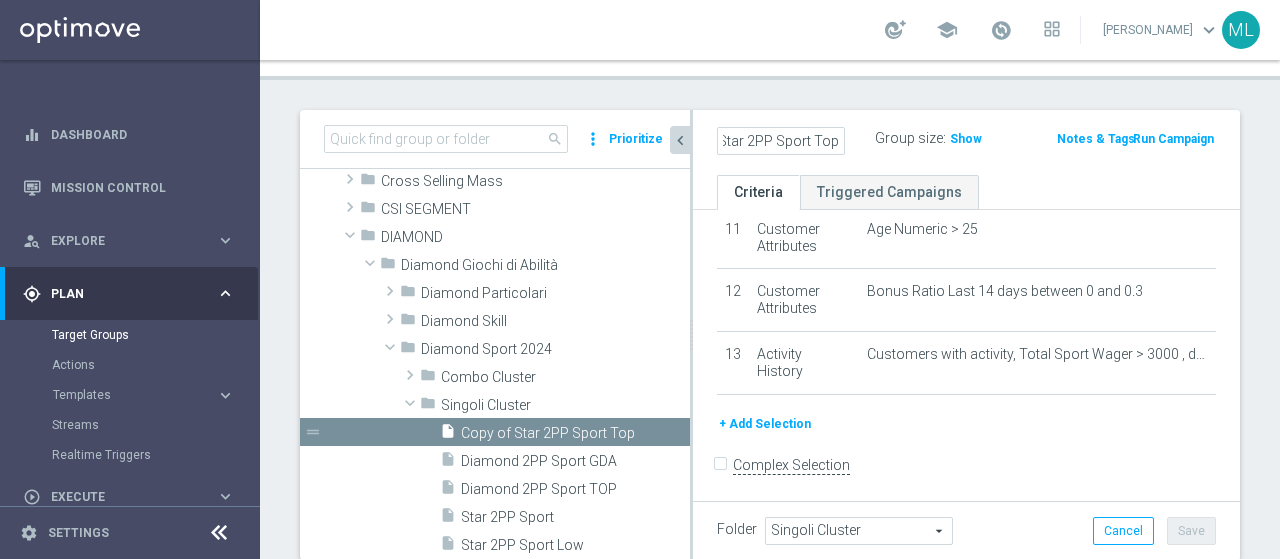 click on "chevron_left" 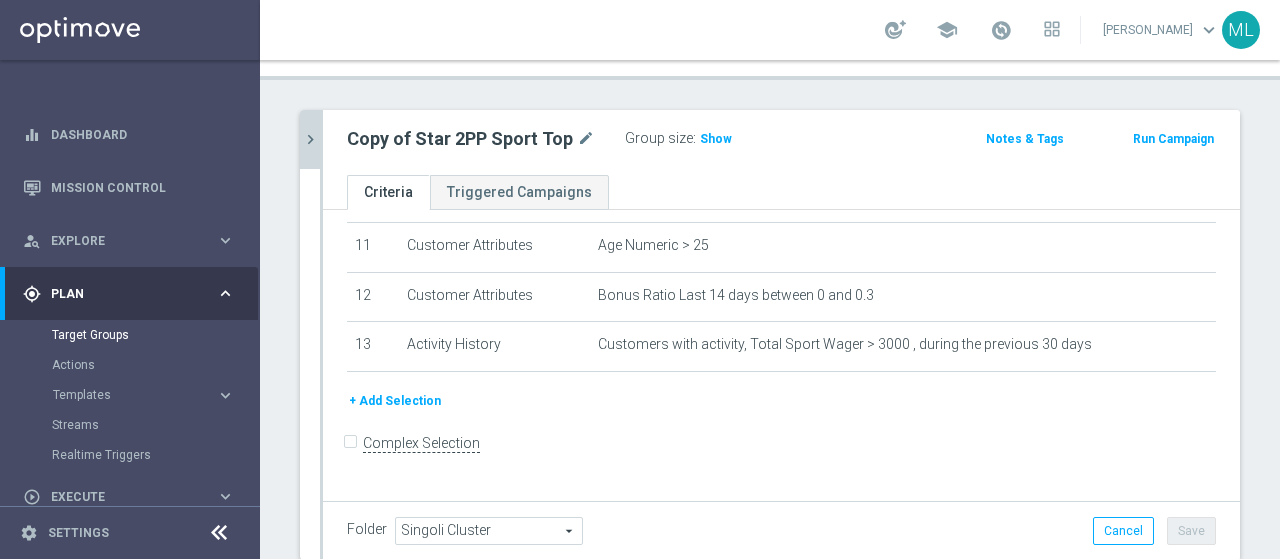 scroll, scrollTop: 527, scrollLeft: 0, axis: vertical 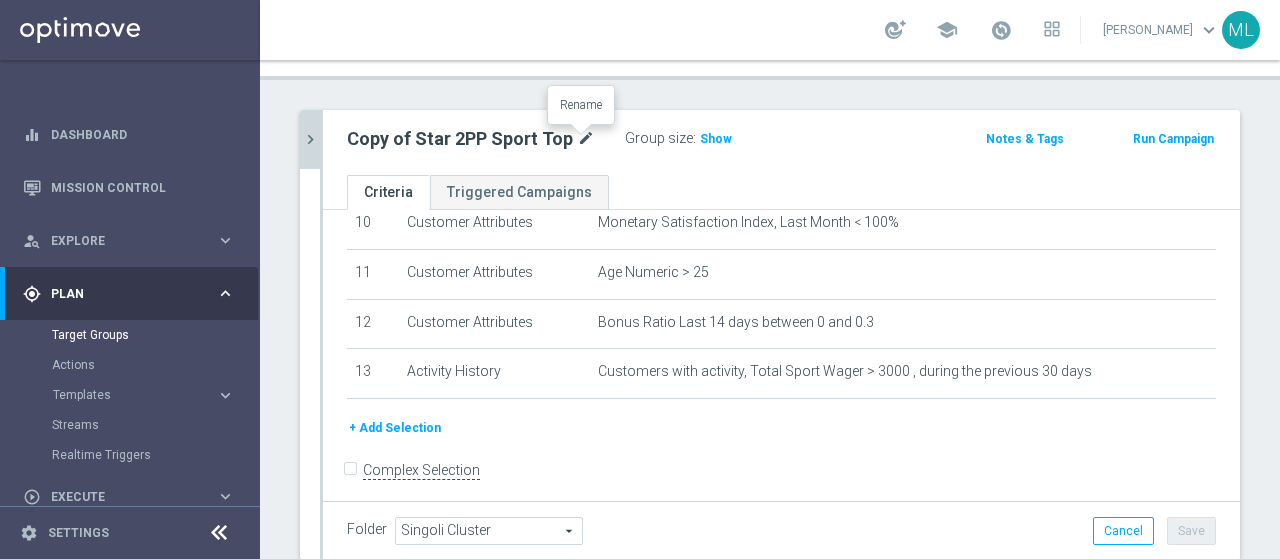 click on "mode_edit" 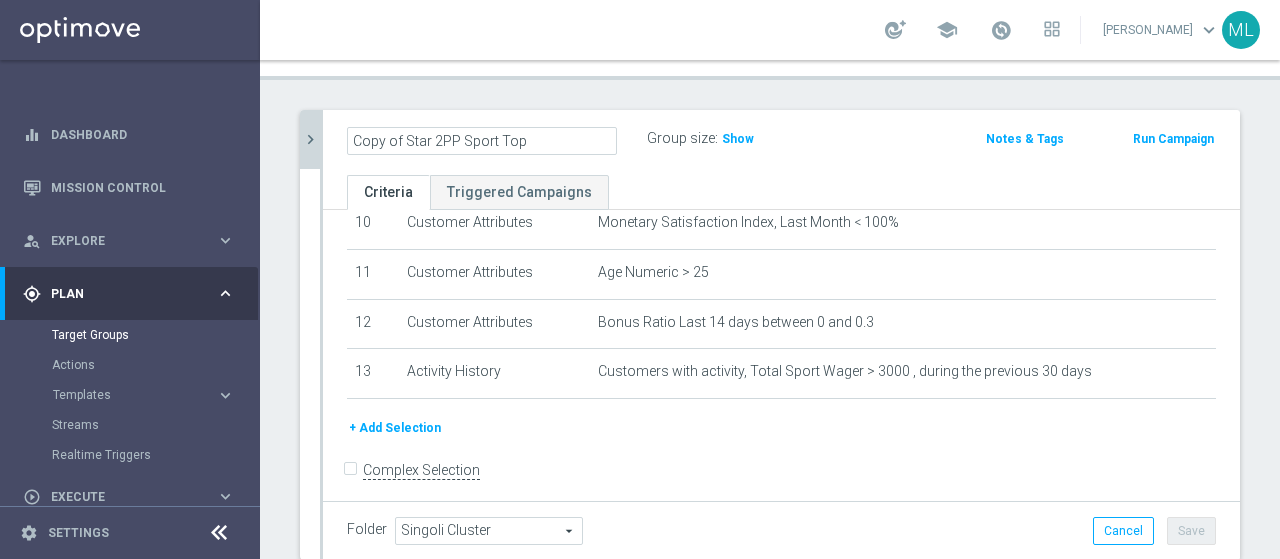 click on "Copy of Star 2PP Sport Top" 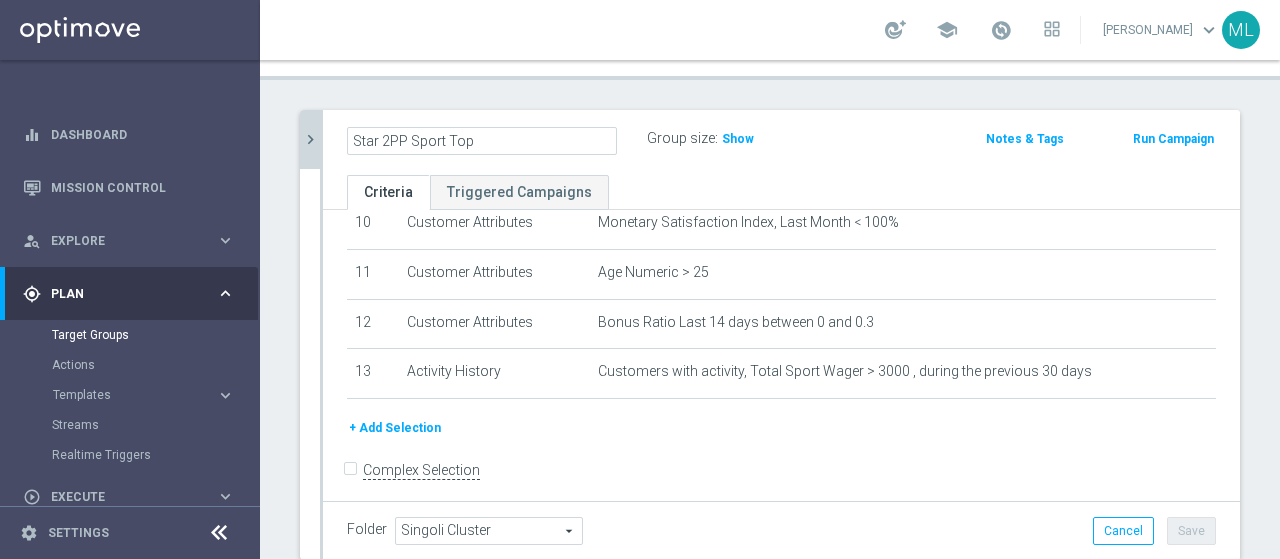 drag, startPoint x: 446, startPoint y: 141, endPoint x: 562, endPoint y: 141, distance: 116 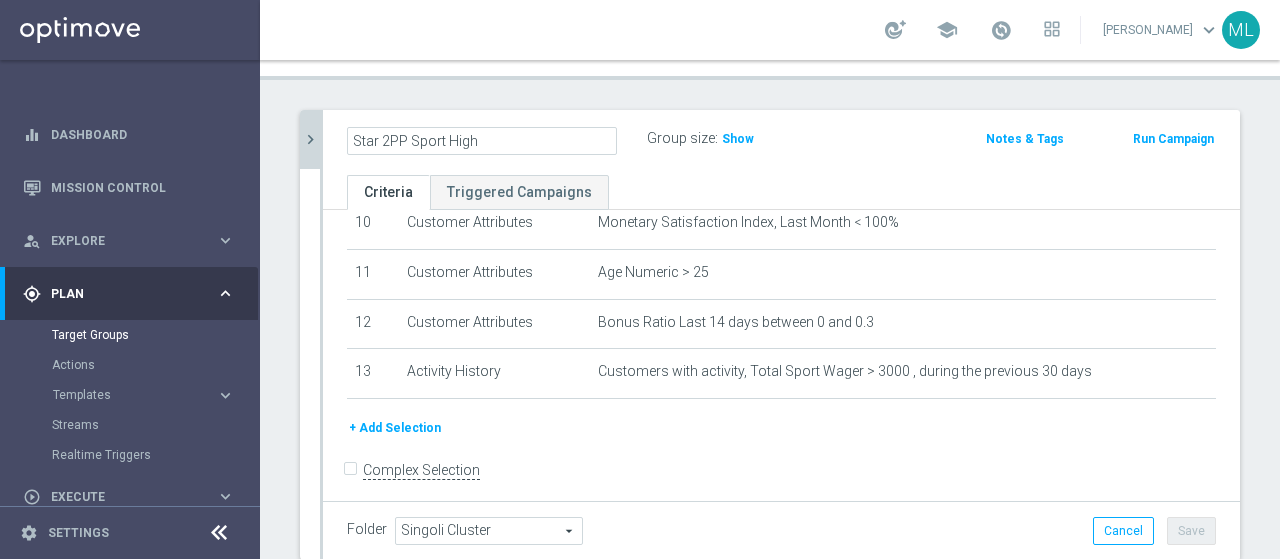type on "Star 2PP Sport High" 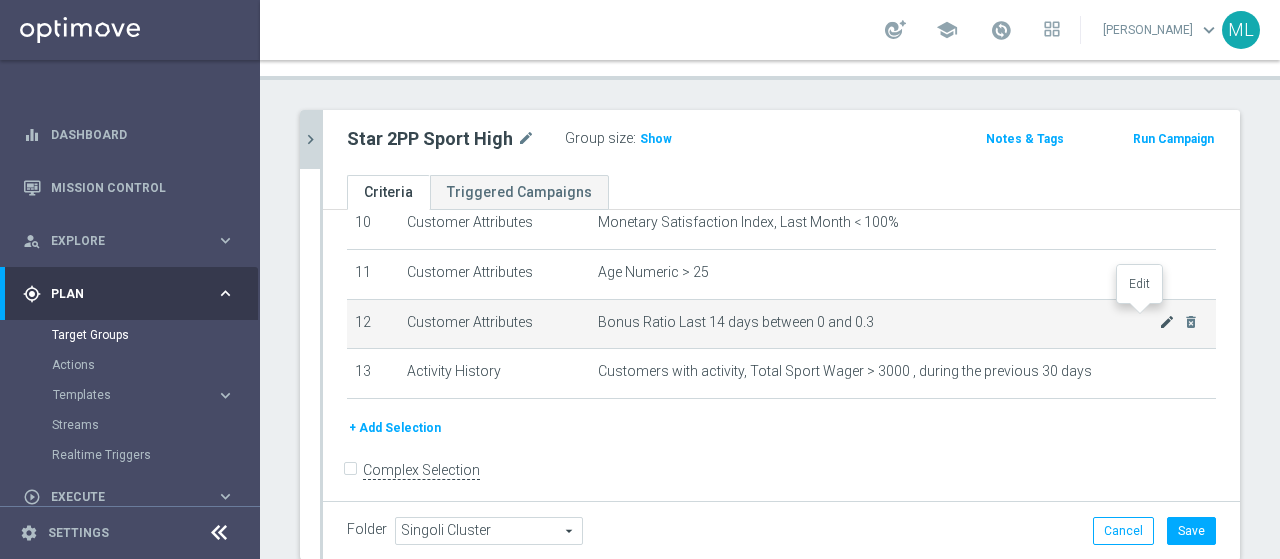click on "mode_edit" 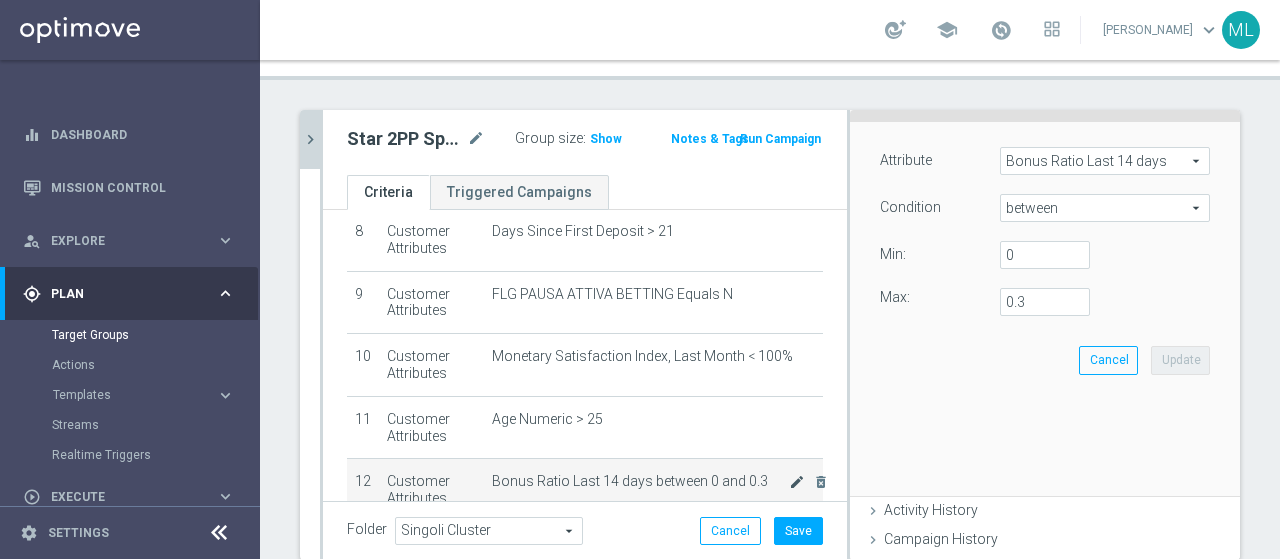 scroll, scrollTop: 666, scrollLeft: 0, axis: vertical 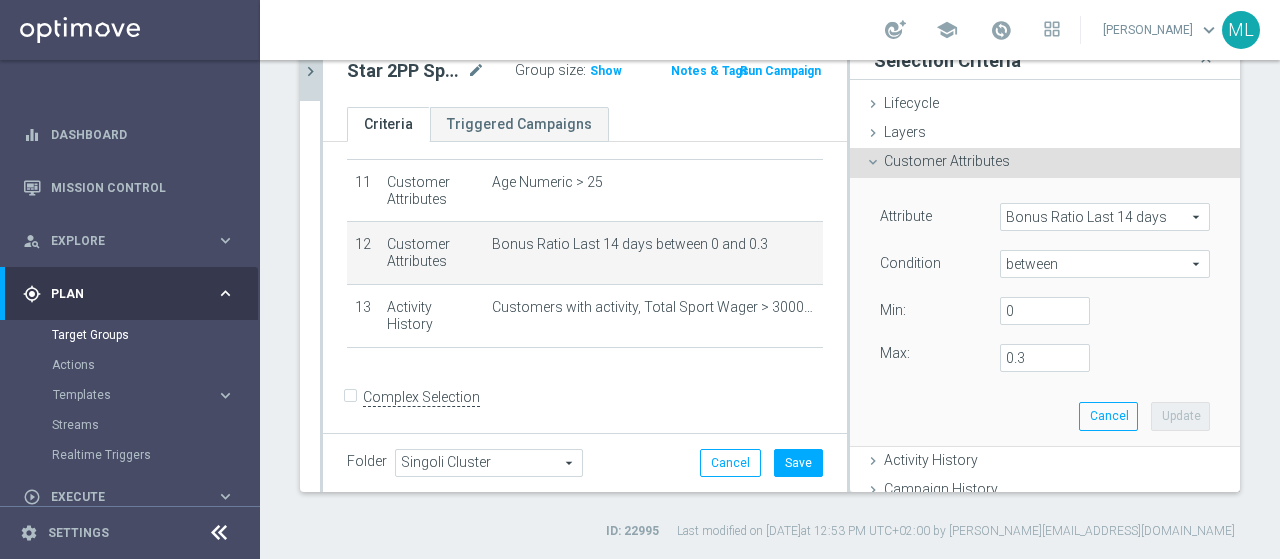 click on "between" at bounding box center (1105, 264) 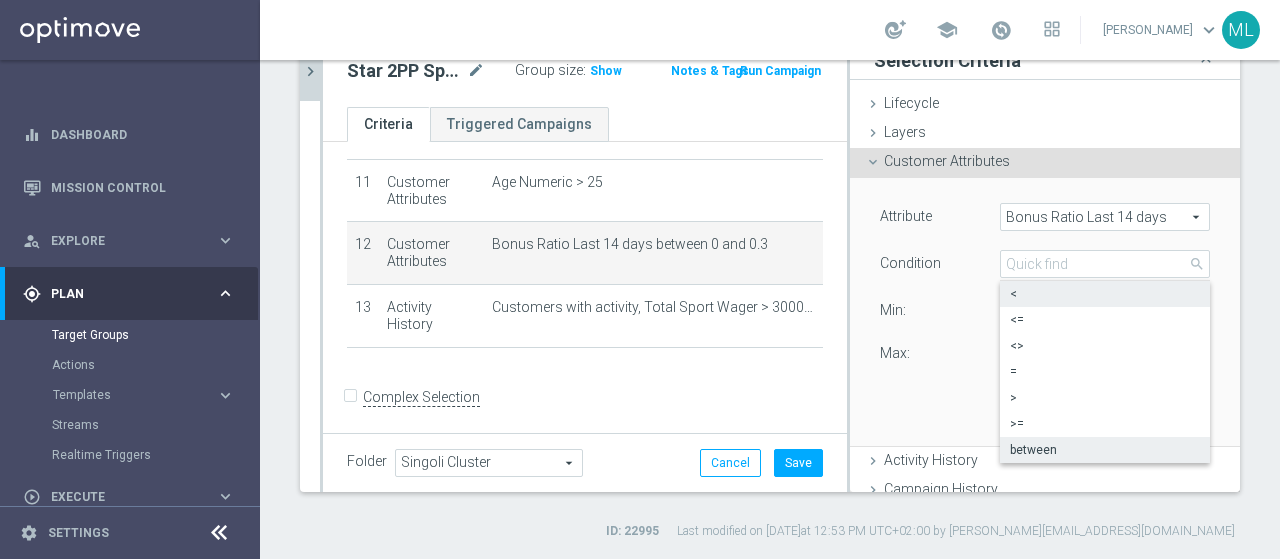 click on "<" at bounding box center [1105, 294] 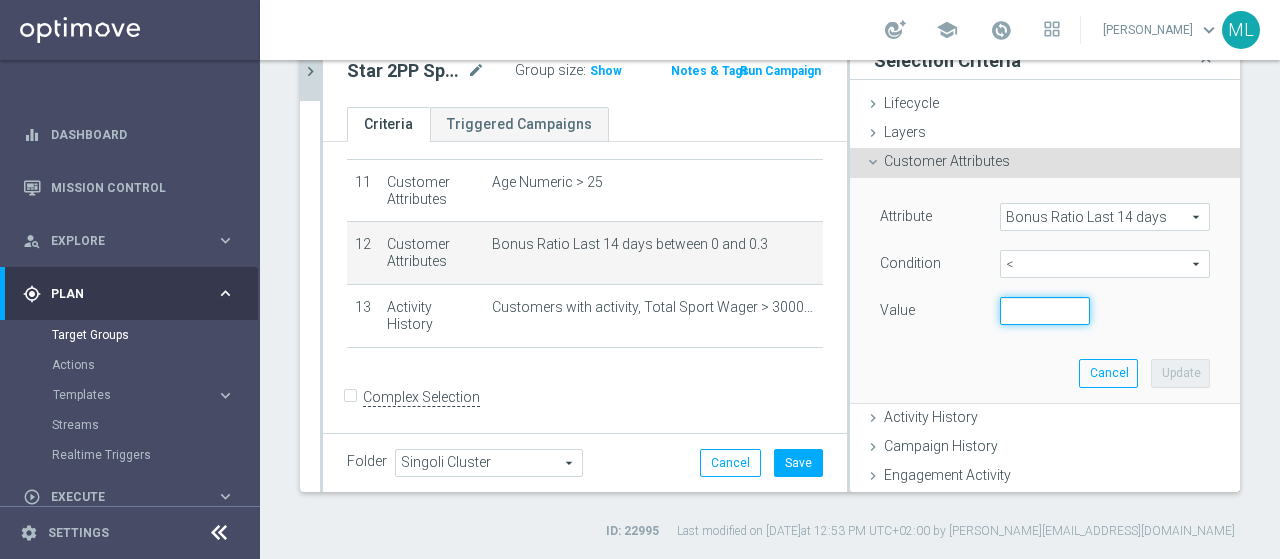click at bounding box center [1045, 311] 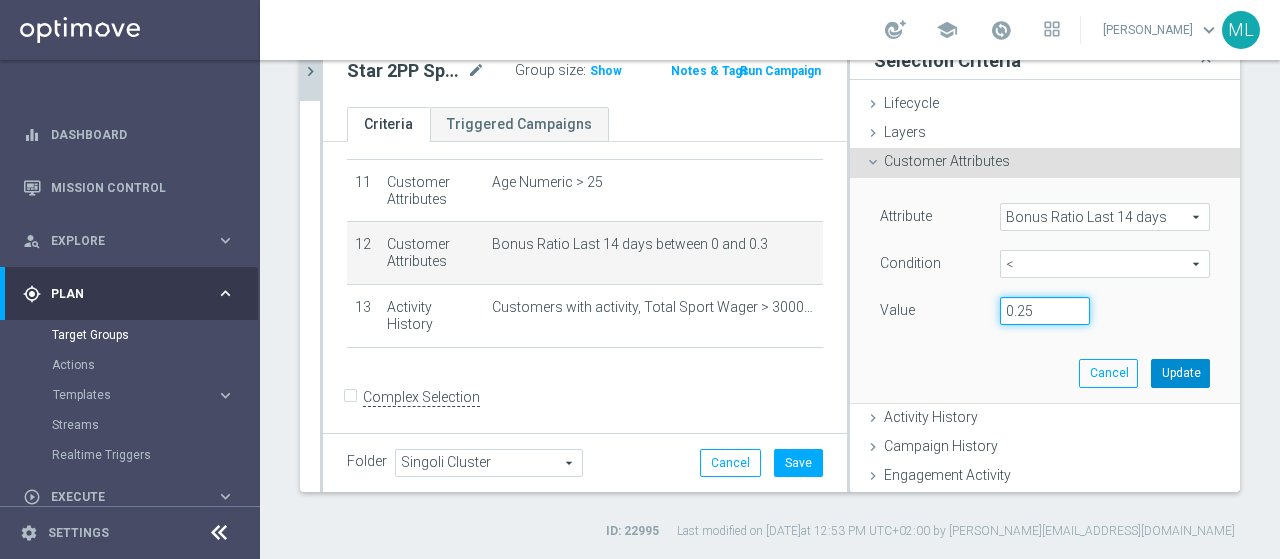 type on "0.25" 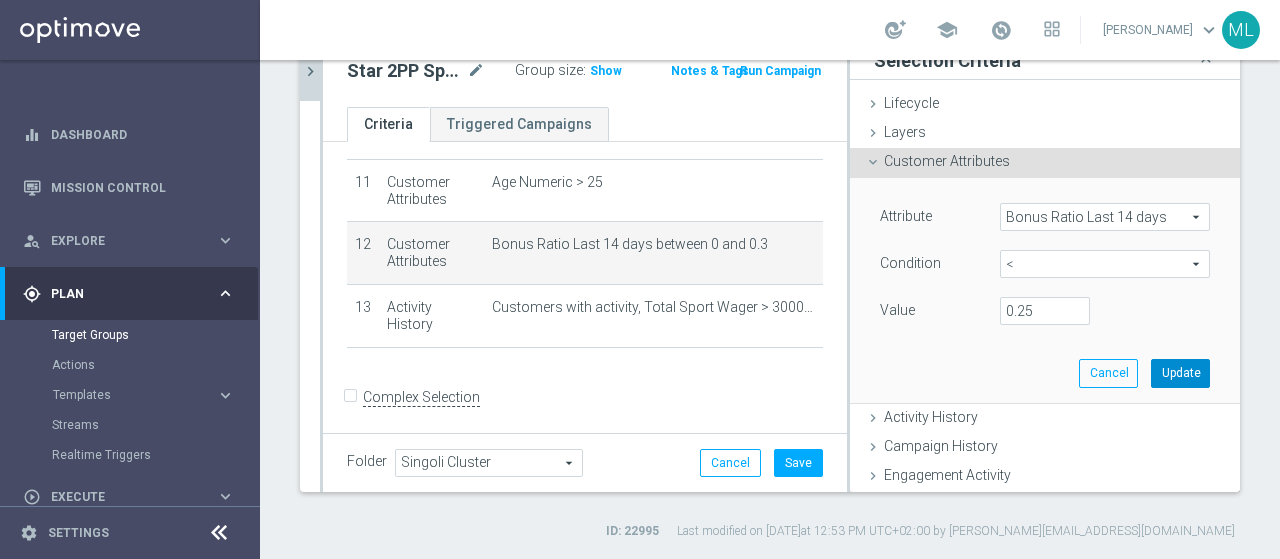 click on "Update" at bounding box center [1180, 373] 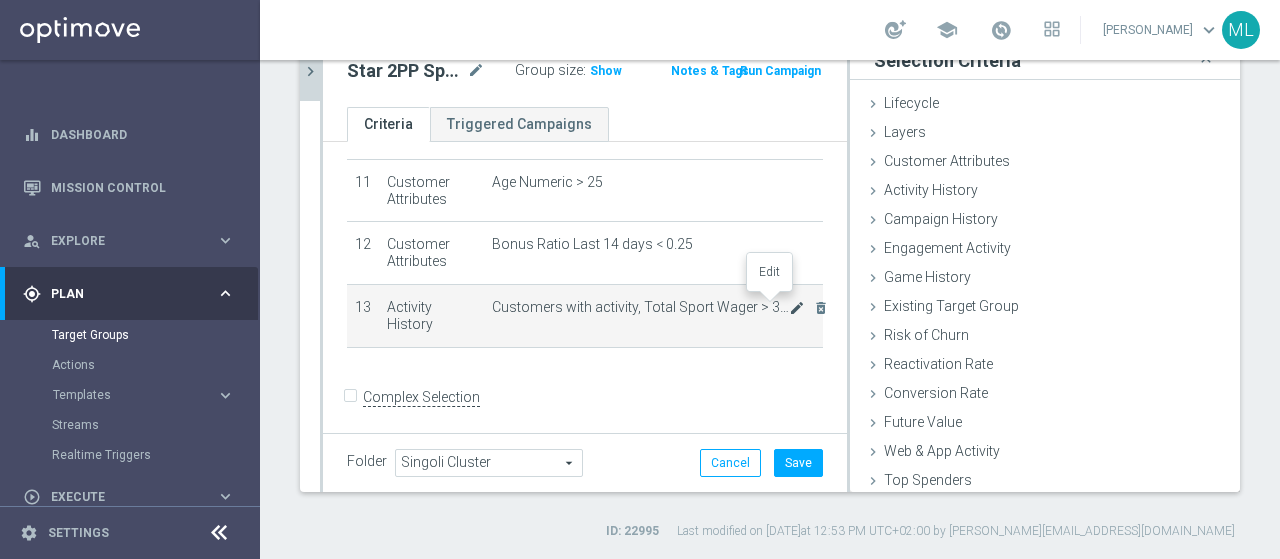 click on "mode_edit" 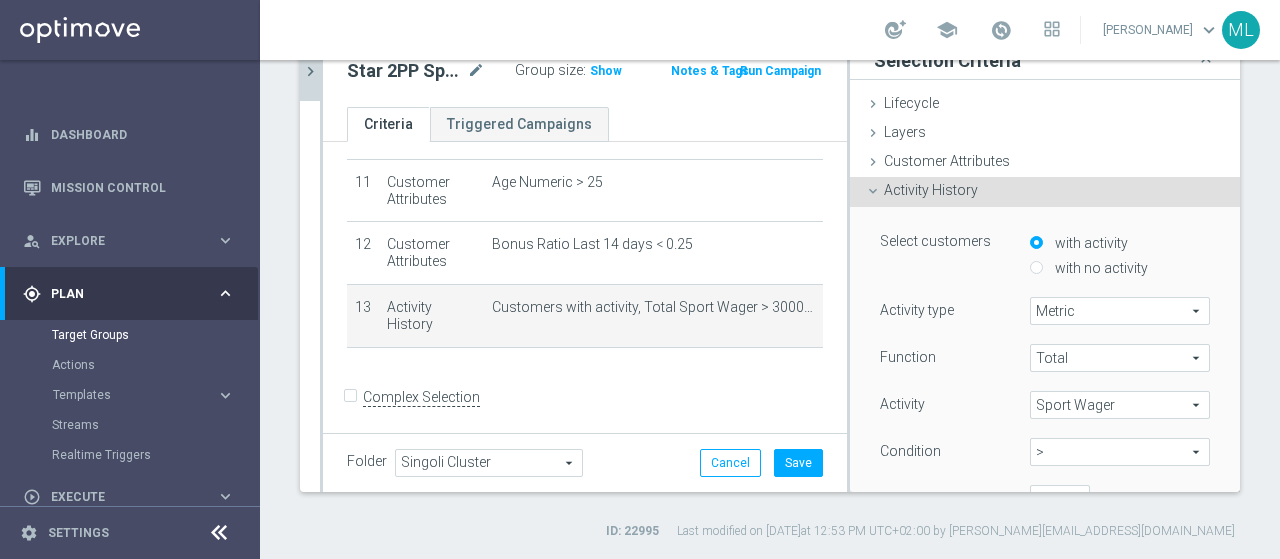 scroll, scrollTop: 200, scrollLeft: 0, axis: vertical 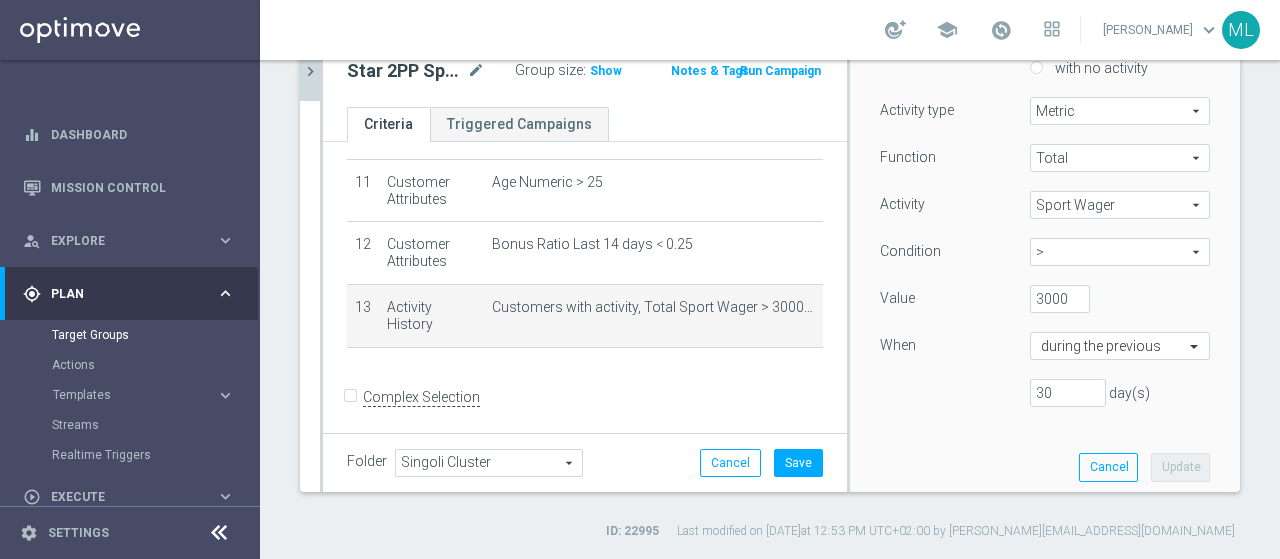 click on ">" at bounding box center [1120, 252] 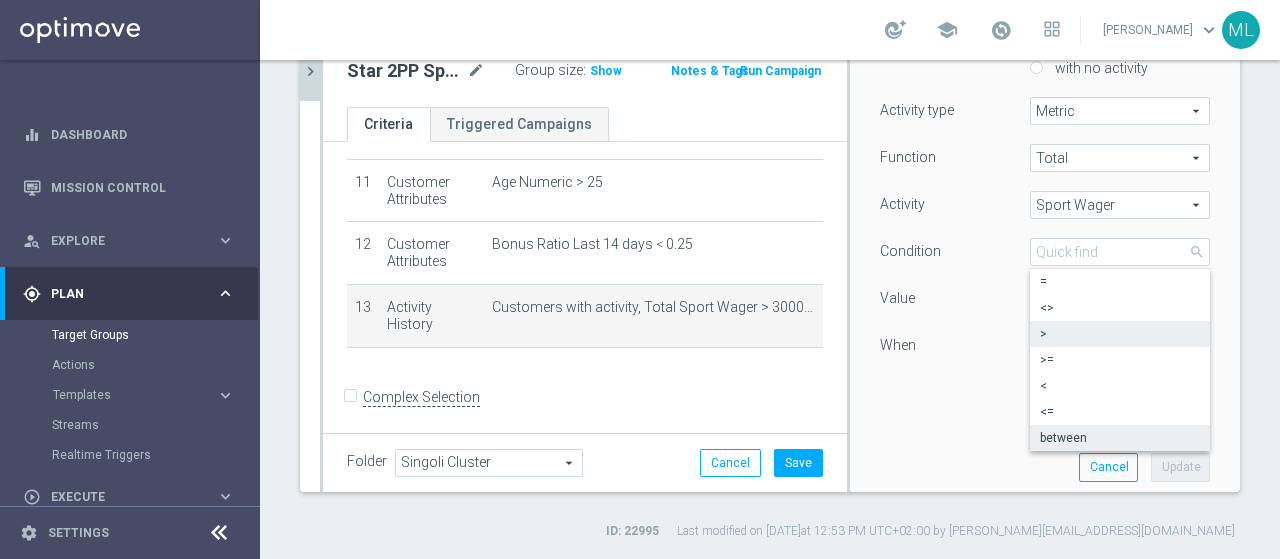 click on "between" at bounding box center [1120, 438] 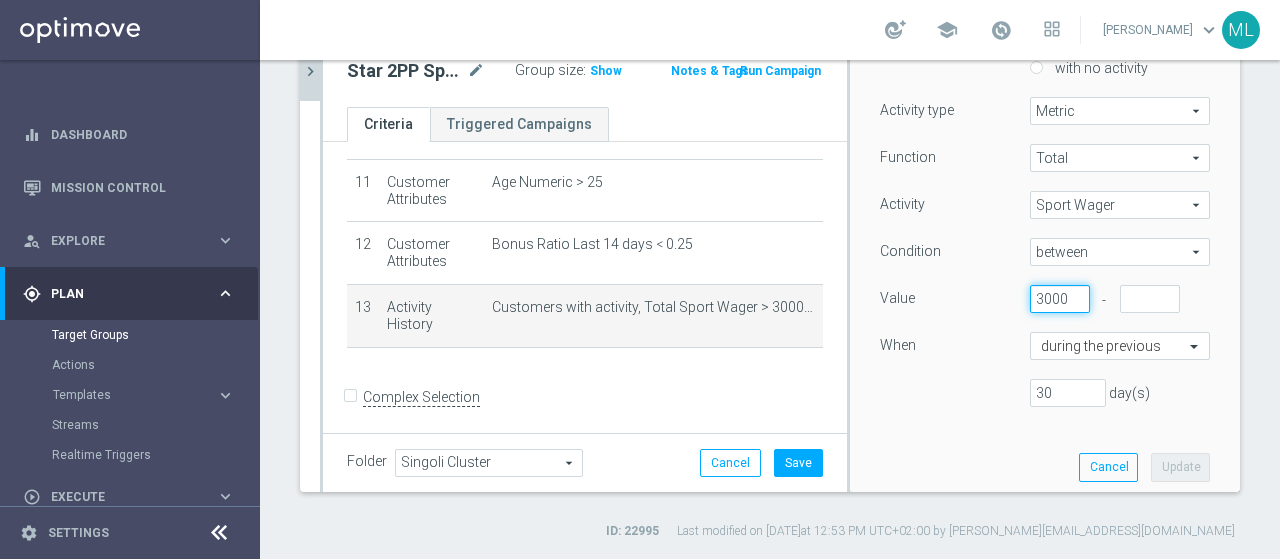 scroll, scrollTop: 0, scrollLeft: 1, axis: horizontal 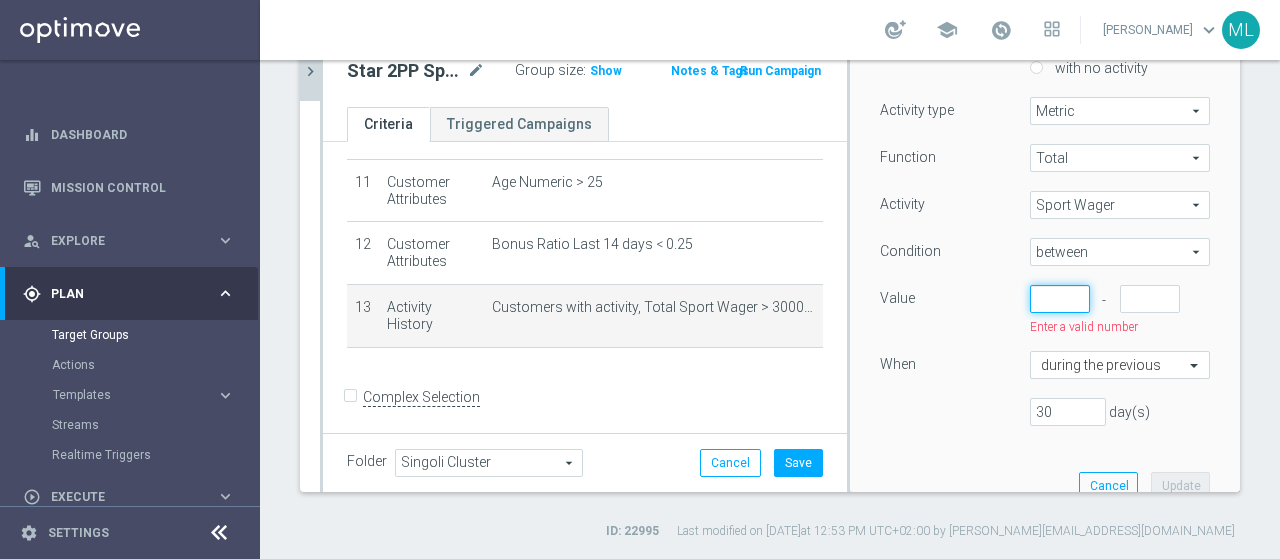 type 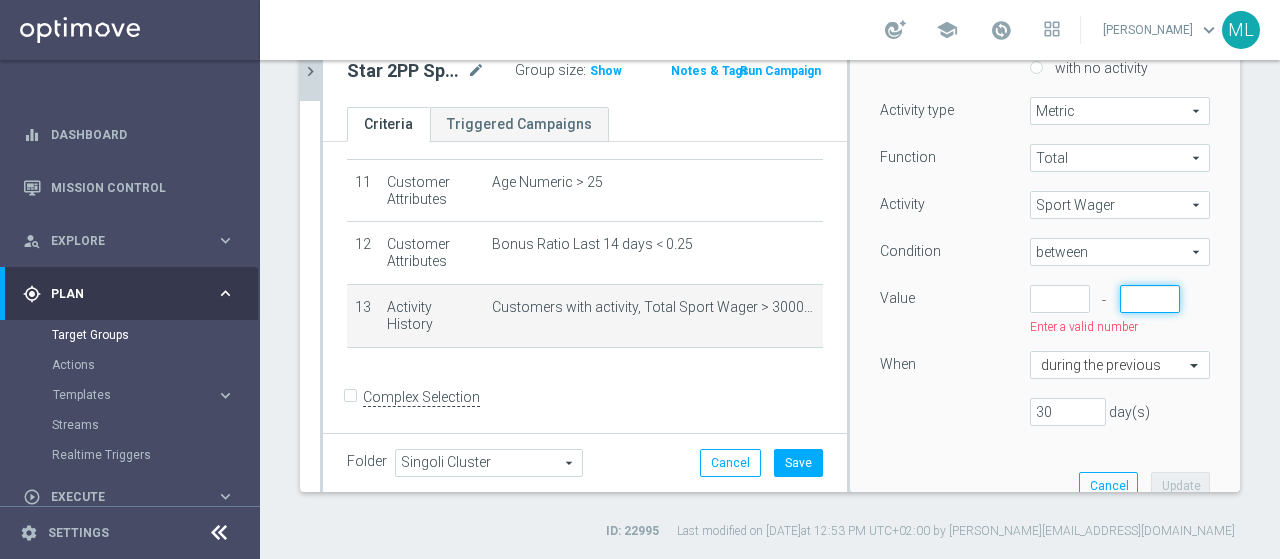 click at bounding box center (1150, 299) 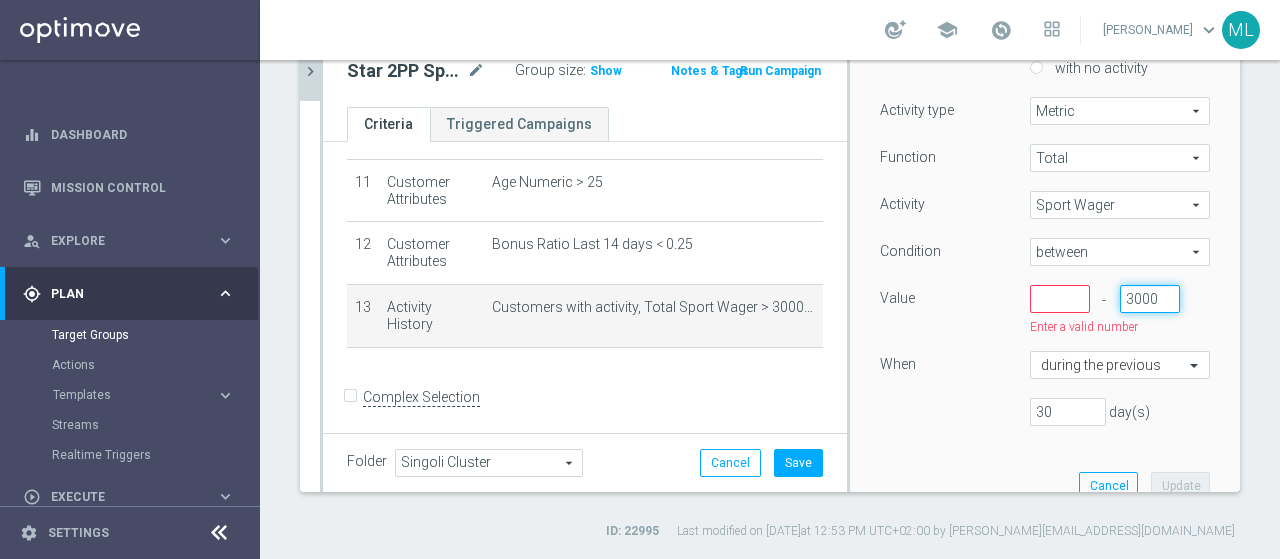 scroll, scrollTop: 0, scrollLeft: 1, axis: horizontal 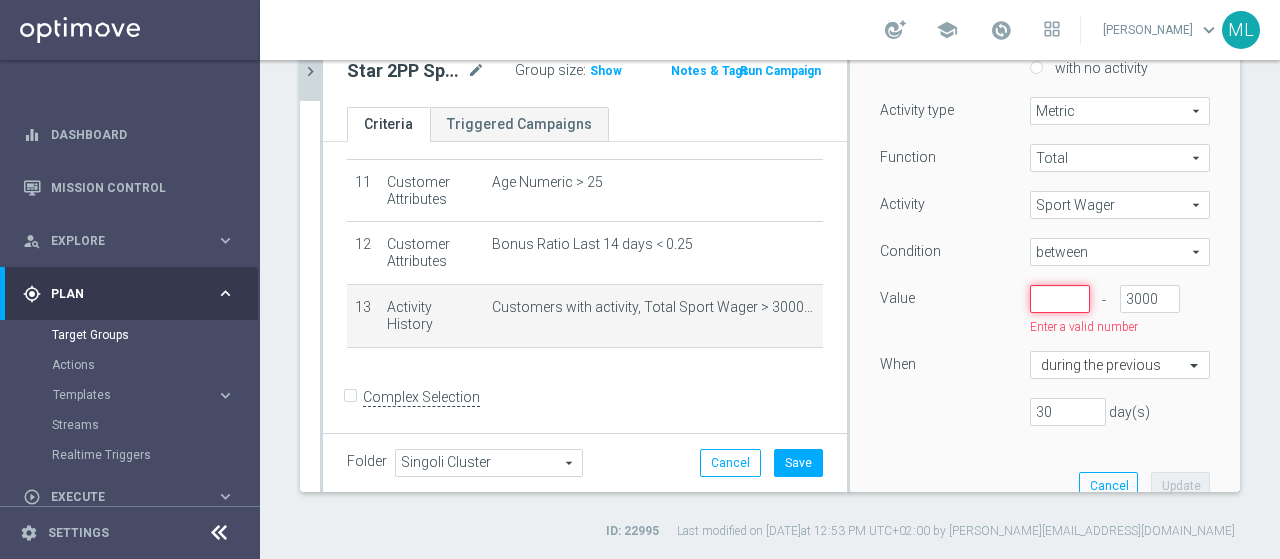 click at bounding box center (1060, 299) 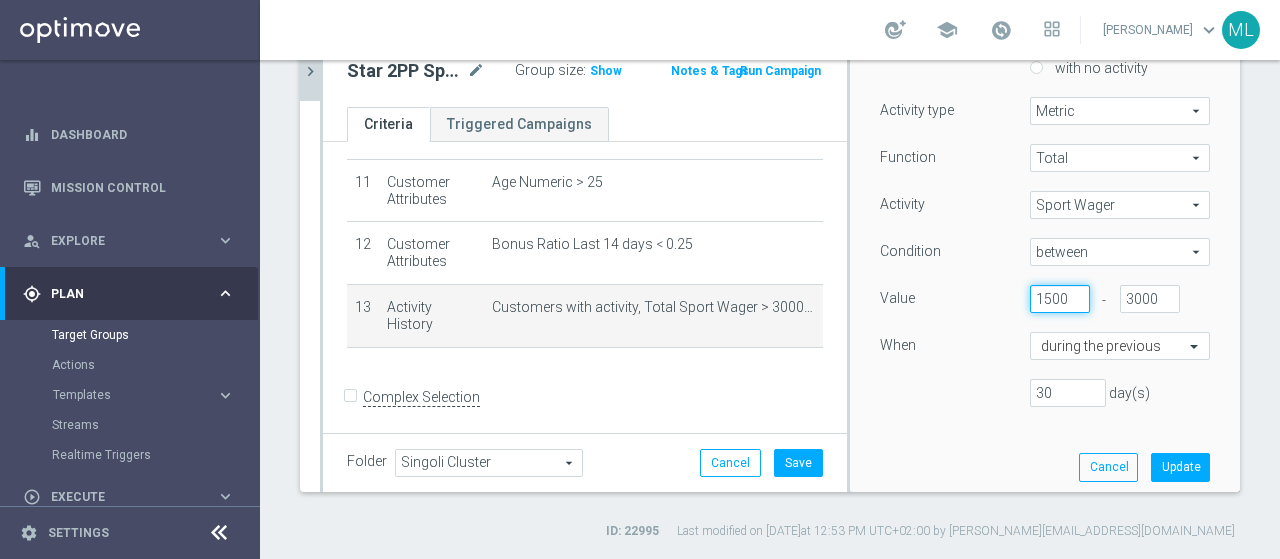scroll, scrollTop: 0, scrollLeft: 1, axis: horizontal 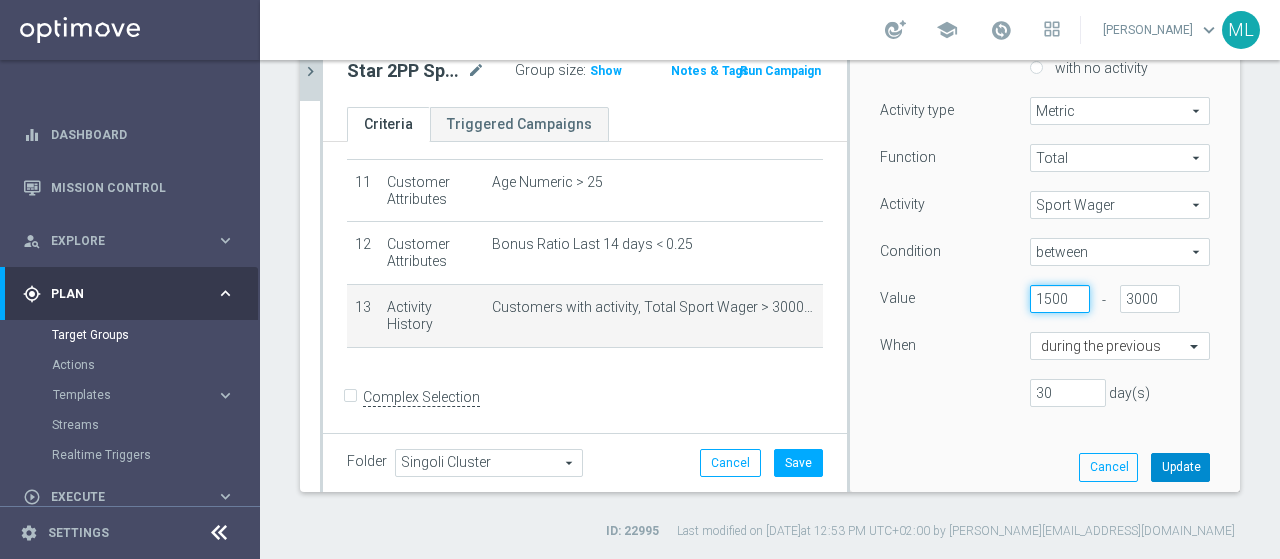 type on "1500" 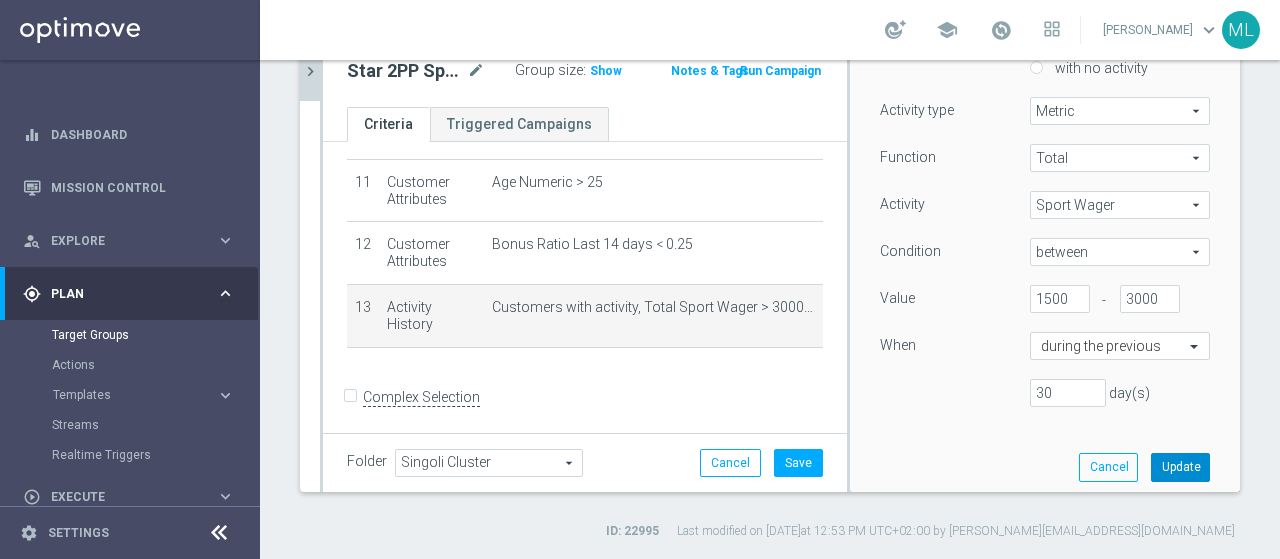 click on "Update" at bounding box center [1180, 467] 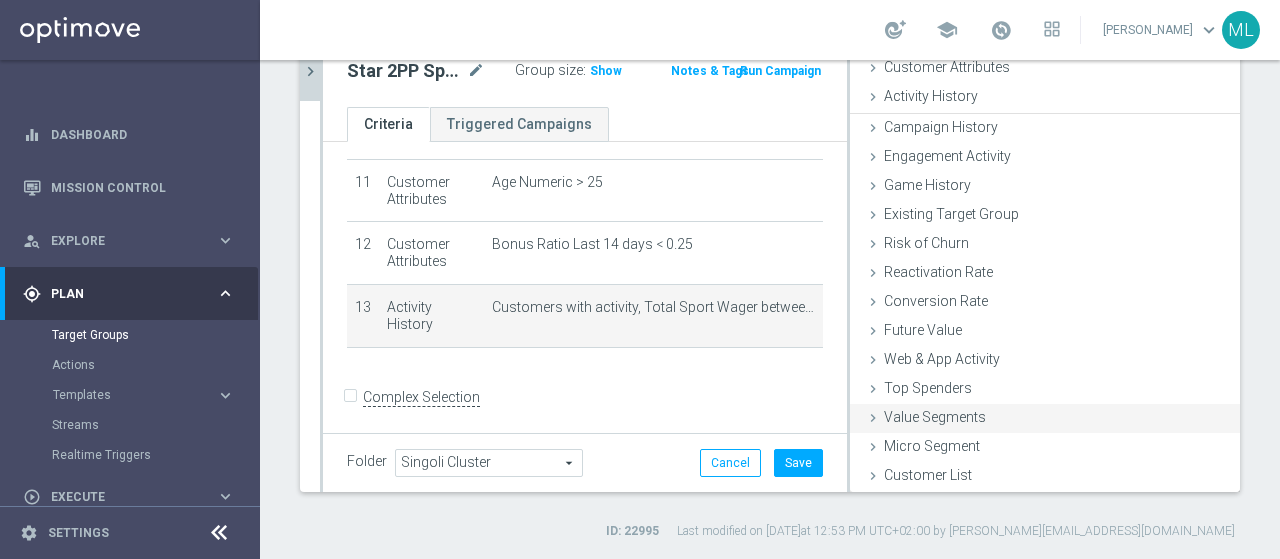 scroll, scrollTop: 92, scrollLeft: 0, axis: vertical 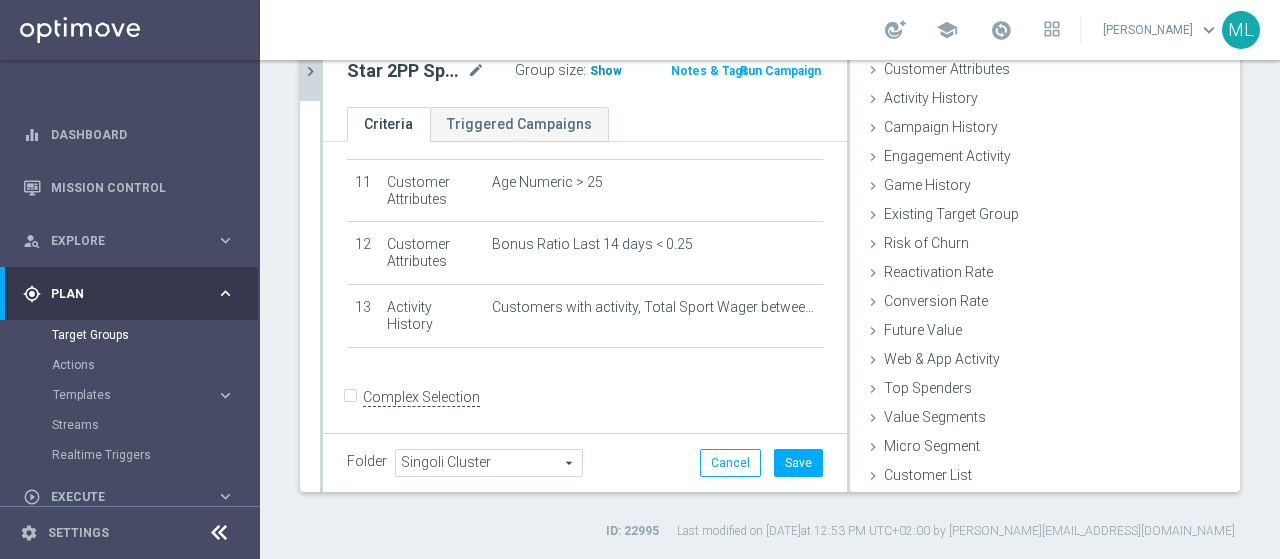 click on "Show" 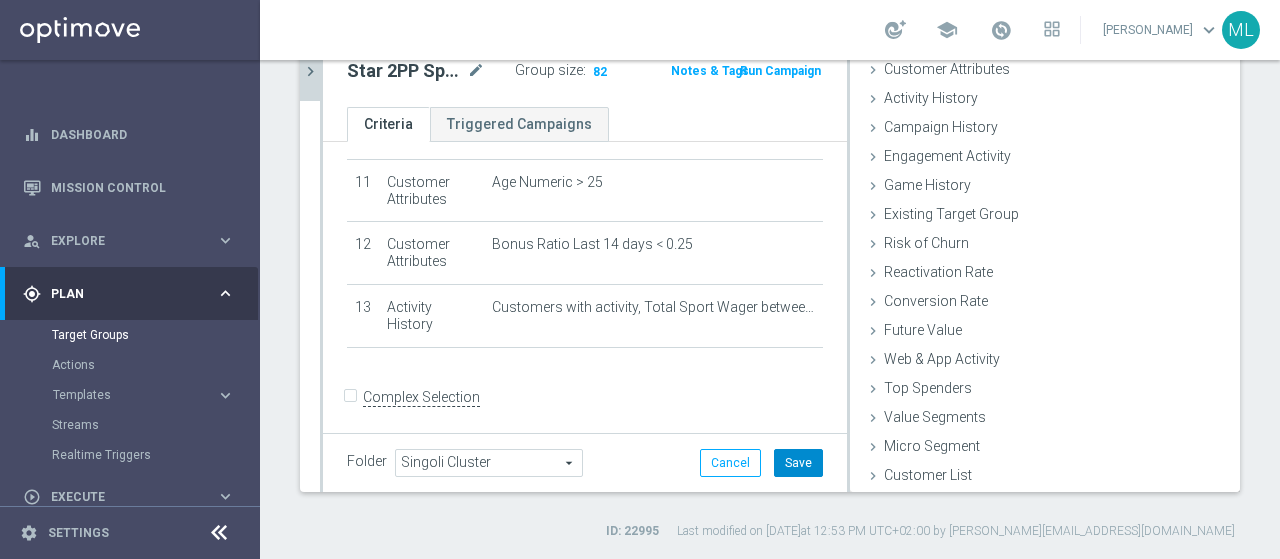 click on "Save" 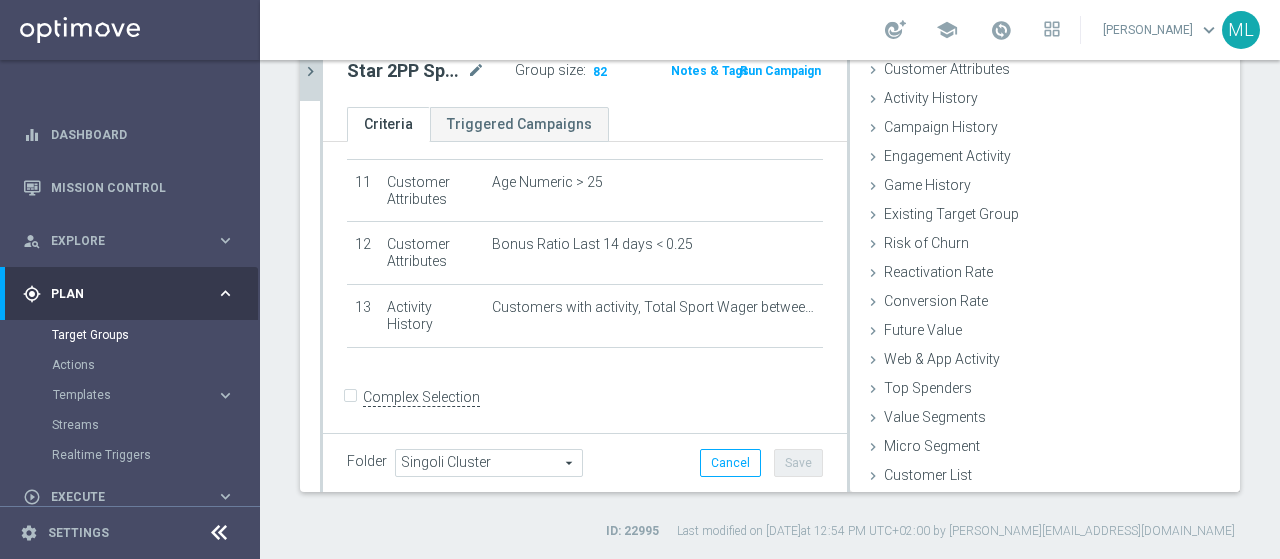 click on "chevron_right" 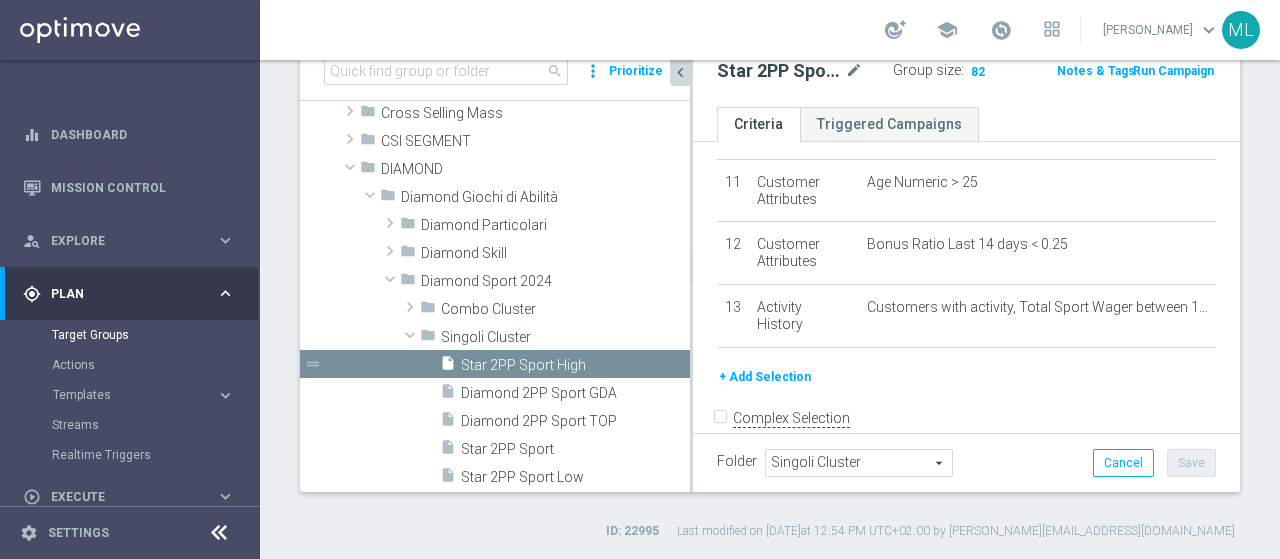 scroll, scrollTop: 717, scrollLeft: 0, axis: vertical 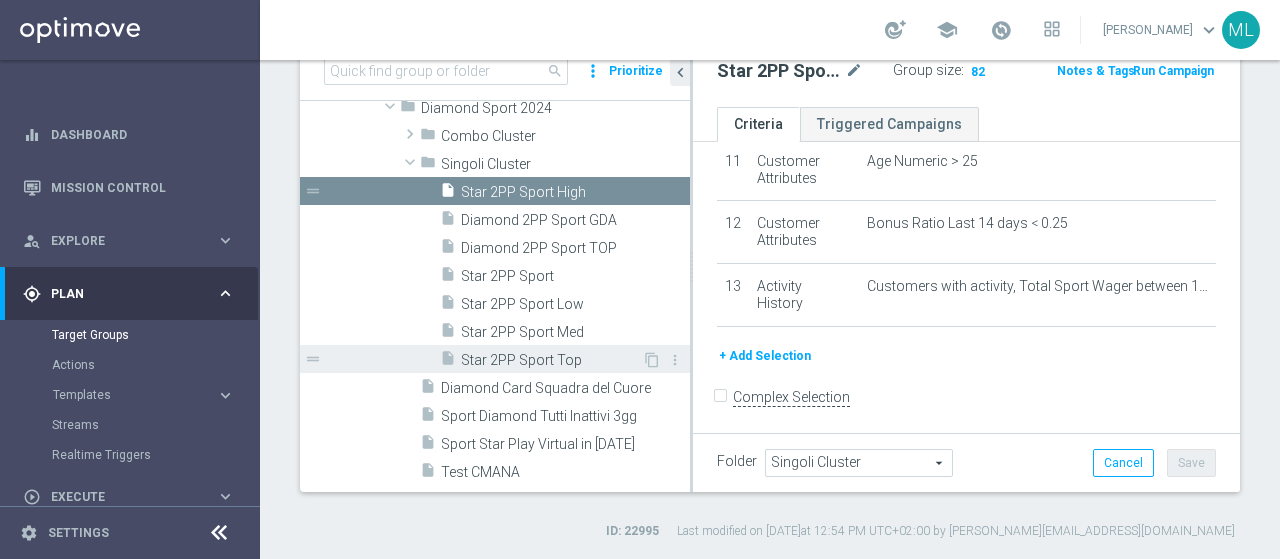 click on "Star 2PP Sport Top" at bounding box center [551, 360] 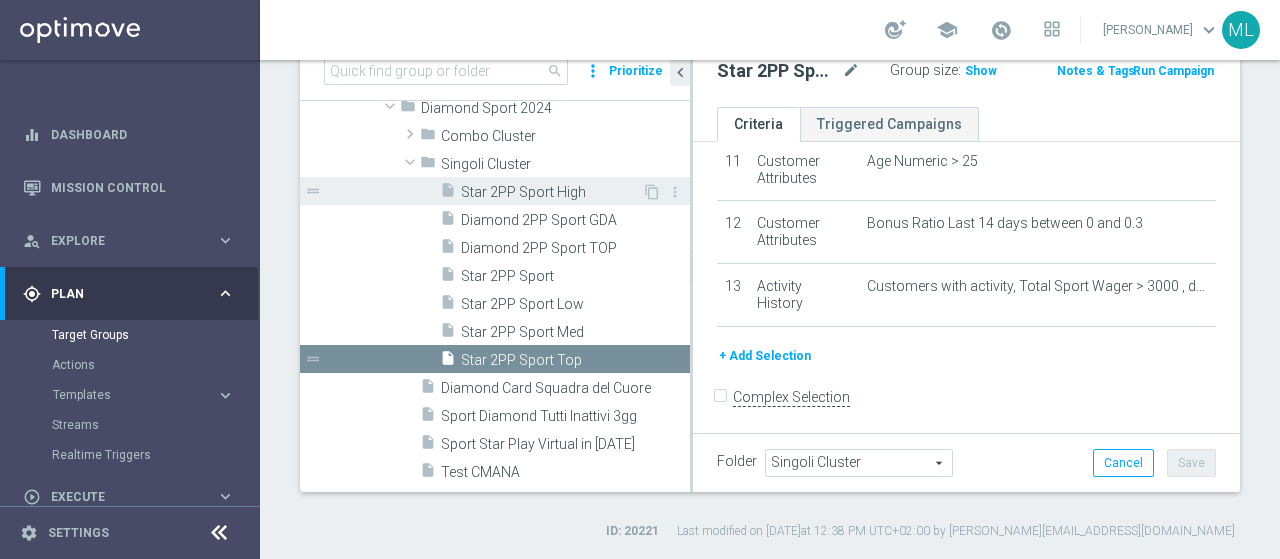 click on "Star 2PP Sport High" at bounding box center (551, 192) 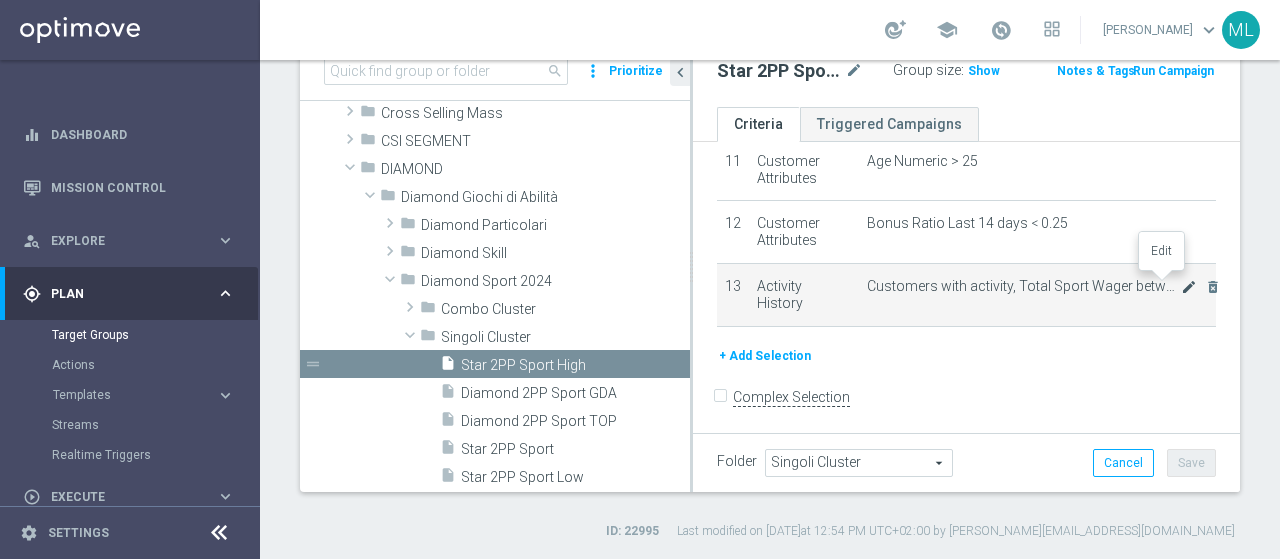 click on "mode_edit" 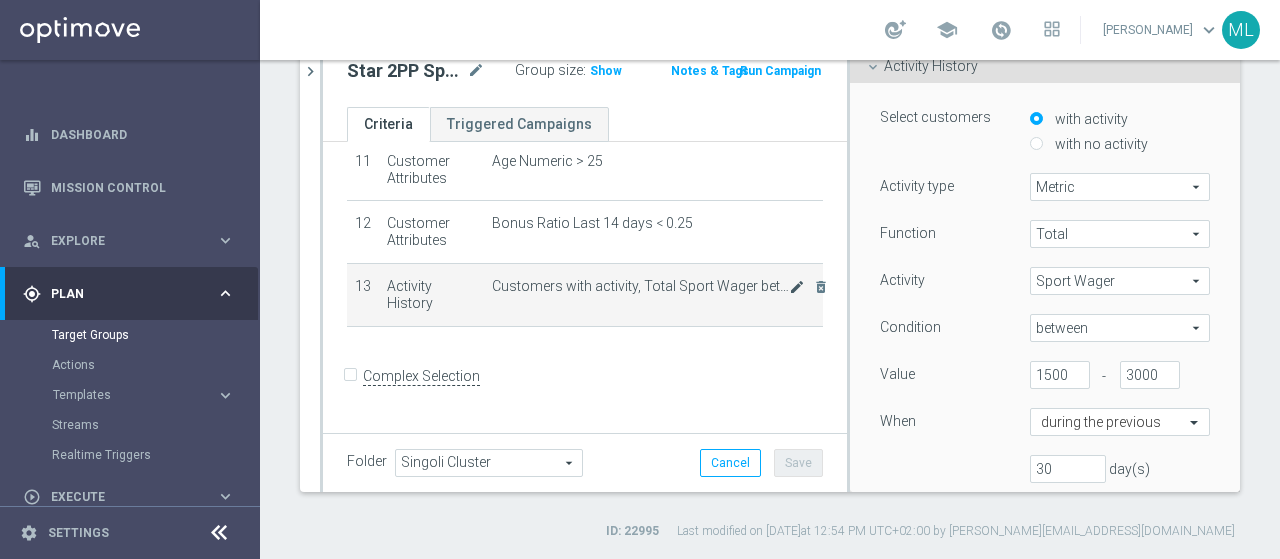 scroll, scrollTop: 696, scrollLeft: 0, axis: vertical 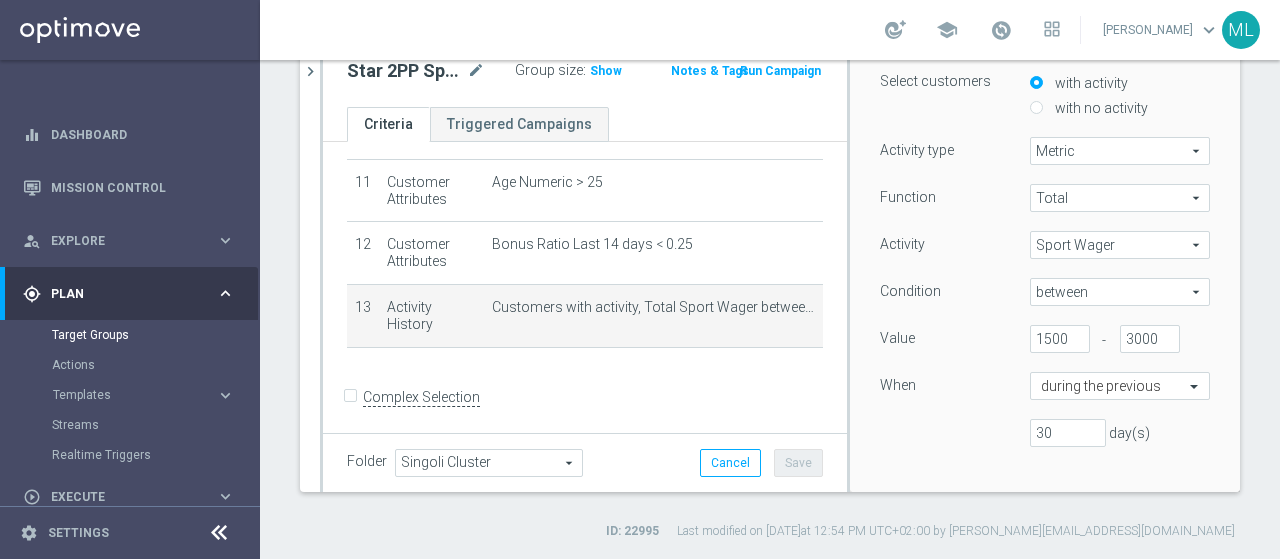click on "between" at bounding box center [1120, 292] 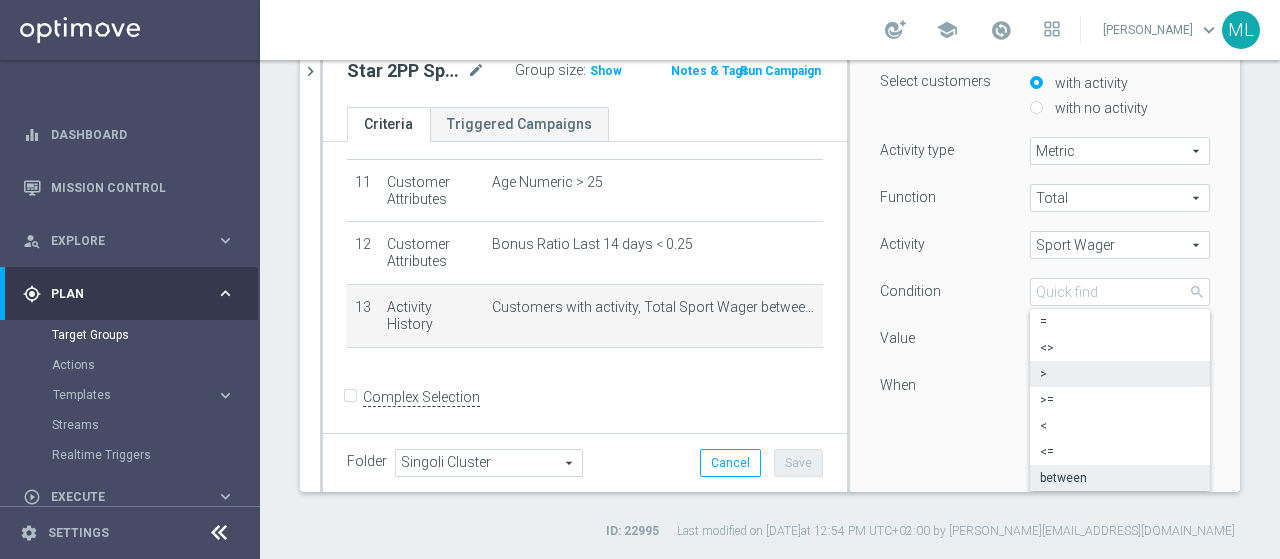 click on ">" at bounding box center (1120, 374) 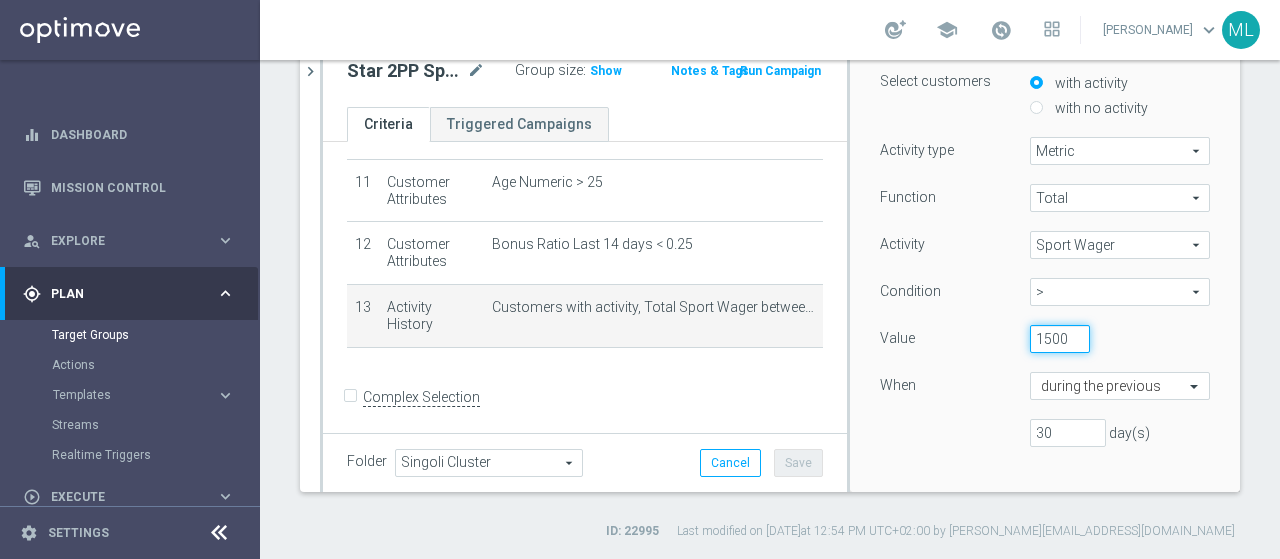 drag, startPoint x: 1015, startPoint y: 338, endPoint x: 1026, endPoint y: 339, distance: 11.045361 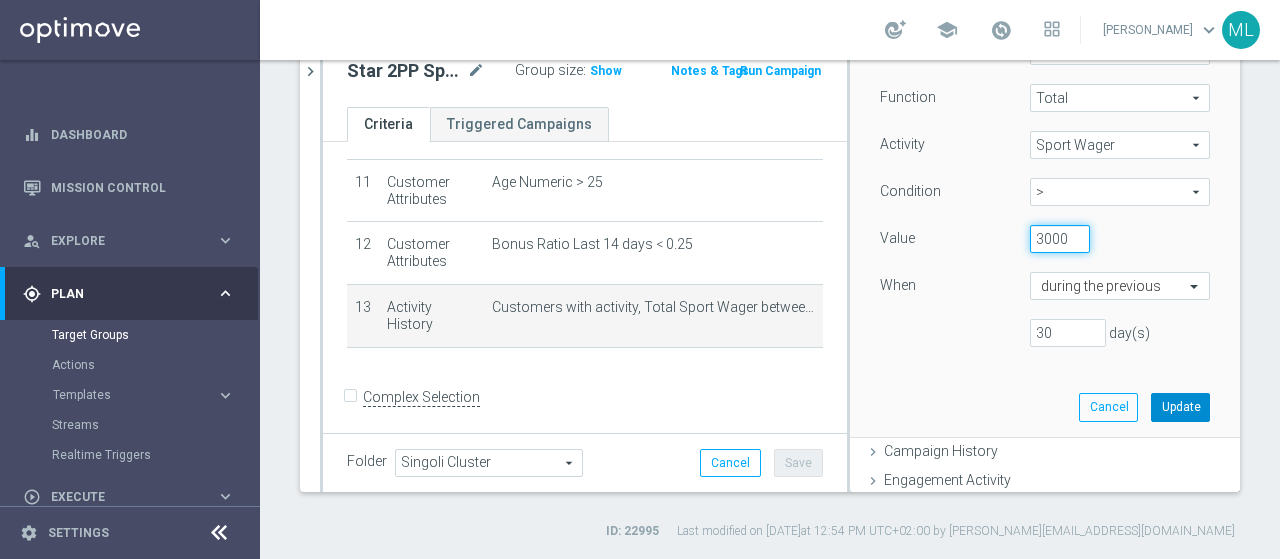type on "3000" 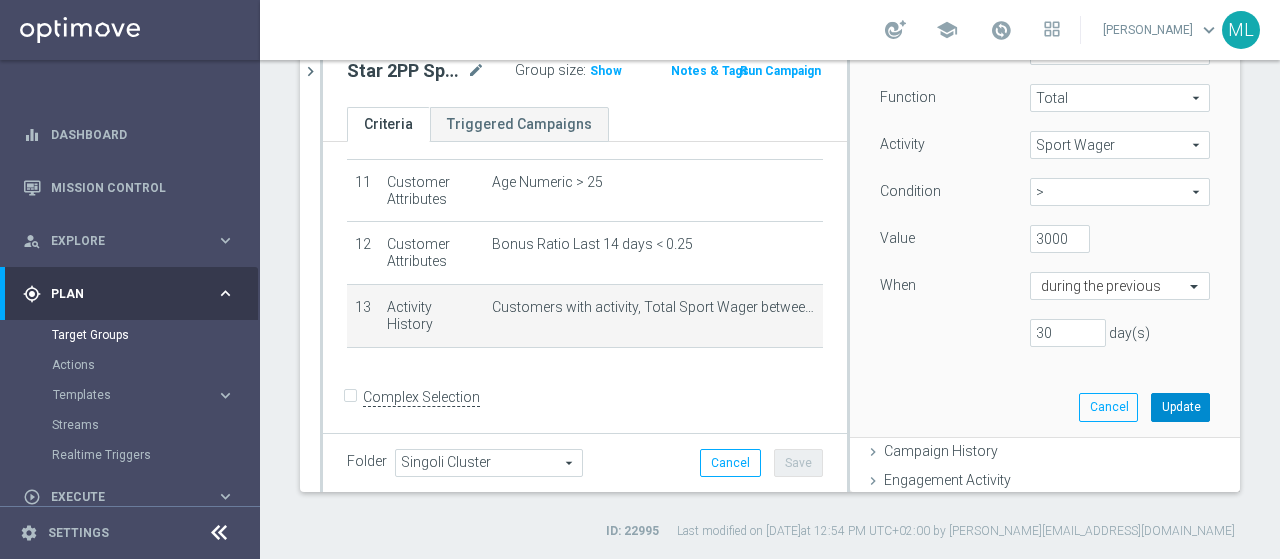 click on "Update" at bounding box center [1180, 407] 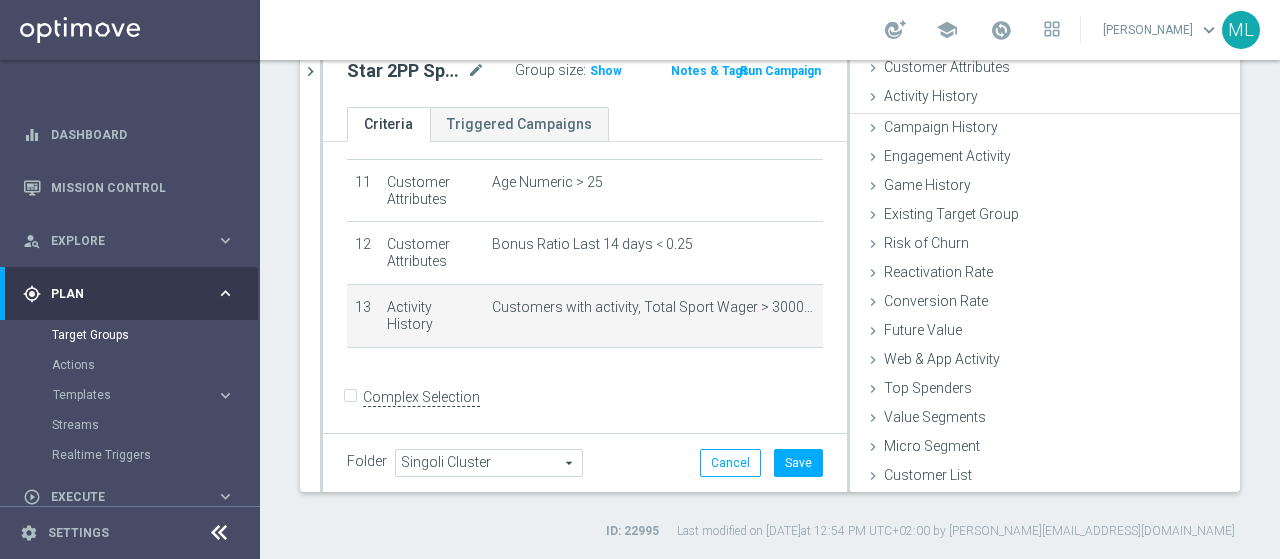 scroll, scrollTop: 92, scrollLeft: 0, axis: vertical 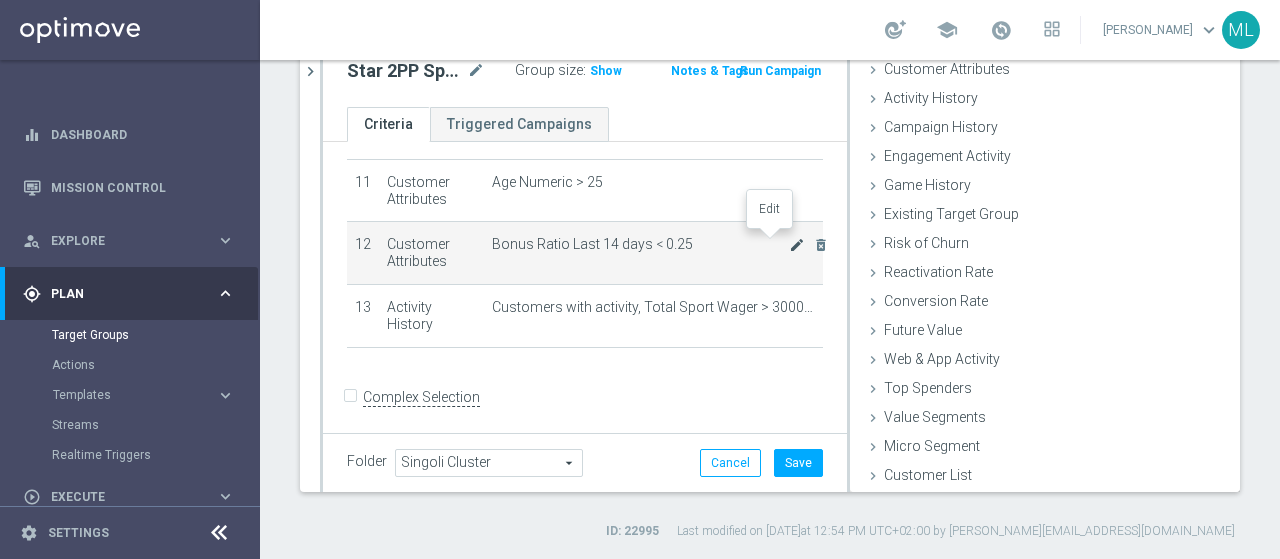 click on "mode_edit" 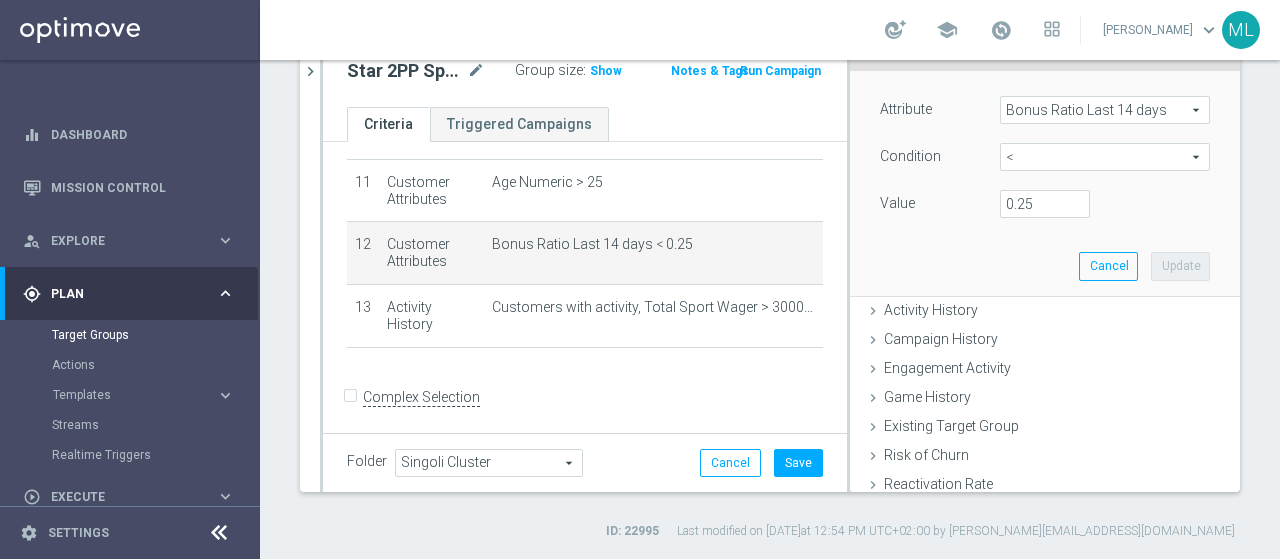 scroll, scrollTop: 17, scrollLeft: 0, axis: vertical 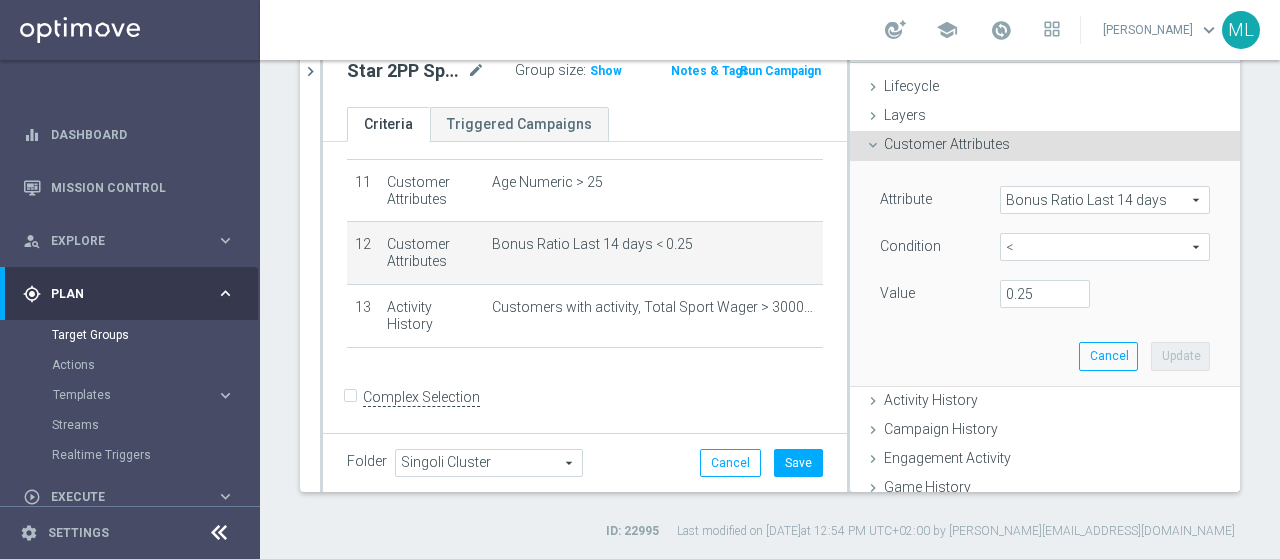 click on "<" at bounding box center [1105, 247] 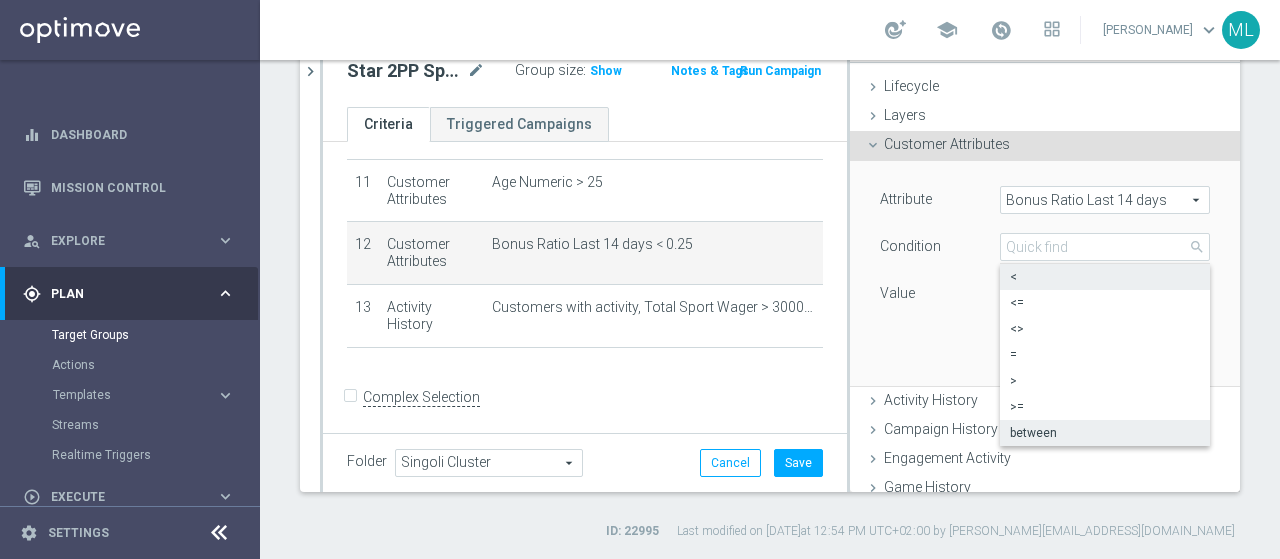 click on "between" at bounding box center [1105, 433] 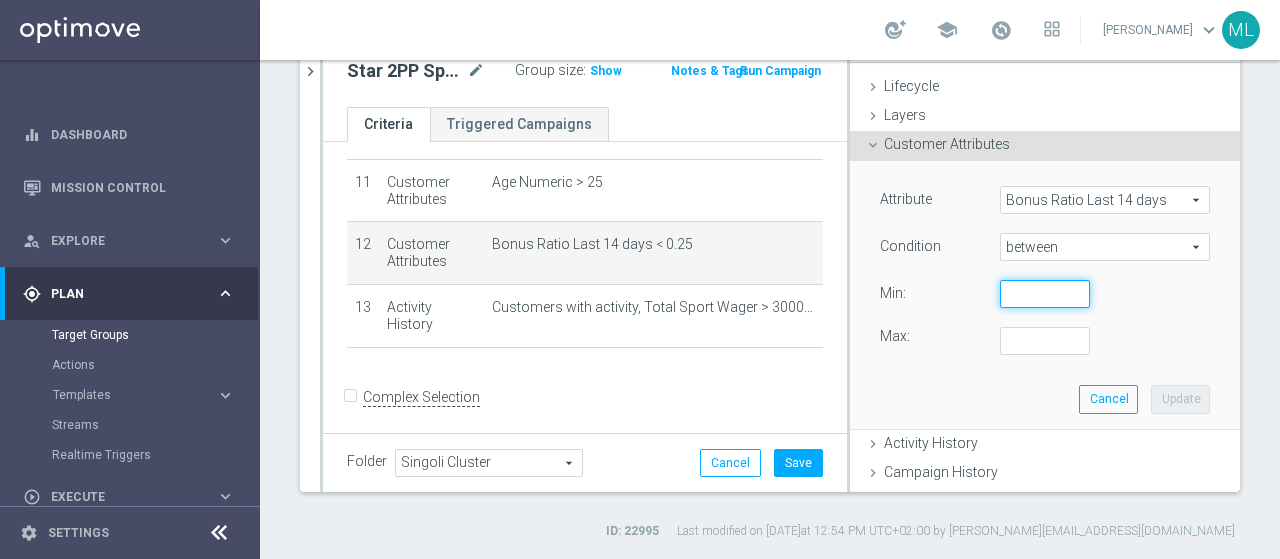 click at bounding box center (1045, 294) 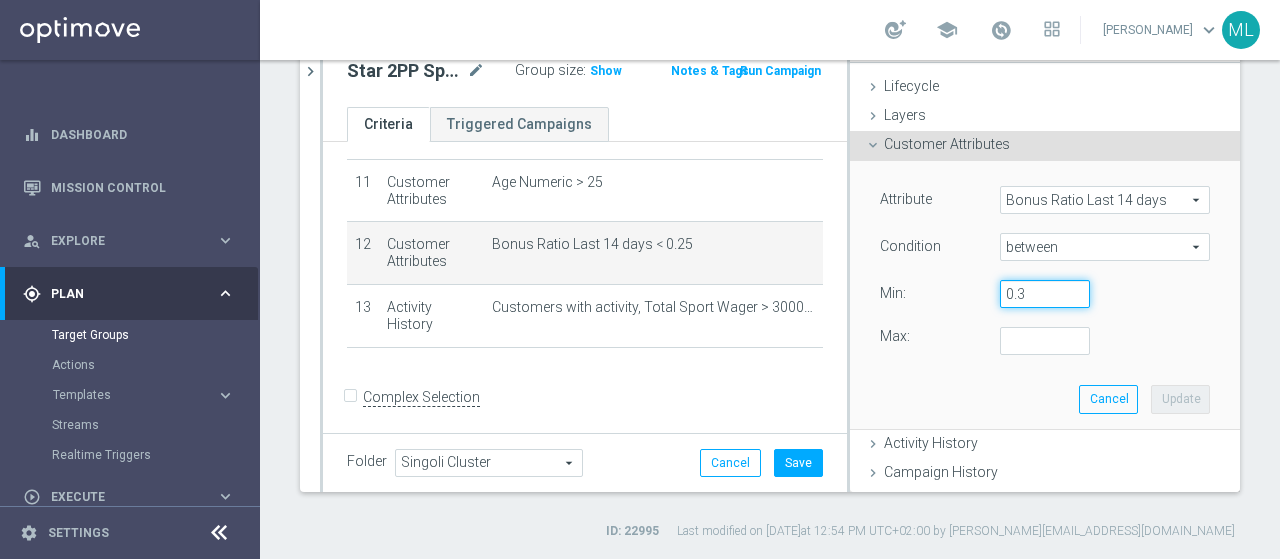 type on "0.3" 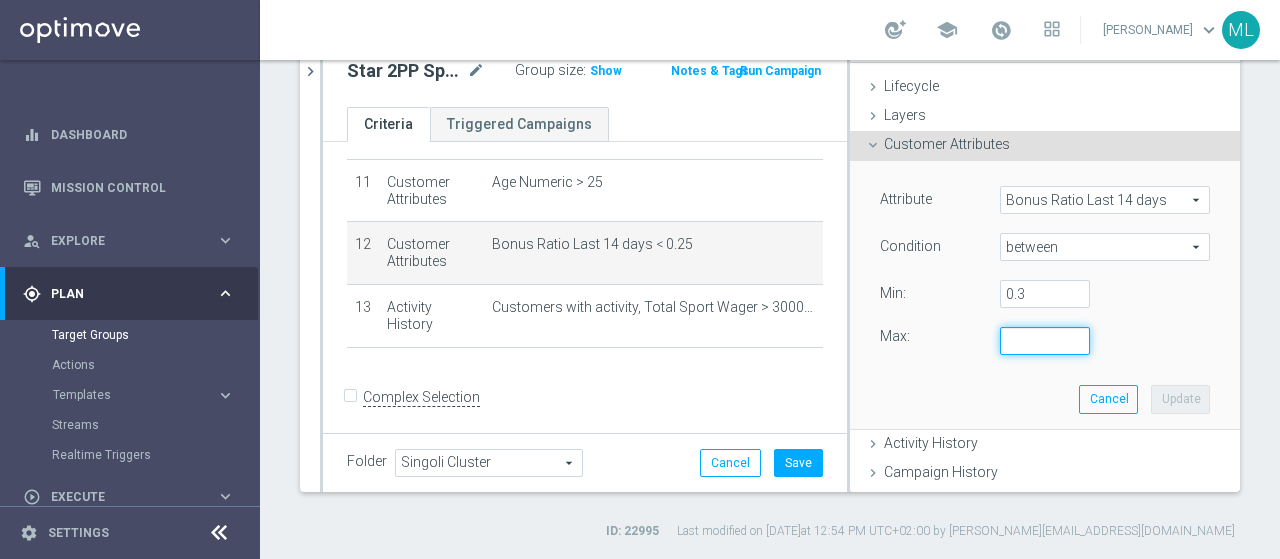 click at bounding box center (1045, 341) 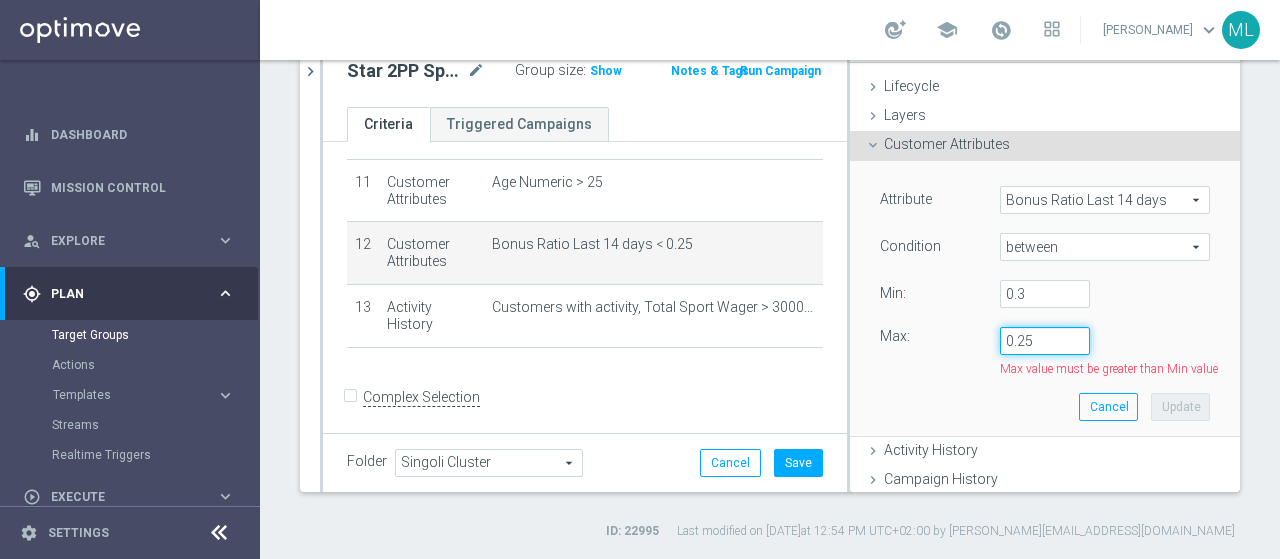 type on "0.25" 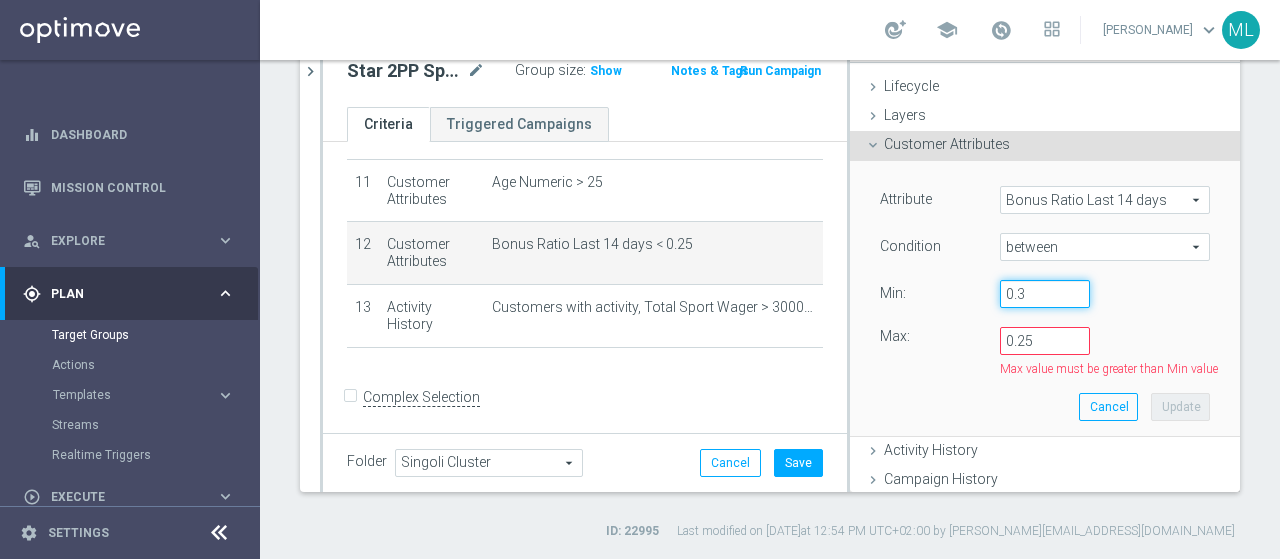 click on "0.3" at bounding box center [1045, 294] 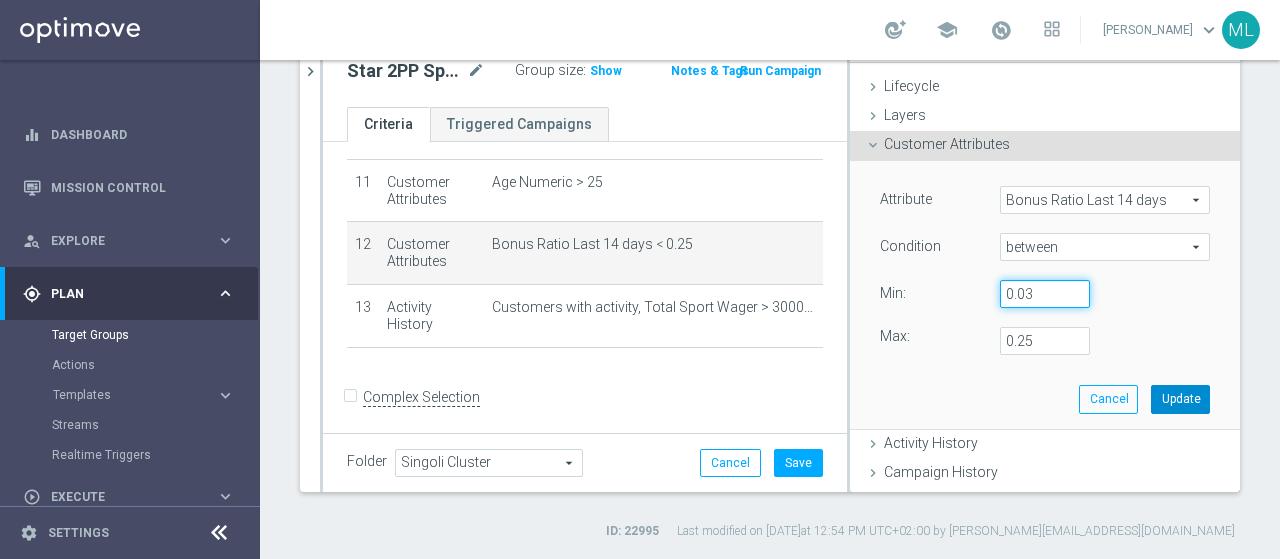 type on "0.03" 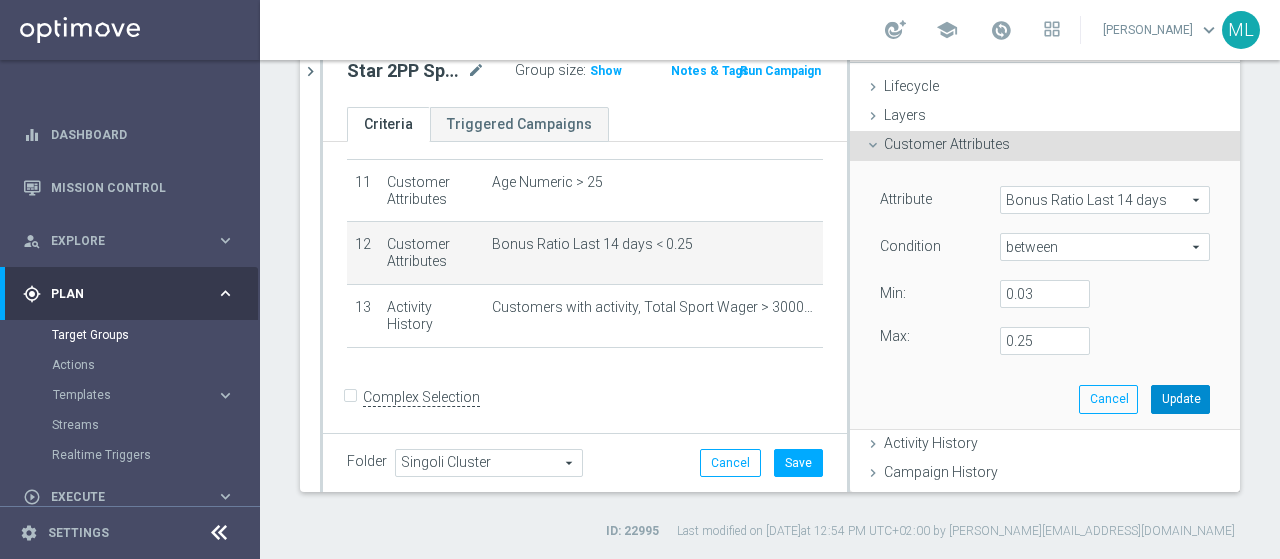 click on "Update" at bounding box center [1180, 399] 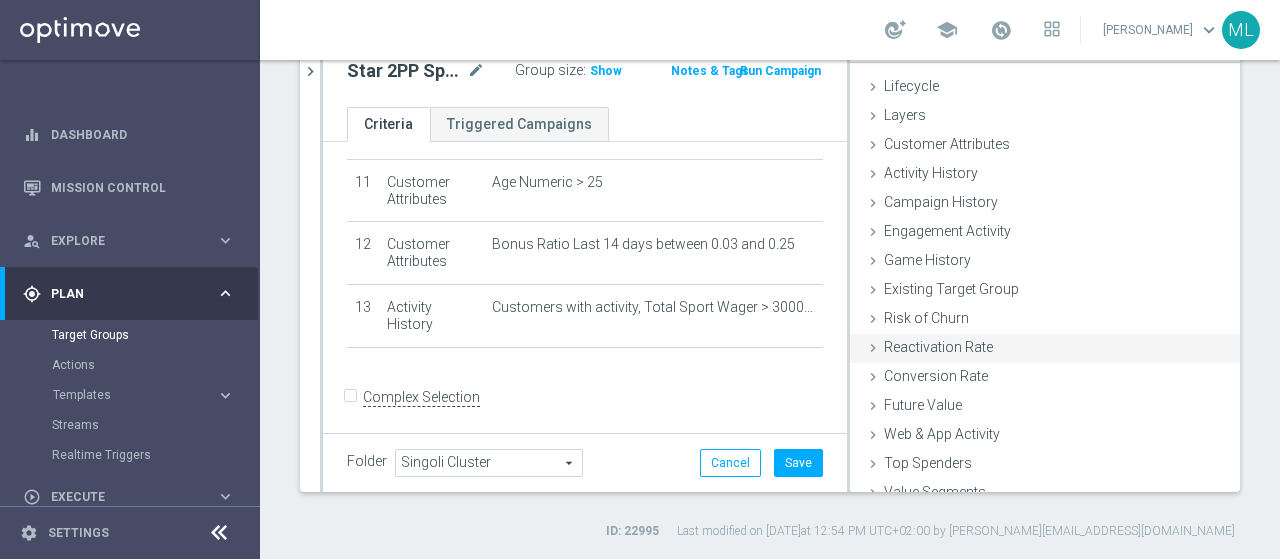 scroll, scrollTop: 0, scrollLeft: 0, axis: both 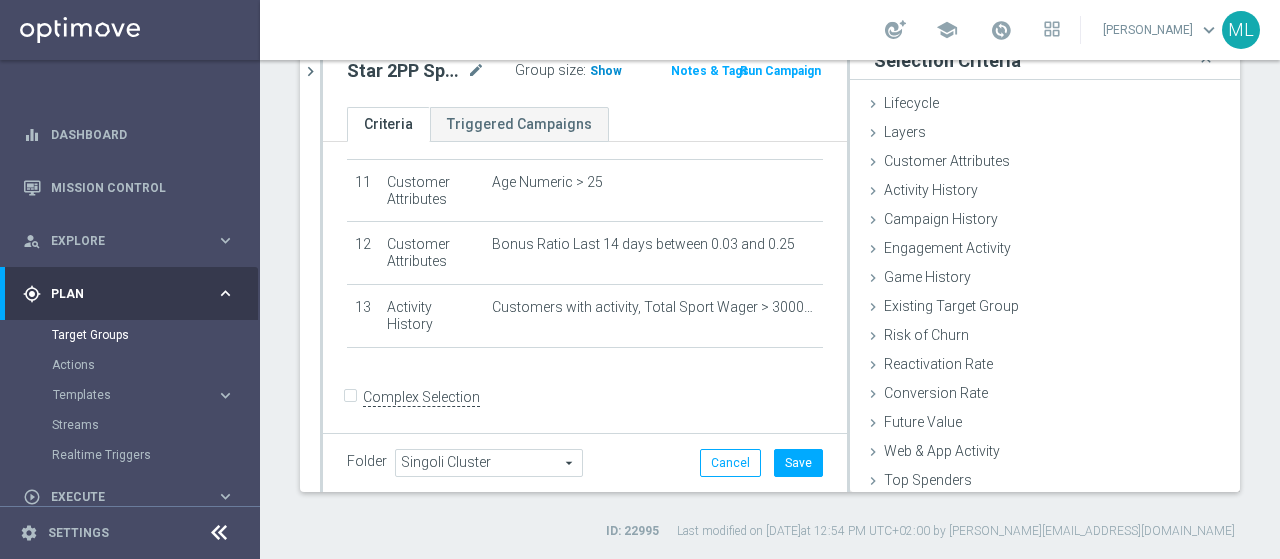 click on "Show" 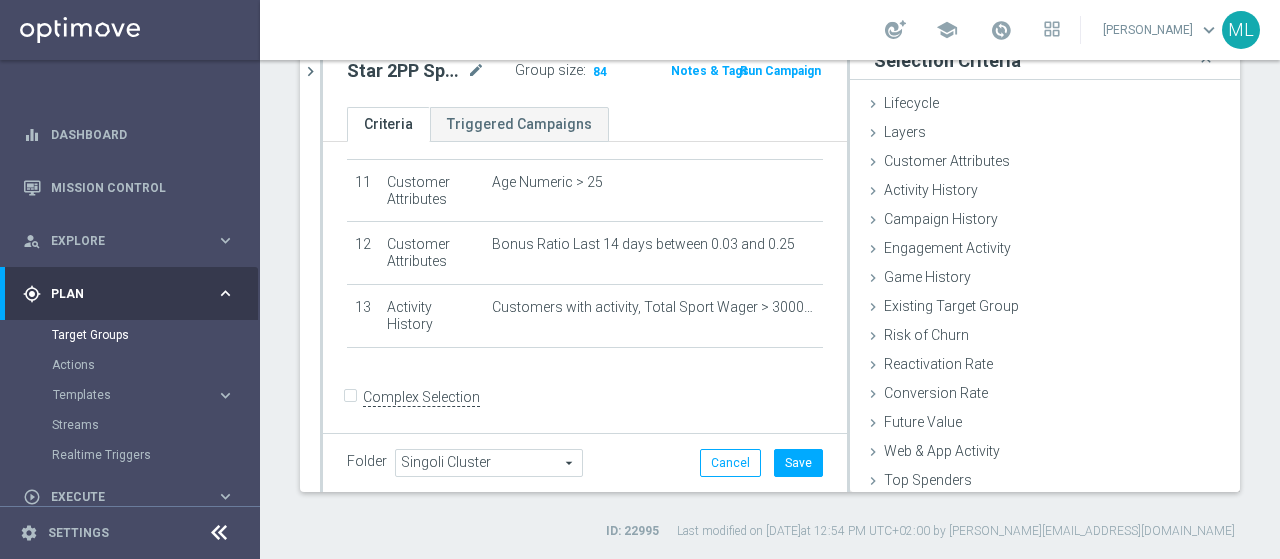 click on "school" at bounding box center [972, 30] 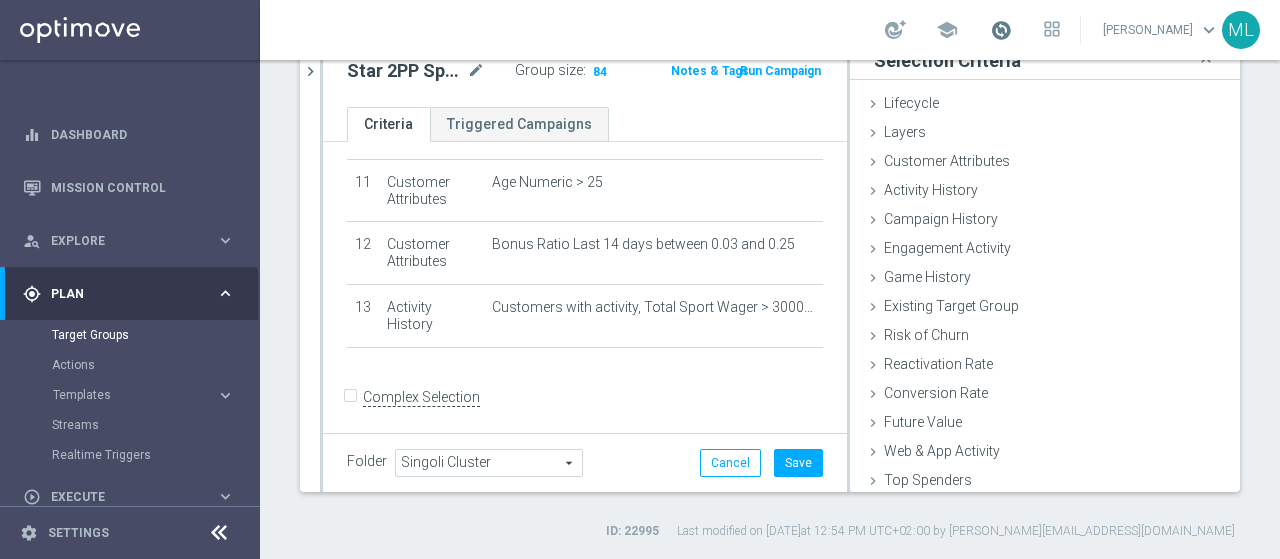 click at bounding box center (1001, 30) 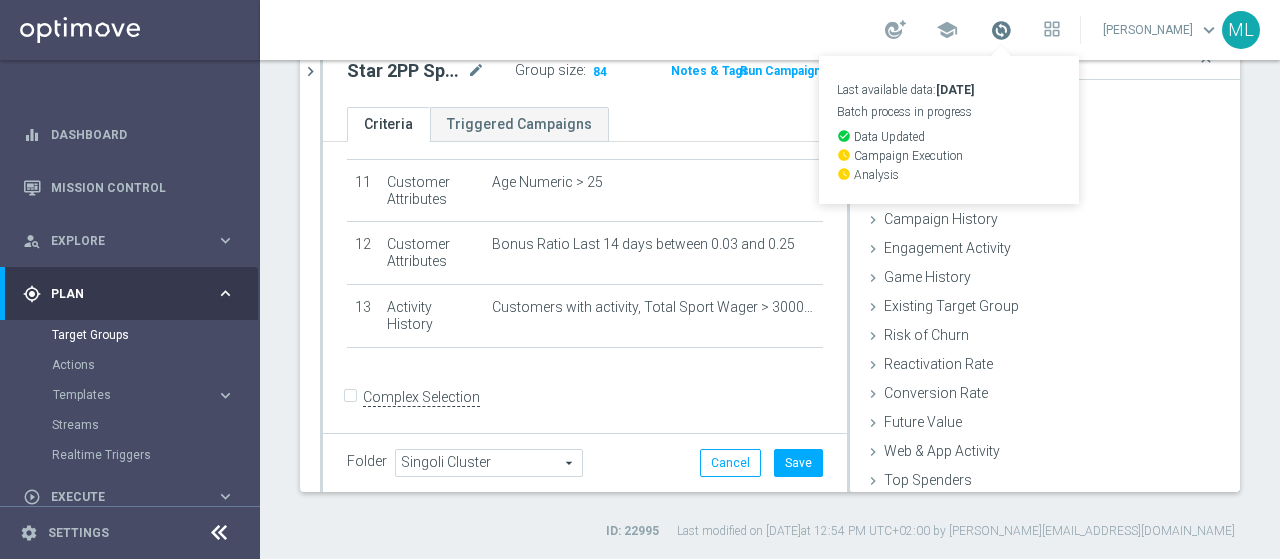 click at bounding box center [1001, 30] 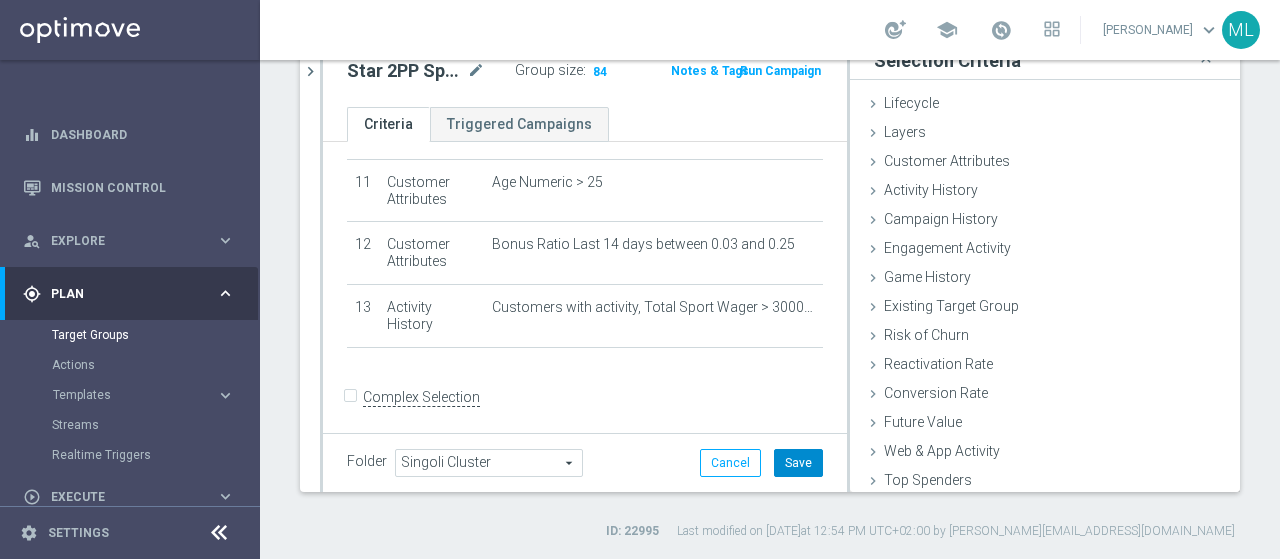 click on "Save" 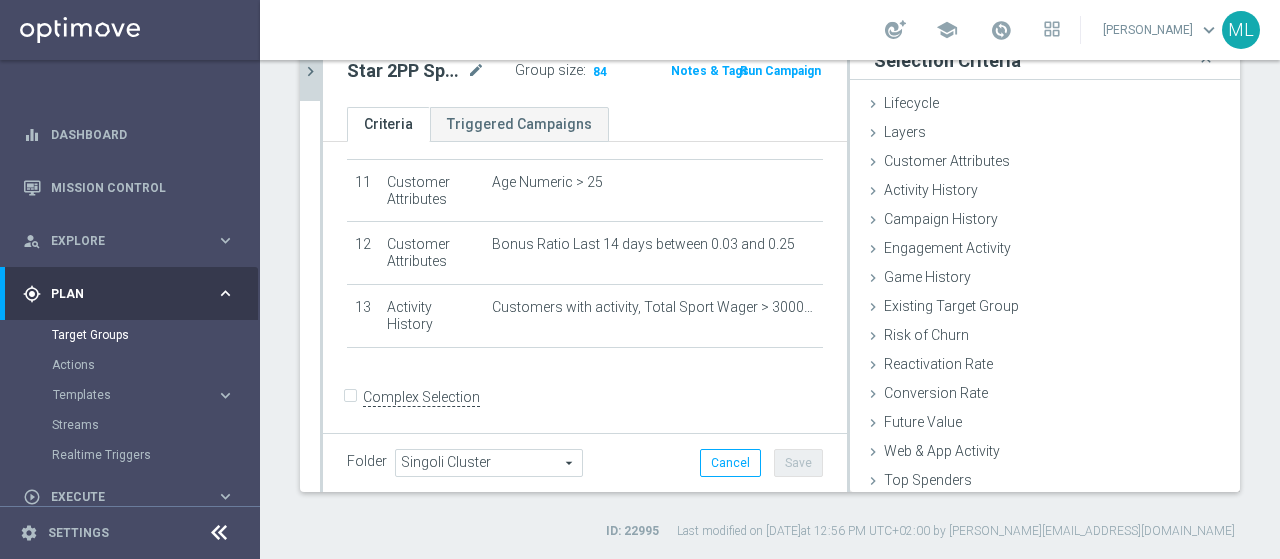 click on "chevron_right" 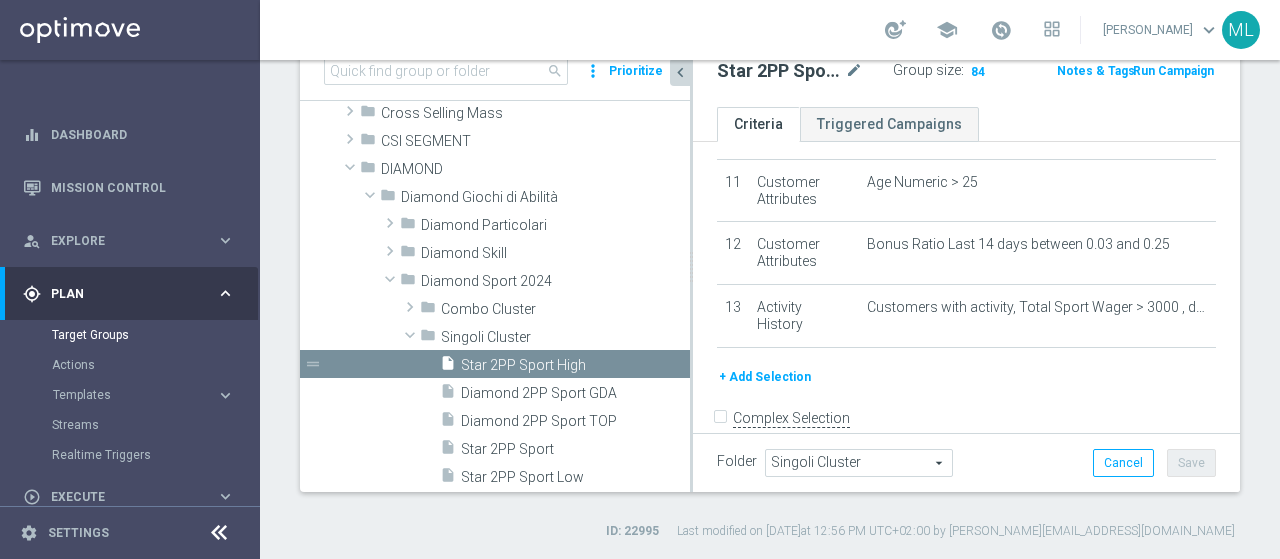 scroll, scrollTop: 717, scrollLeft: 0, axis: vertical 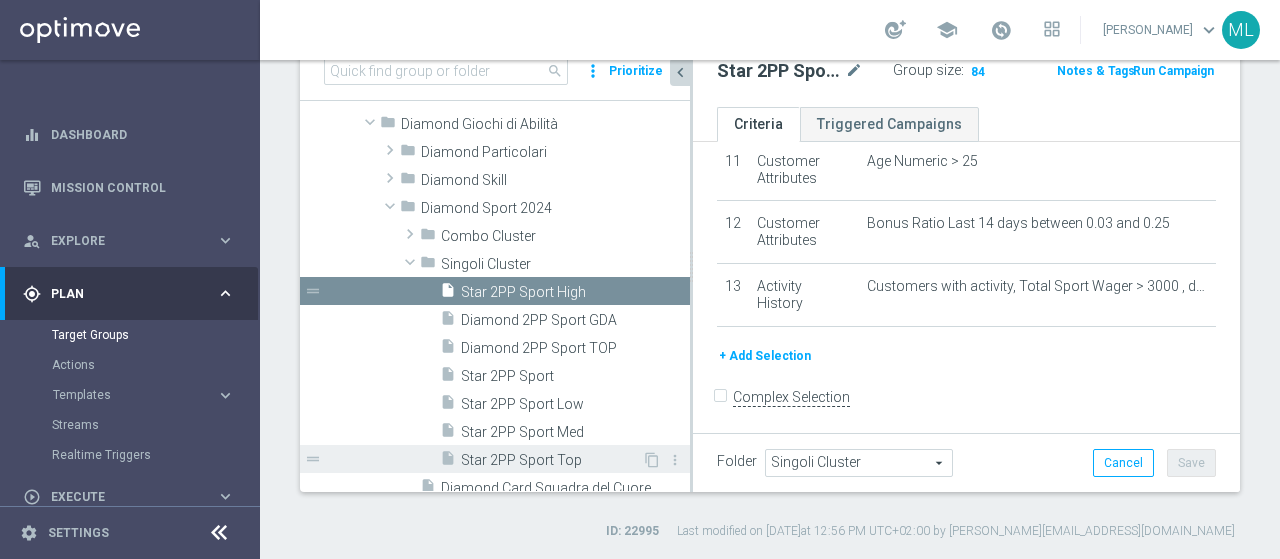 click on "Star 2PP Sport Top" at bounding box center (551, 460) 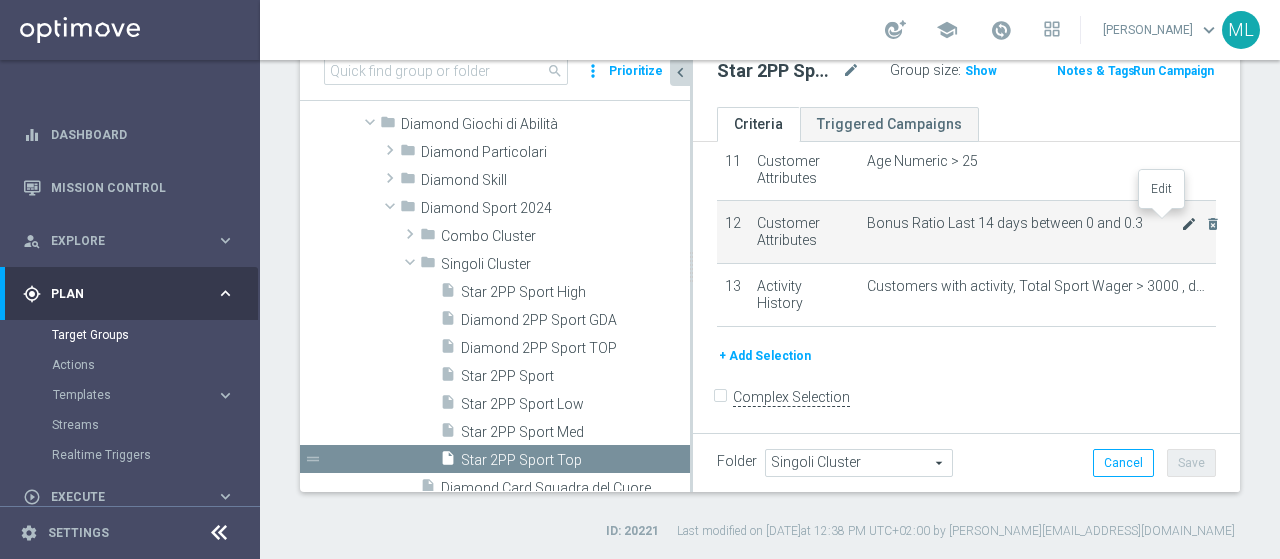 click on "mode_edit" 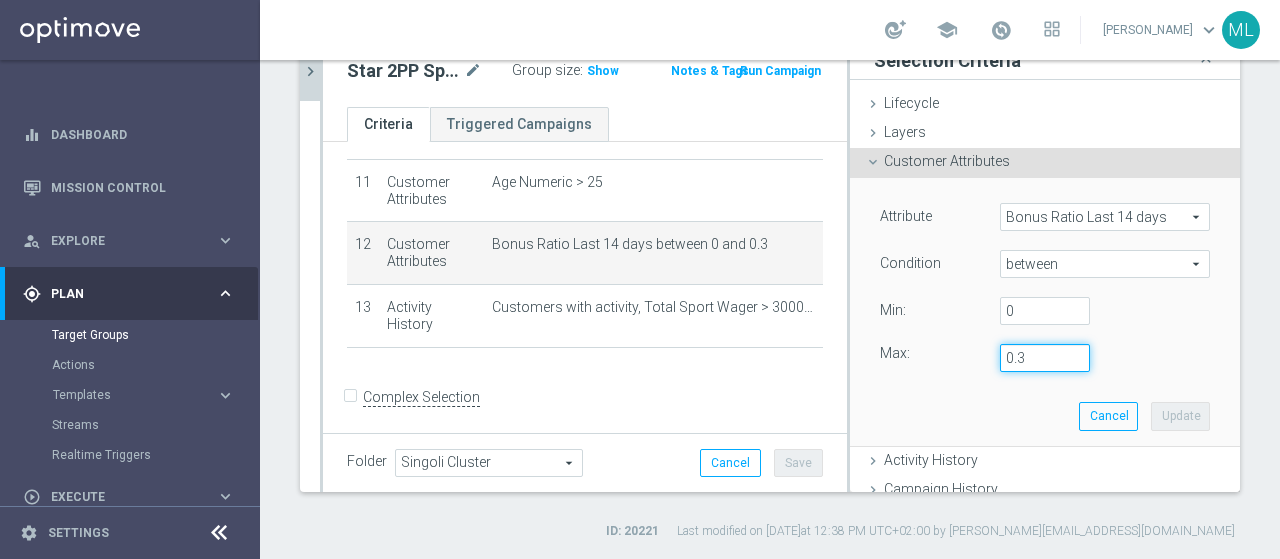 click on "0.3" at bounding box center [1045, 358] 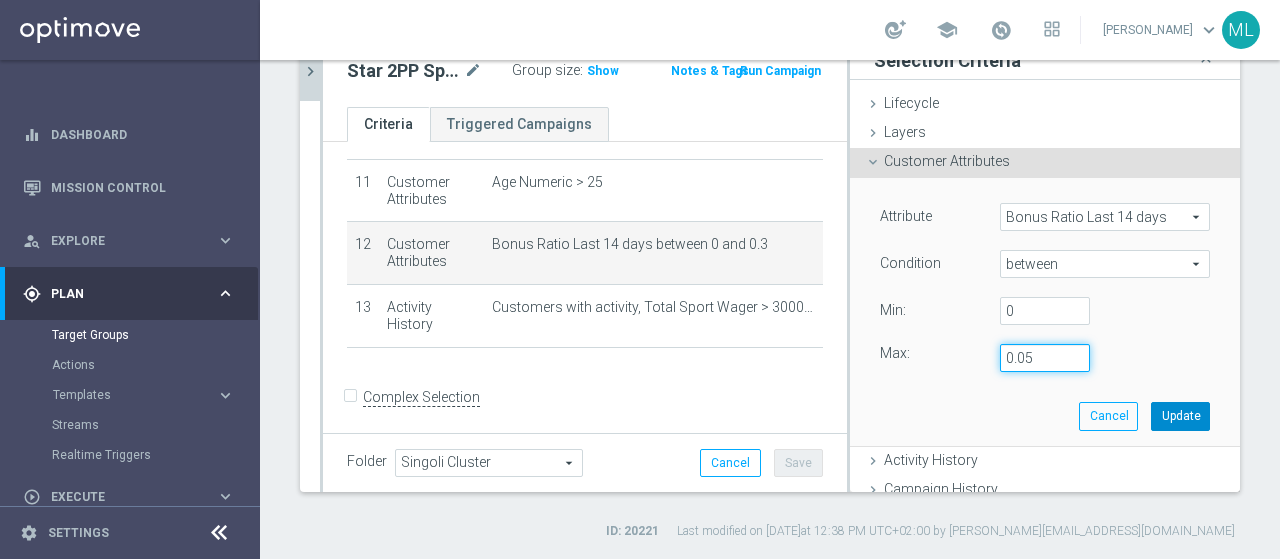 type on "0.05" 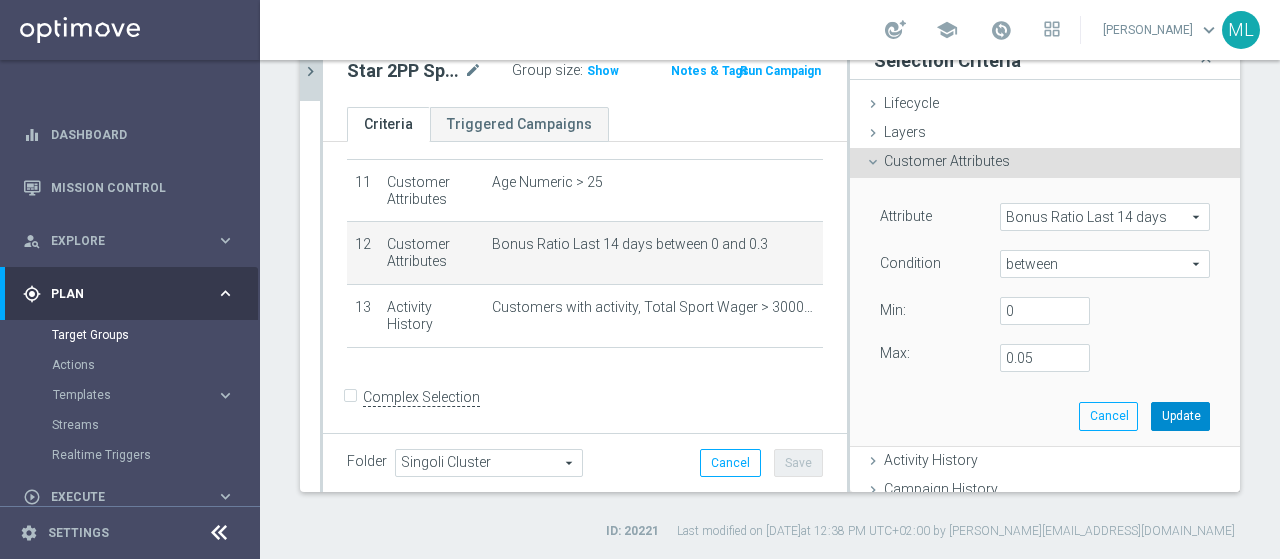 click on "Update" at bounding box center [1180, 416] 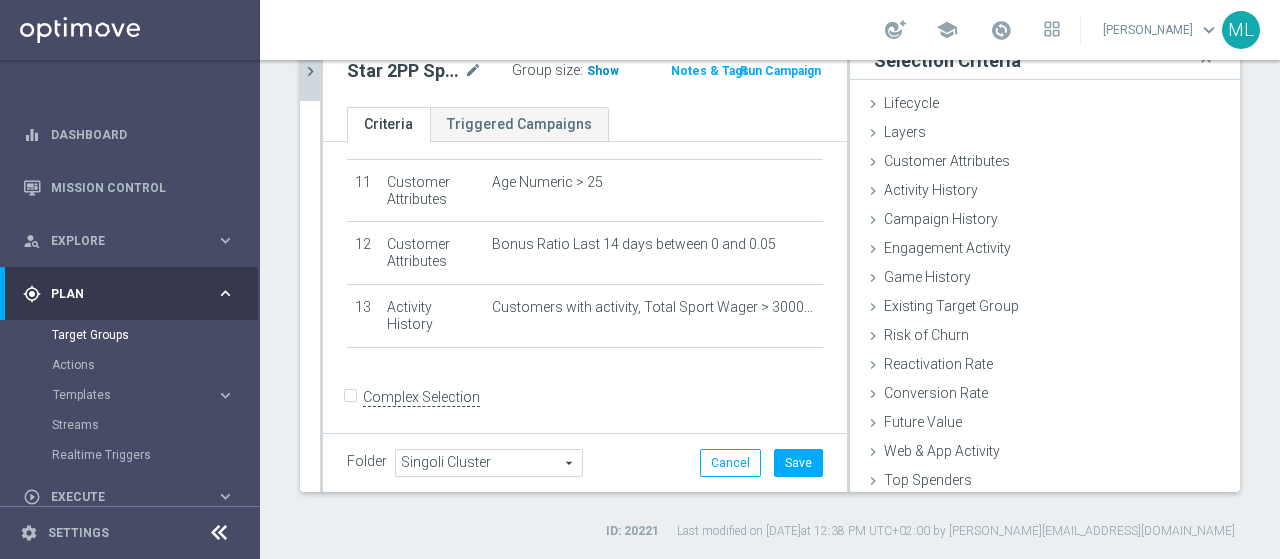 click on "Show" 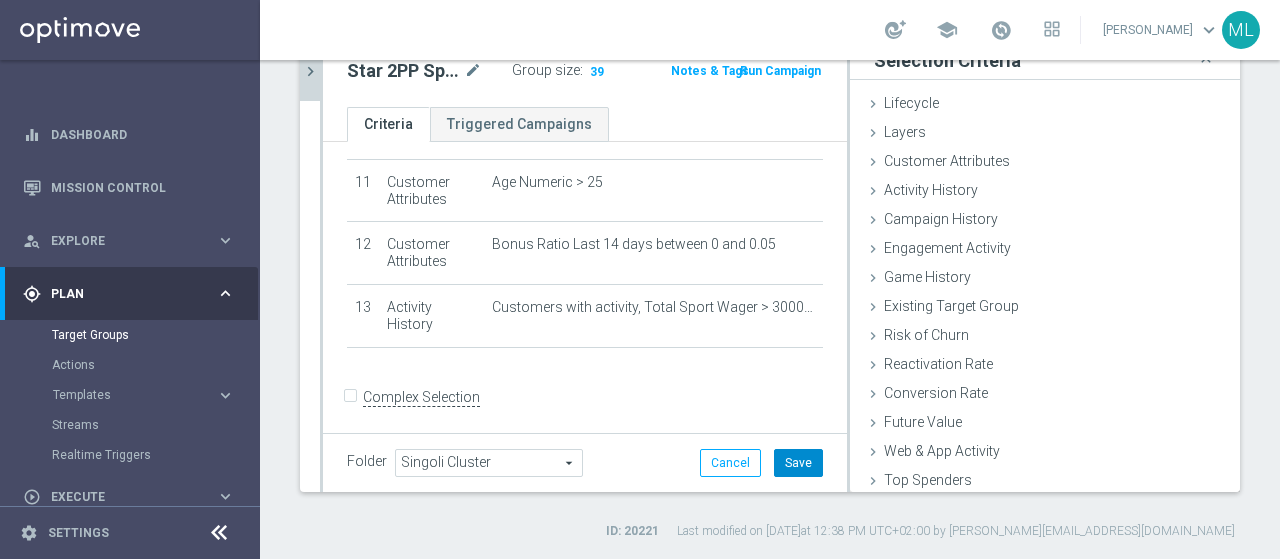 click on "Save" 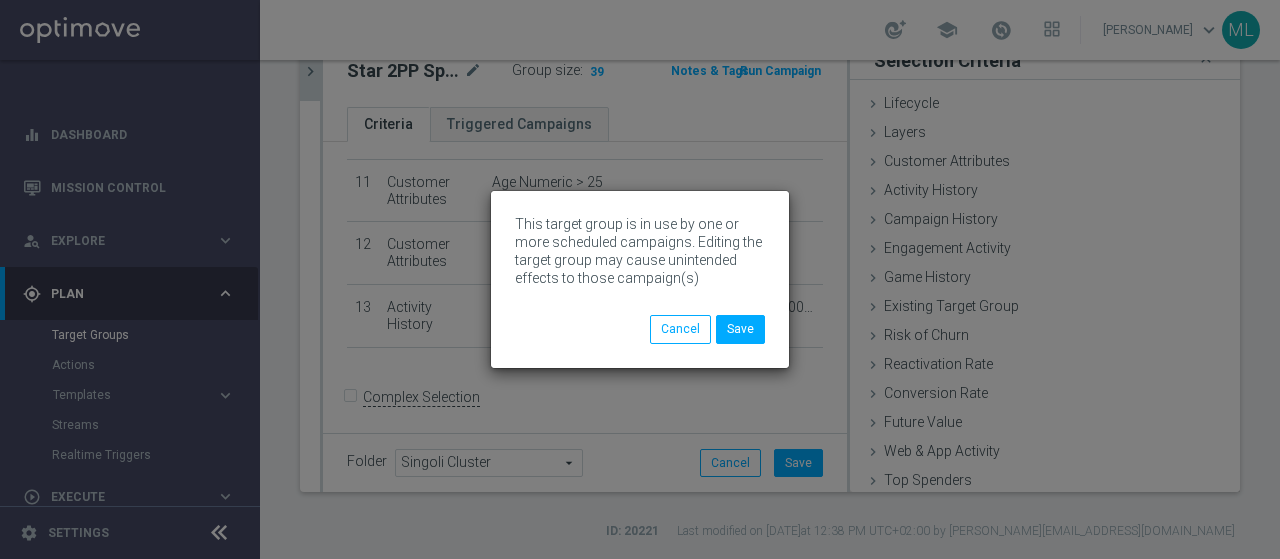 click on "This target group is in use by one or more scheduled campaigns. Editing the target group may cause unintended effects to those campaign(s)
Cancel
Save" at bounding box center [640, 279] 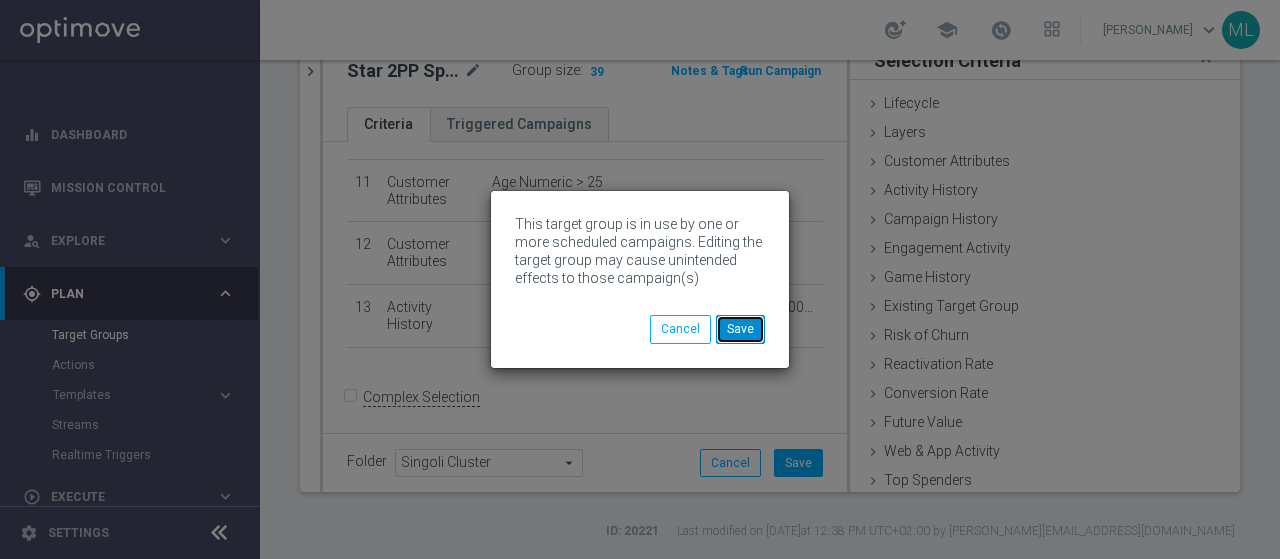 click on "Save" at bounding box center (740, 329) 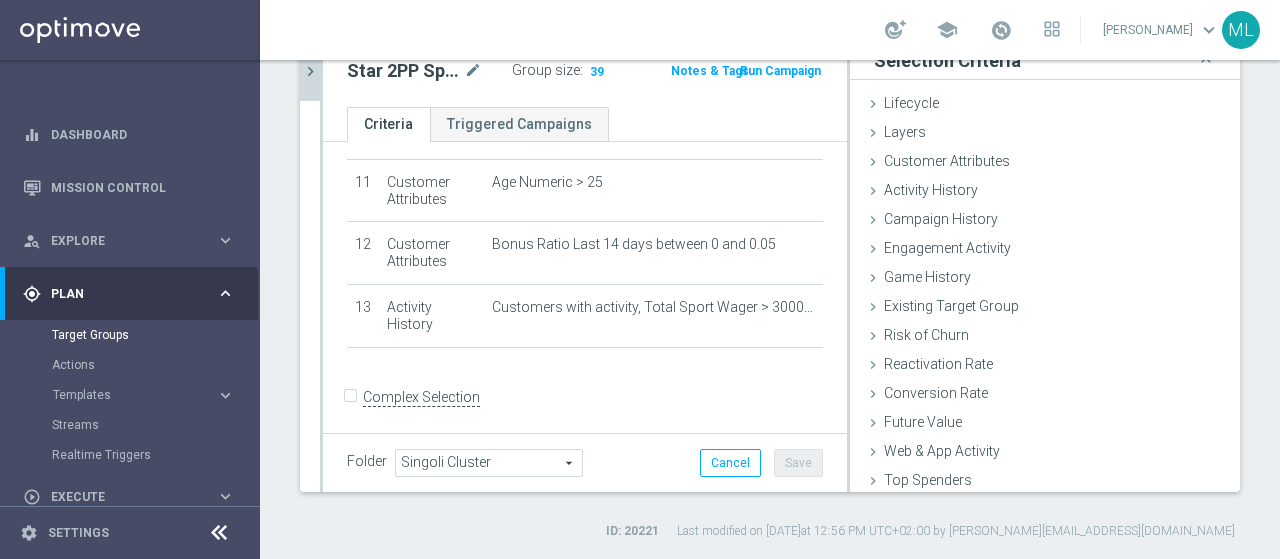 click on "chevron_right" 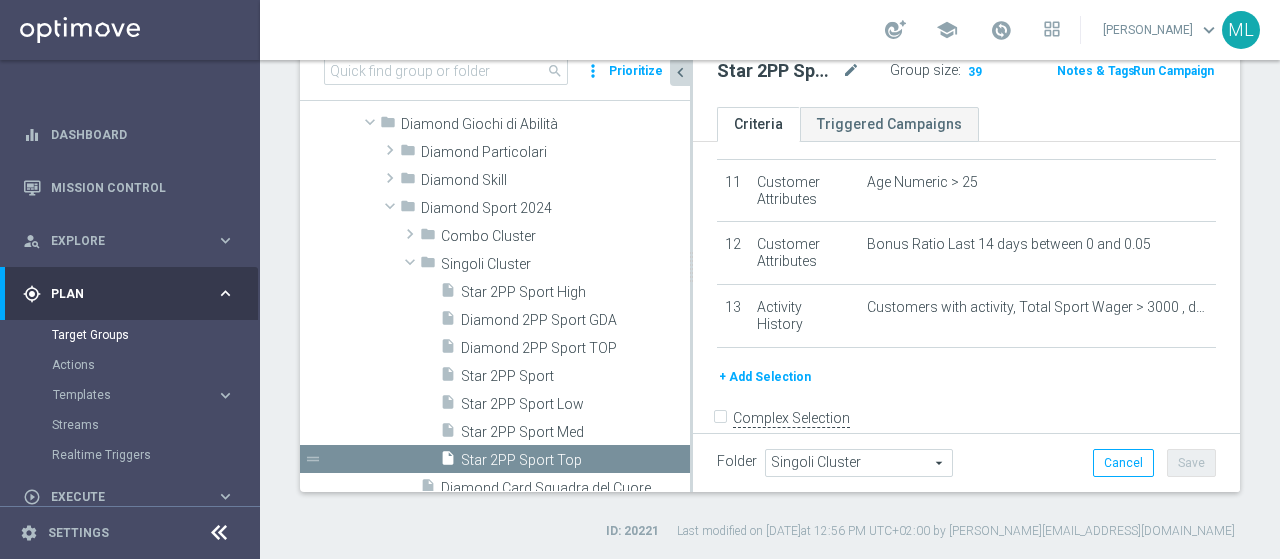 scroll, scrollTop: 717, scrollLeft: 0, axis: vertical 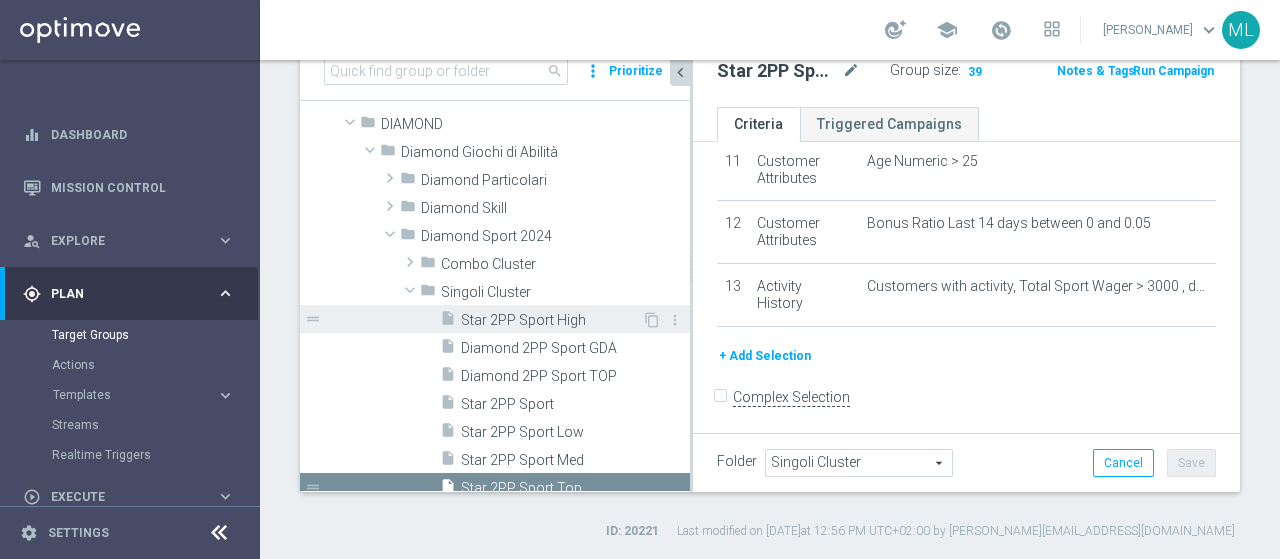 click on "insert_drive_file
Star 2PP Sport High" at bounding box center (541, 319) 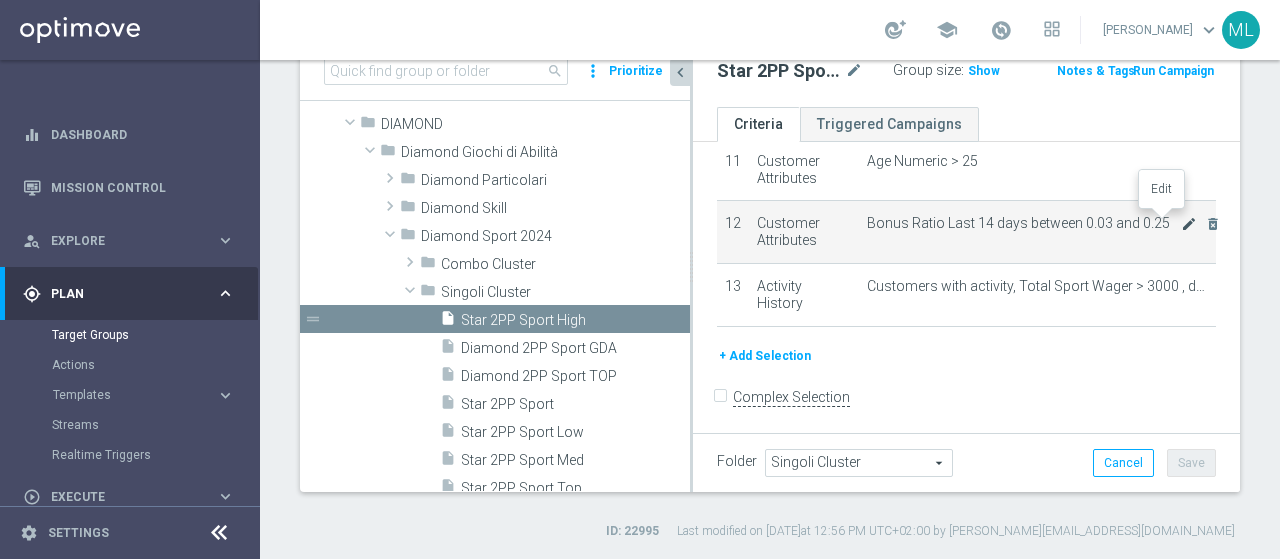 click on "mode_edit" 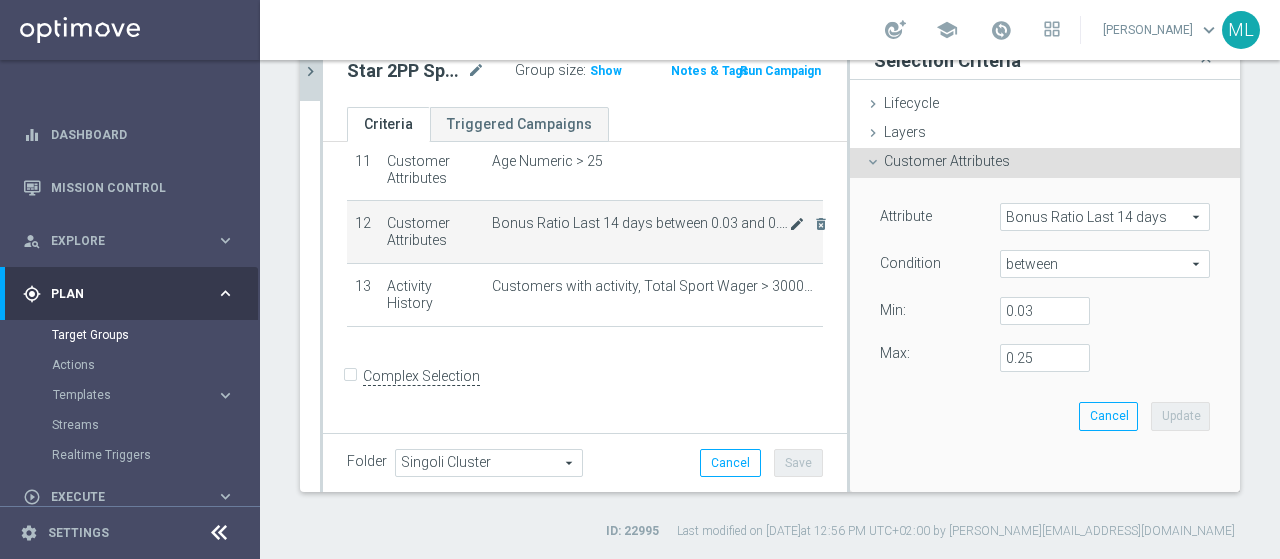 scroll, scrollTop: 696, scrollLeft: 0, axis: vertical 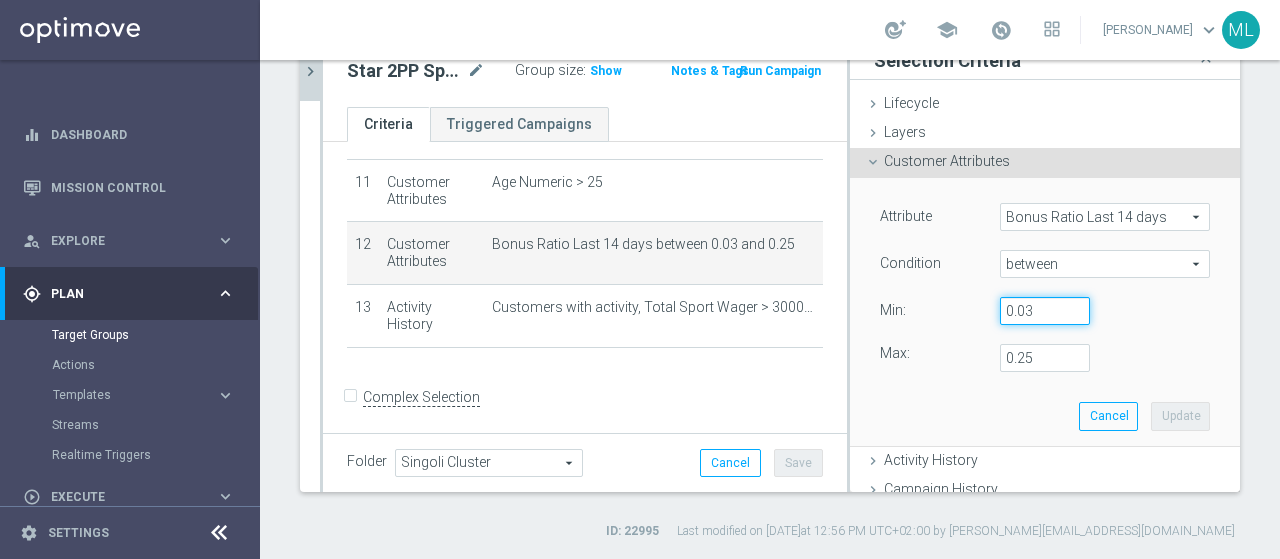 click on "0.03" at bounding box center [1045, 311] 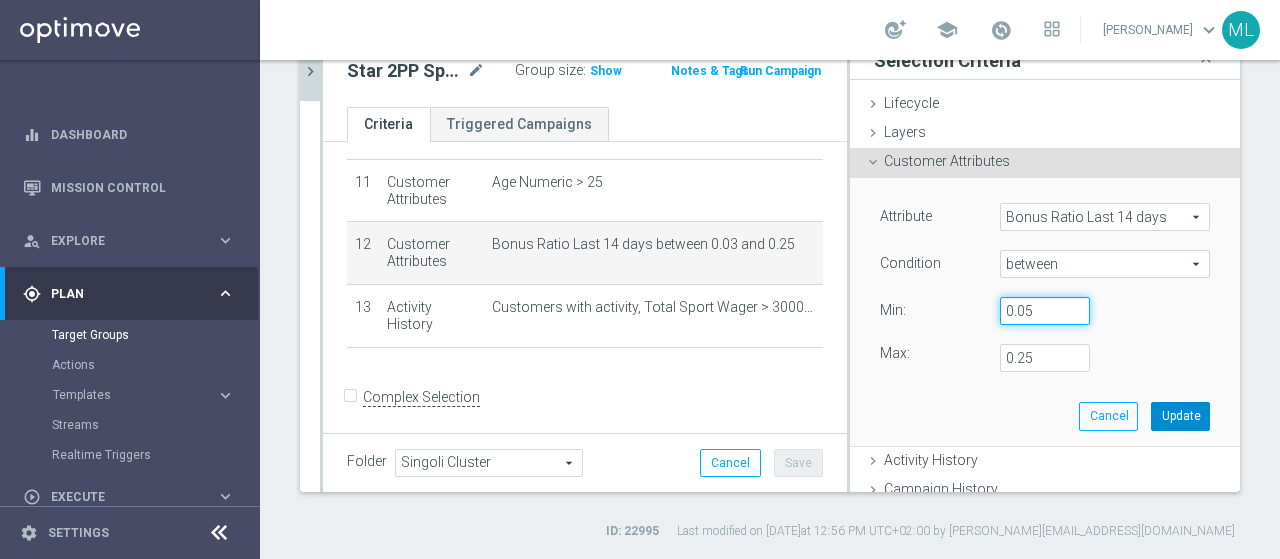 type on "0.05" 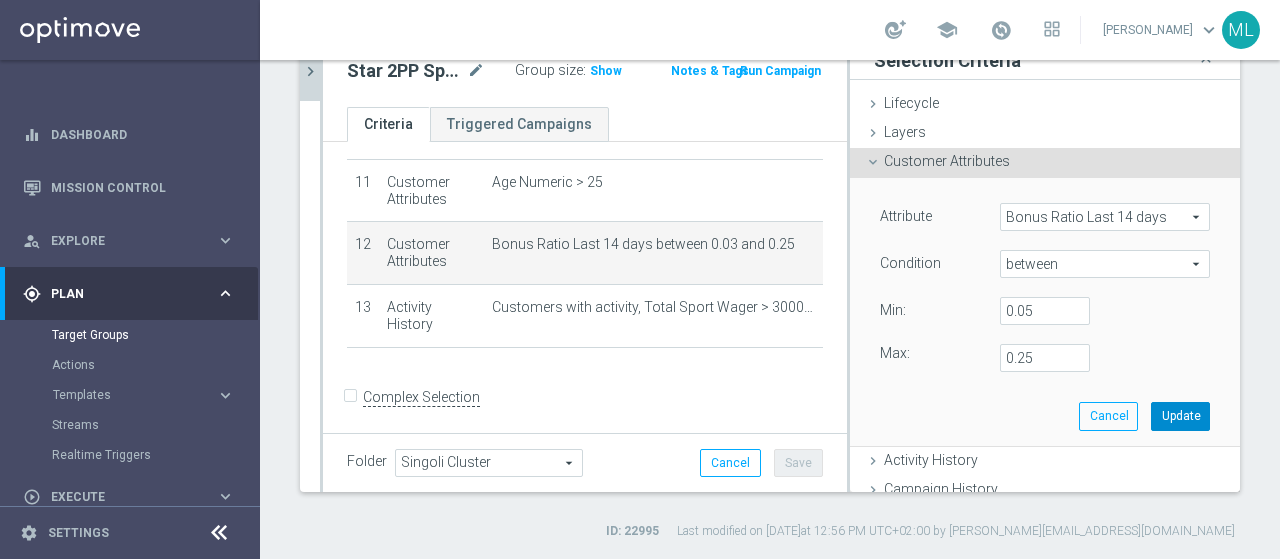 click on "Update" at bounding box center [1180, 416] 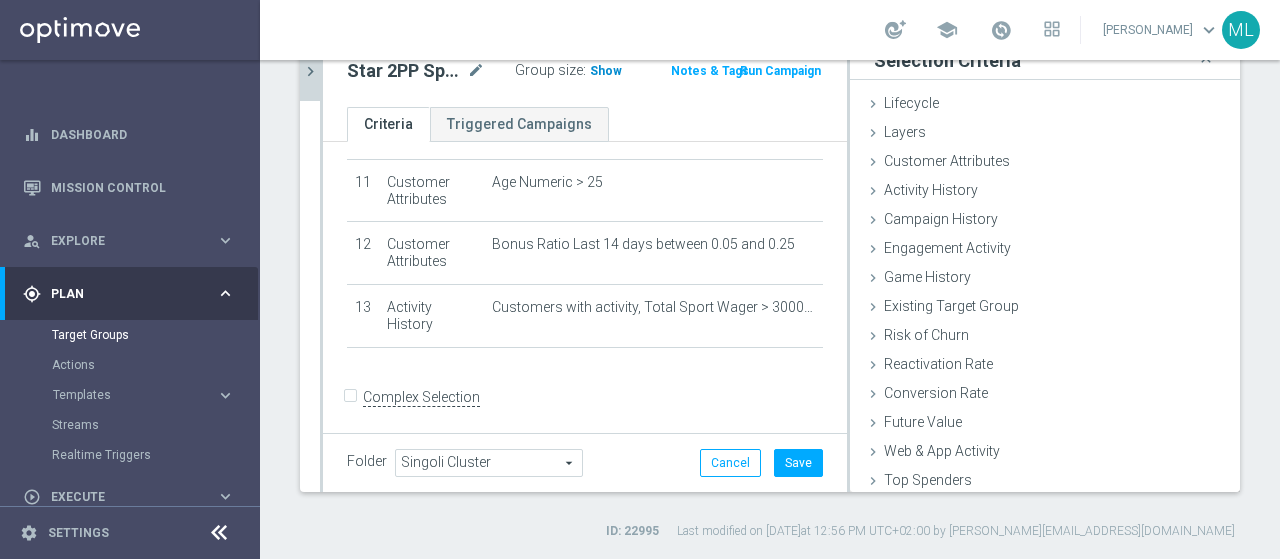 click on "Show" 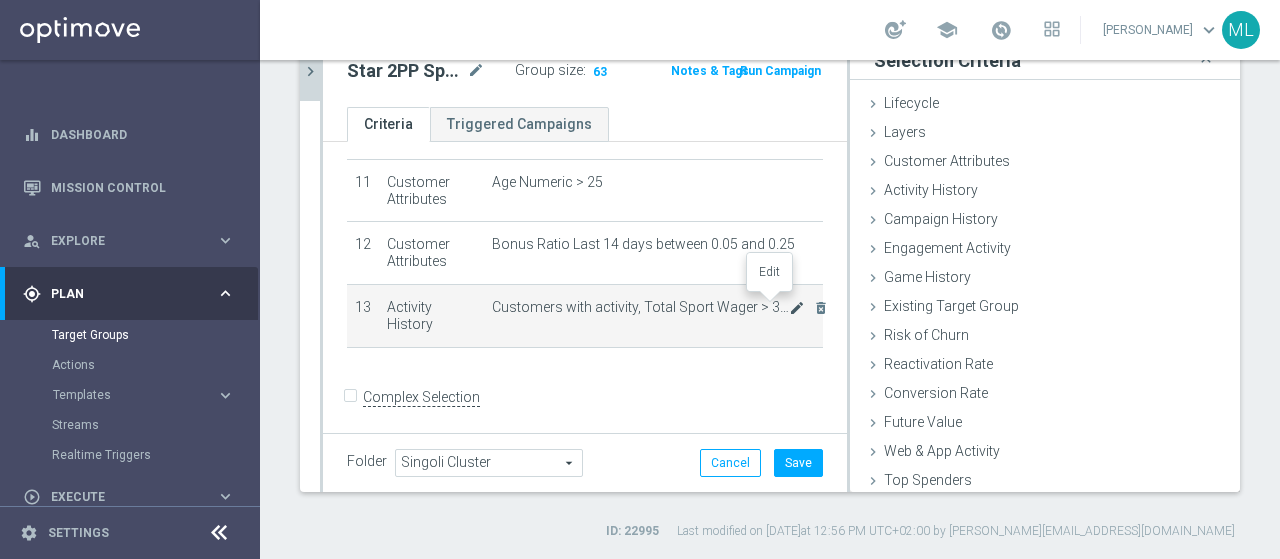 click on "mode_edit" 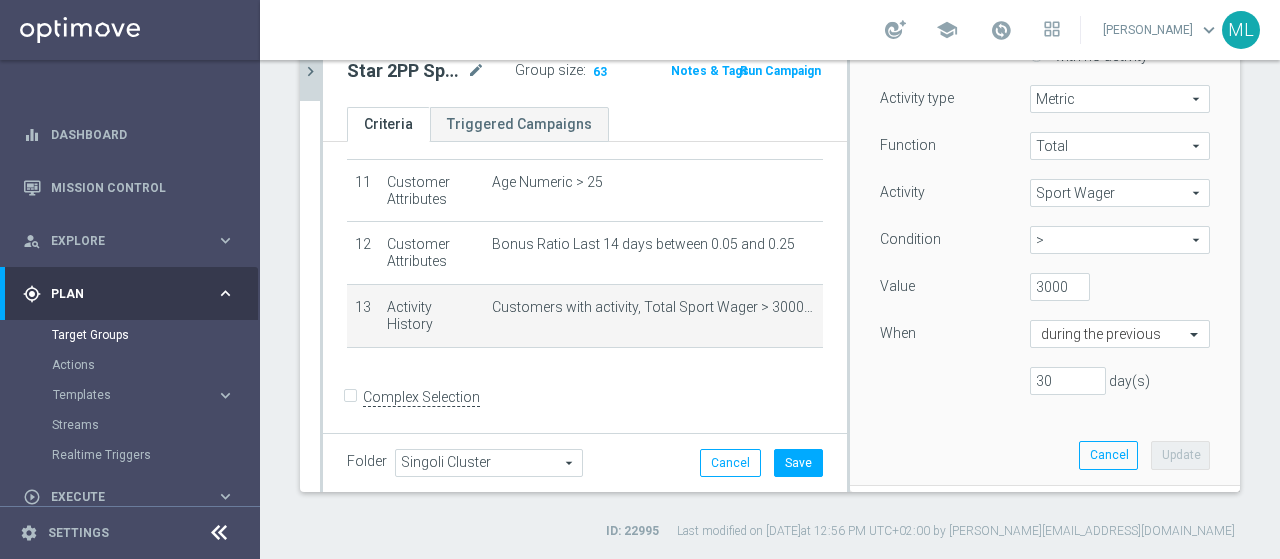 scroll, scrollTop: 300, scrollLeft: 0, axis: vertical 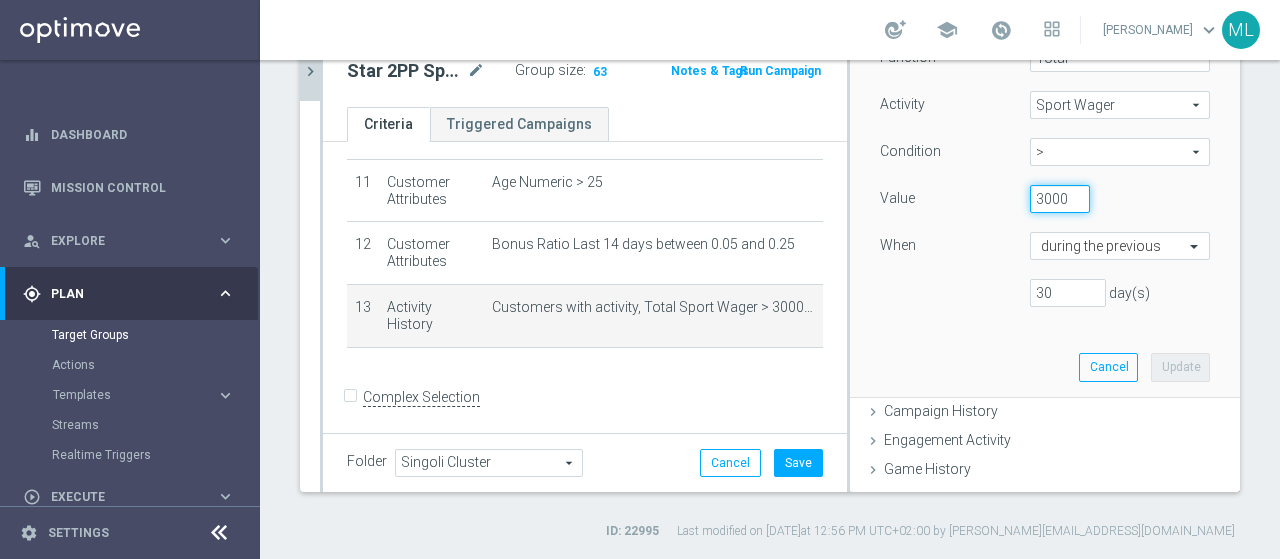 click on "3000" at bounding box center [1060, 199] 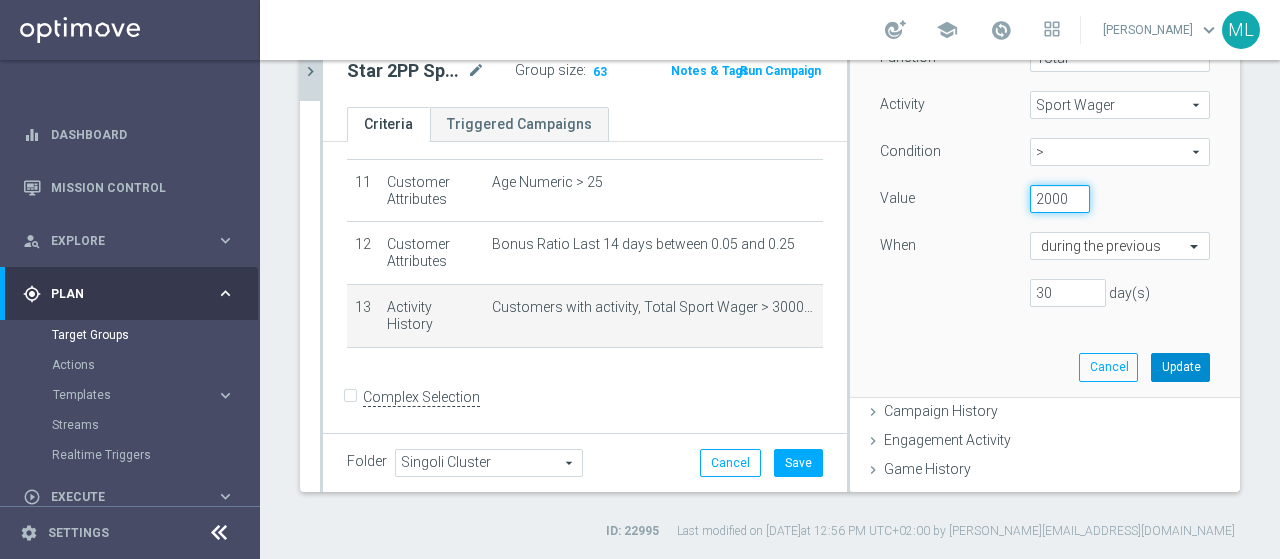 type on "2000" 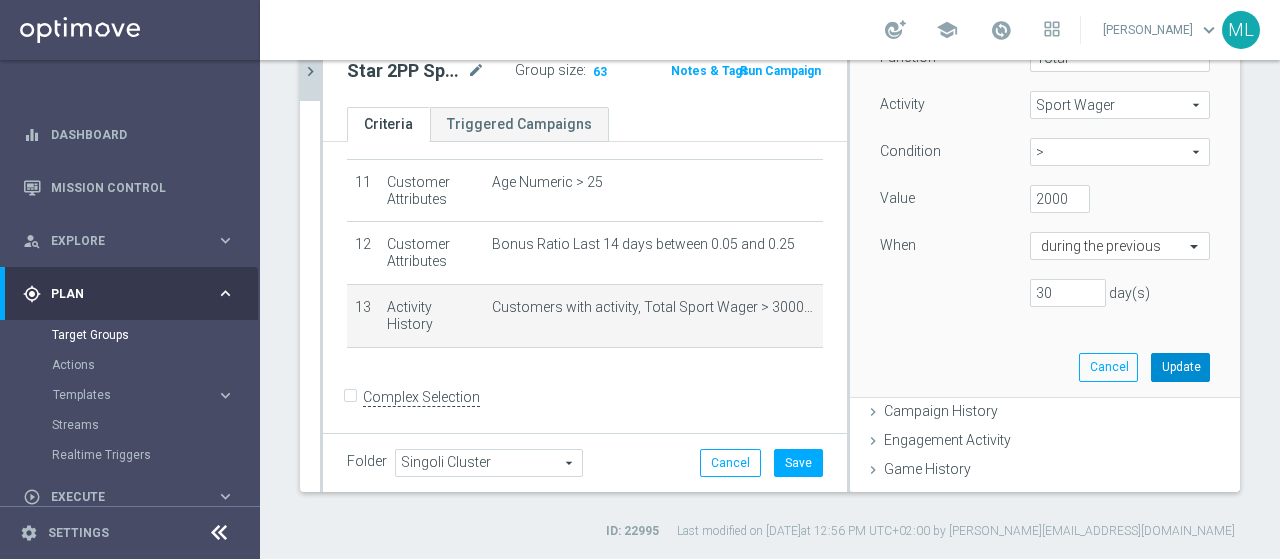 click on "Update" at bounding box center [1180, 367] 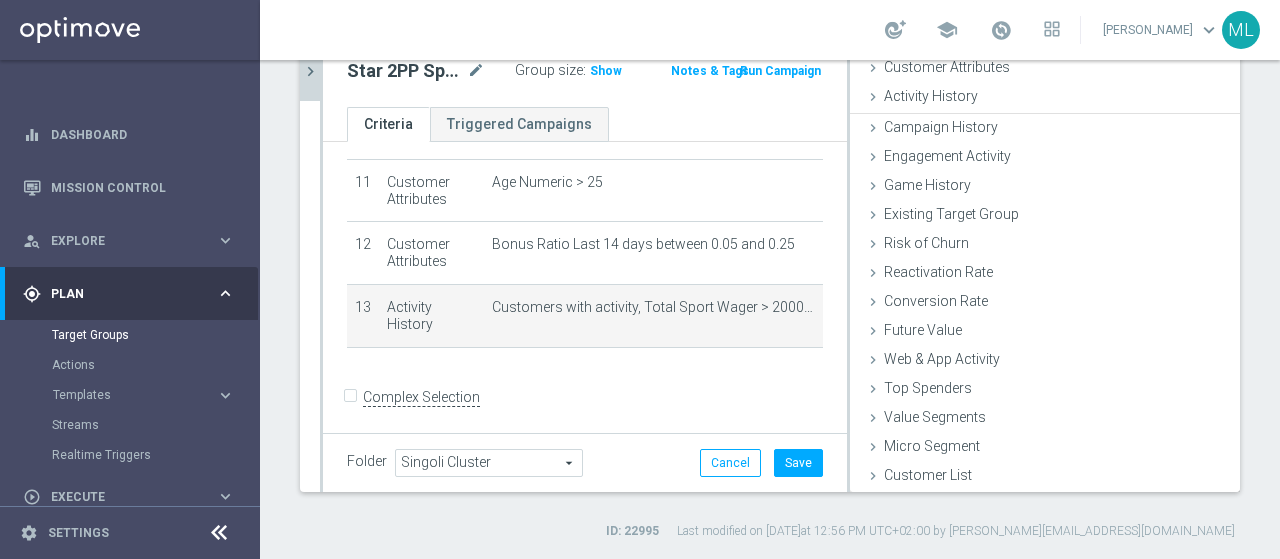 scroll, scrollTop: 92, scrollLeft: 0, axis: vertical 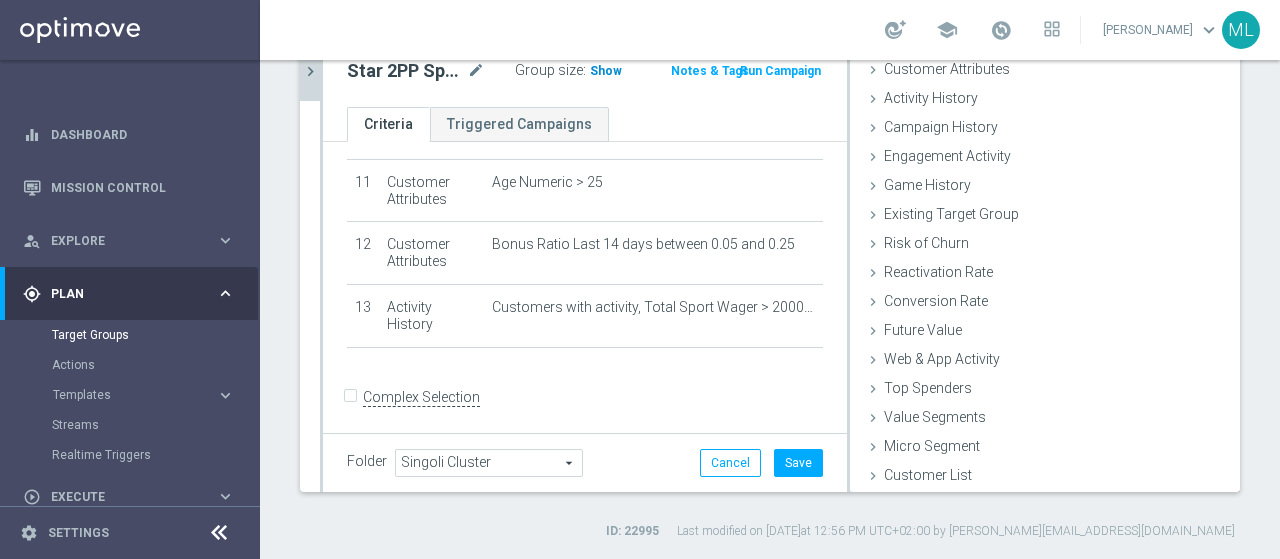 click on "Show" 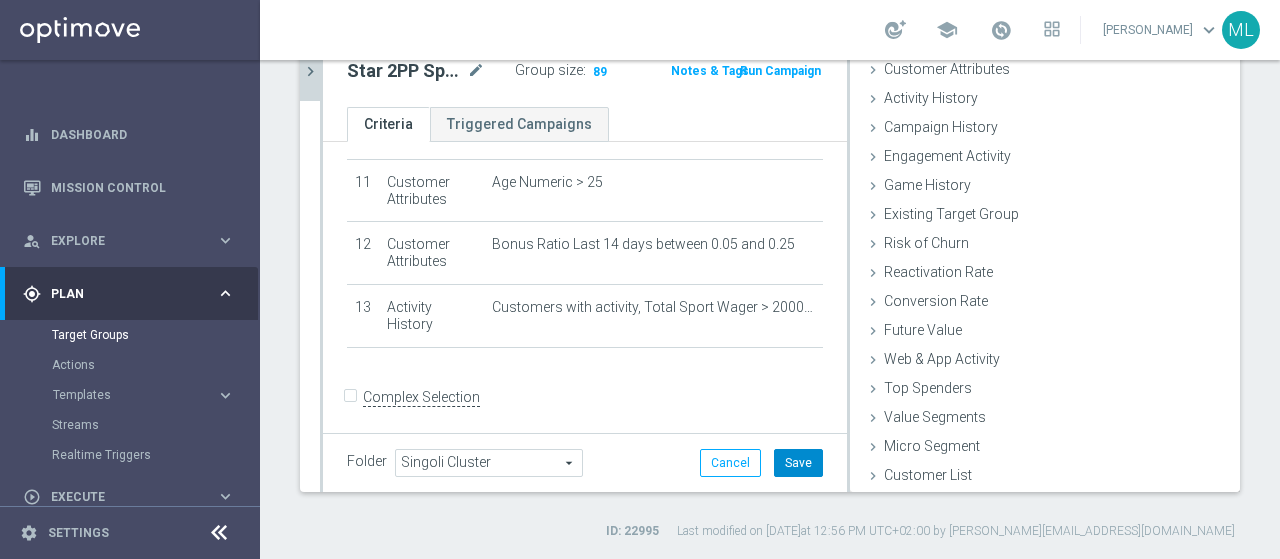 click on "Save" 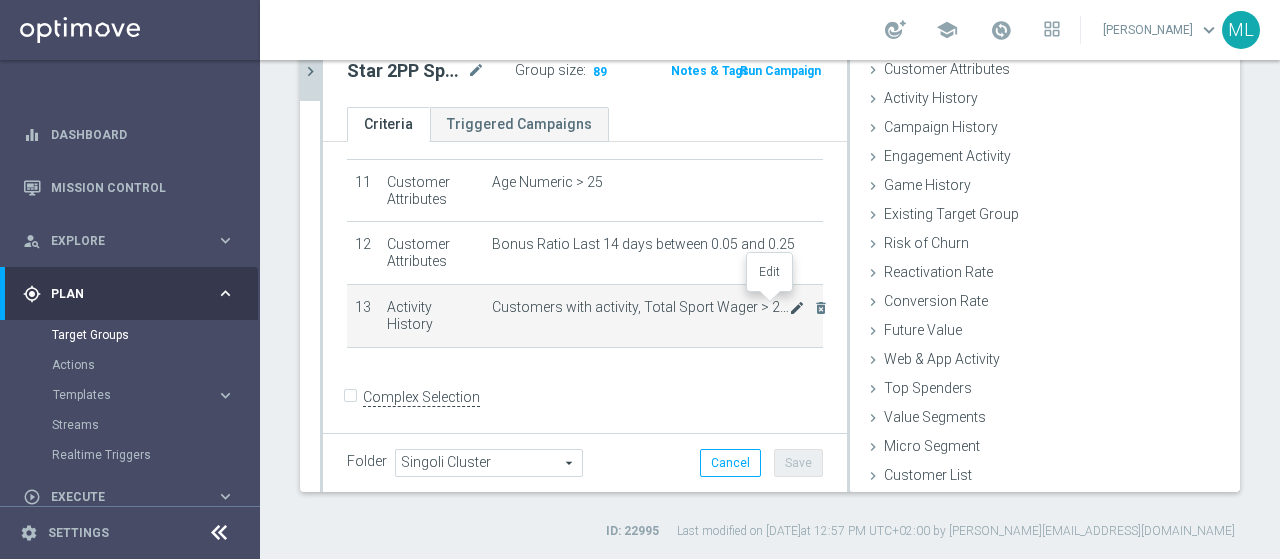 click on "mode_edit" 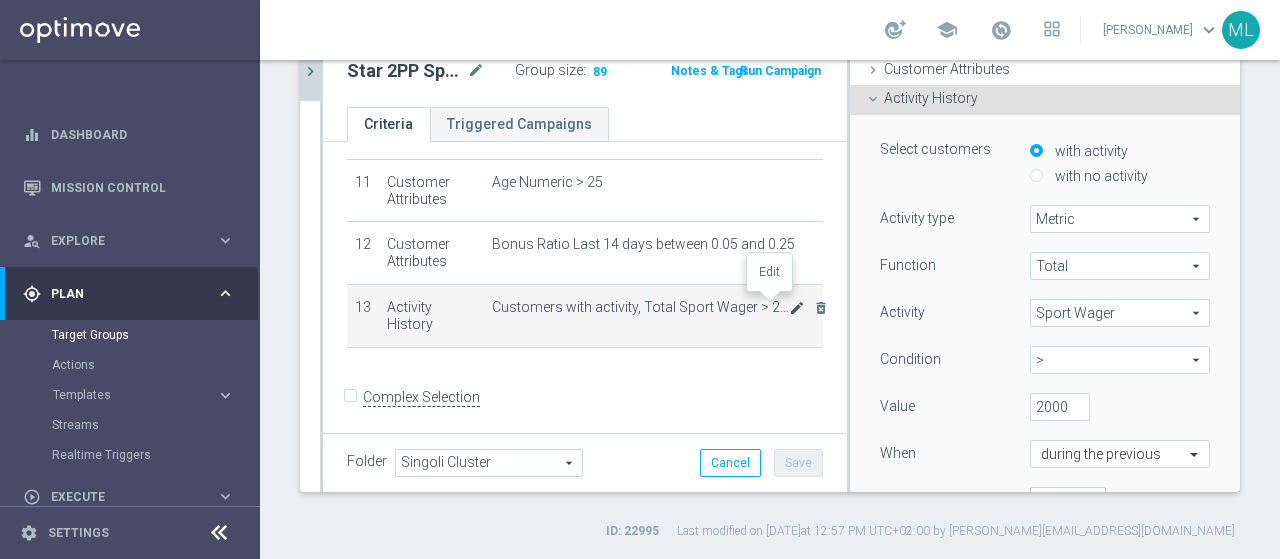 scroll, scrollTop: 160, scrollLeft: 0, axis: vertical 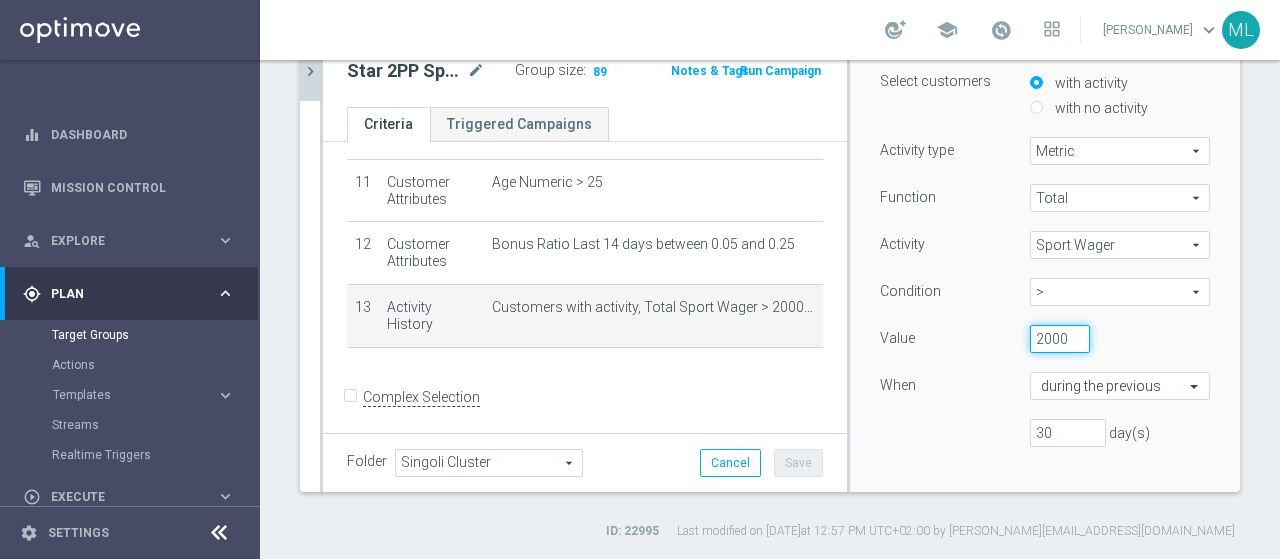 drag, startPoint x: 1016, startPoint y: 341, endPoint x: 1027, endPoint y: 341, distance: 11 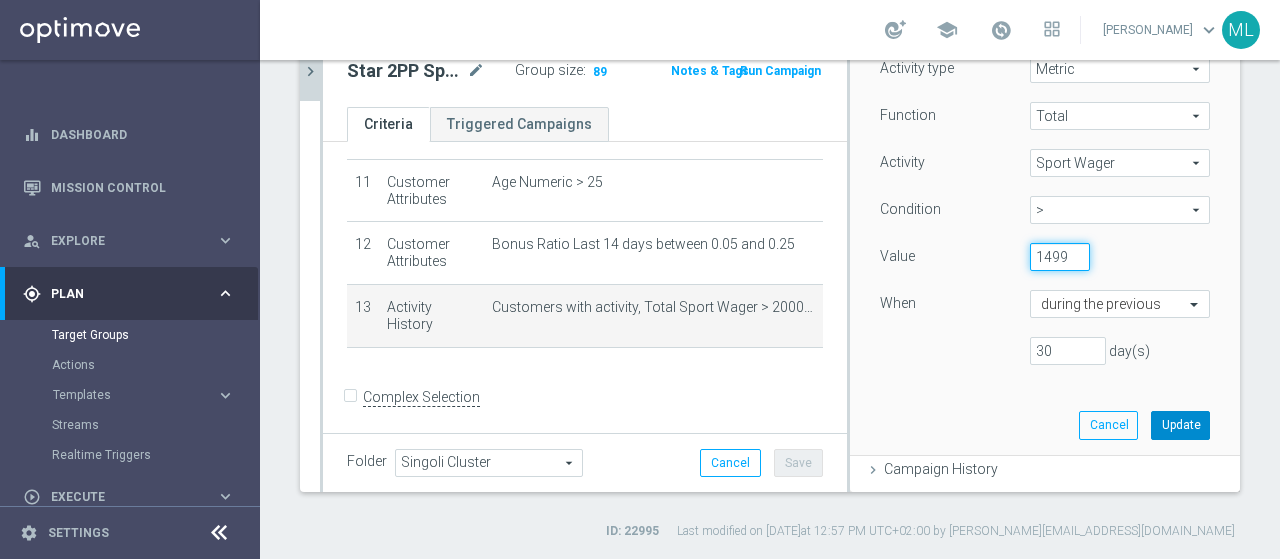 scroll, scrollTop: 260, scrollLeft: 0, axis: vertical 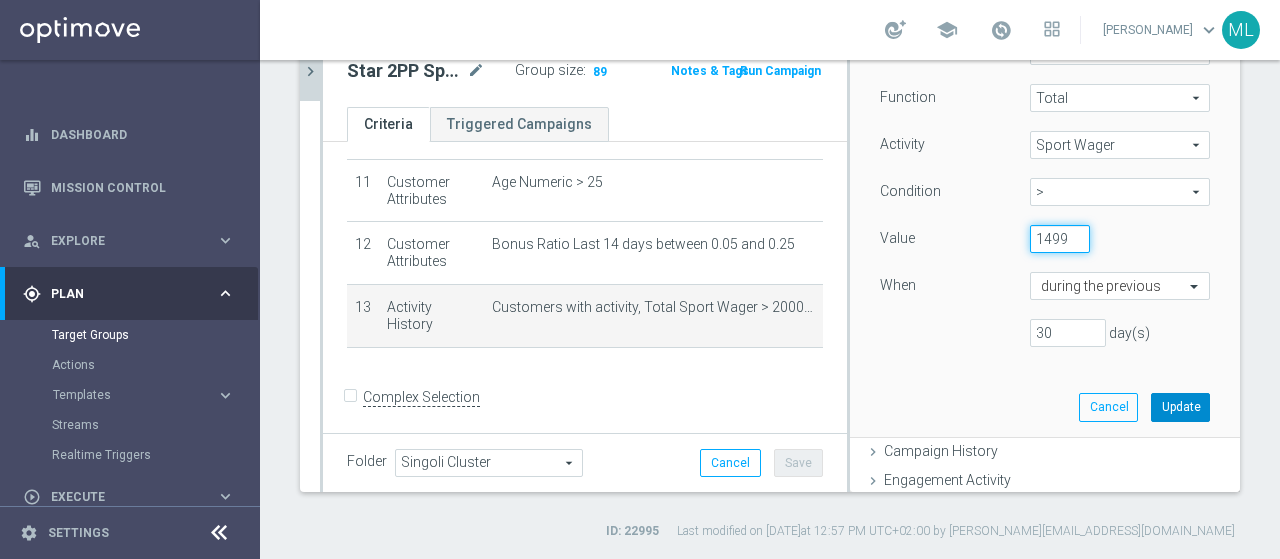 type on "1499" 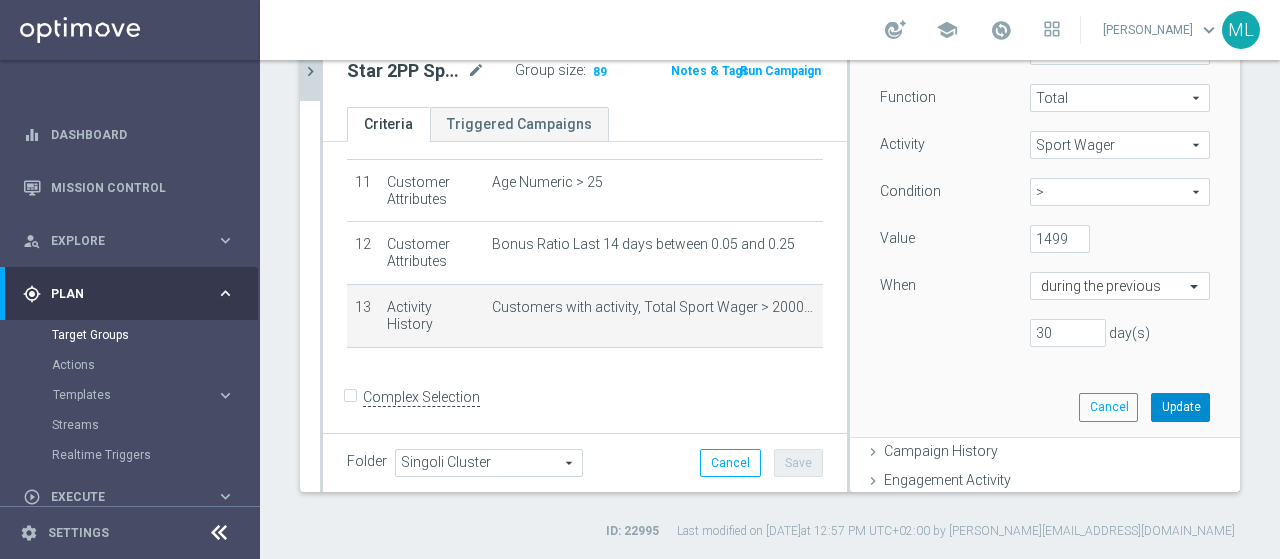 click on "Update" at bounding box center (1180, 407) 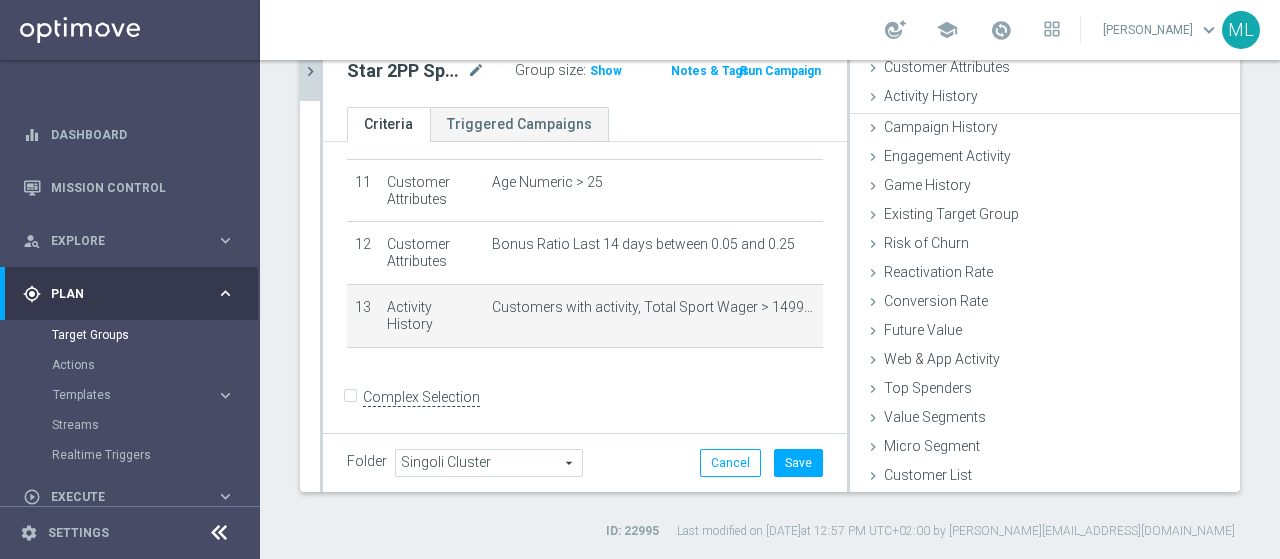 scroll, scrollTop: 92, scrollLeft: 0, axis: vertical 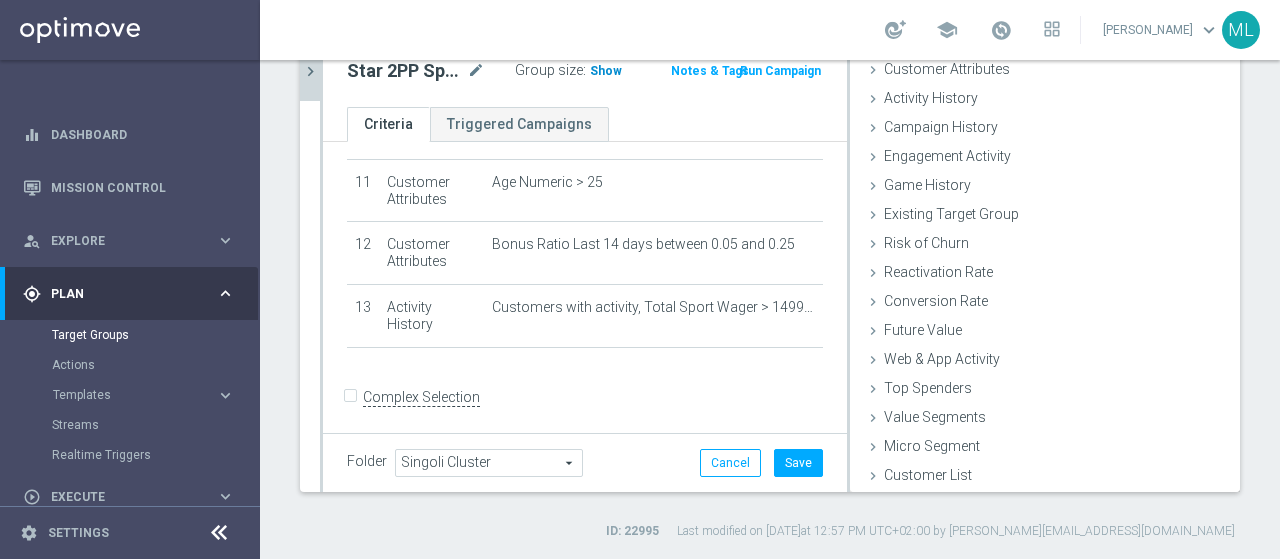 click on "Show" 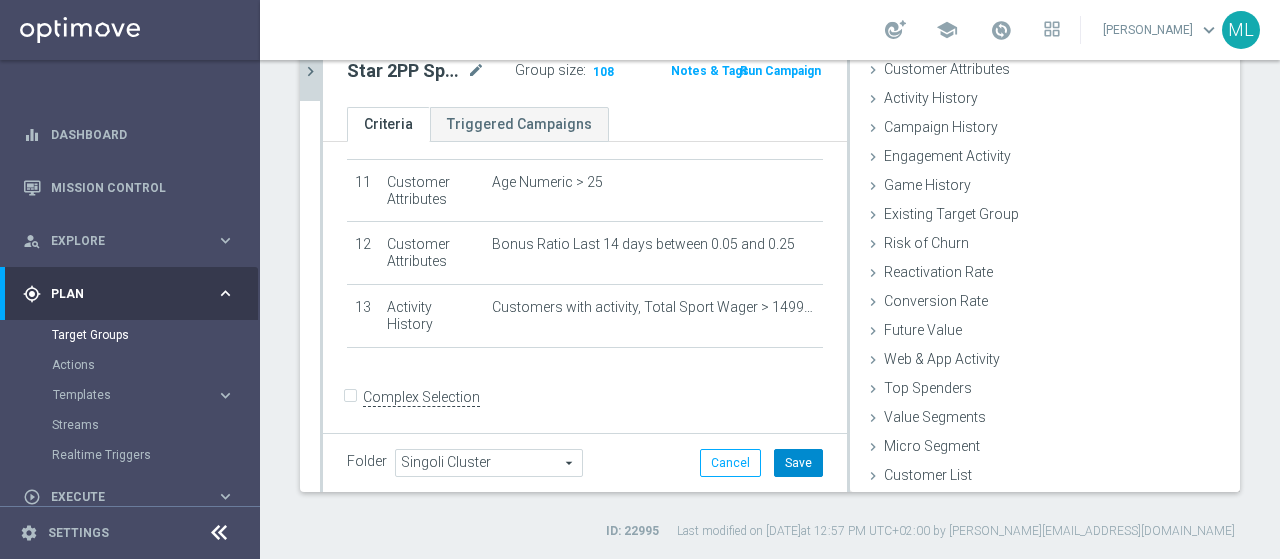 click on "Save" 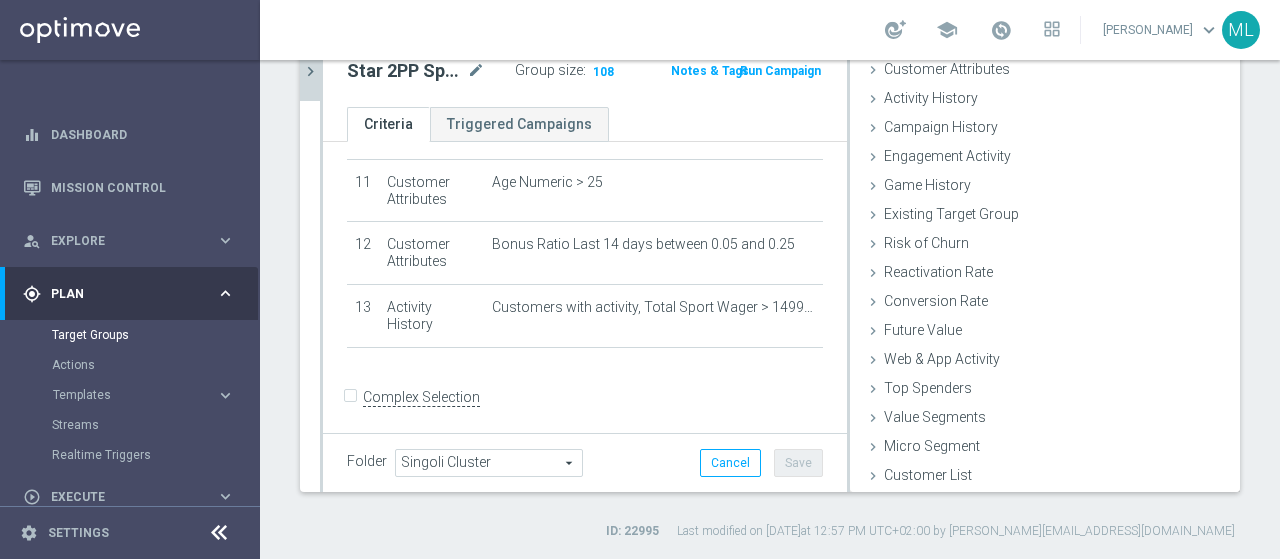 click on "chevron_right" 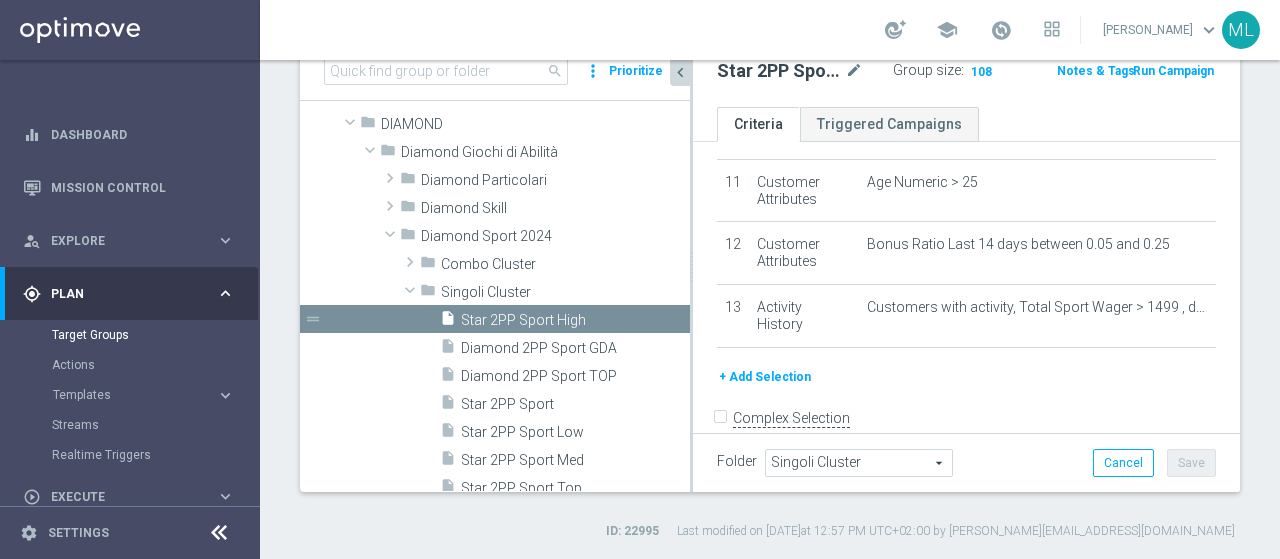 scroll, scrollTop: 717, scrollLeft: 0, axis: vertical 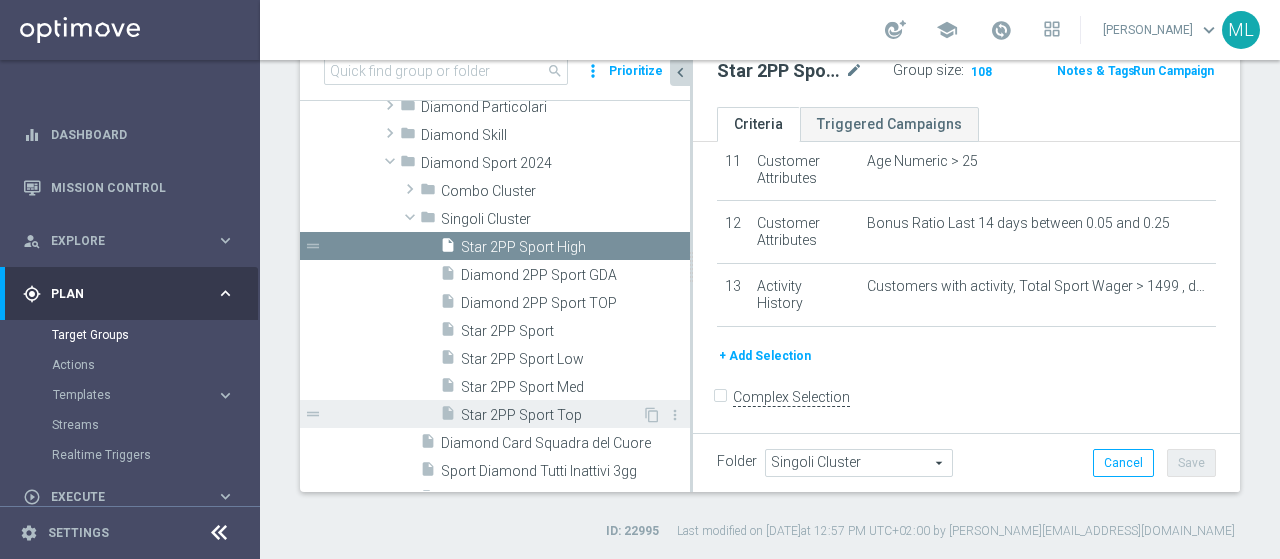 click on "Star 2PP Sport Top" at bounding box center (551, 415) 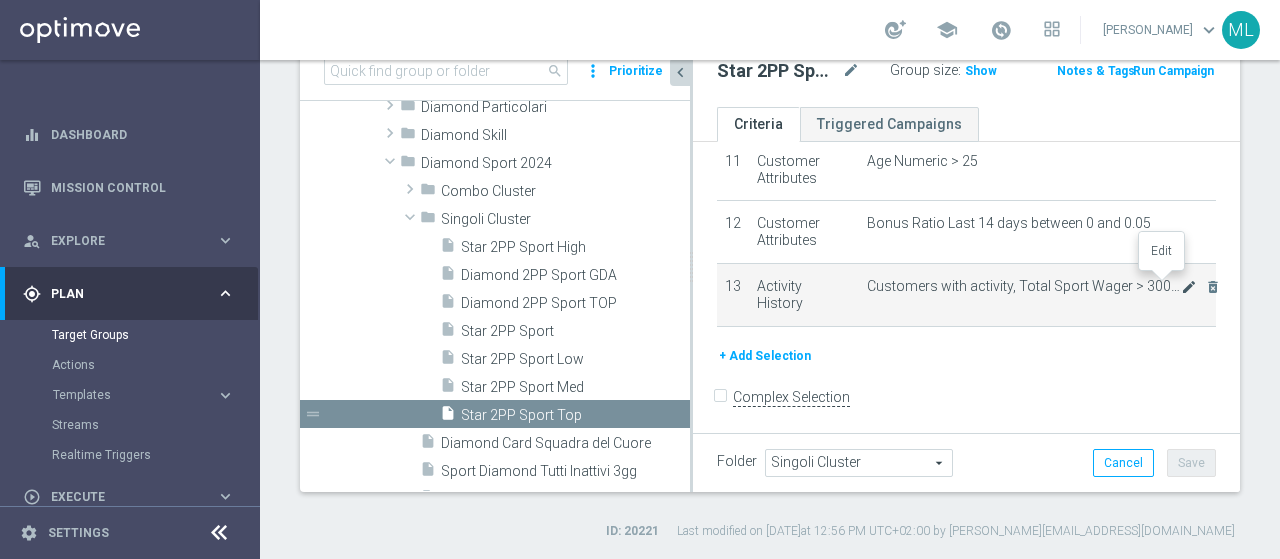 click on "mode_edit" 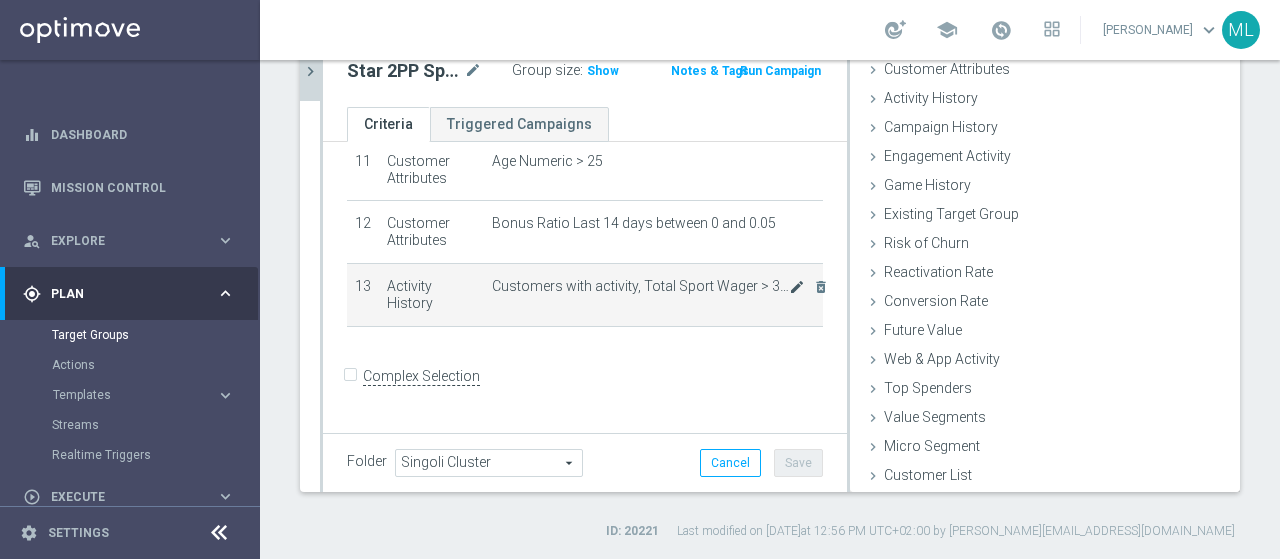 scroll, scrollTop: 696, scrollLeft: 0, axis: vertical 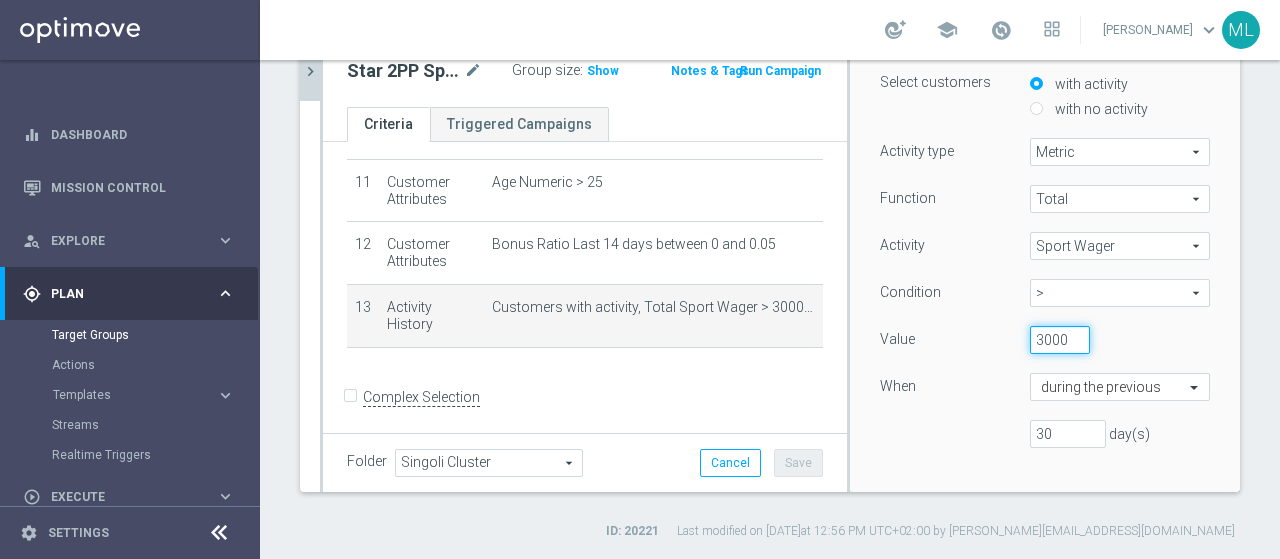 drag, startPoint x: 1015, startPoint y: 336, endPoint x: 1026, endPoint y: 336, distance: 11 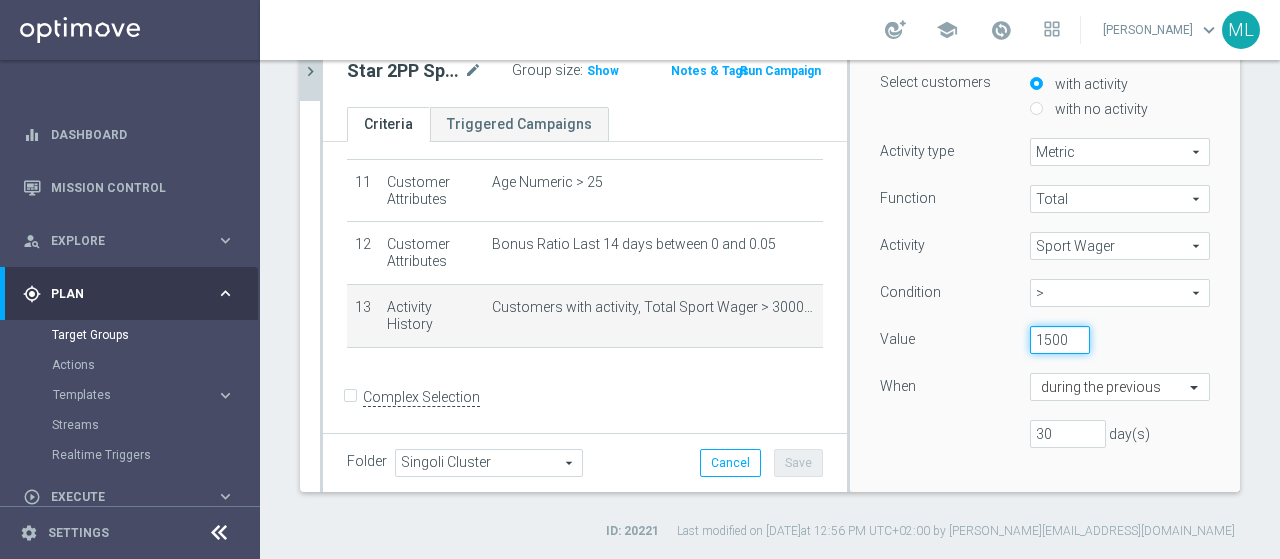 scroll, scrollTop: 259, scrollLeft: 0, axis: vertical 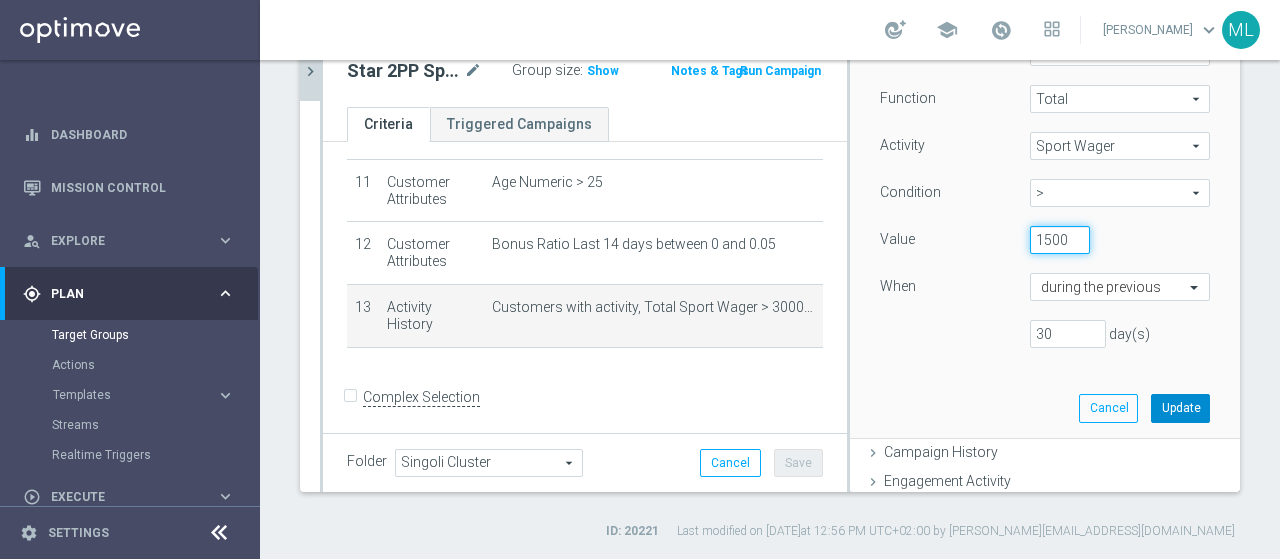 type on "1500" 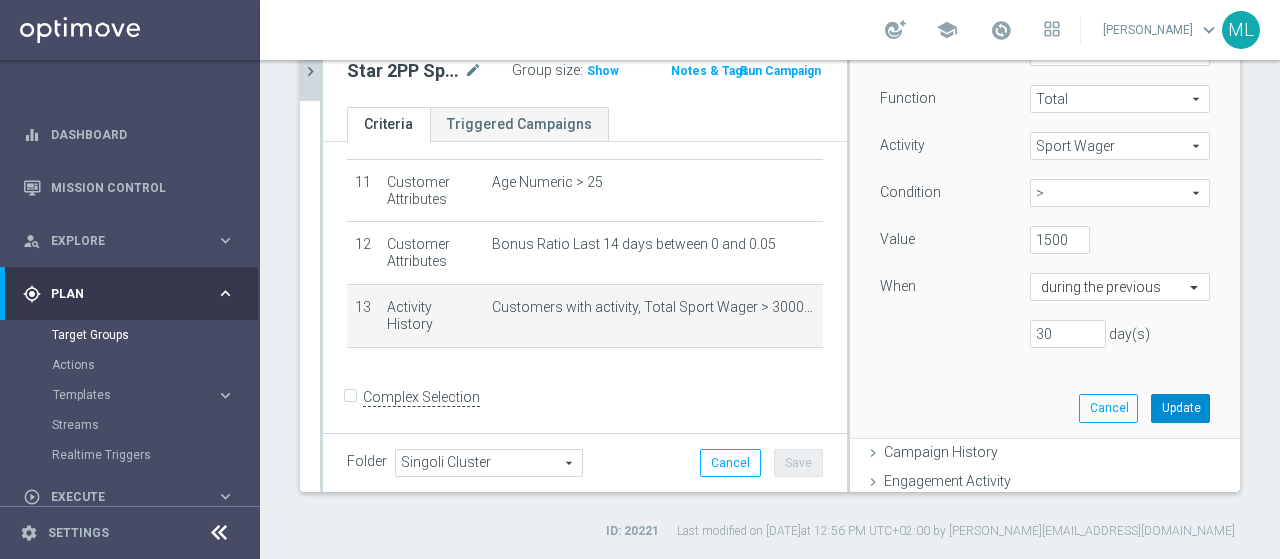click on "Update" at bounding box center [1180, 408] 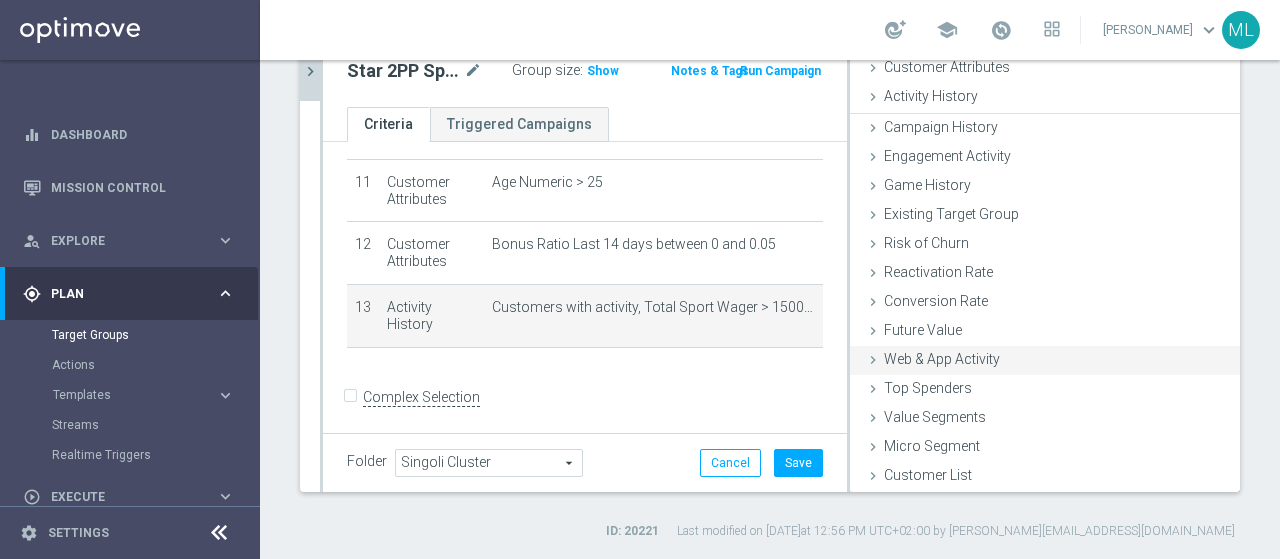 scroll, scrollTop: 92, scrollLeft: 0, axis: vertical 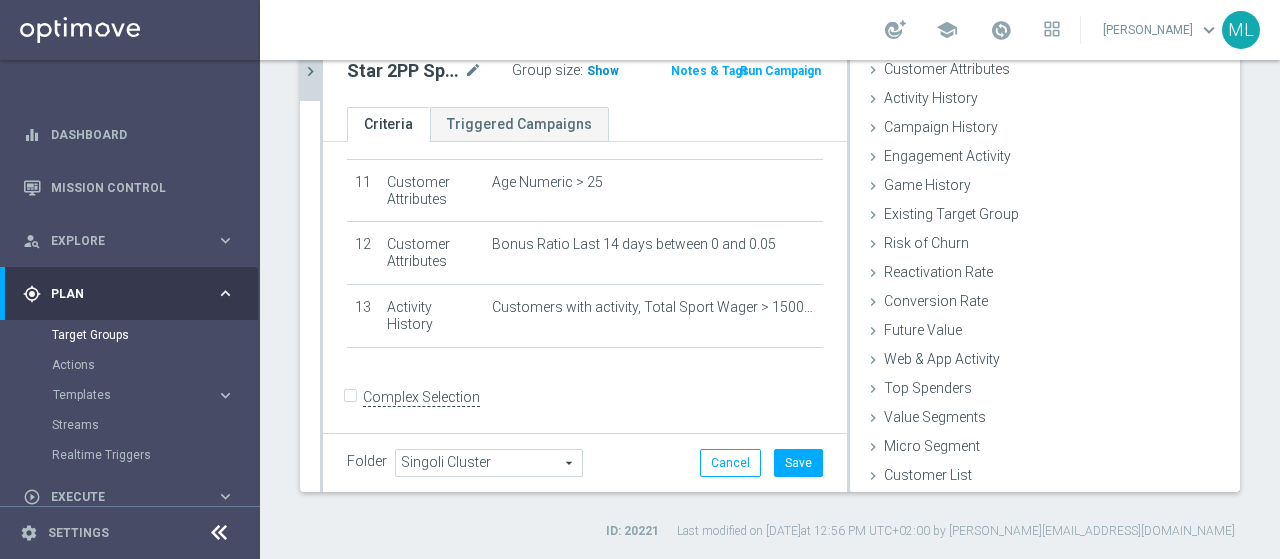 click on "Show" 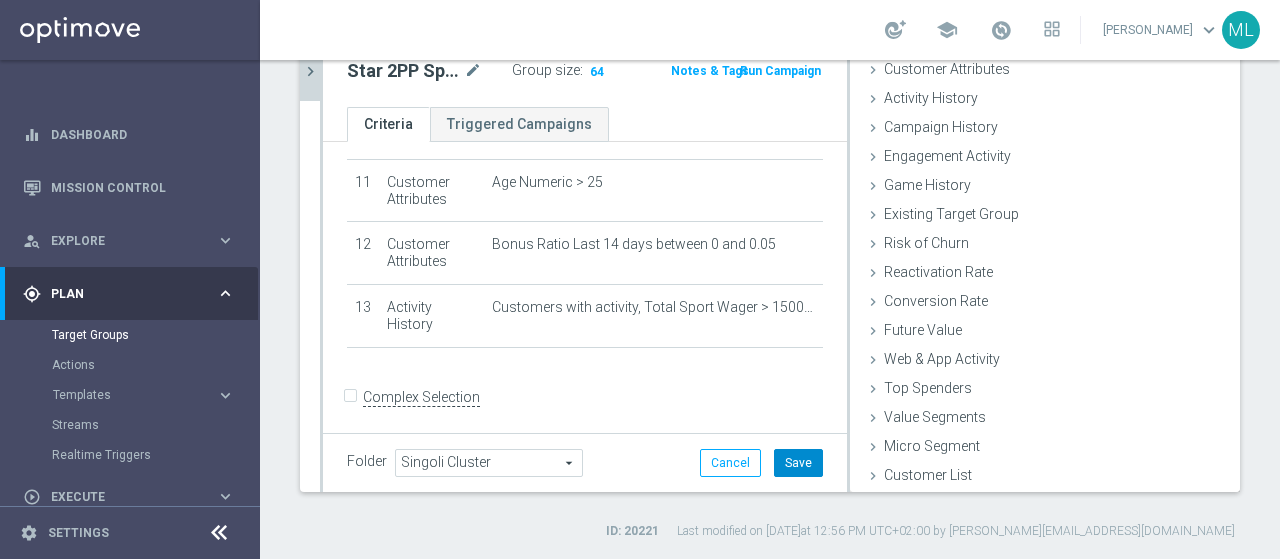 click on "Save" 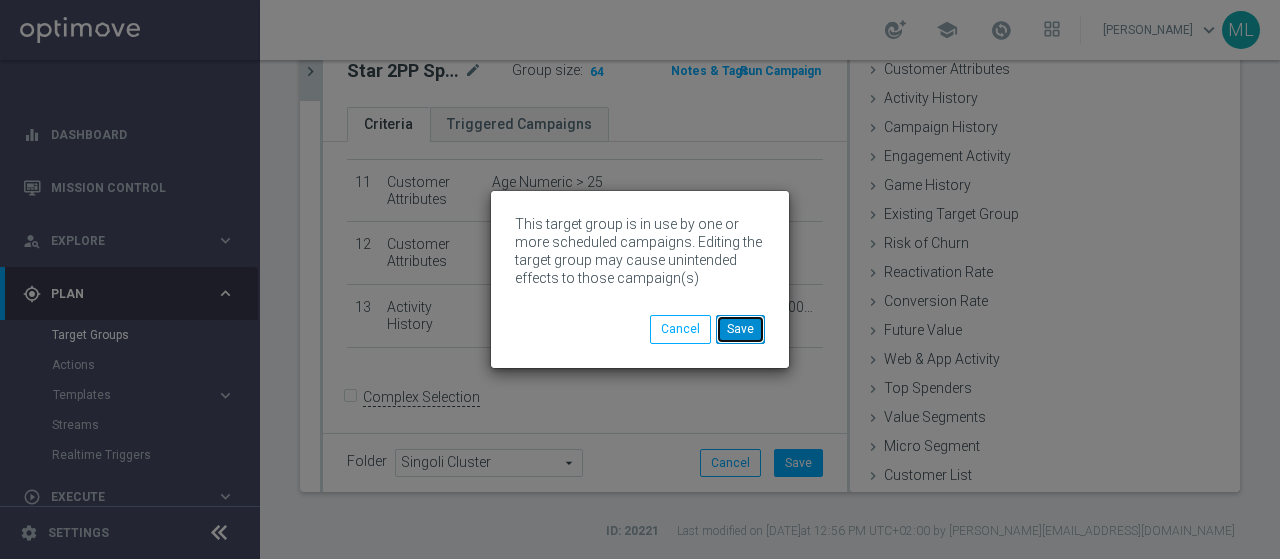 click on "Save" at bounding box center [740, 329] 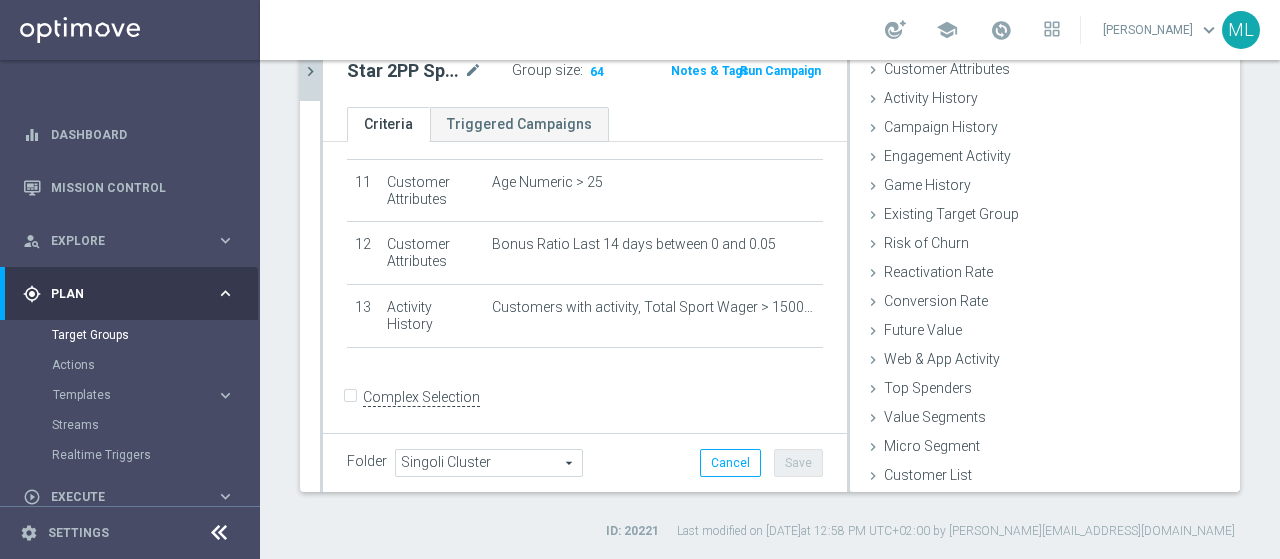 click on "chevron_right" 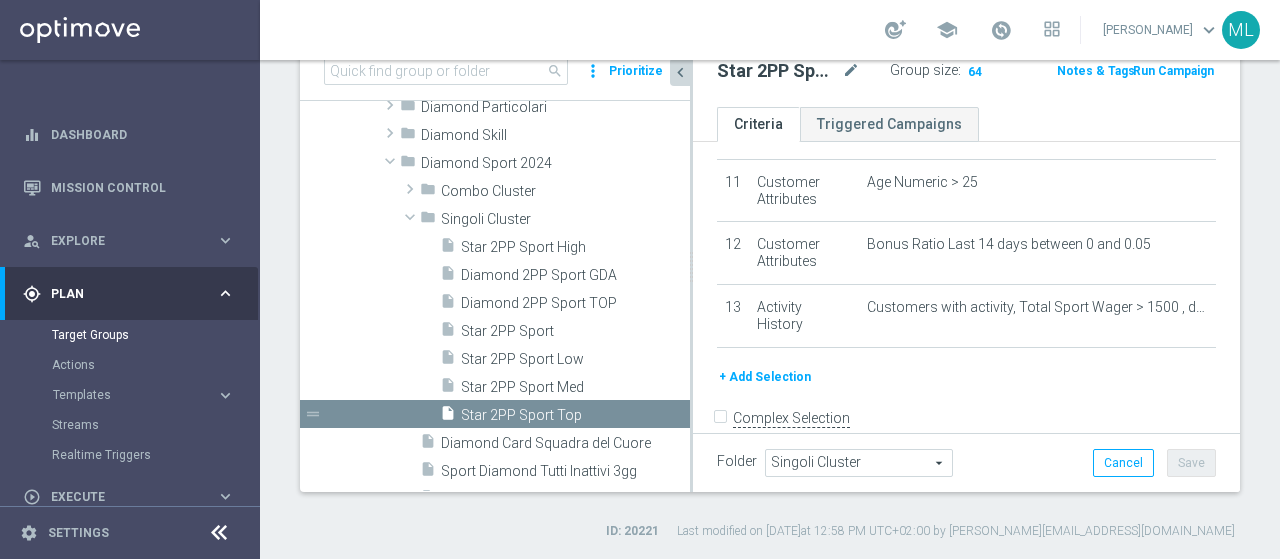 scroll, scrollTop: 717, scrollLeft: 0, axis: vertical 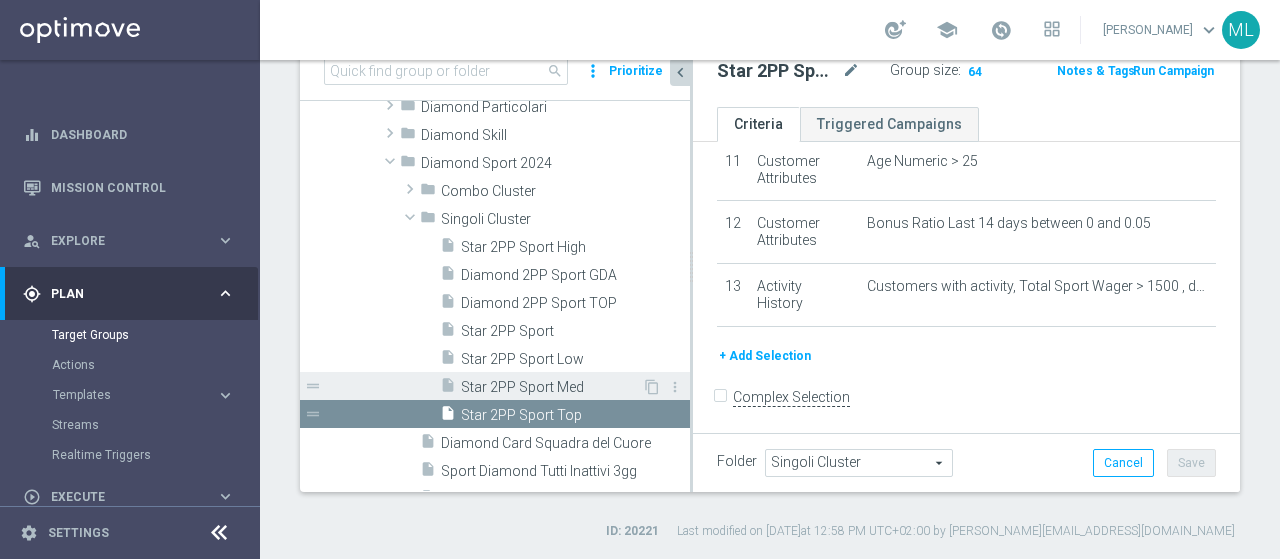 click on "Star 2PP Sport Med" at bounding box center [551, 387] 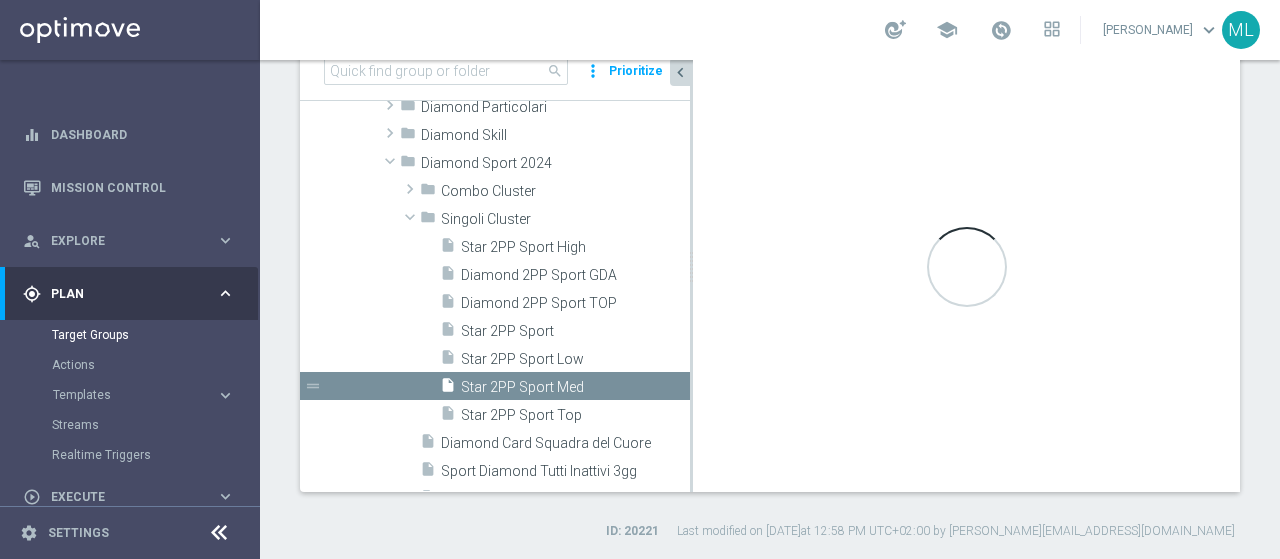 scroll, scrollTop: 655, scrollLeft: 0, axis: vertical 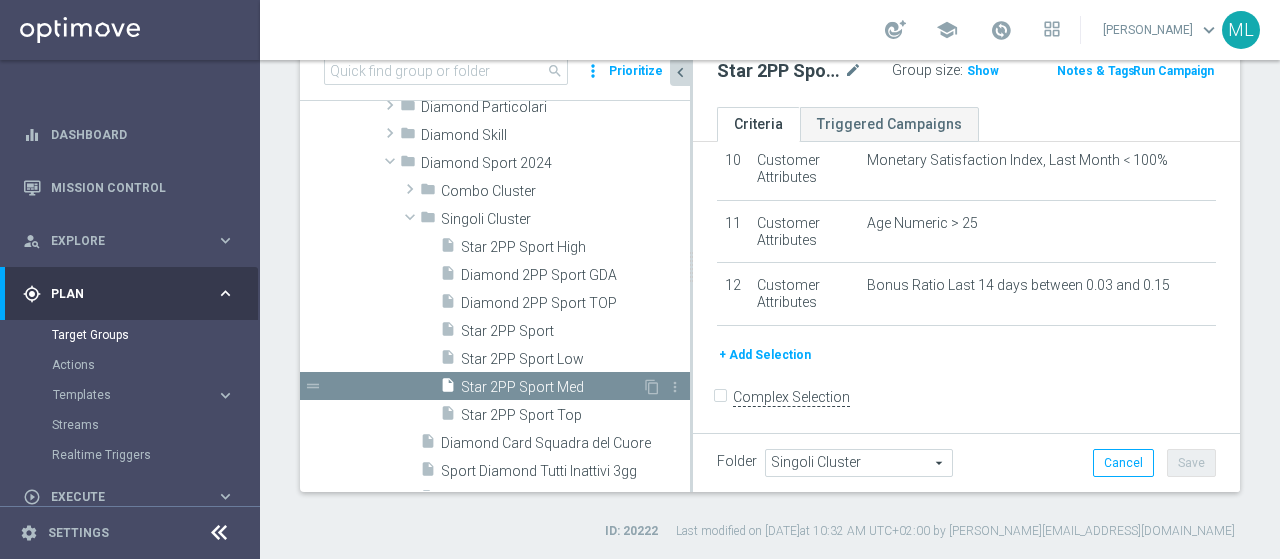 click on "Star 2PP Sport Med" at bounding box center (551, 387) 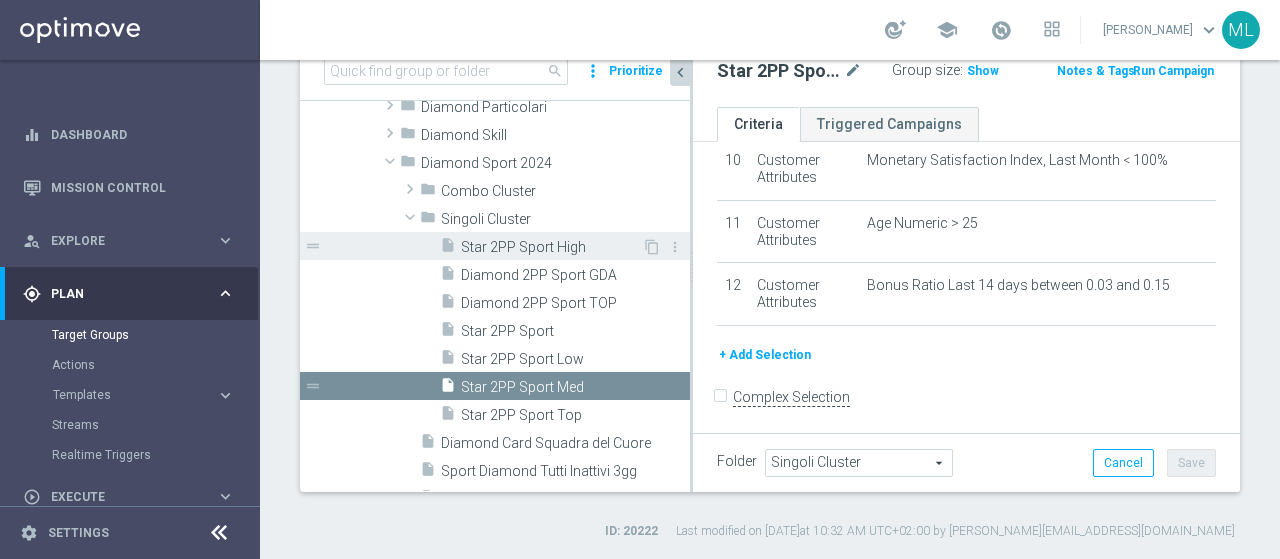 click on "Star 2PP Sport High" at bounding box center [551, 247] 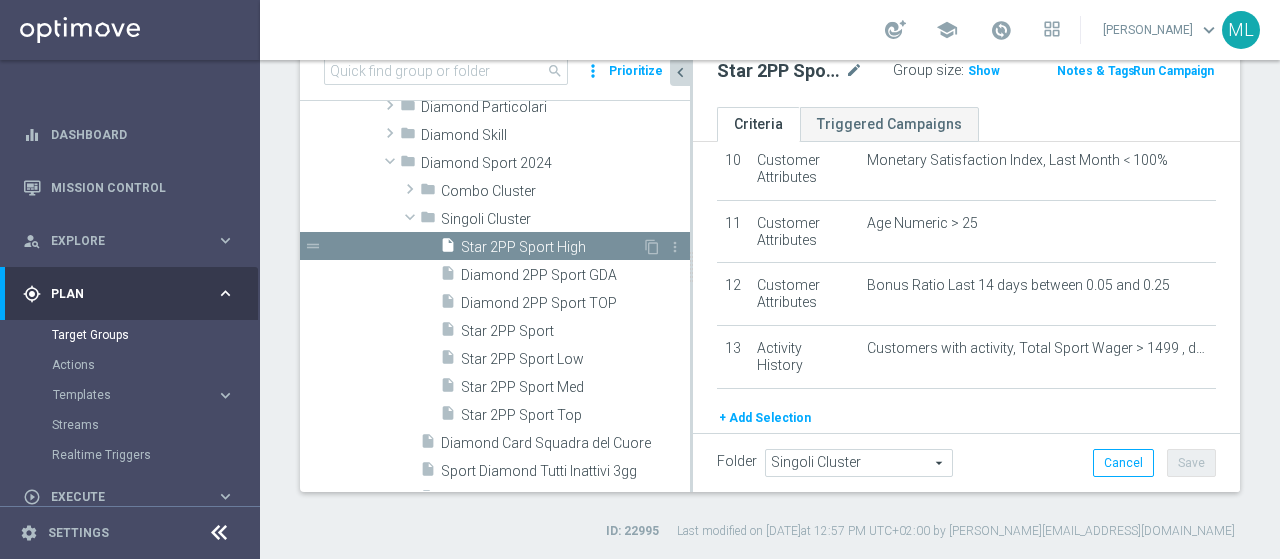 scroll, scrollTop: 717, scrollLeft: 0, axis: vertical 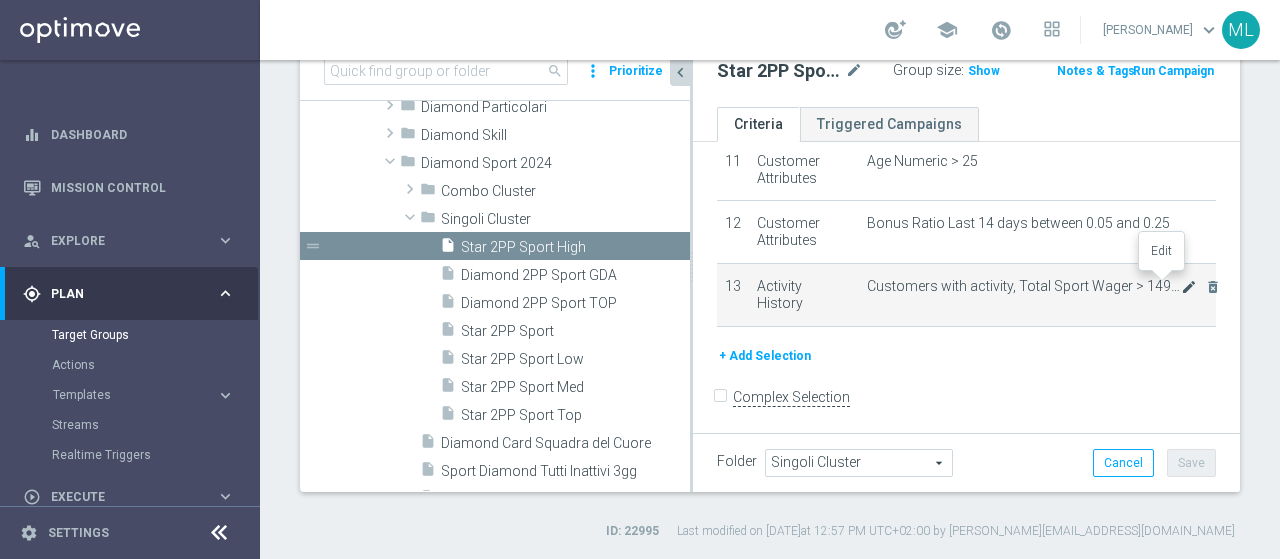 click on "mode_edit" 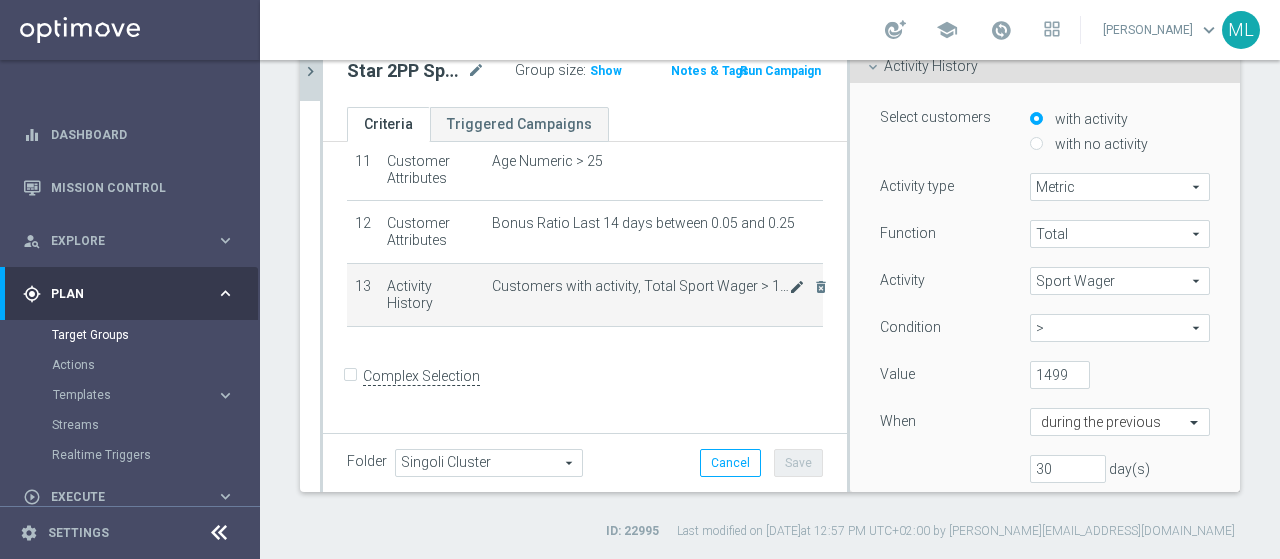 scroll, scrollTop: 696, scrollLeft: 0, axis: vertical 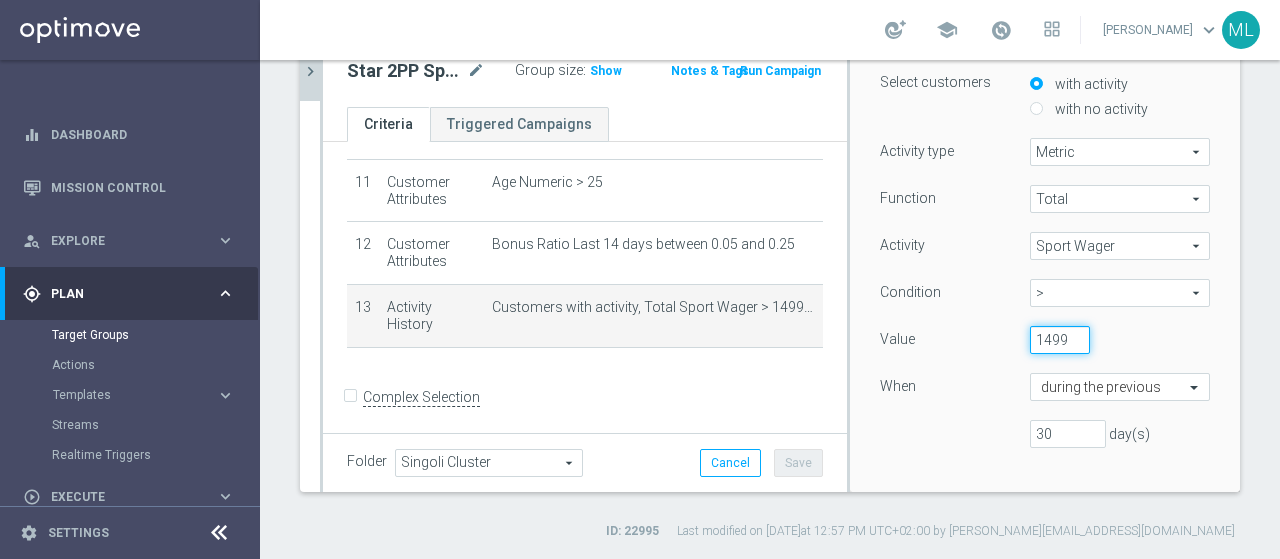 drag, startPoint x: 1022, startPoint y: 337, endPoint x: 1042, endPoint y: 337, distance: 20 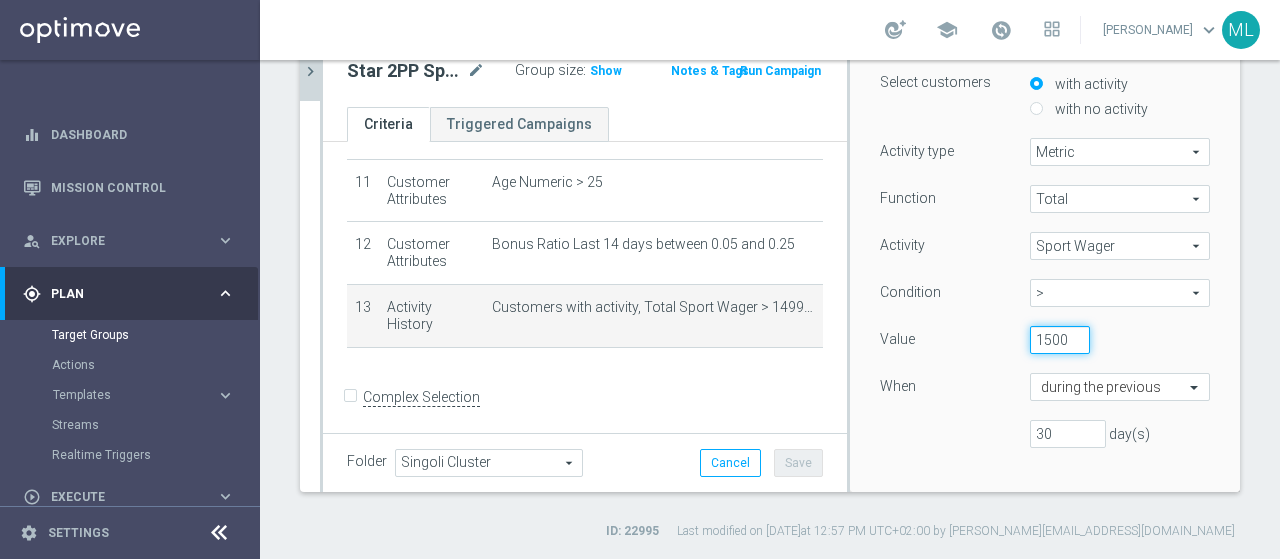 scroll, scrollTop: 0, scrollLeft: 1, axis: horizontal 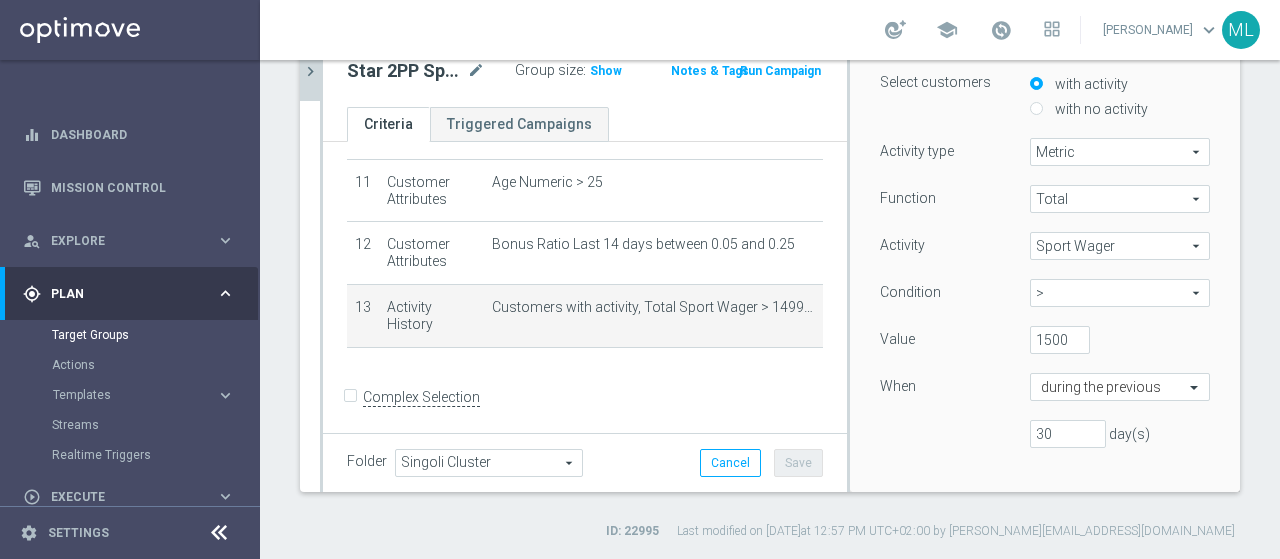 click on "1500" at bounding box center [1105, 340] 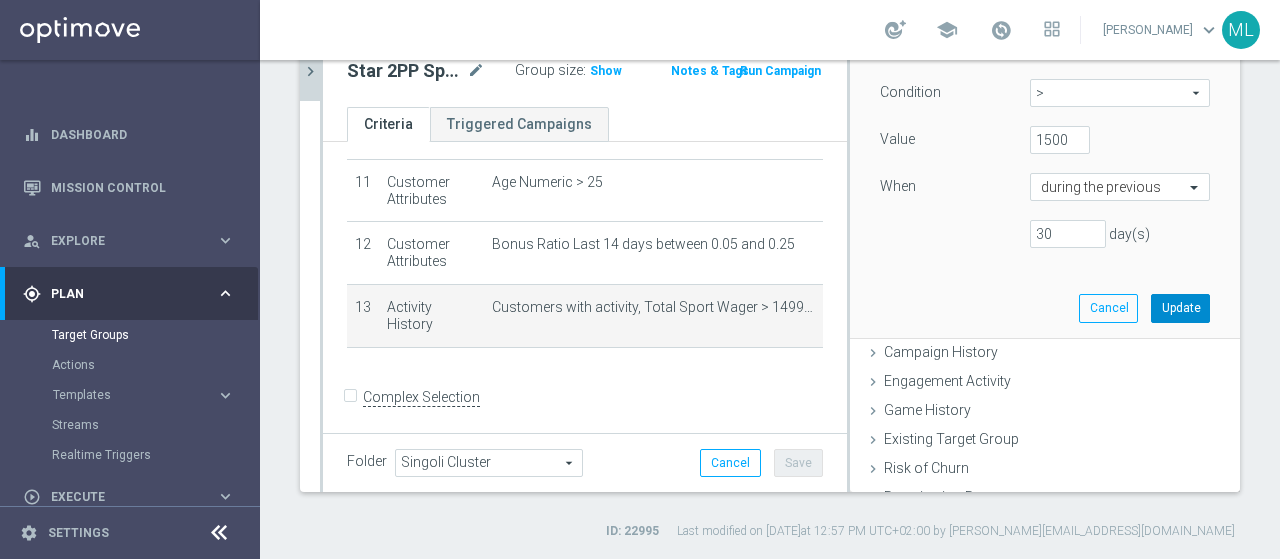 click on "Update" at bounding box center [1180, 308] 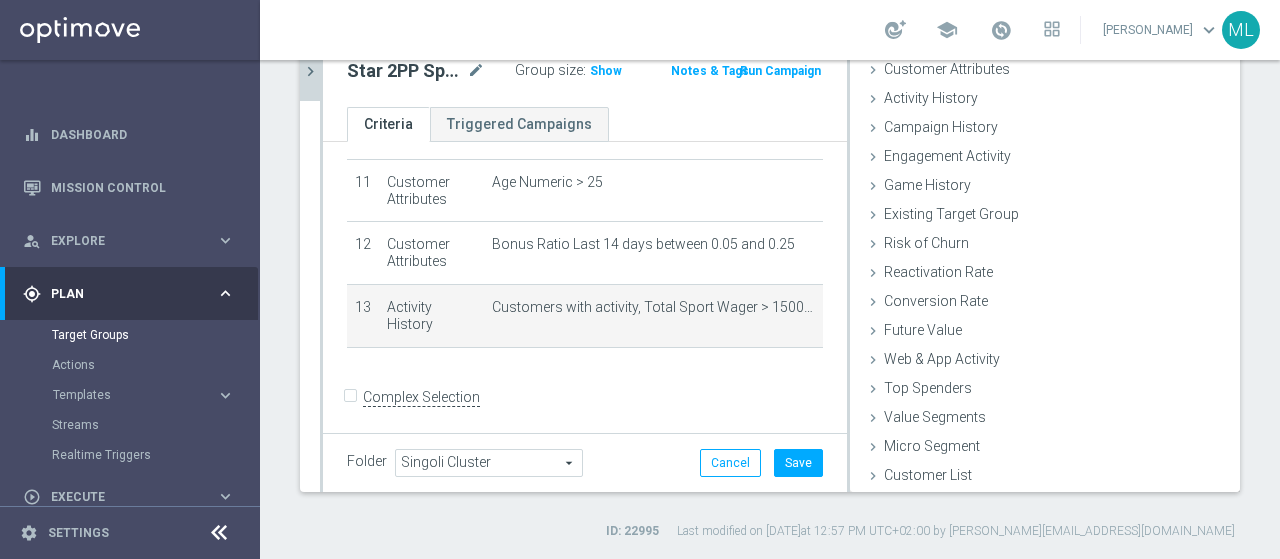 scroll, scrollTop: 92, scrollLeft: 0, axis: vertical 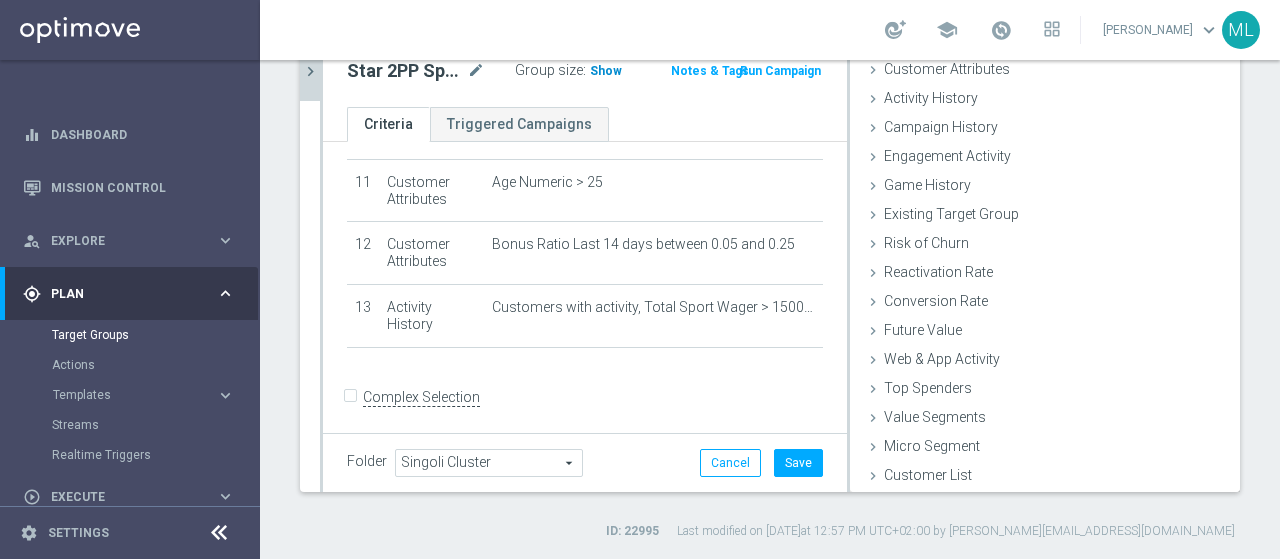 click on "Show" 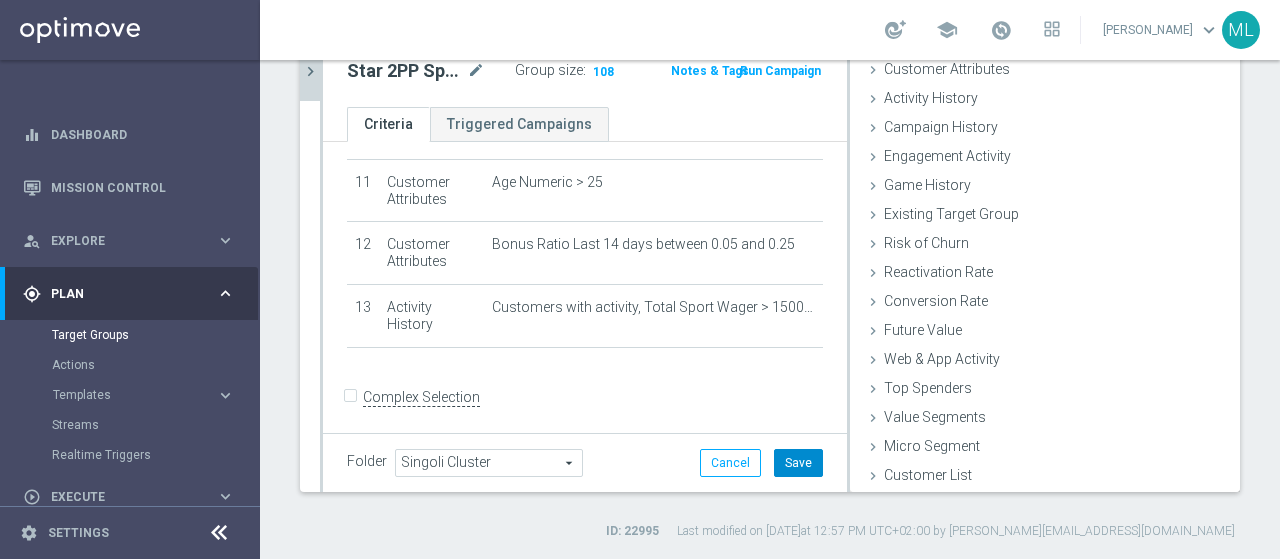 click on "Save" 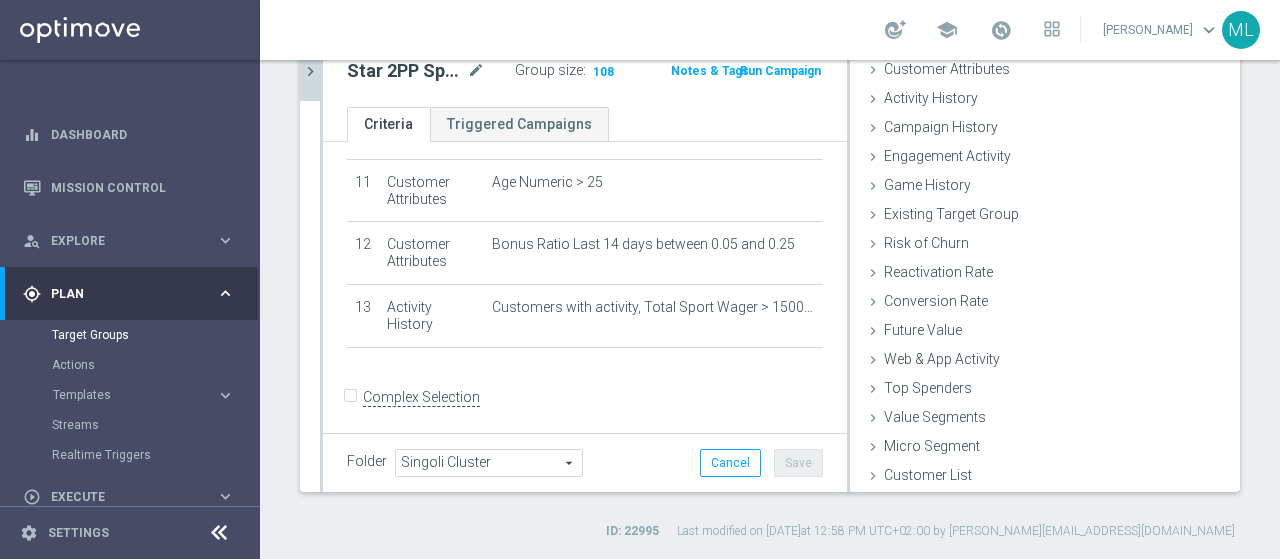 click on "chevron_right" 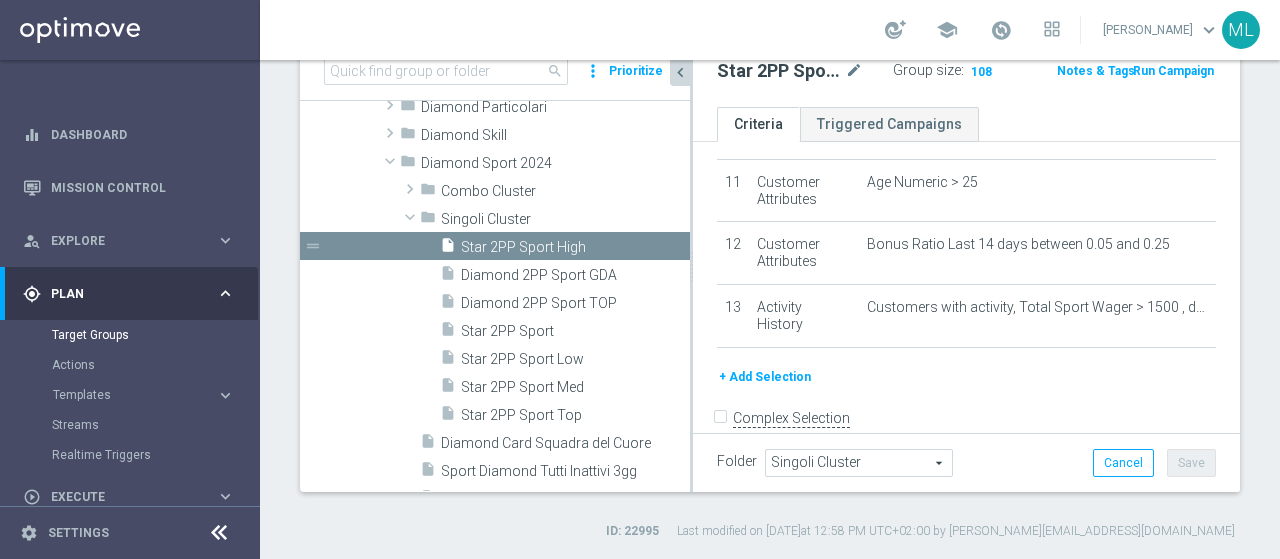 scroll, scrollTop: 717, scrollLeft: 0, axis: vertical 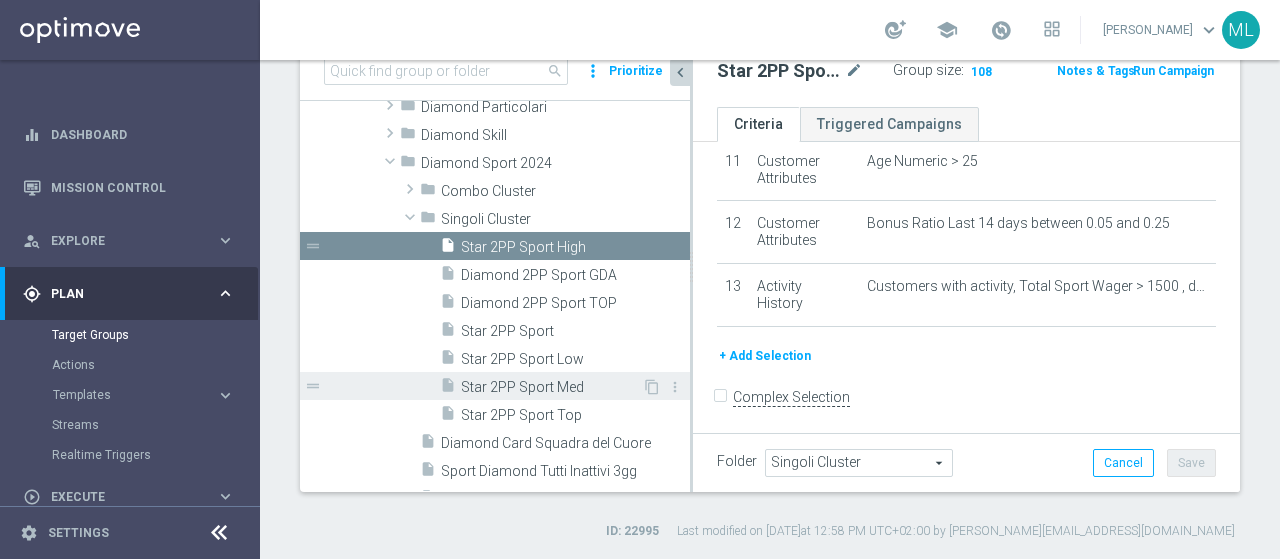 click on "Star 2PP Sport Med" at bounding box center [551, 387] 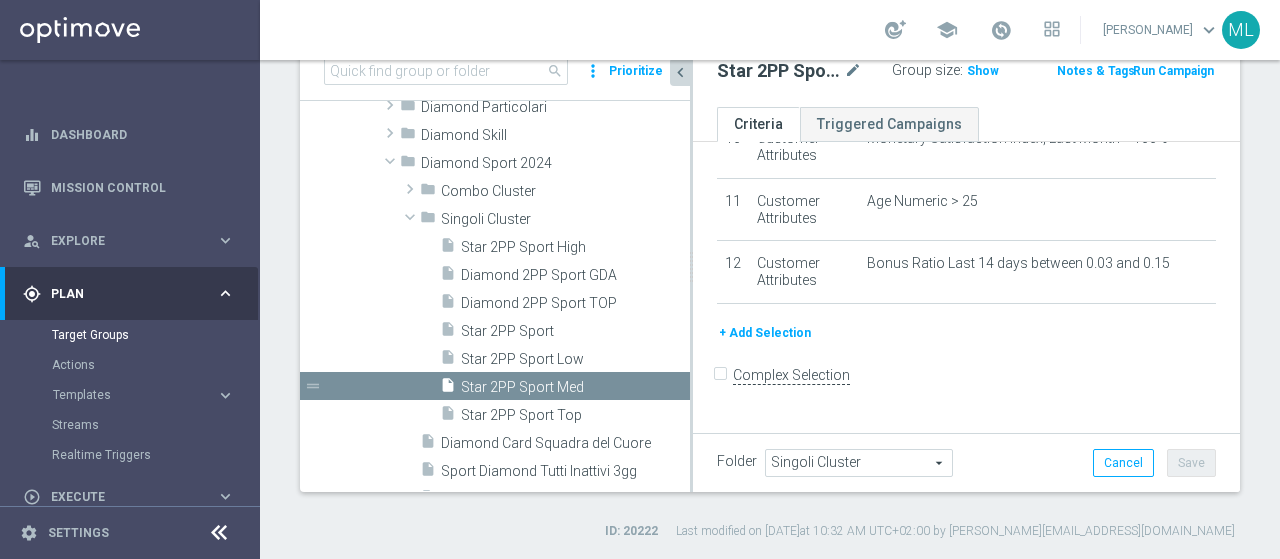 scroll, scrollTop: 655, scrollLeft: 0, axis: vertical 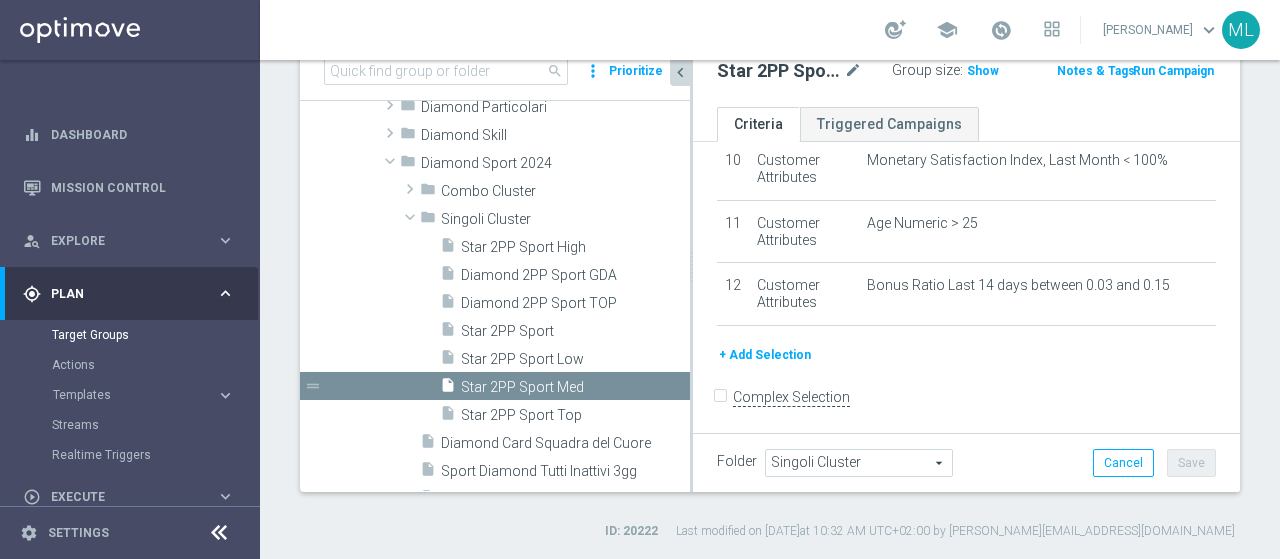 click on "+ Add Selection" 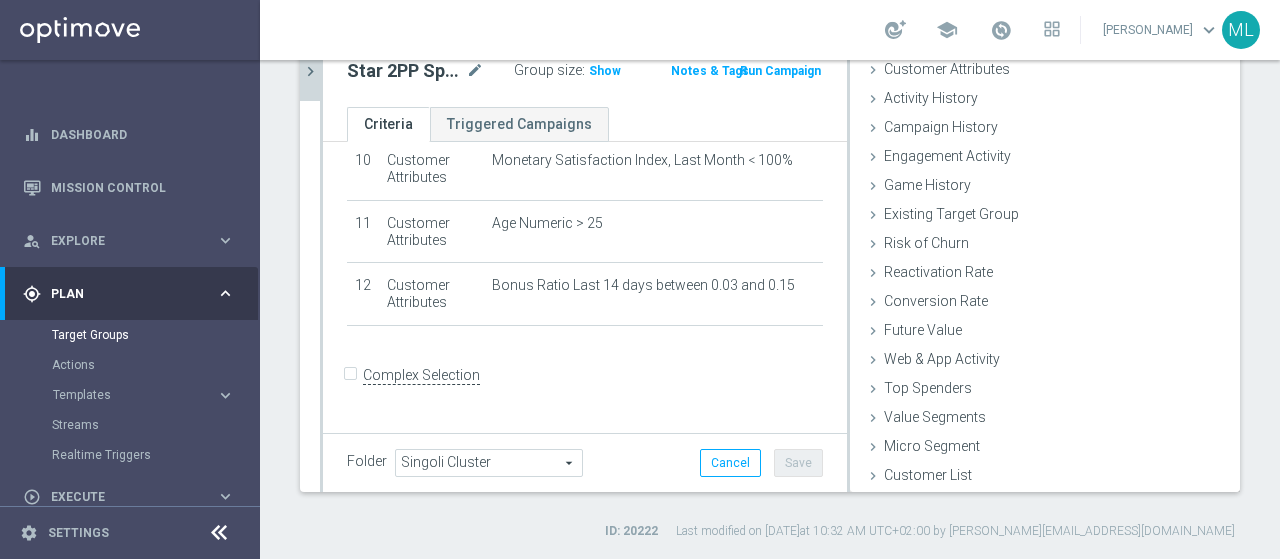 scroll, scrollTop: 634, scrollLeft: 0, axis: vertical 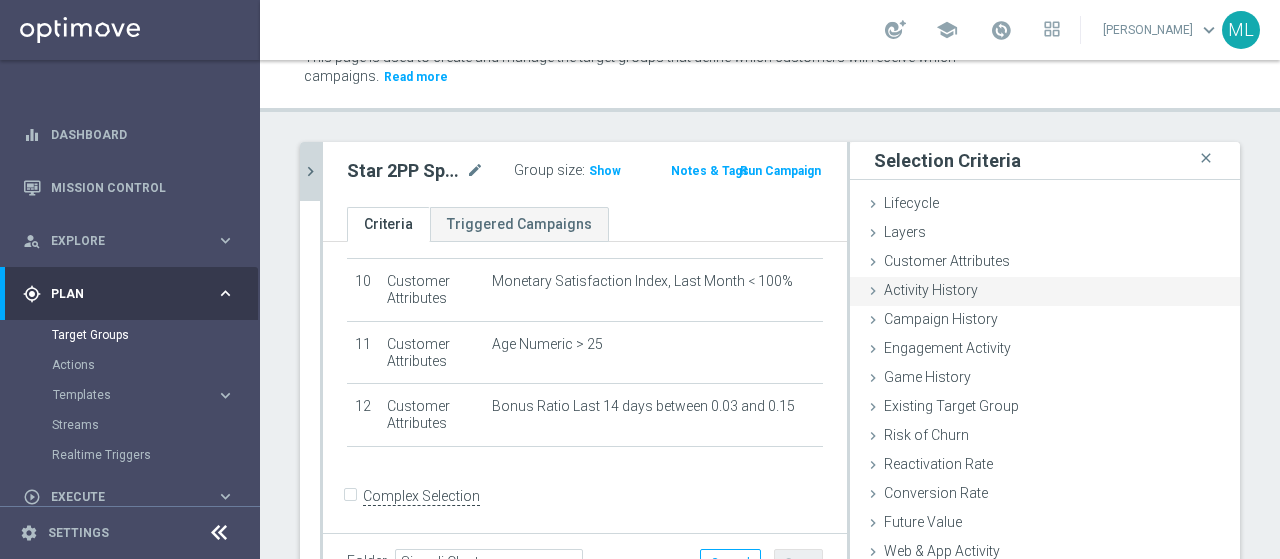 click at bounding box center (873, 291) 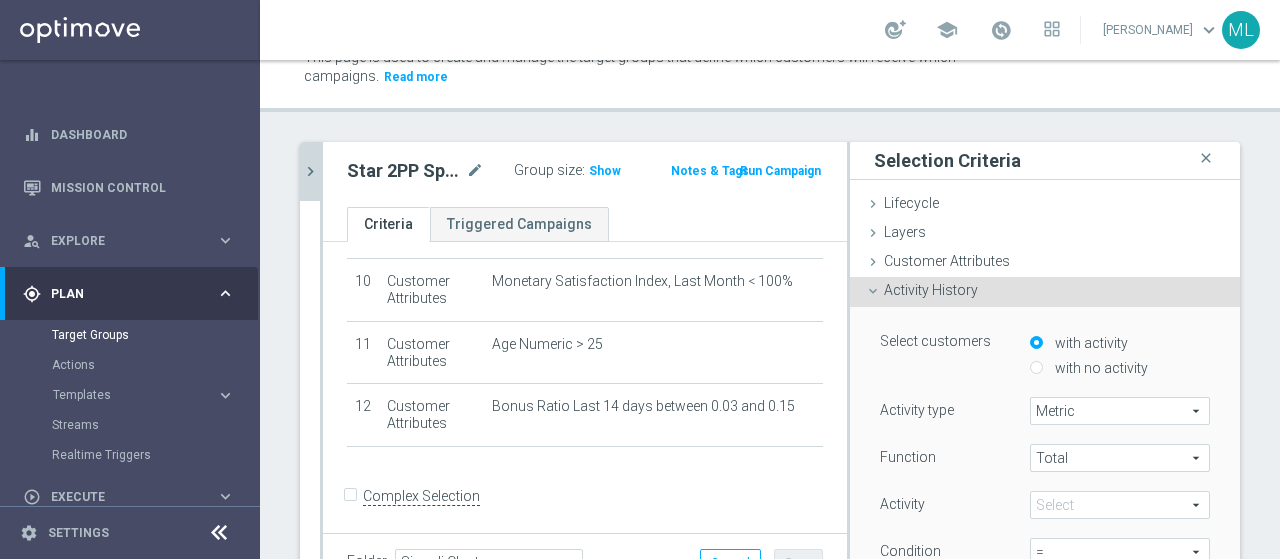 scroll, scrollTop: 100, scrollLeft: 0, axis: vertical 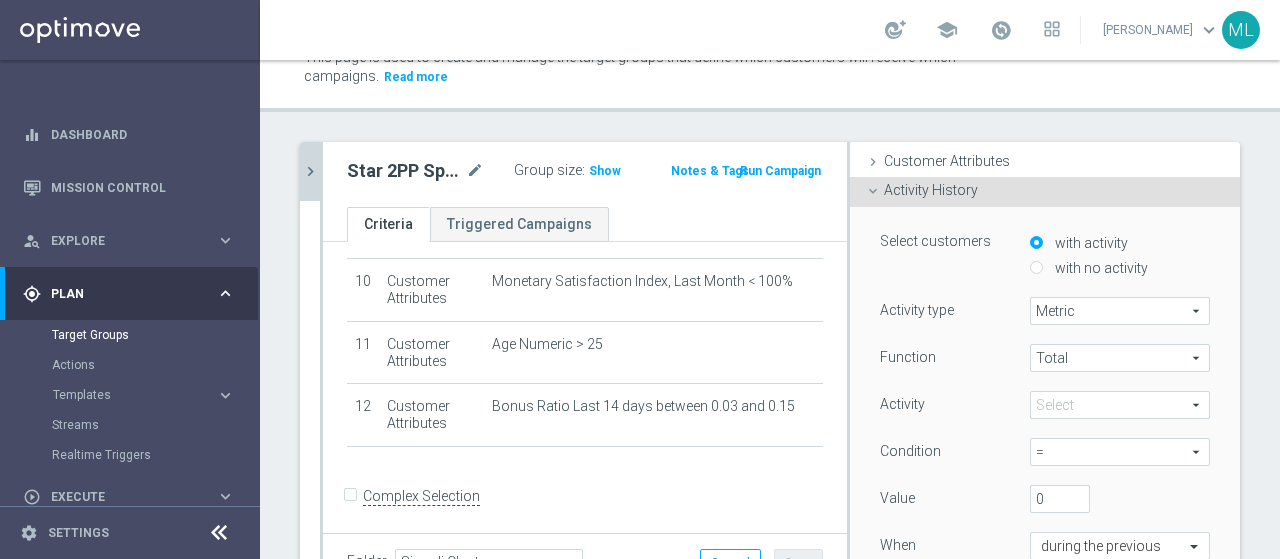 click at bounding box center [1120, 405] 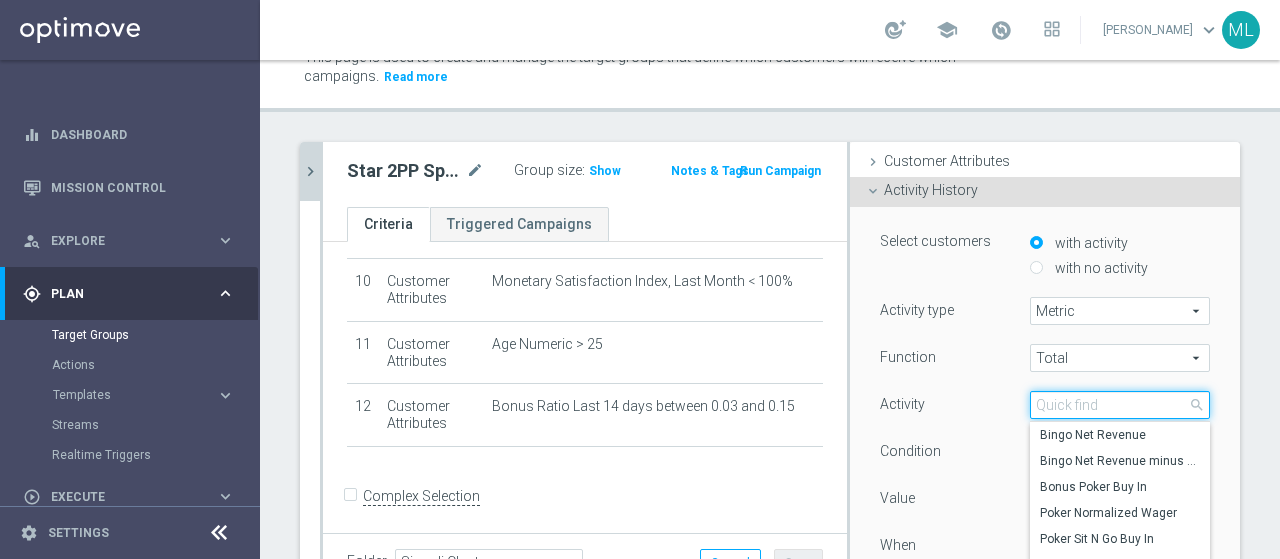 click at bounding box center (1120, 405) 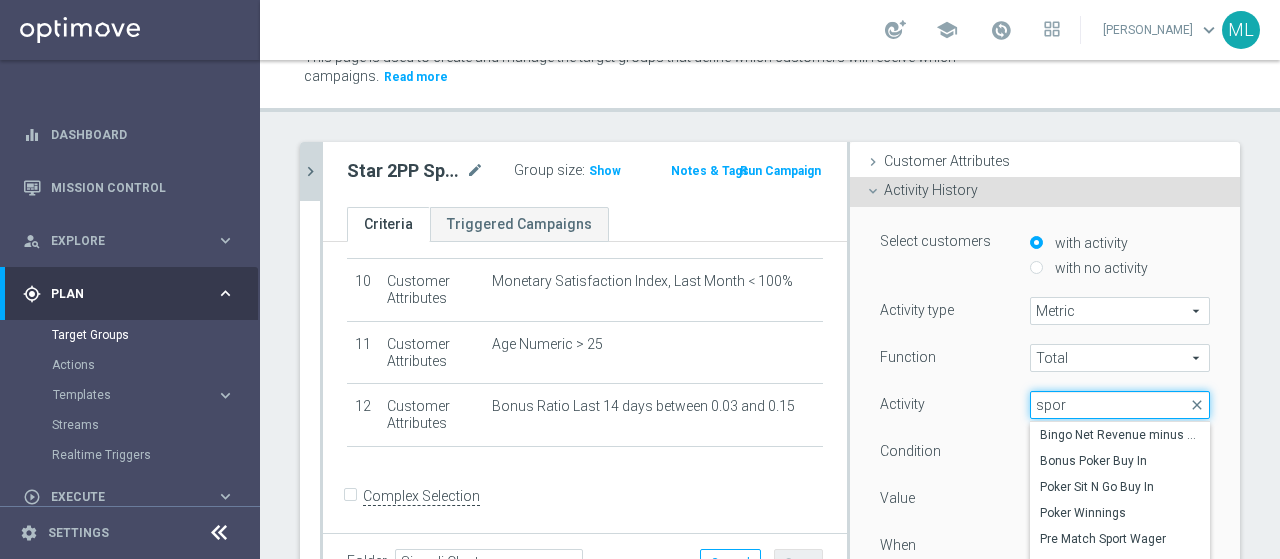 type on "sport" 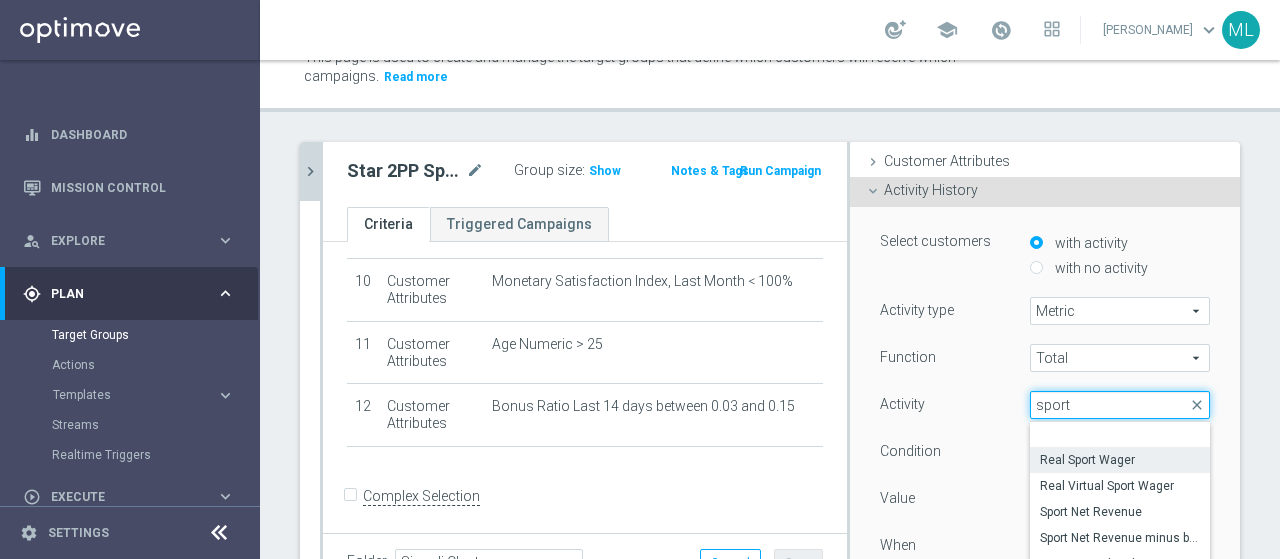 scroll, scrollTop: 97, scrollLeft: 0, axis: vertical 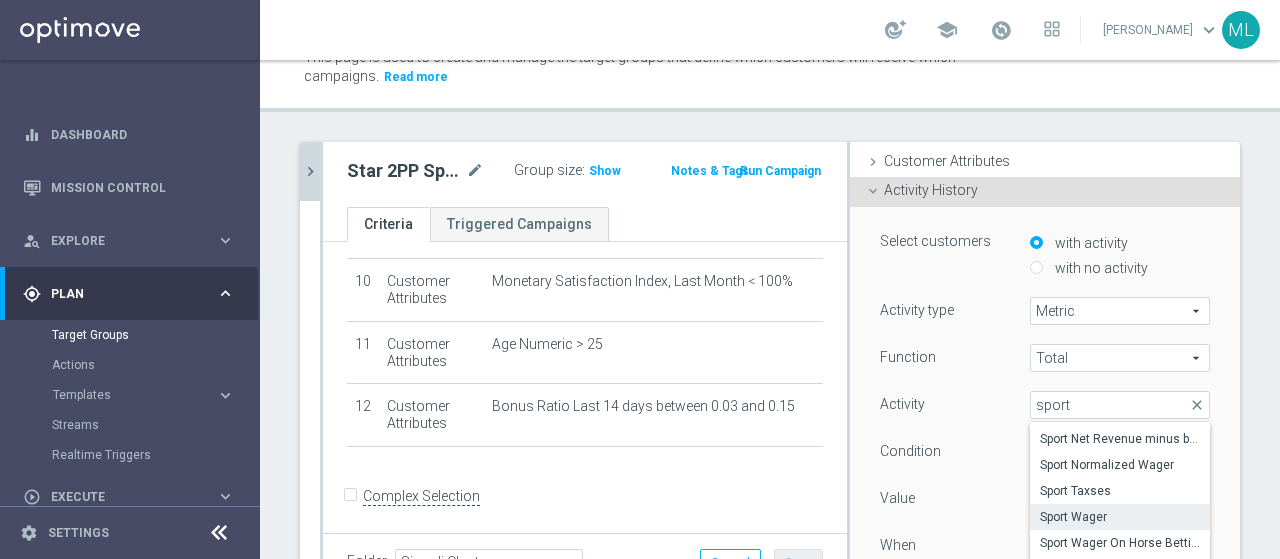 click on "Sport Wager" at bounding box center (1120, 517) 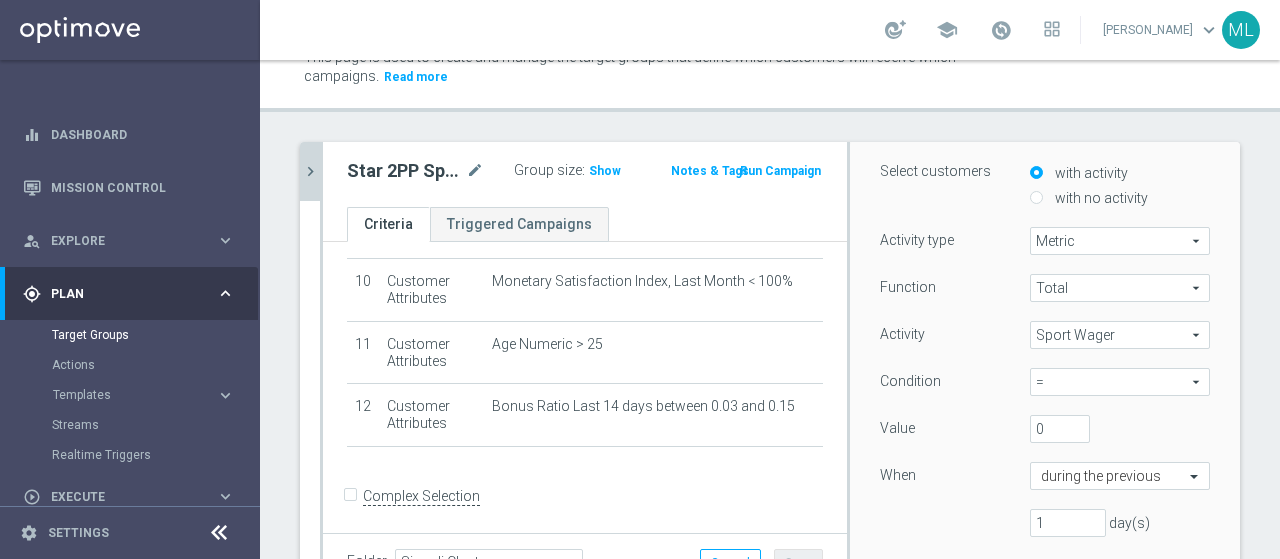 scroll, scrollTop: 200, scrollLeft: 0, axis: vertical 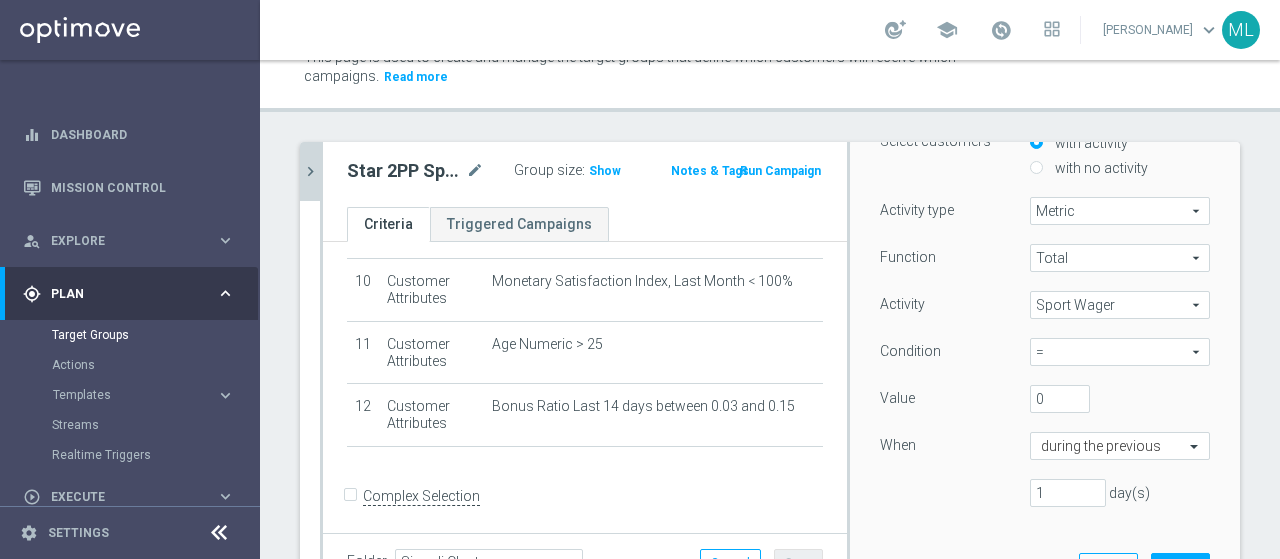 click on "=" at bounding box center (1120, 352) 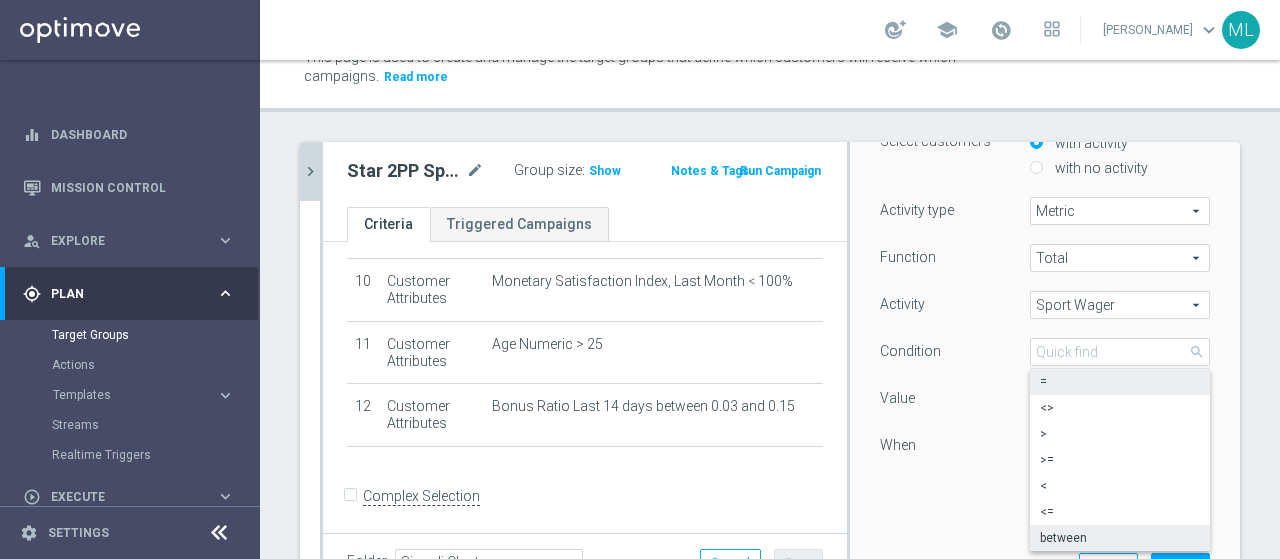 click on "between" at bounding box center [1120, 538] 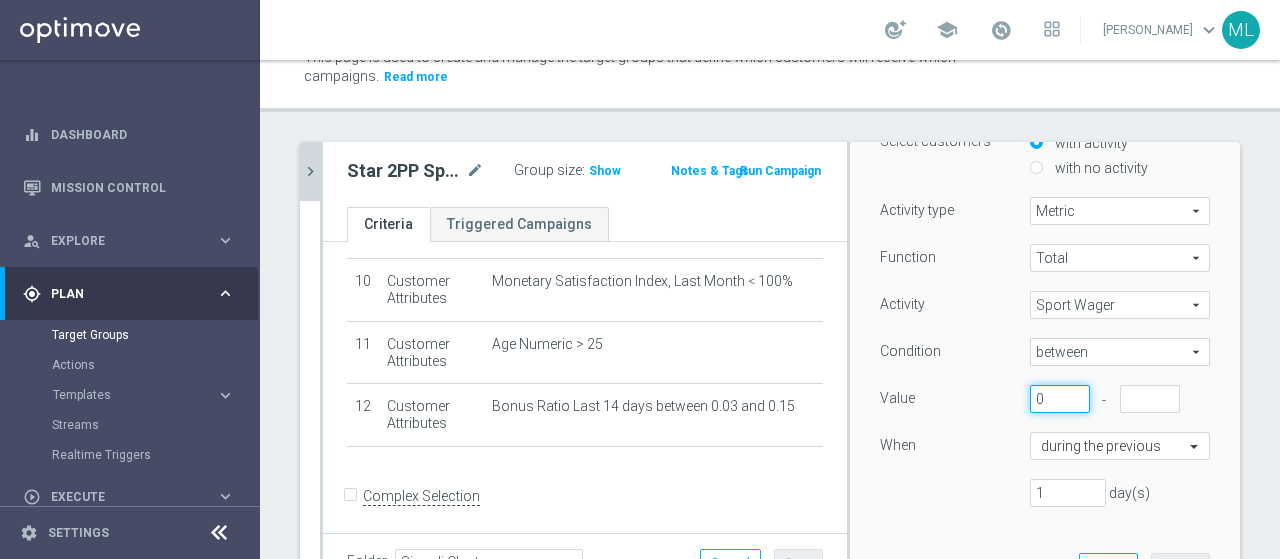 drag, startPoint x: 1028, startPoint y: 402, endPoint x: 1000, endPoint y: 397, distance: 28.442924 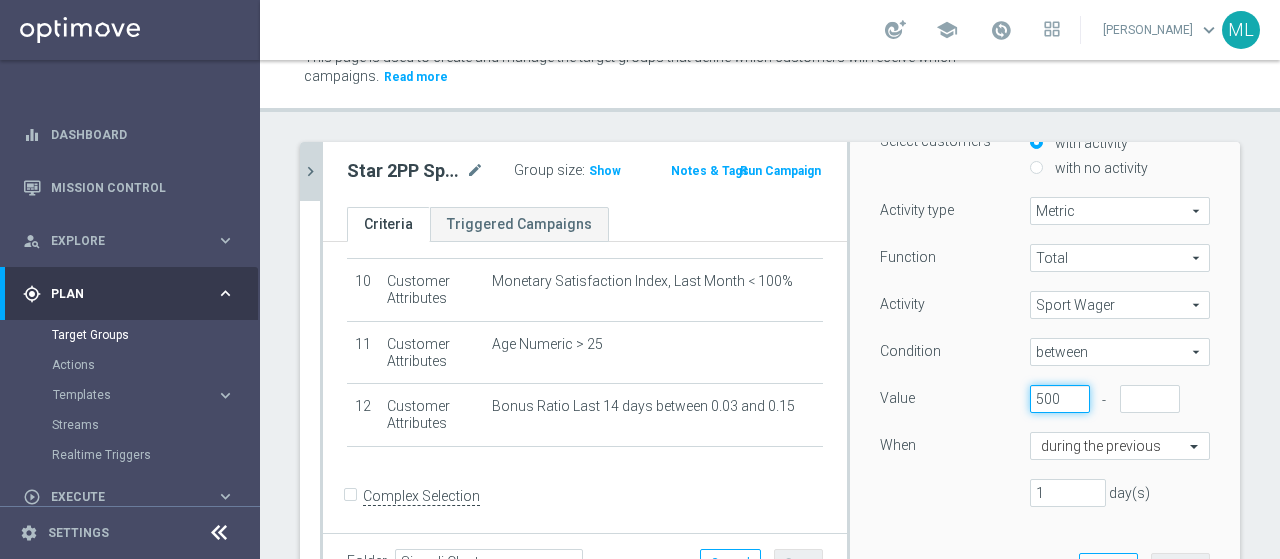 type on "500" 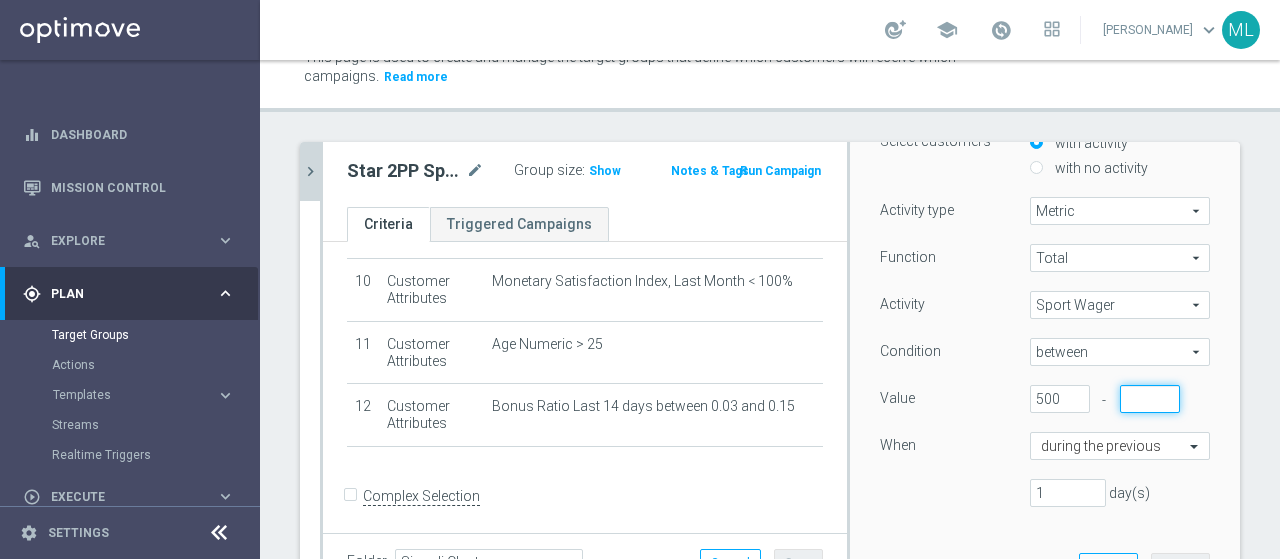 click at bounding box center [1150, 399] 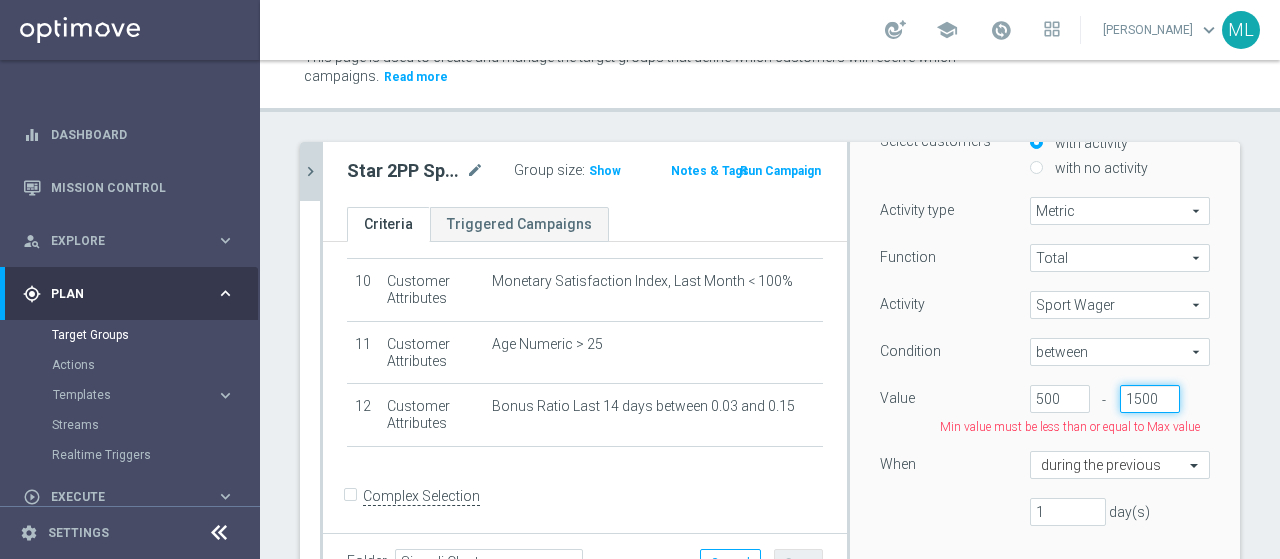scroll, scrollTop: 0, scrollLeft: 1, axis: horizontal 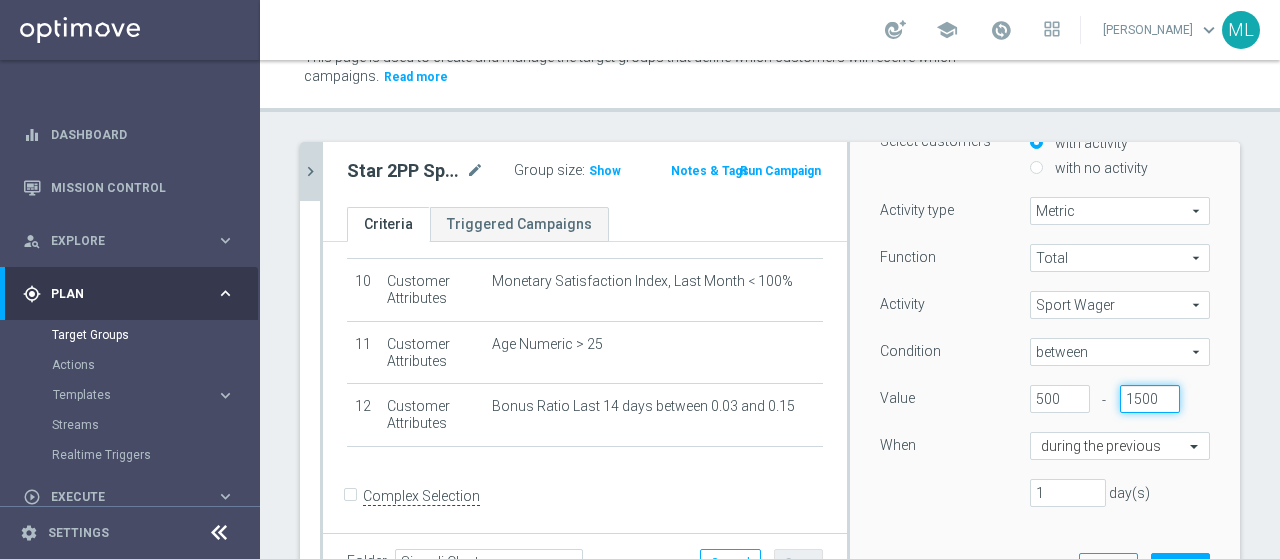 type on "1500" 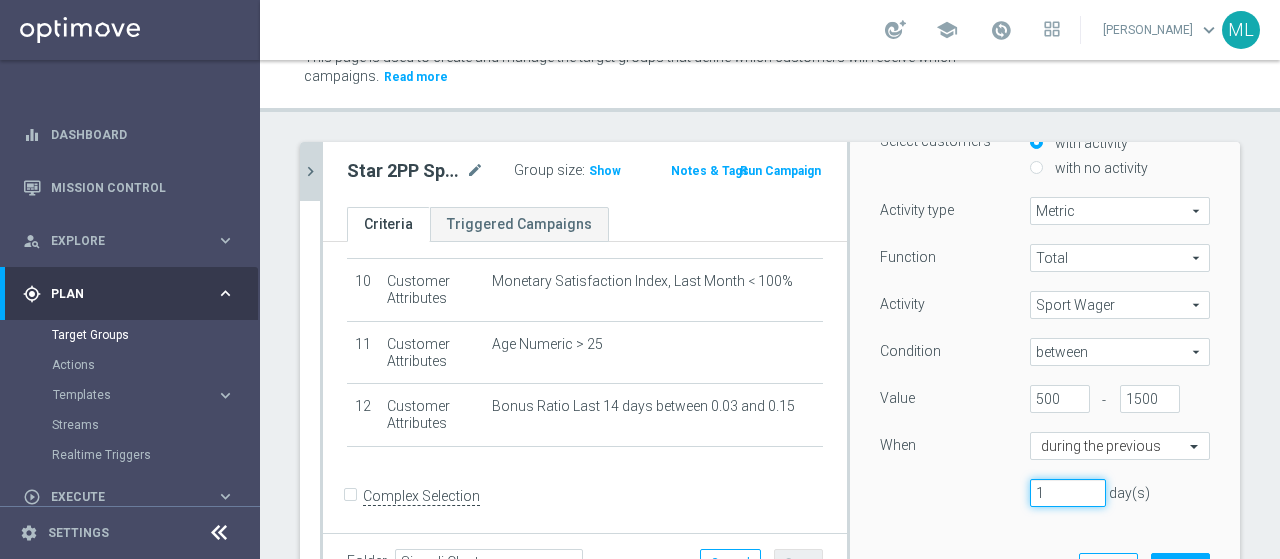 scroll, scrollTop: 0, scrollLeft: 0, axis: both 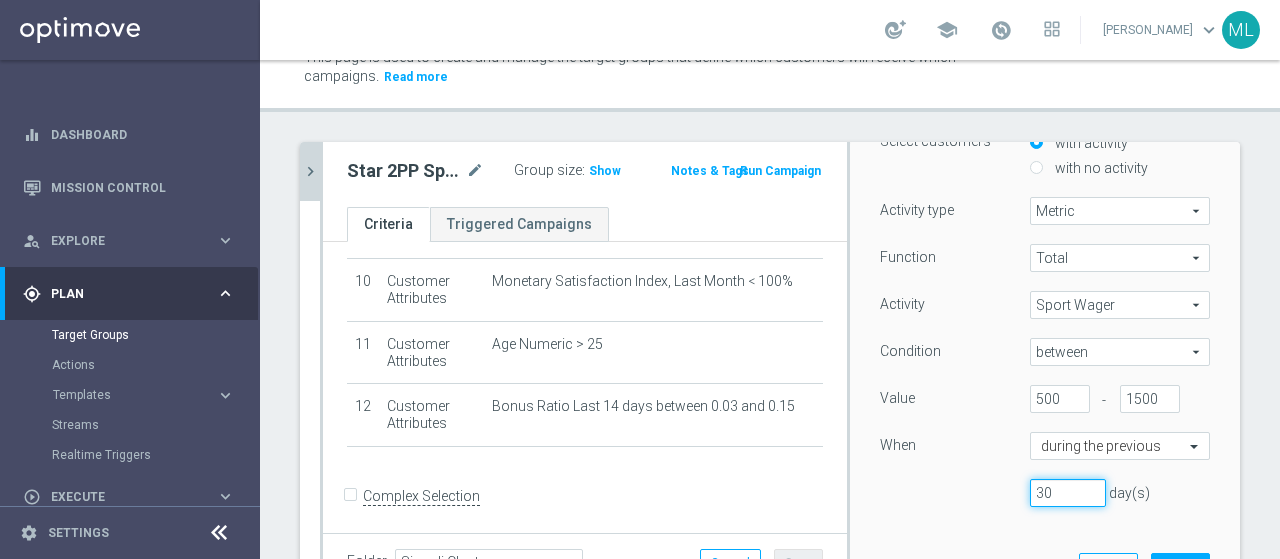type on "30" 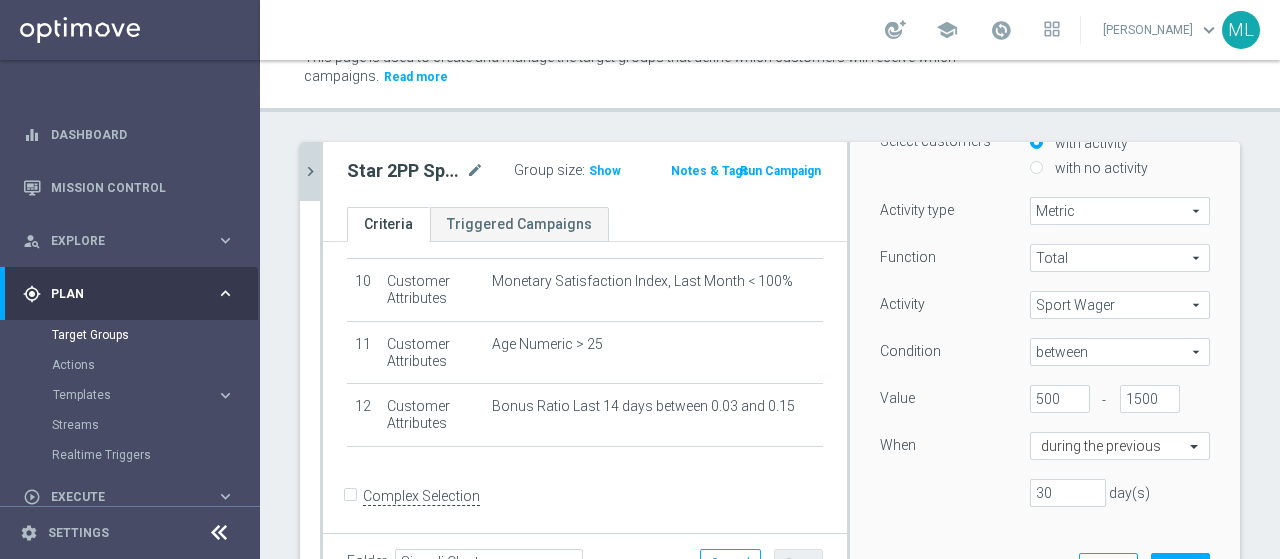 click on "When" at bounding box center [940, 448] 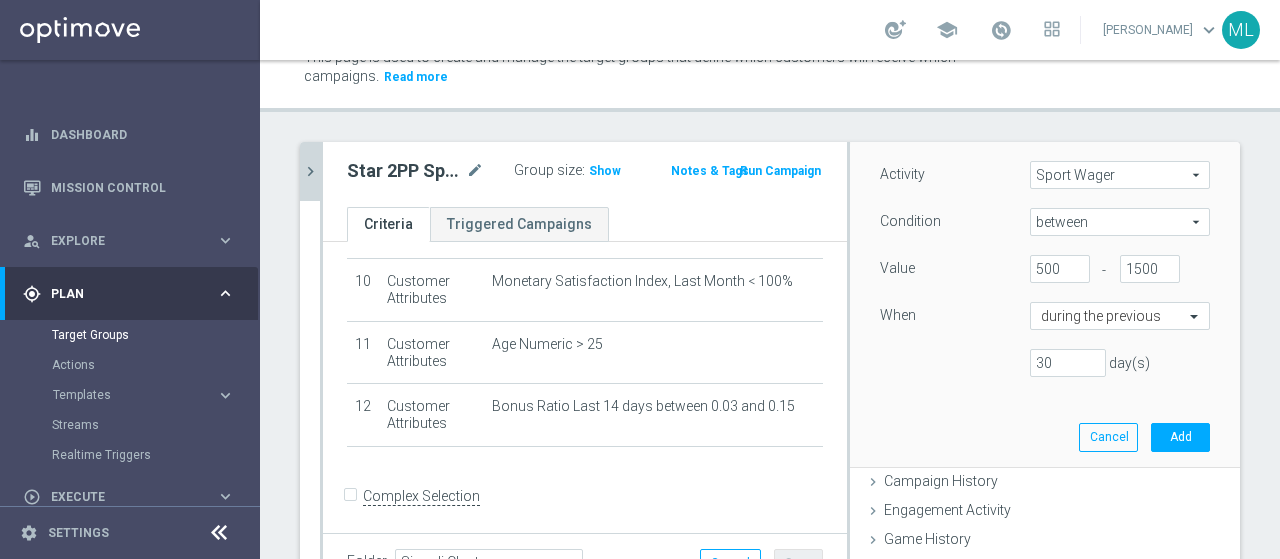 scroll, scrollTop: 400, scrollLeft: 0, axis: vertical 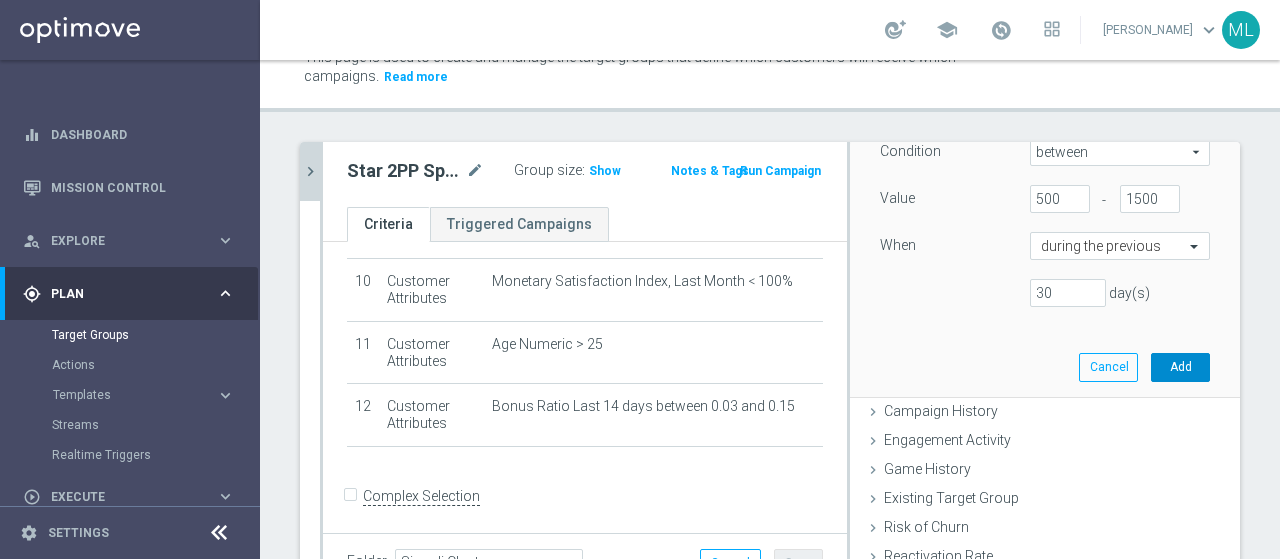 click on "Add" at bounding box center (1180, 367) 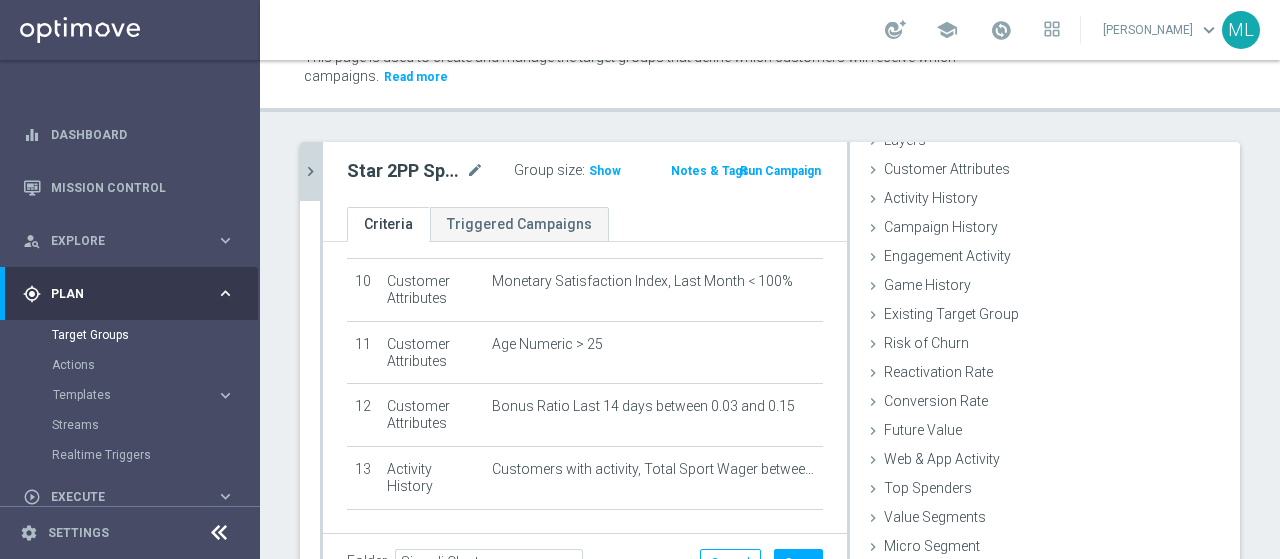 scroll, scrollTop: 92, scrollLeft: 0, axis: vertical 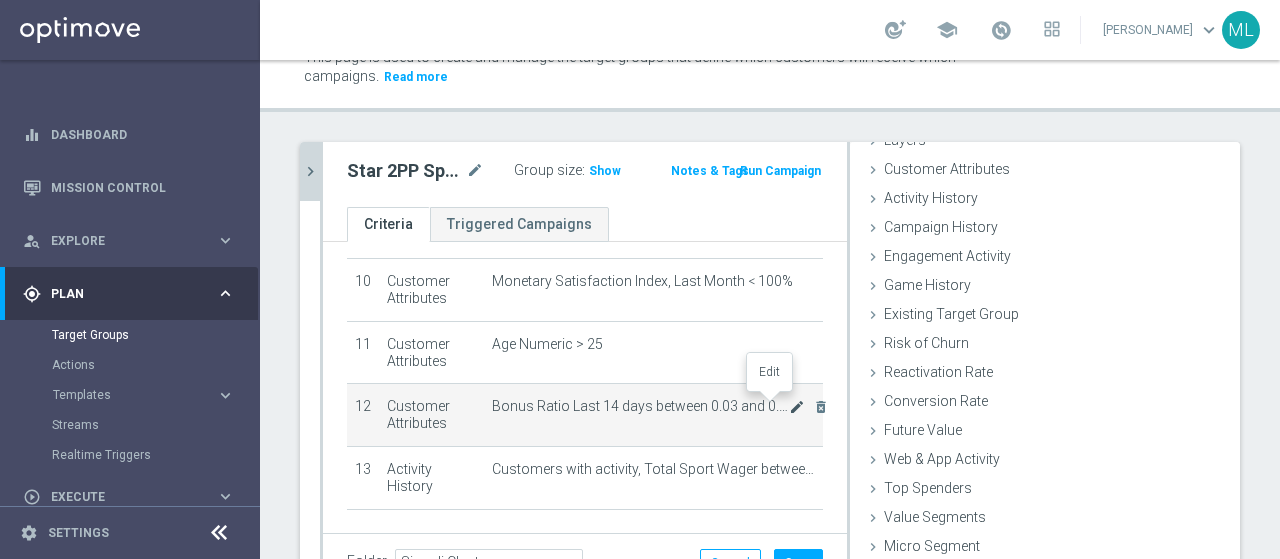 click on "mode_edit" 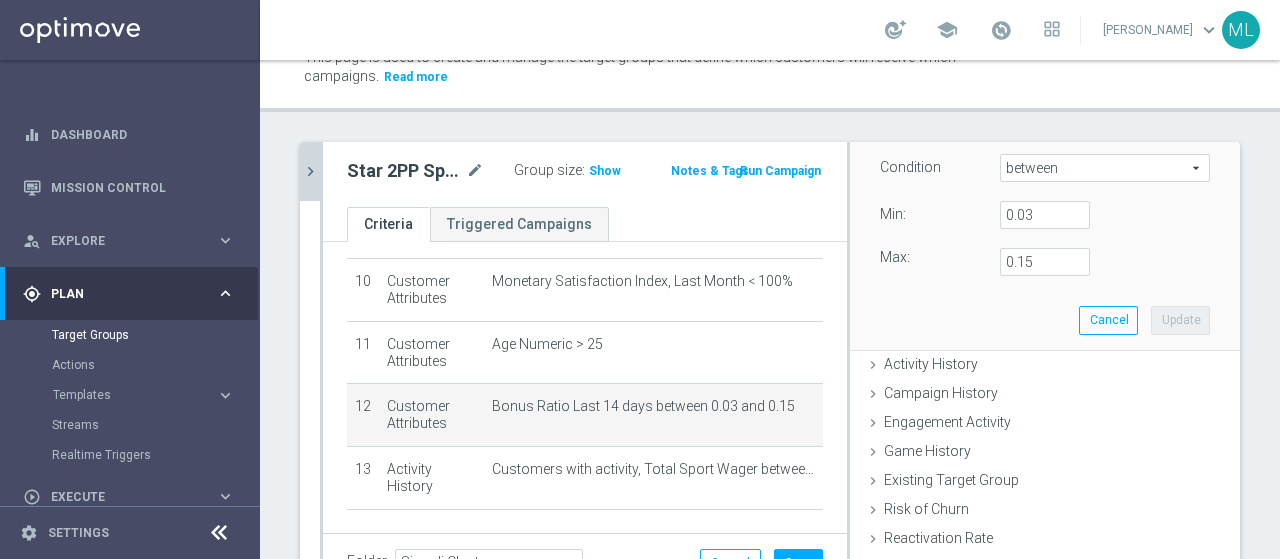scroll, scrollTop: 60, scrollLeft: 0, axis: vertical 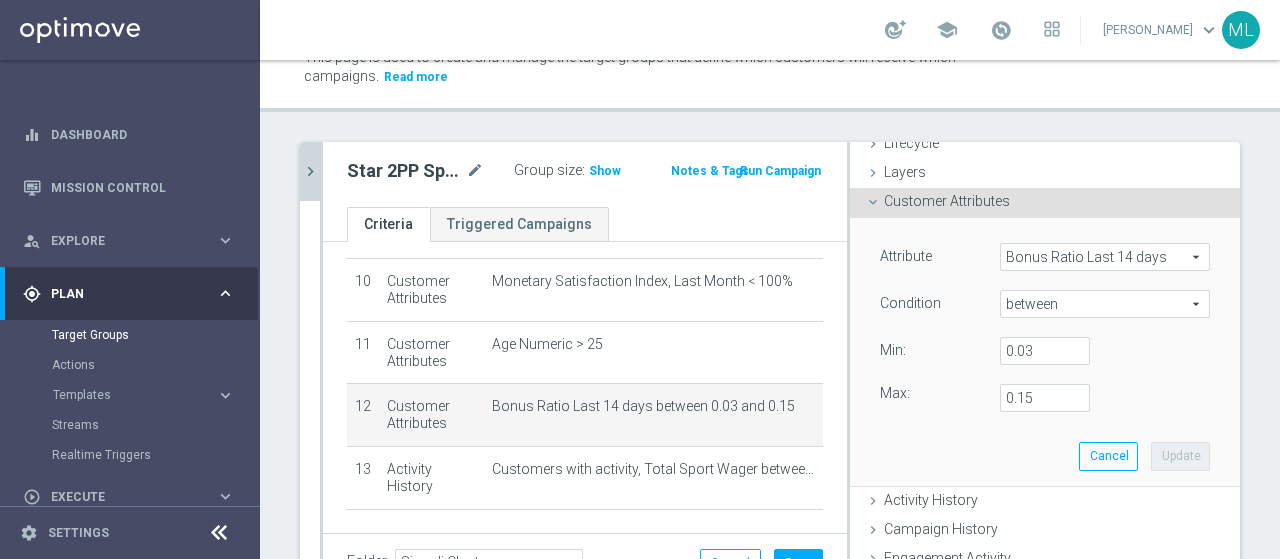 click on "between" at bounding box center (1105, 304) 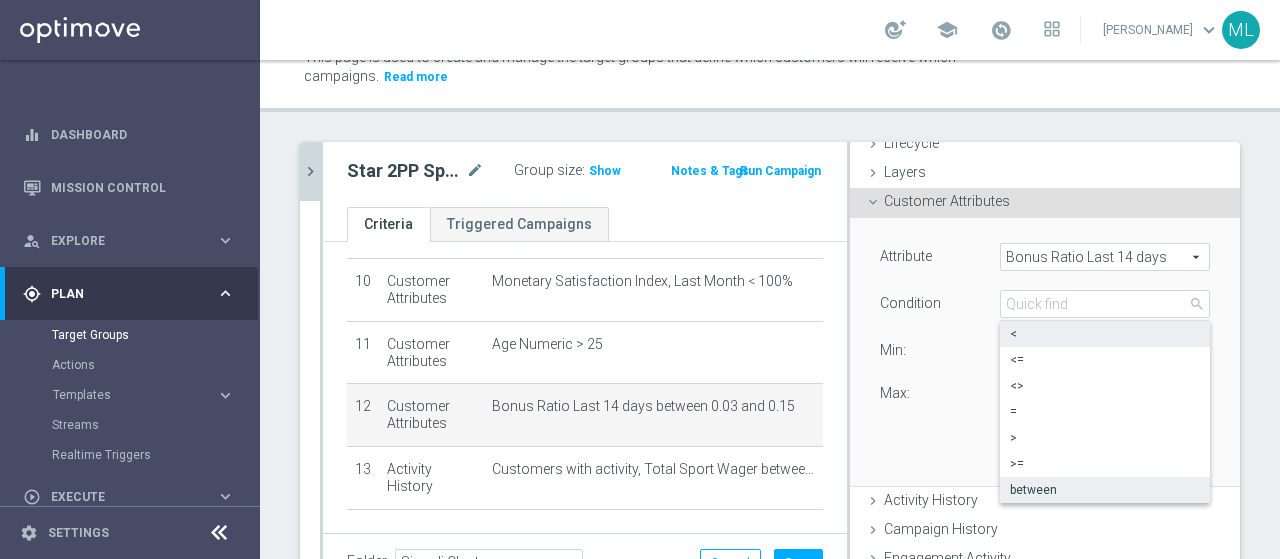 click on "<" at bounding box center (1105, 334) 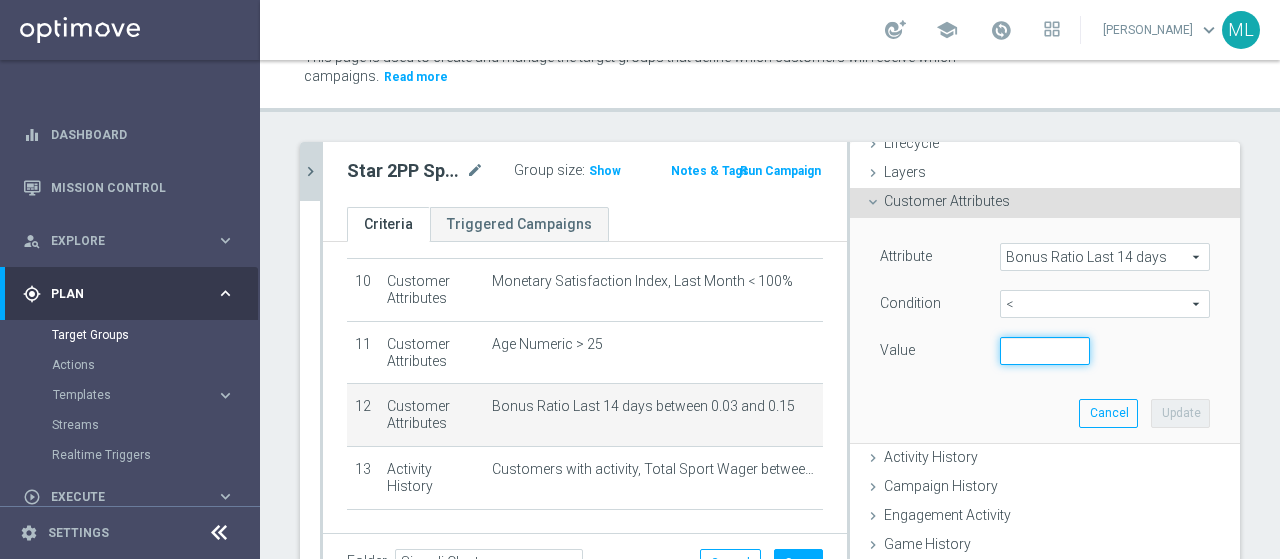 click at bounding box center [1045, 351] 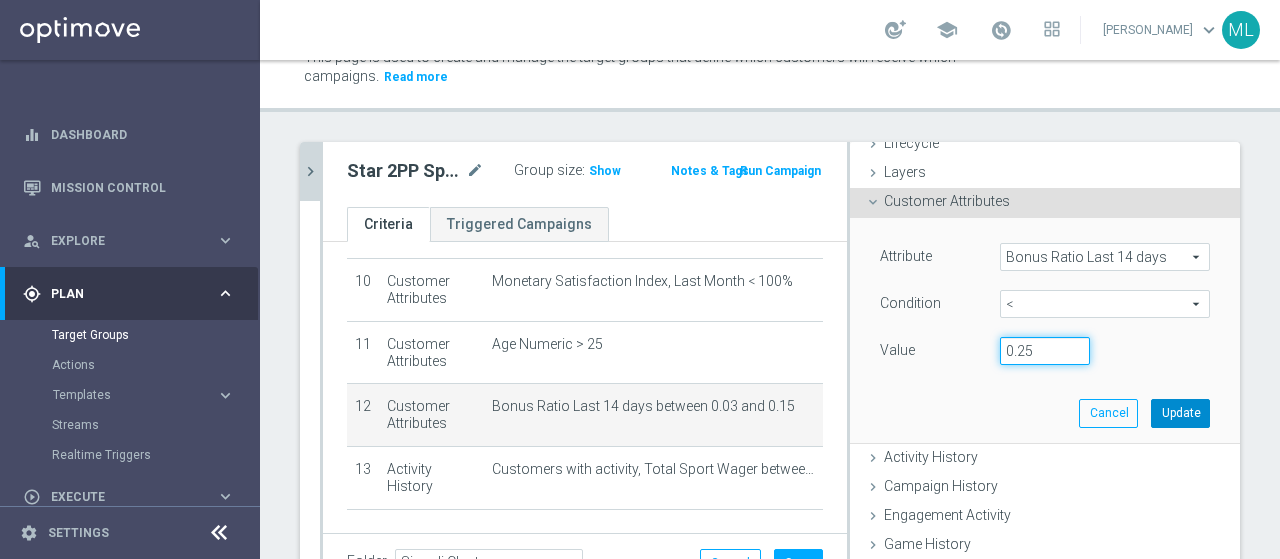 type on "0.25" 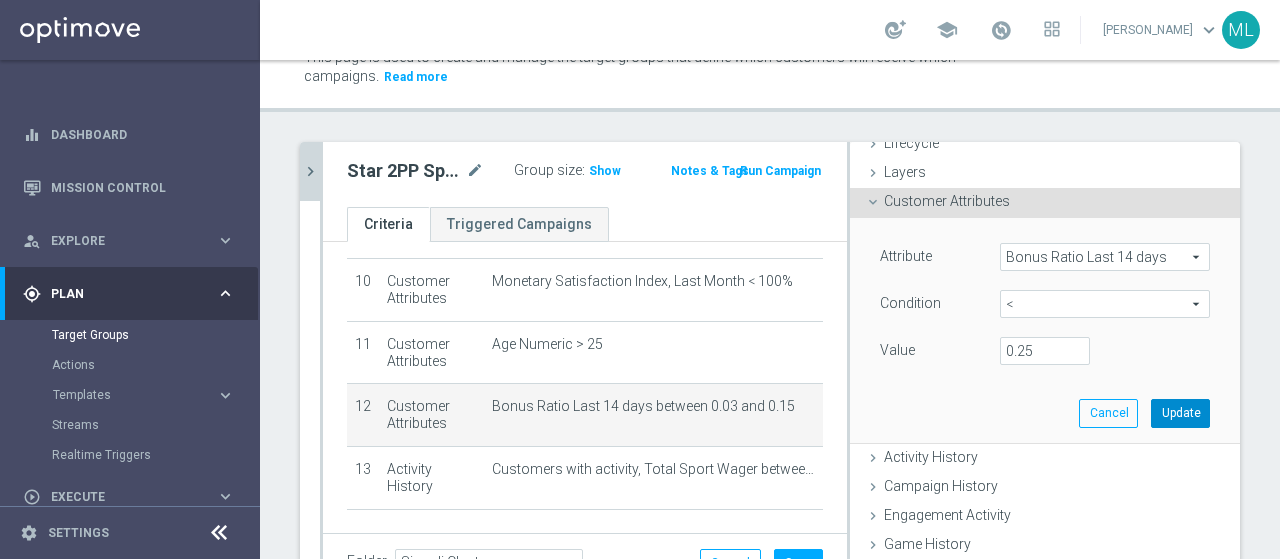 click on "Update" at bounding box center (1180, 413) 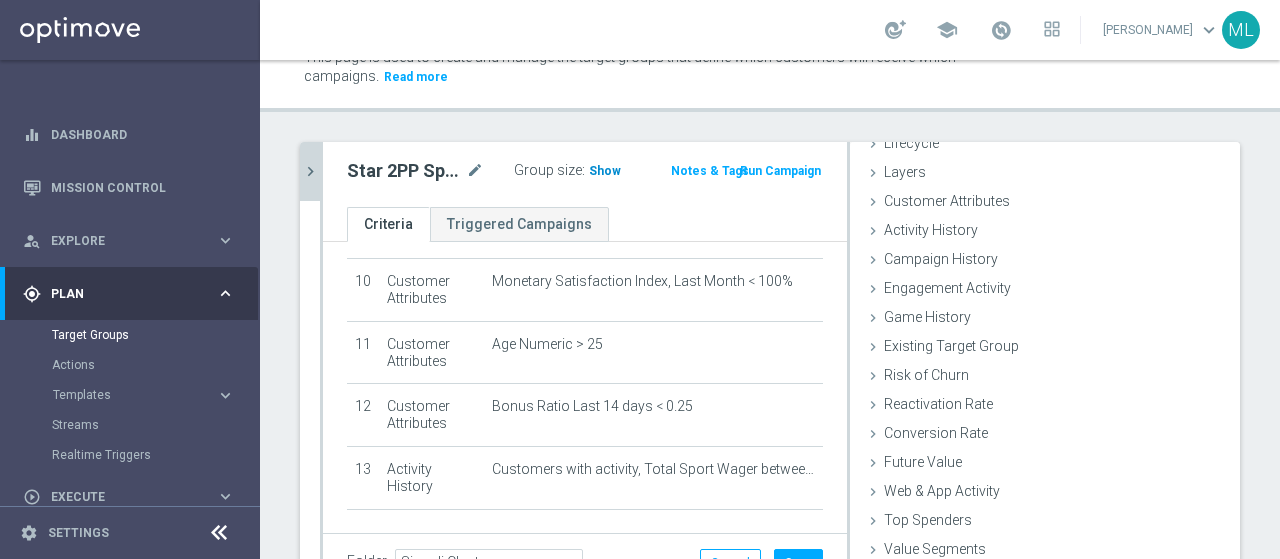 click on "Show" 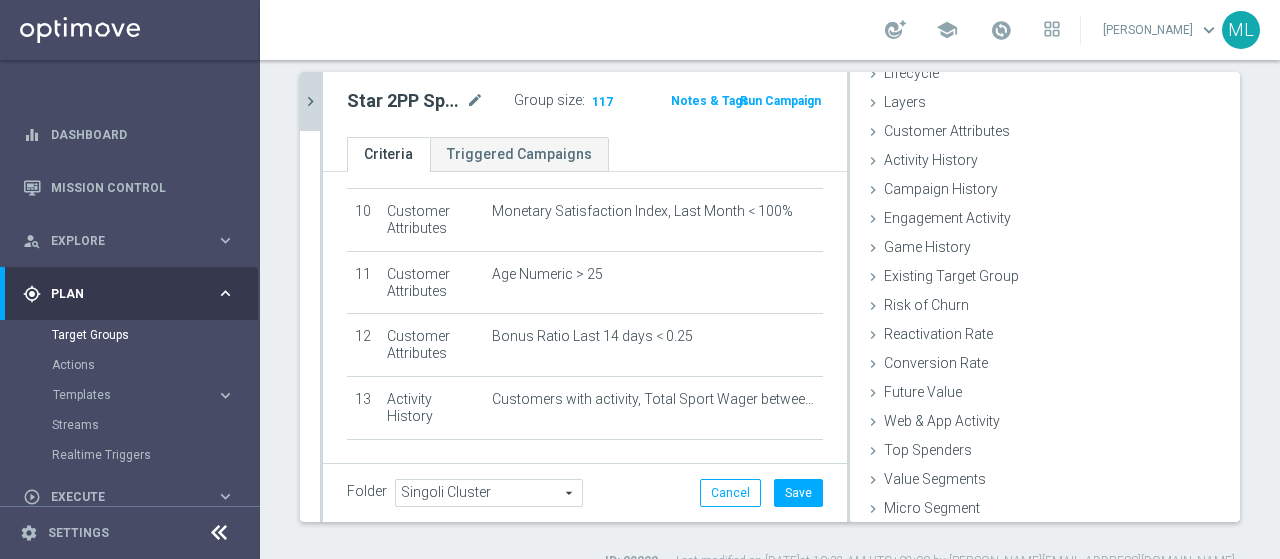 scroll, scrollTop: 168, scrollLeft: 0, axis: vertical 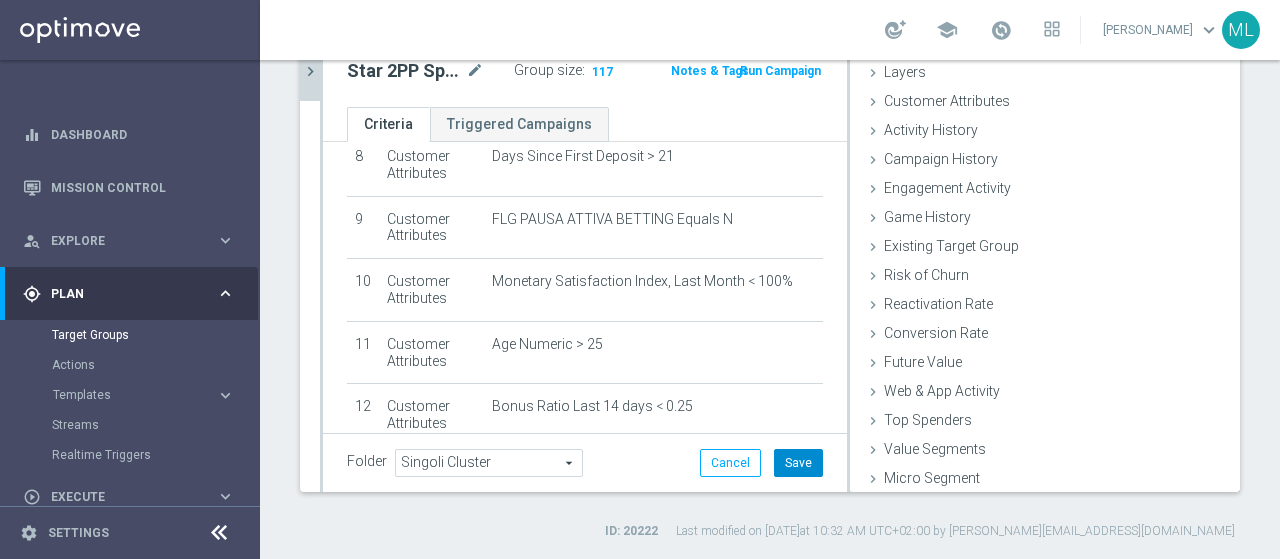 click on "Save" 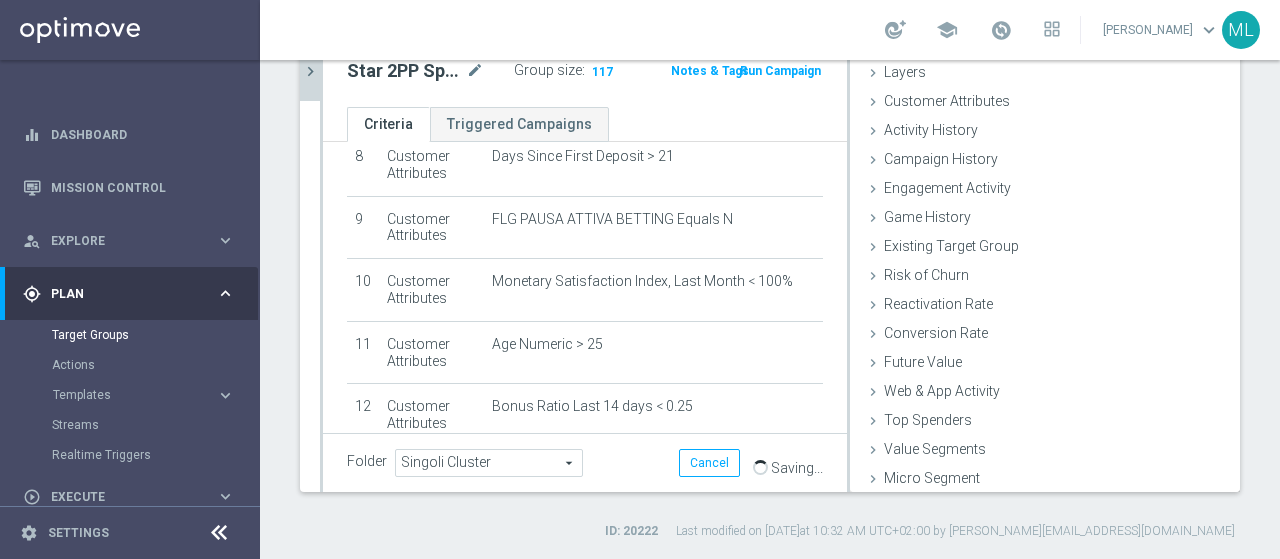 click on "chevron_right" 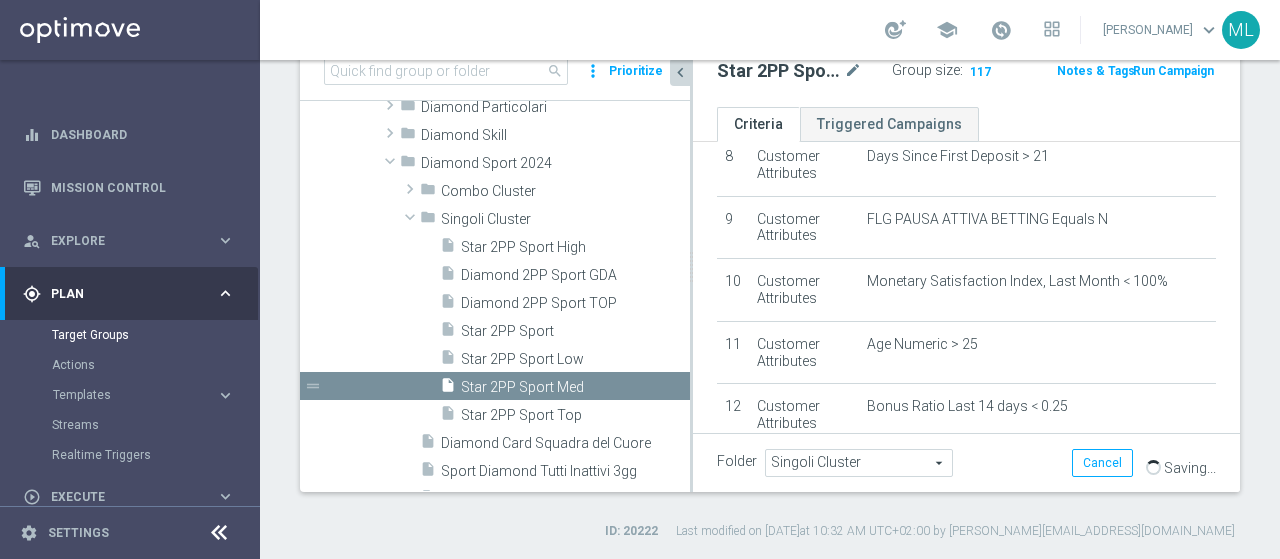 scroll, scrollTop: 534, scrollLeft: 0, axis: vertical 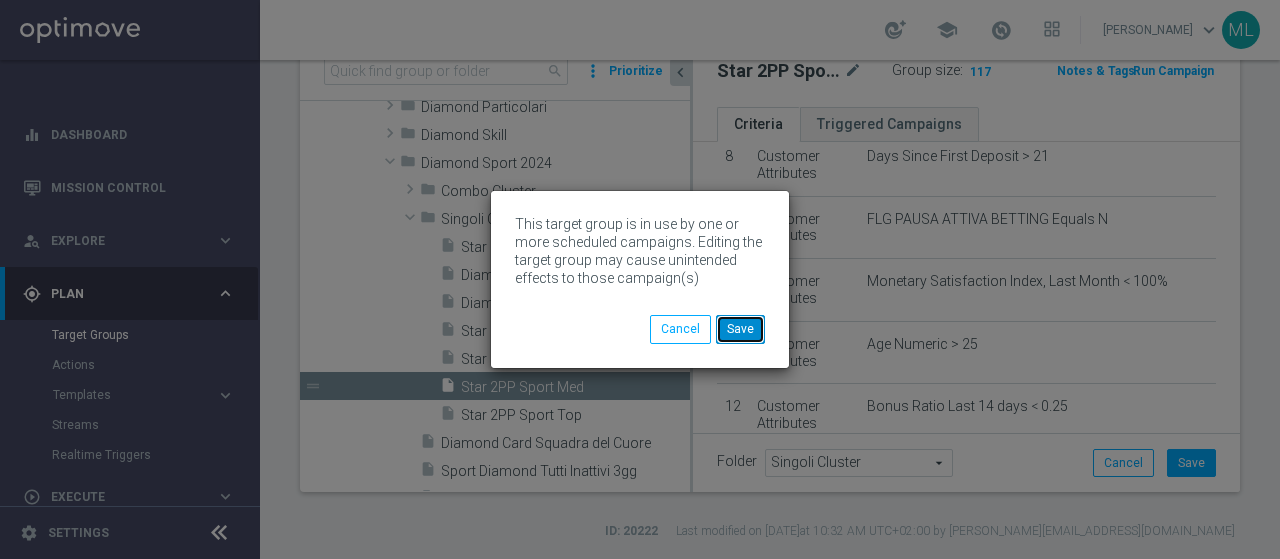 click on "Save" at bounding box center [740, 329] 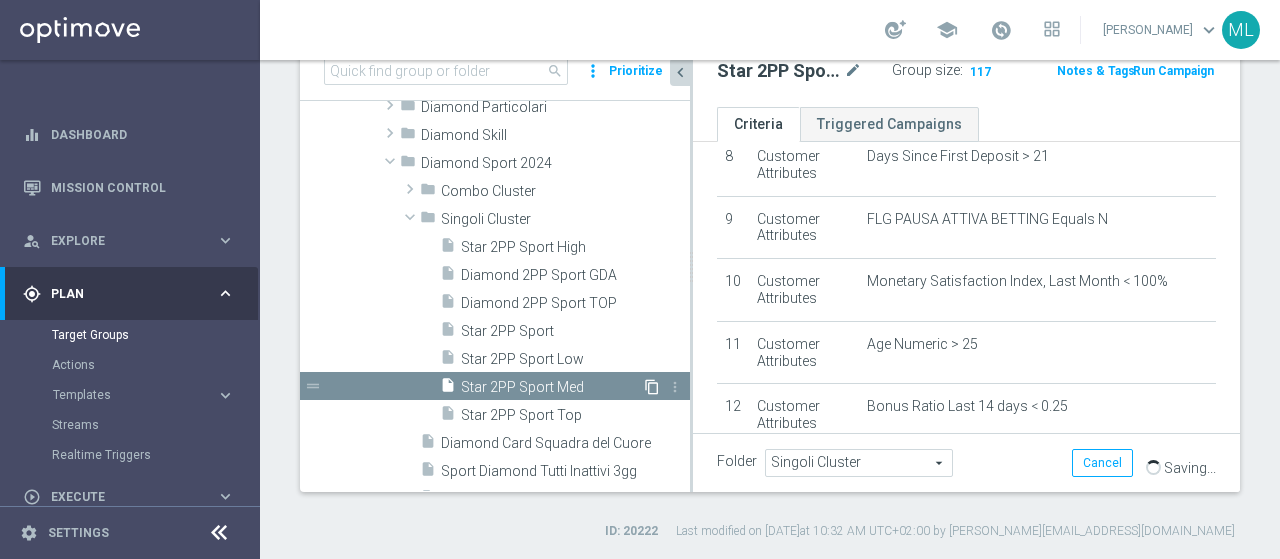 scroll, scrollTop: 165, scrollLeft: 0, axis: vertical 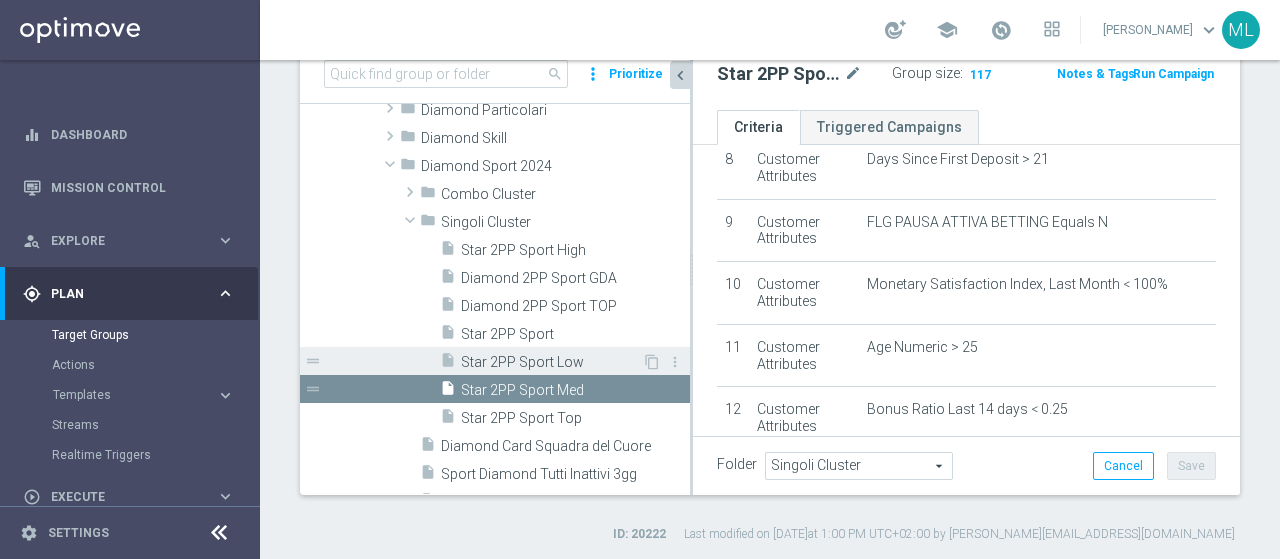 click on "Star 2PP Sport Low" at bounding box center [551, 362] 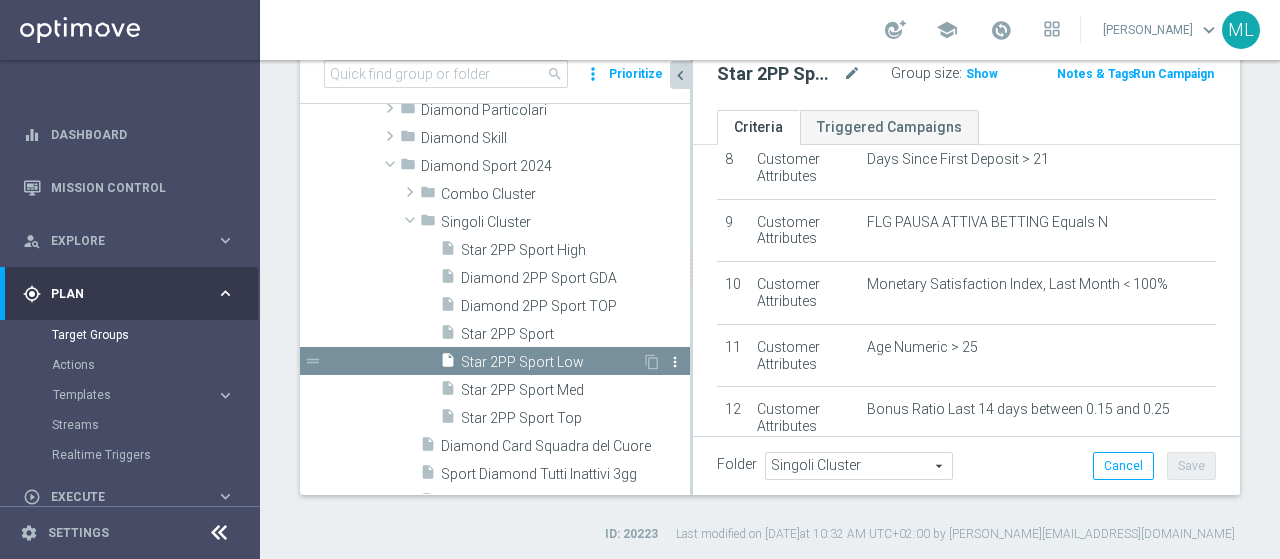 click on "more_vert" 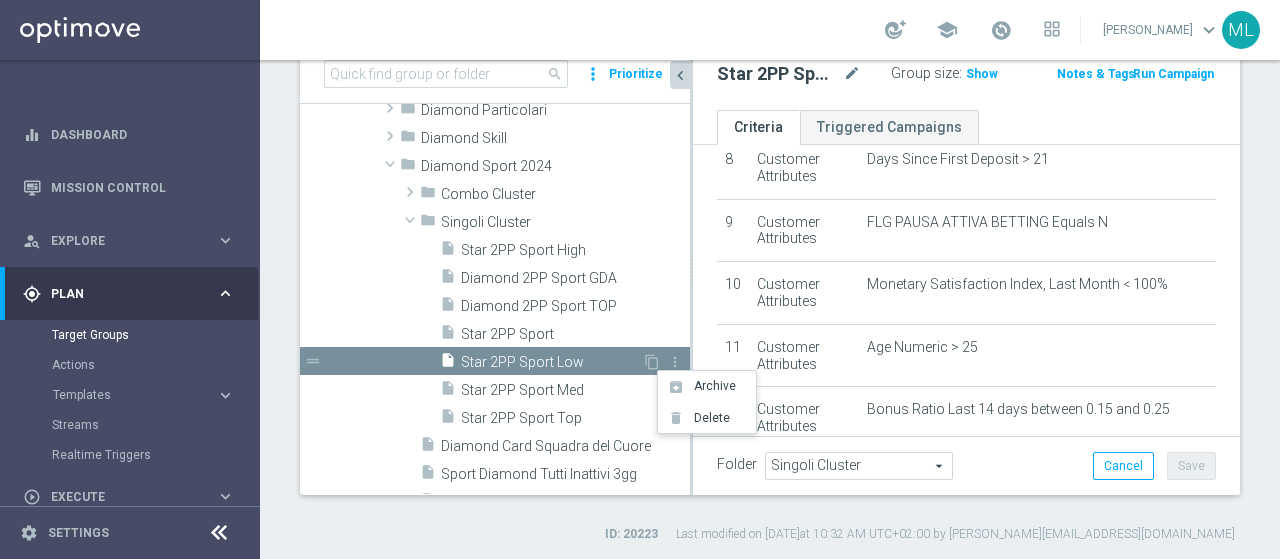 click on "Star 2PP Sport Low" at bounding box center [551, 362] 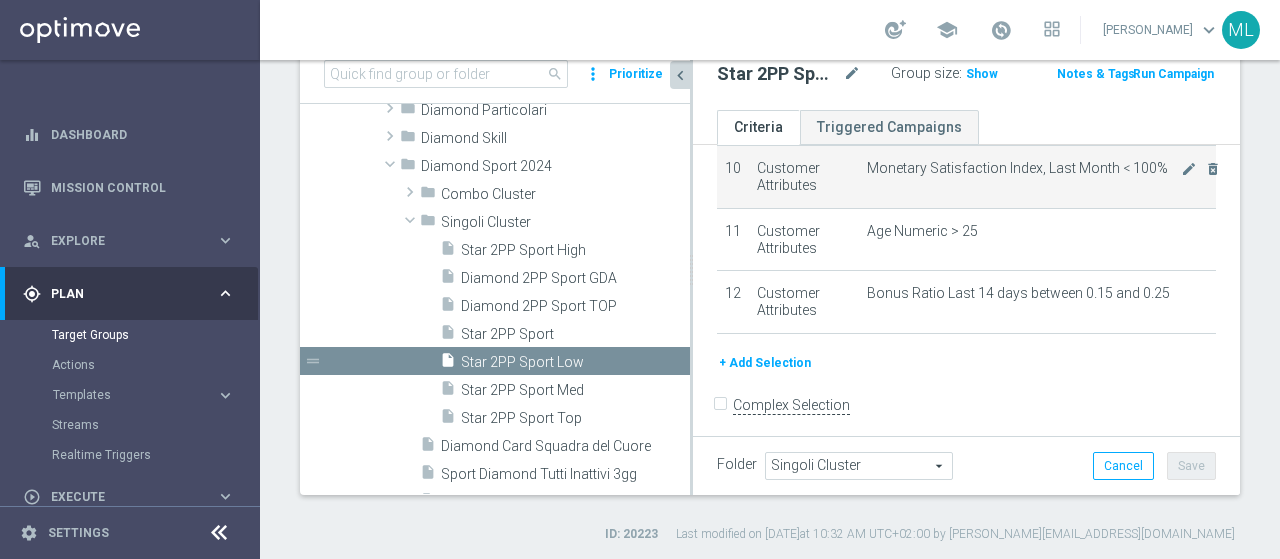 scroll, scrollTop: 654, scrollLeft: 0, axis: vertical 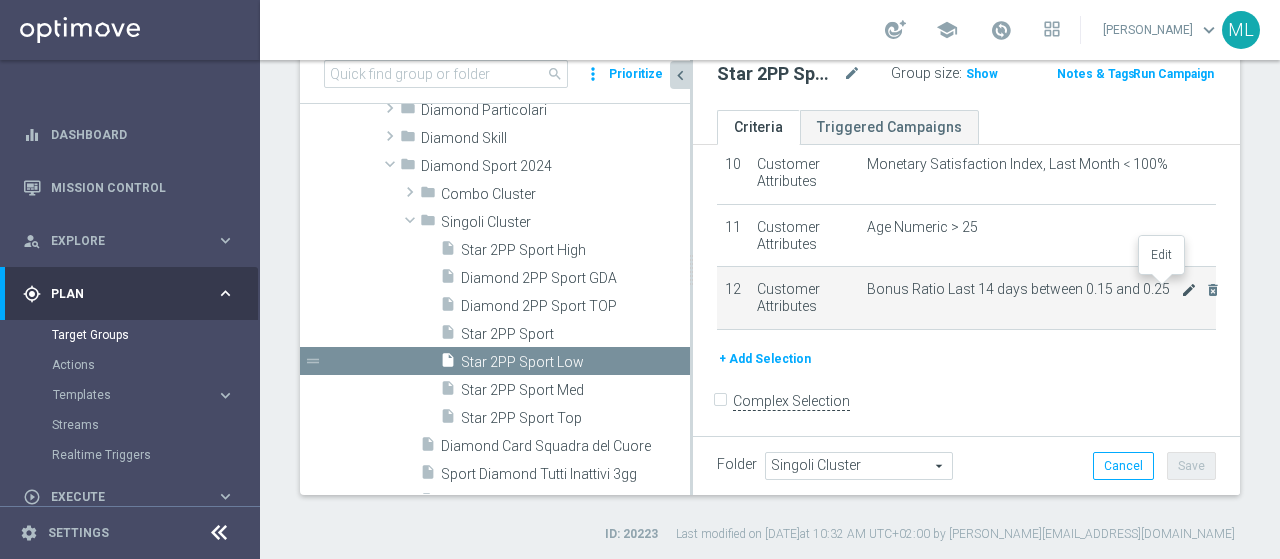 click on "mode_edit" 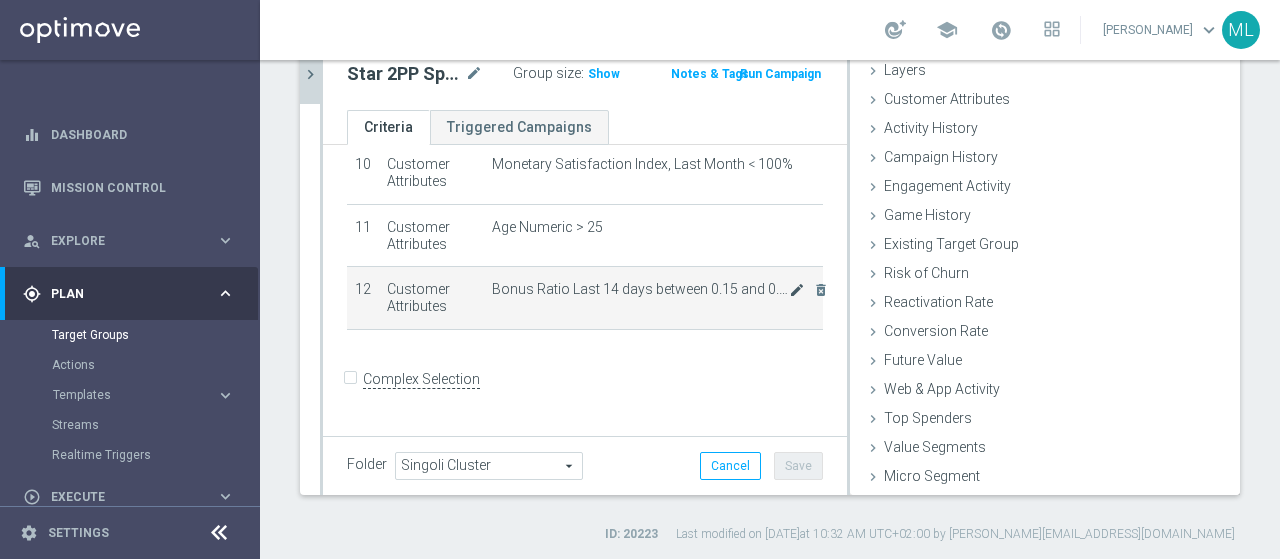 scroll, scrollTop: 634, scrollLeft: 0, axis: vertical 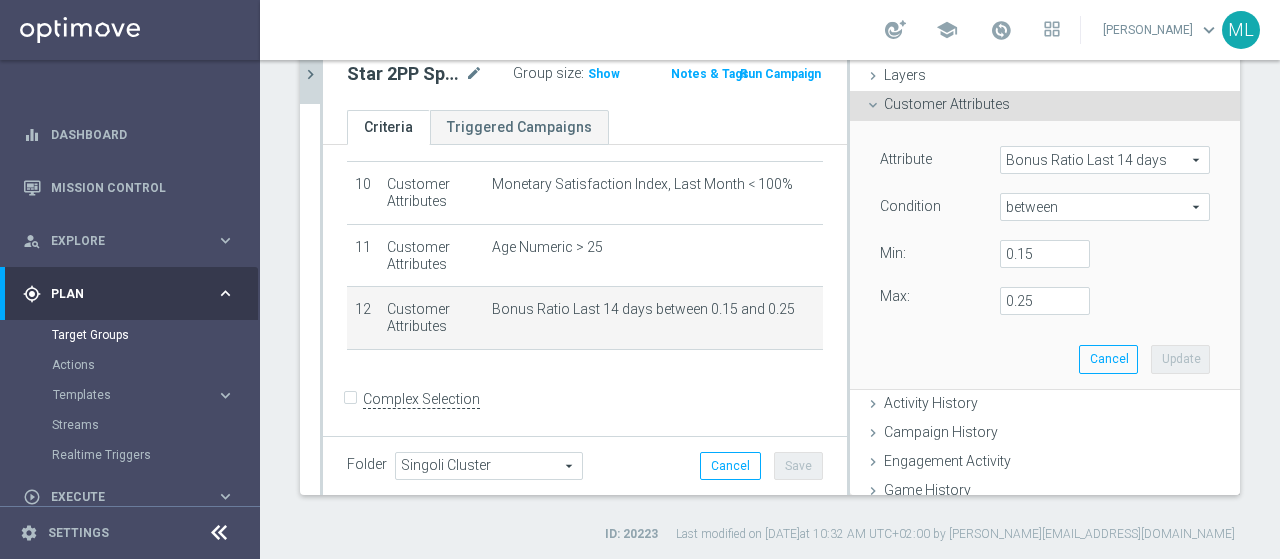 click on "between" at bounding box center [1105, 207] 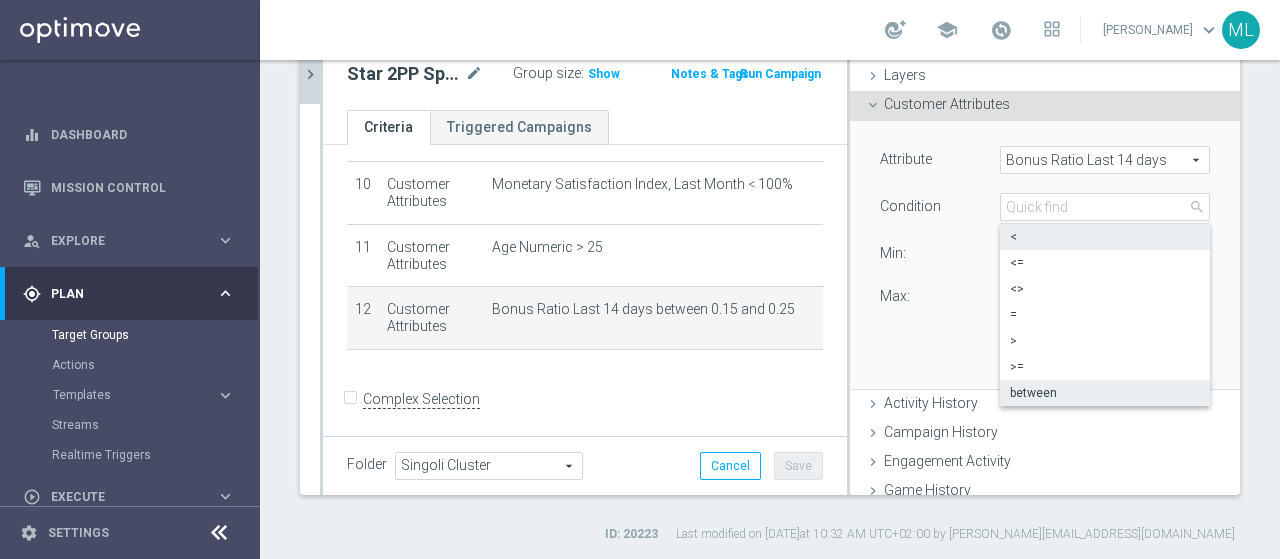 click on "<" at bounding box center [1105, 237] 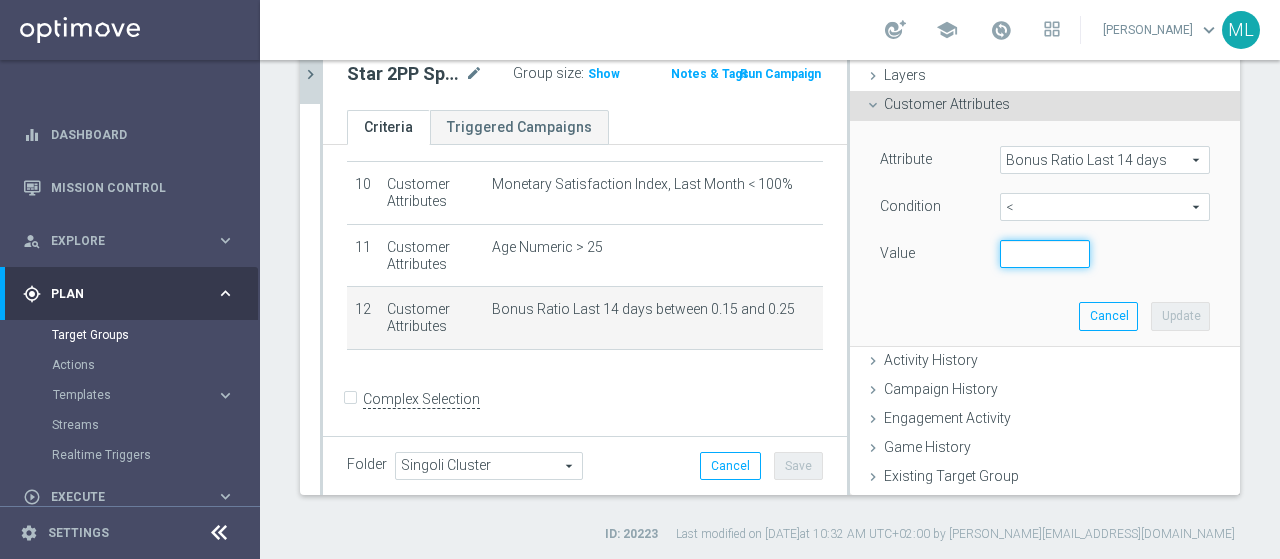 click at bounding box center [1045, 254] 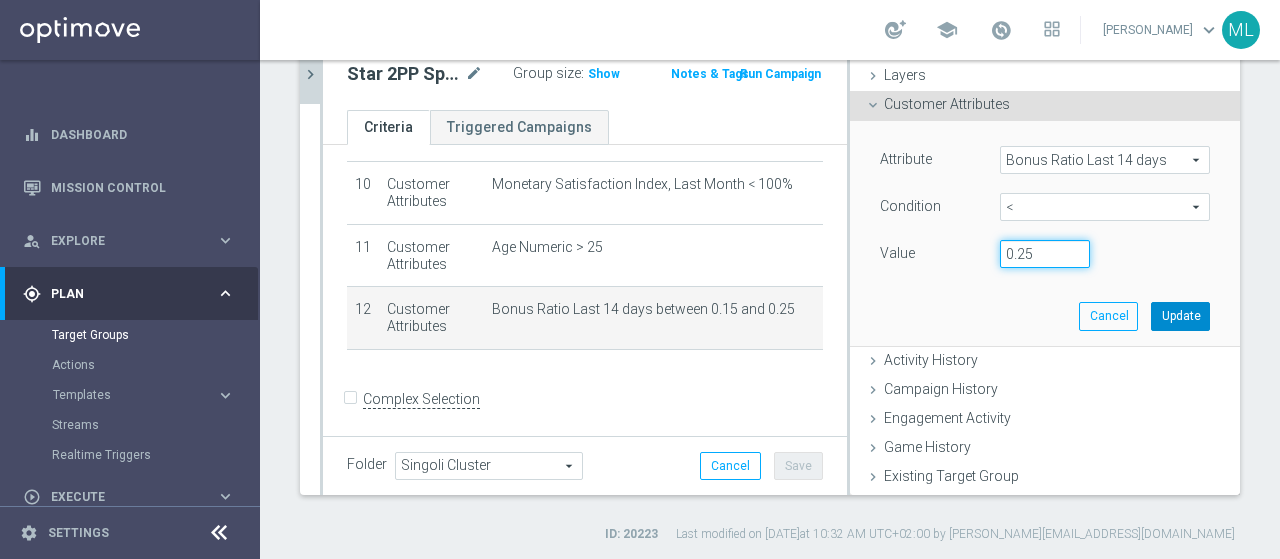 type on "0.25" 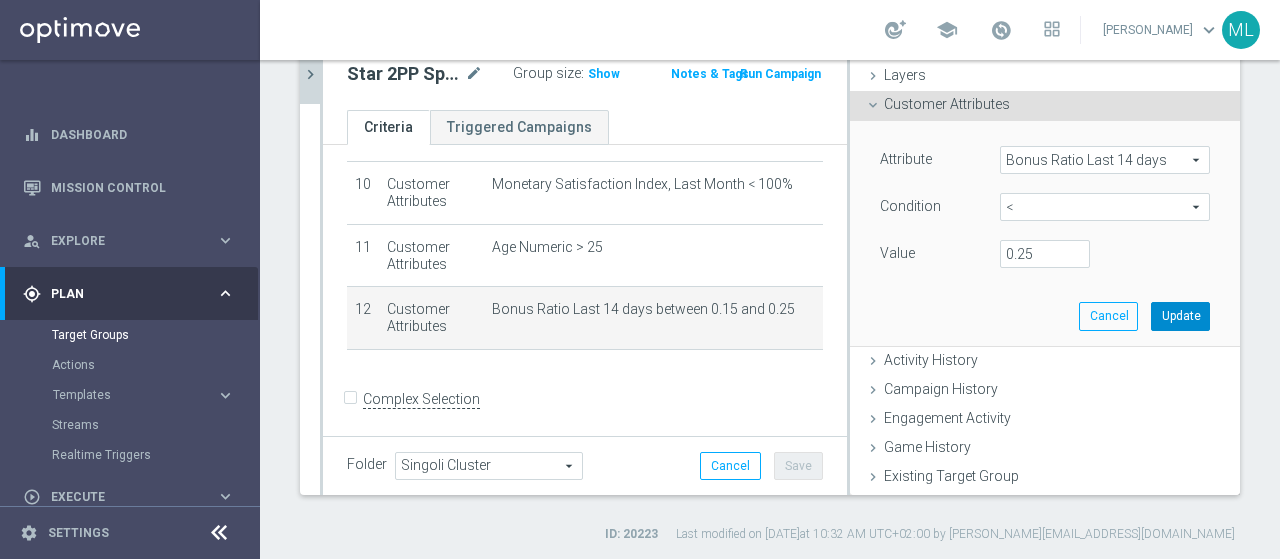 click on "Update" at bounding box center [1180, 316] 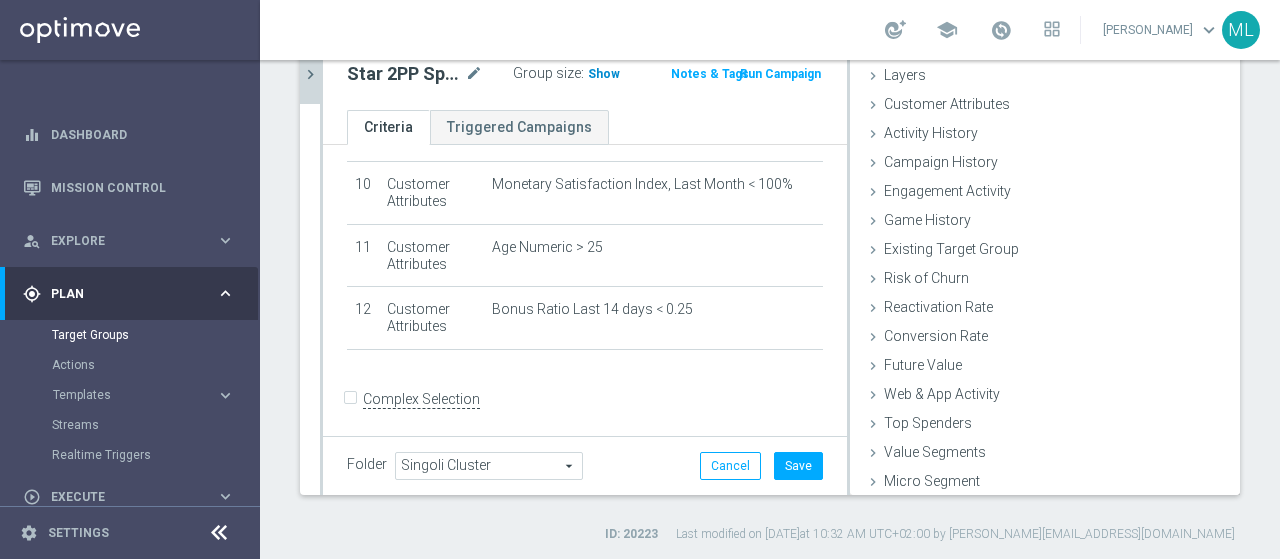 click on "Show" 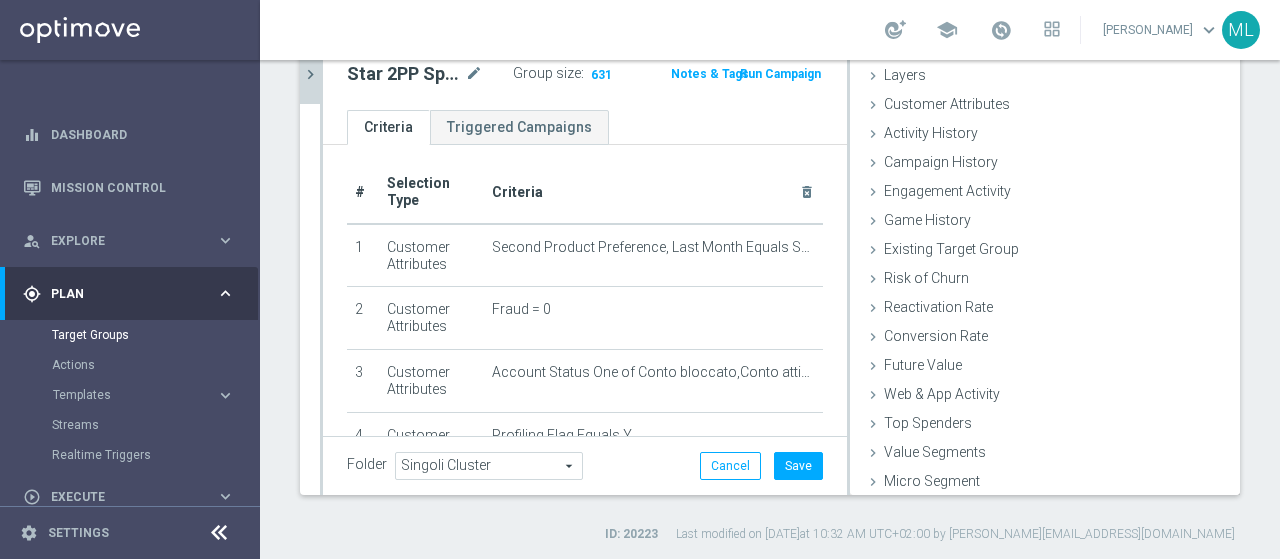 scroll, scrollTop: 0, scrollLeft: 0, axis: both 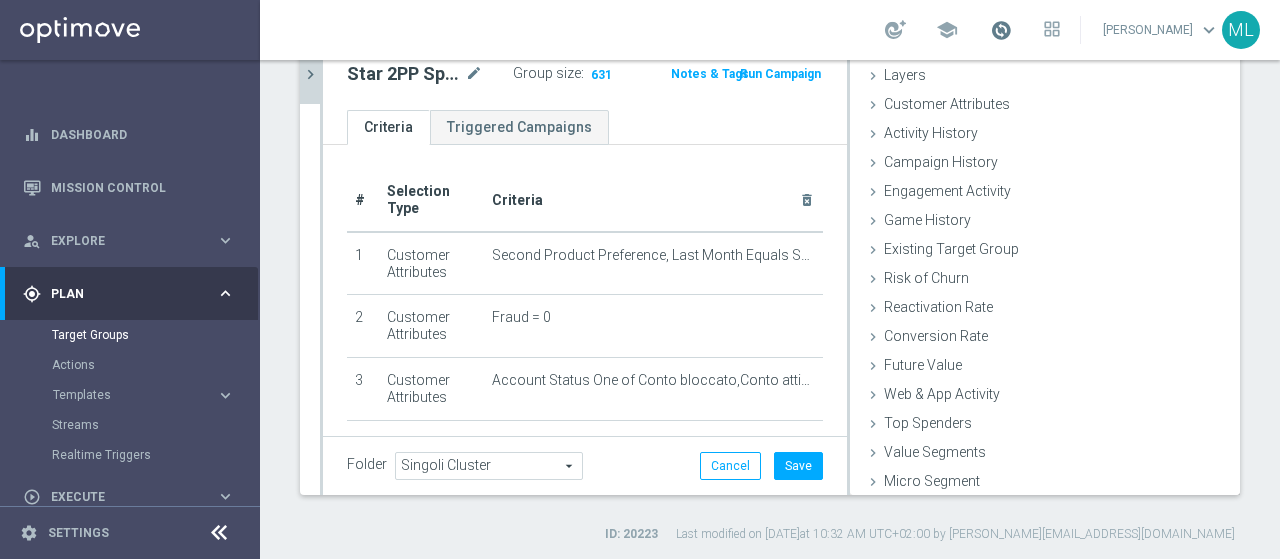 click at bounding box center (1001, 30) 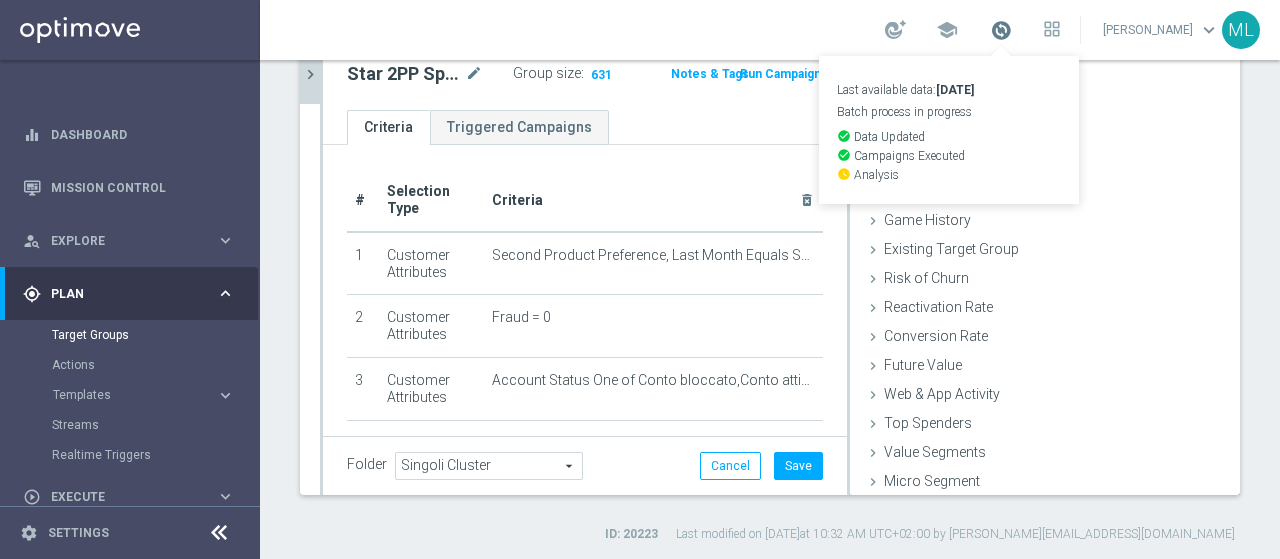 click at bounding box center [1001, 30] 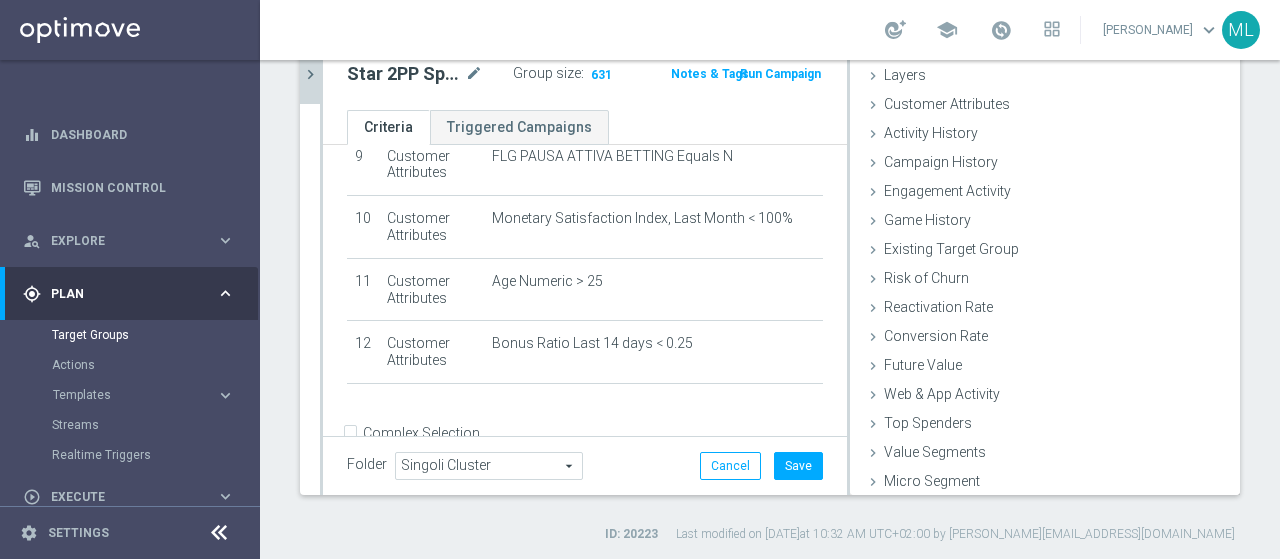scroll, scrollTop: 634, scrollLeft: 0, axis: vertical 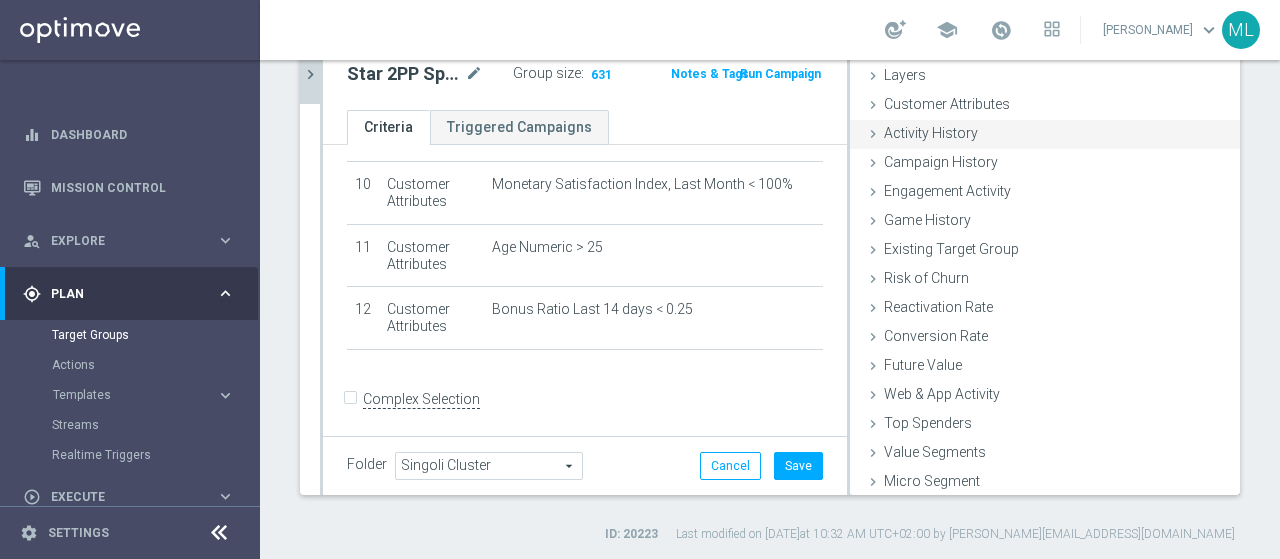 click at bounding box center (873, 134) 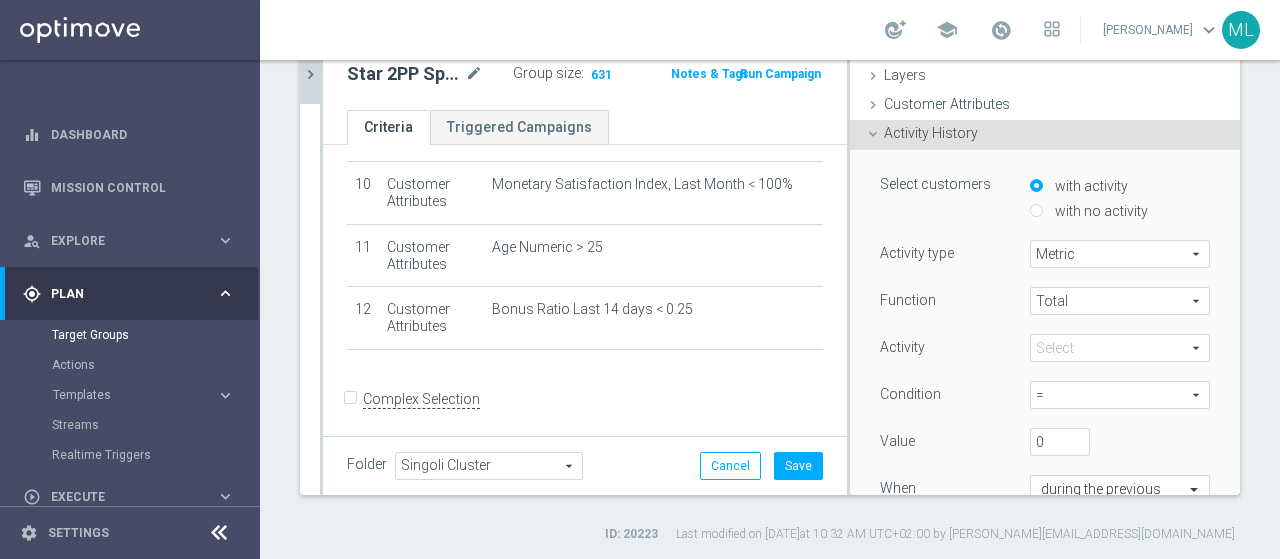 click at bounding box center [1120, 348] 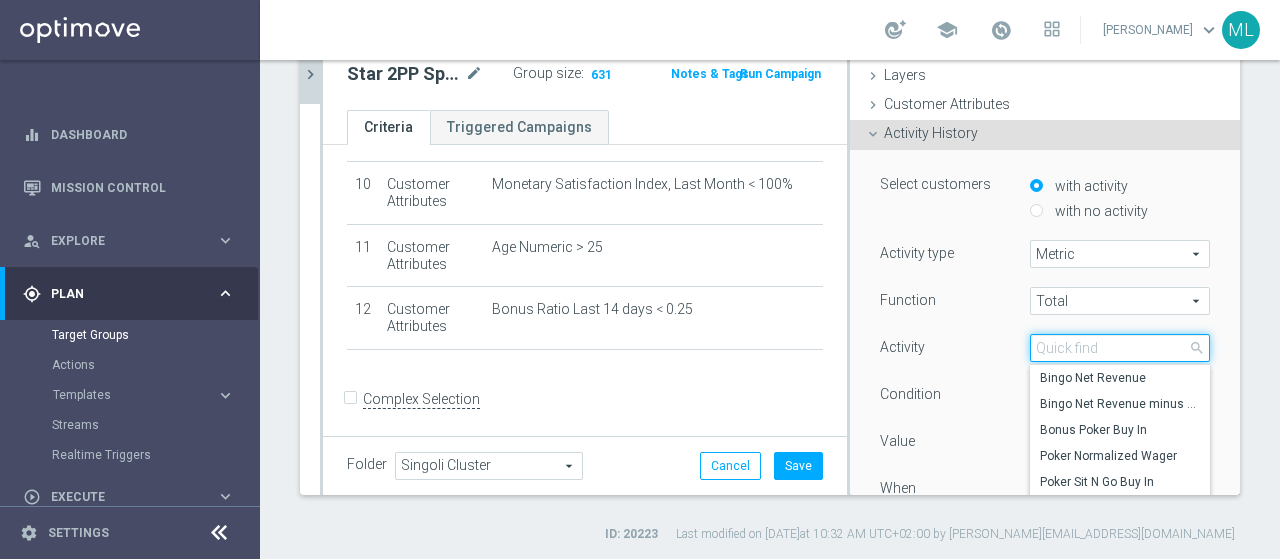click at bounding box center [1120, 348] 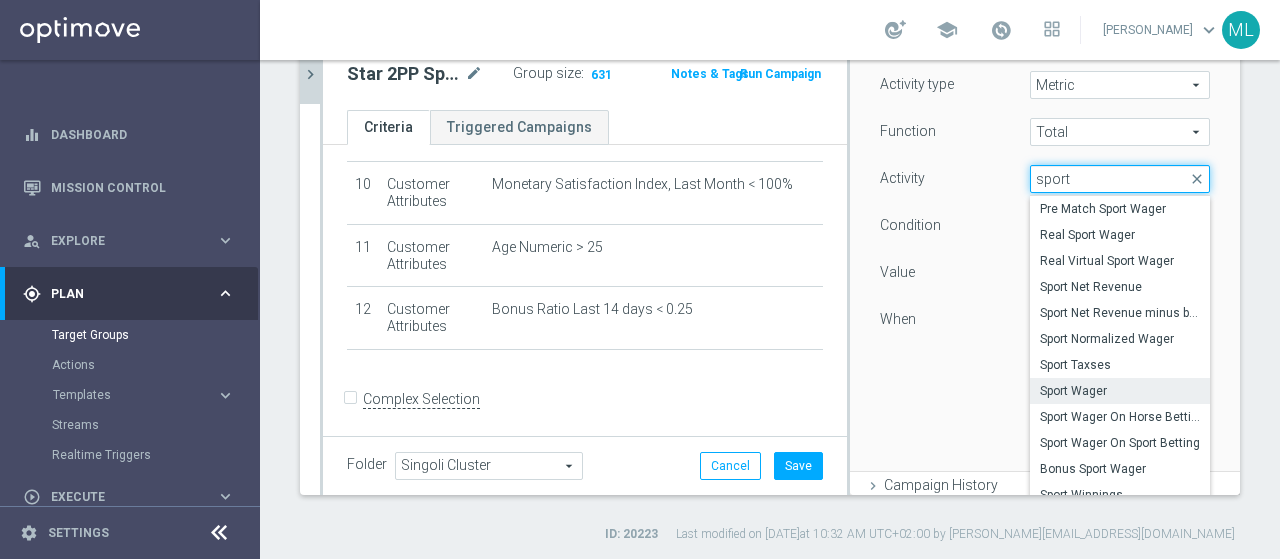 scroll, scrollTop: 260, scrollLeft: 0, axis: vertical 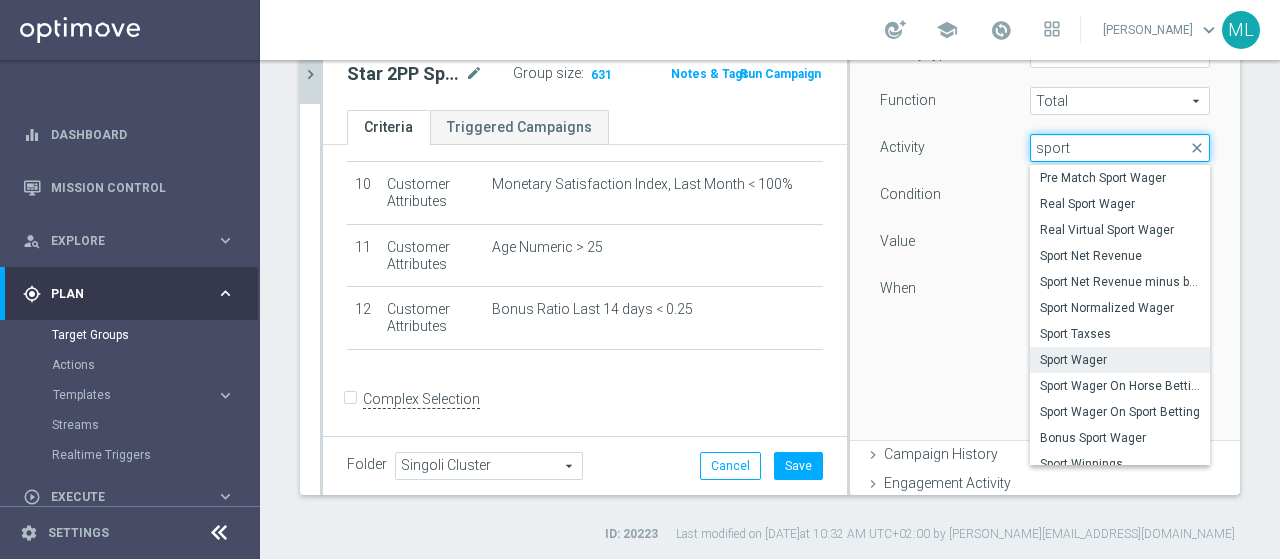 type on "sport" 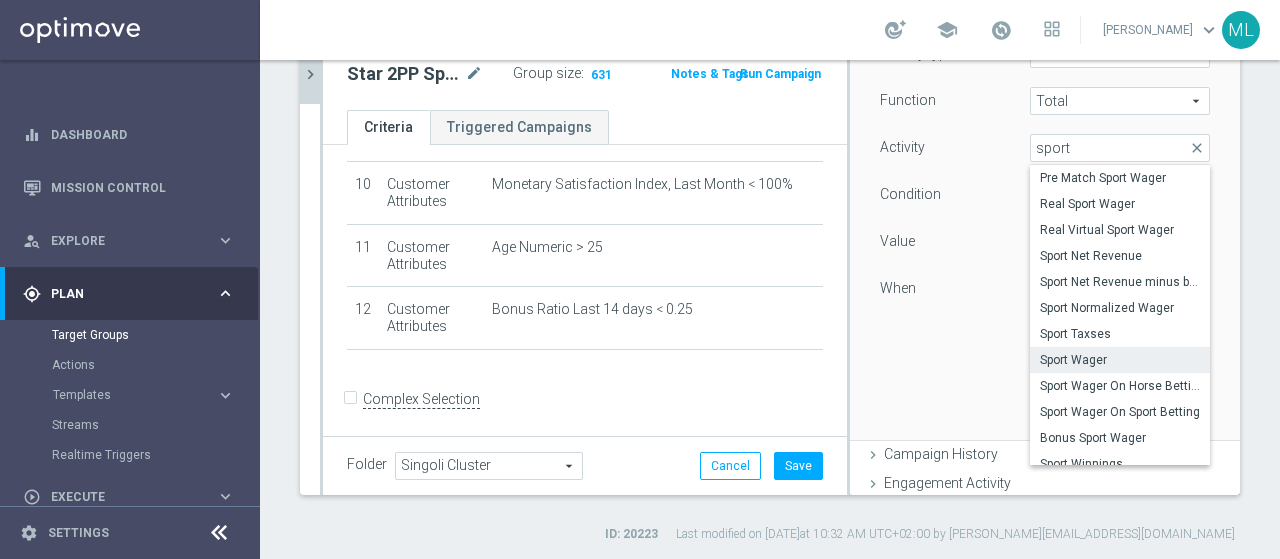 click on "Sport Wager" at bounding box center (1120, 360) 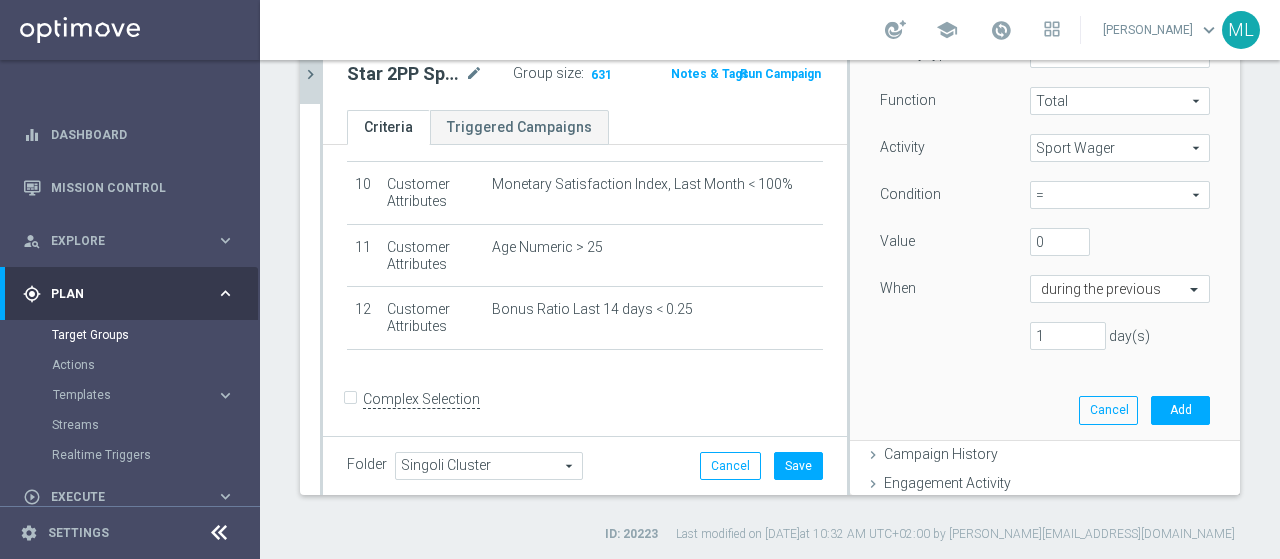 click on "=" at bounding box center [1120, 195] 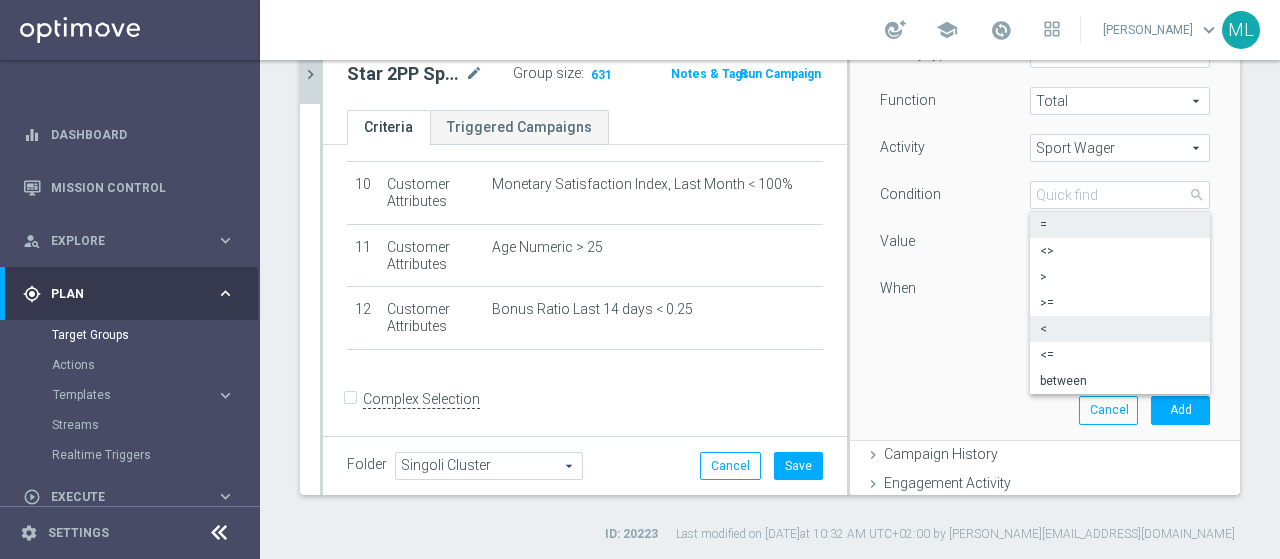click on "<" at bounding box center [1120, 329] 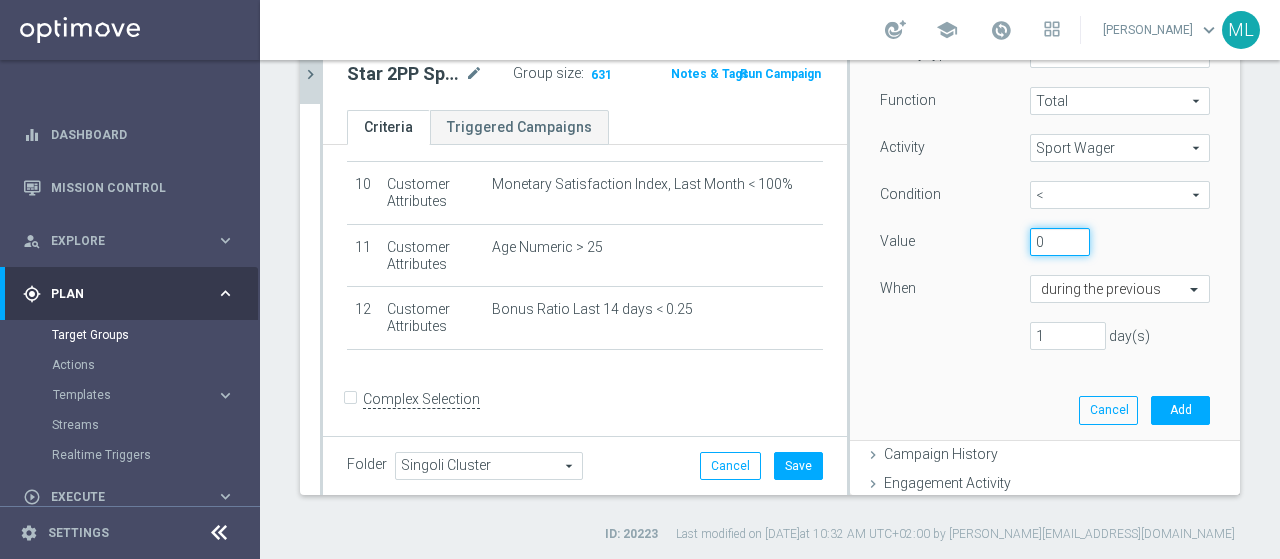 drag, startPoint x: 1026, startPoint y: 237, endPoint x: 1013, endPoint y: 237, distance: 13 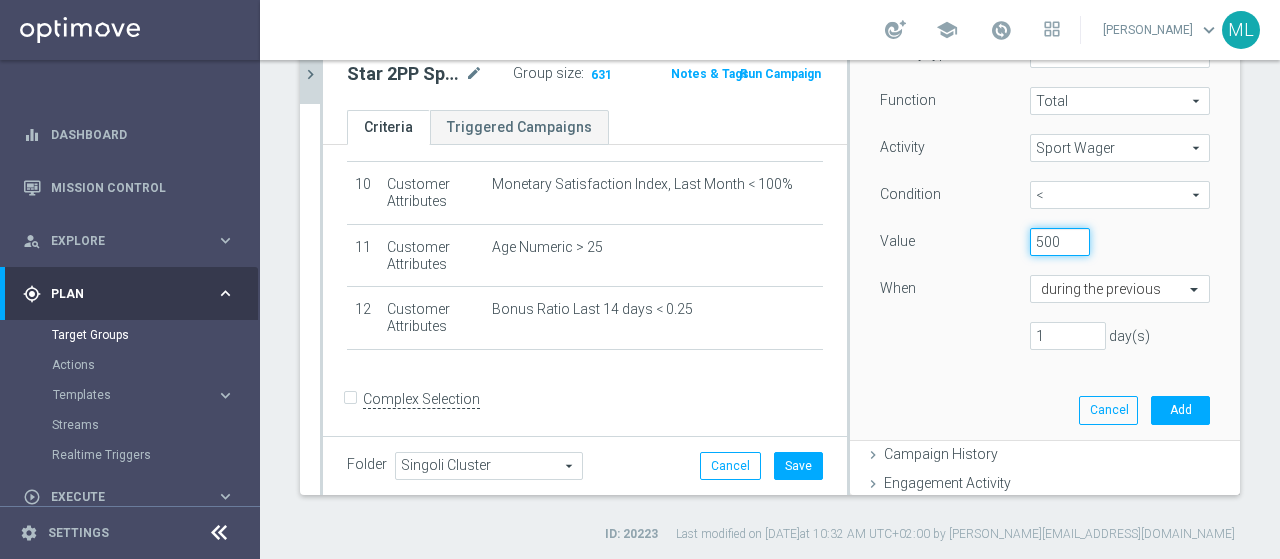 type on "500" 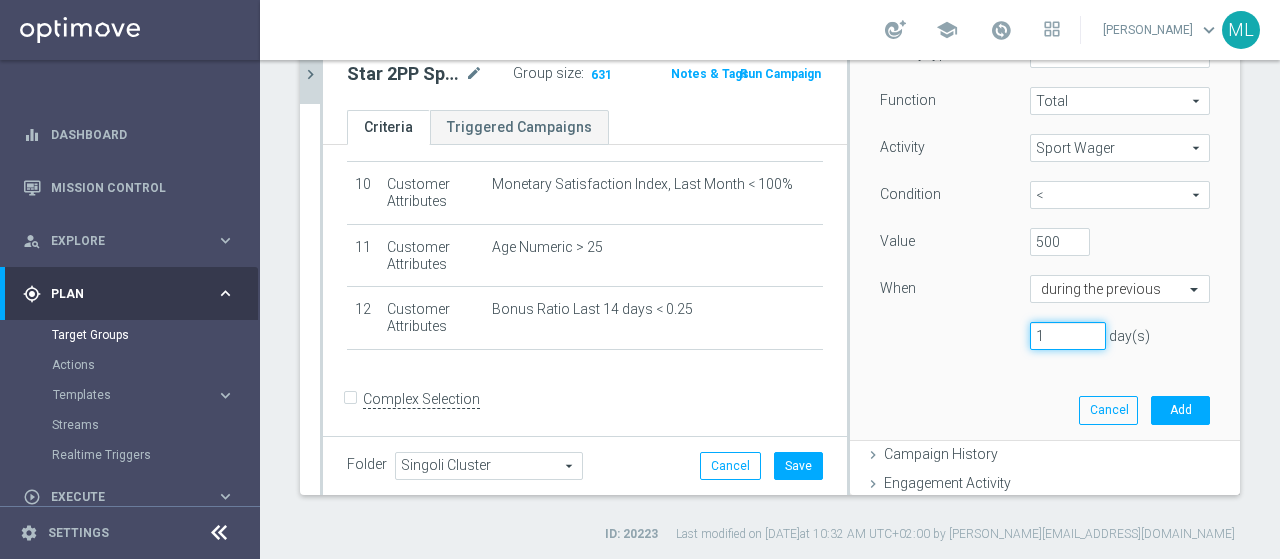 drag, startPoint x: 1035, startPoint y: 334, endPoint x: 970, endPoint y: 334, distance: 65 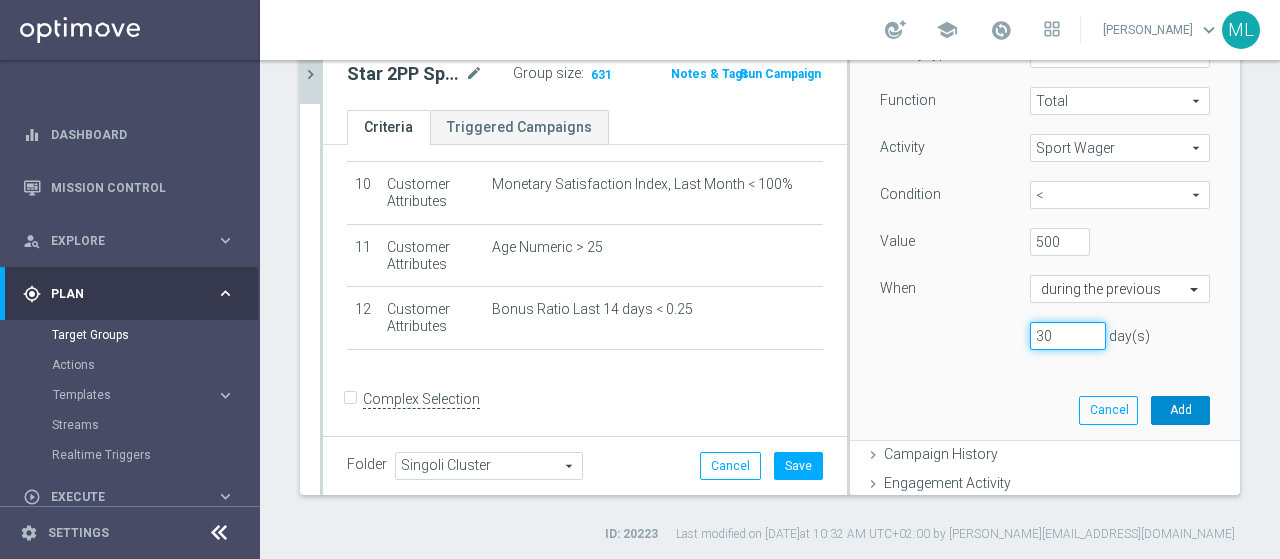 type on "30" 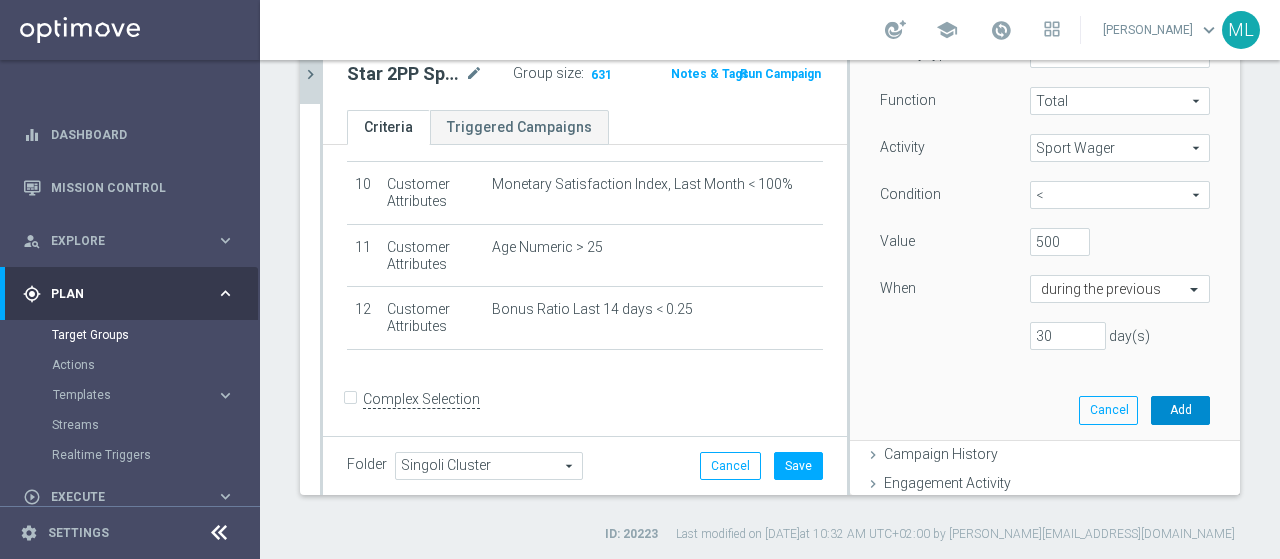 click on "Add" at bounding box center (1180, 410) 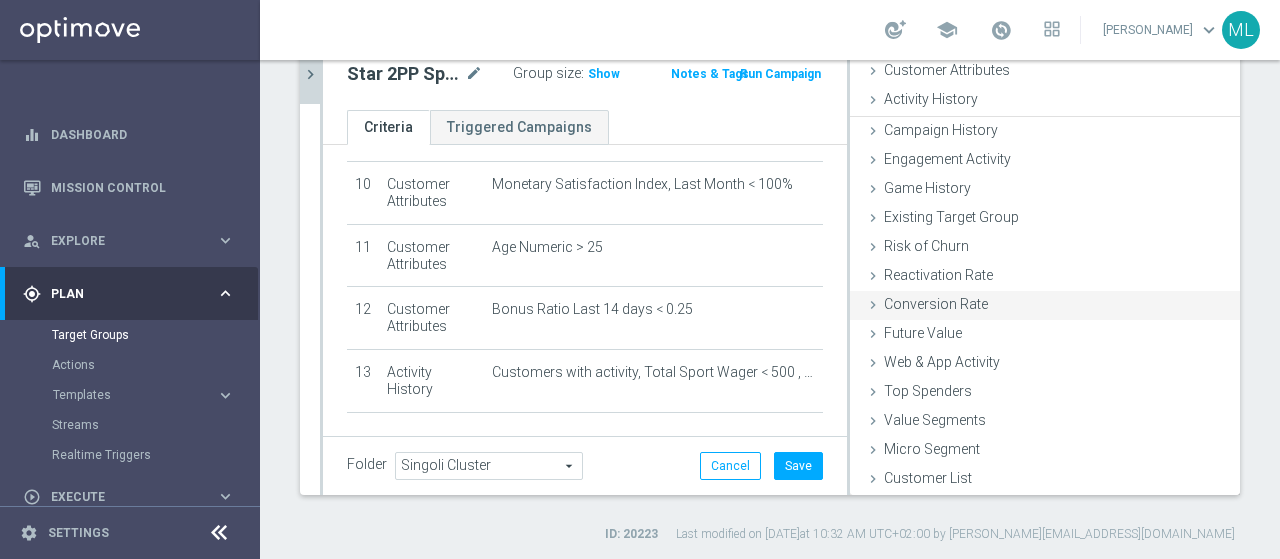 scroll, scrollTop: 92, scrollLeft: 0, axis: vertical 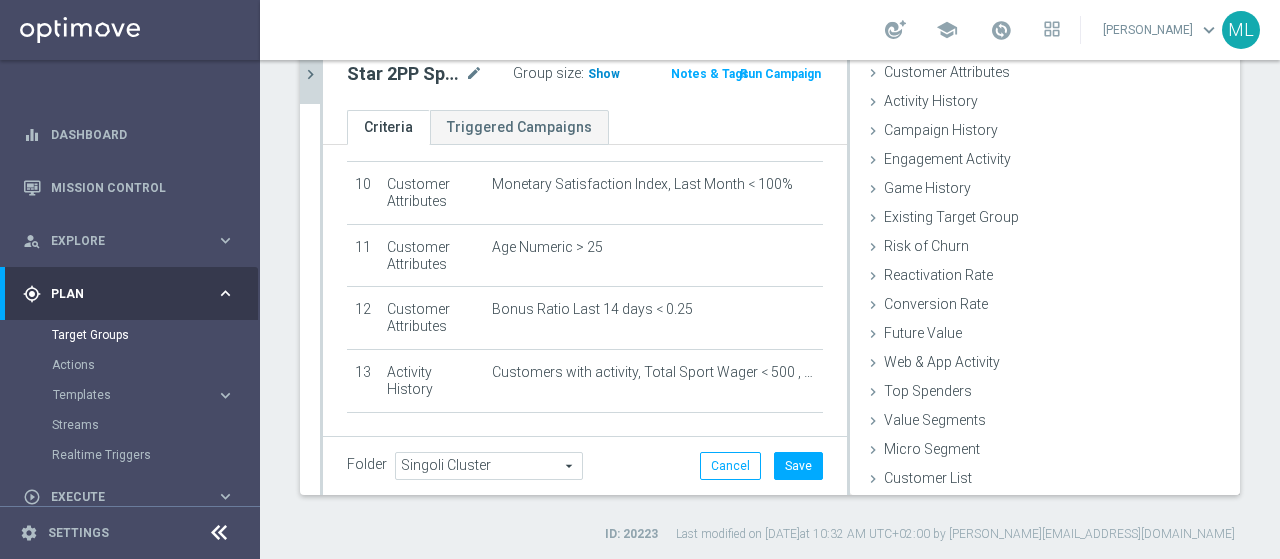 click on "Show" 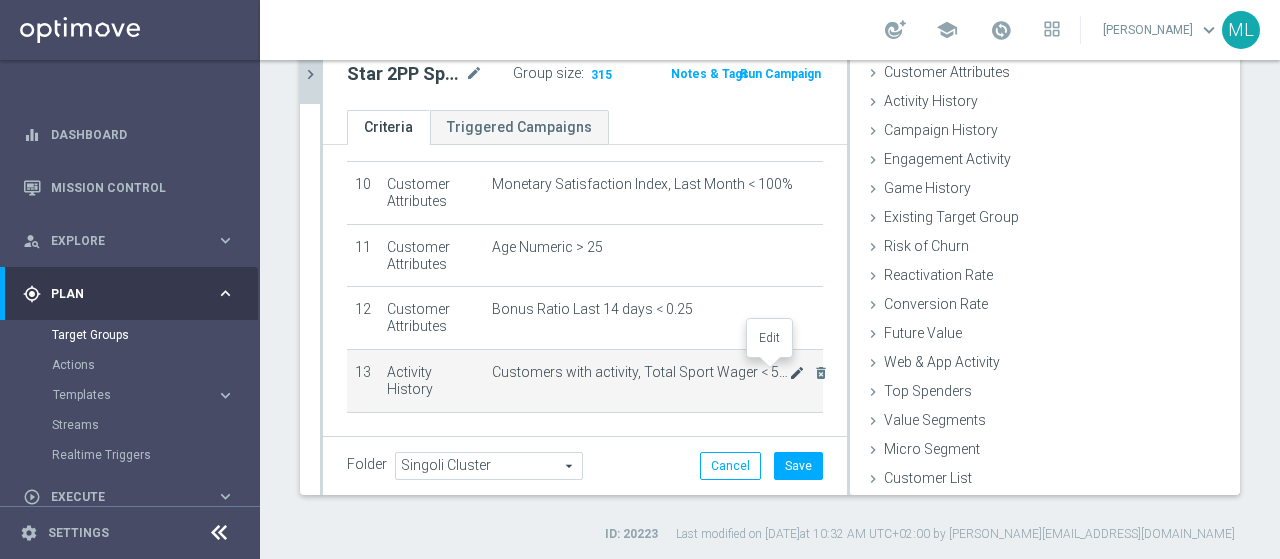 click on "mode_edit" 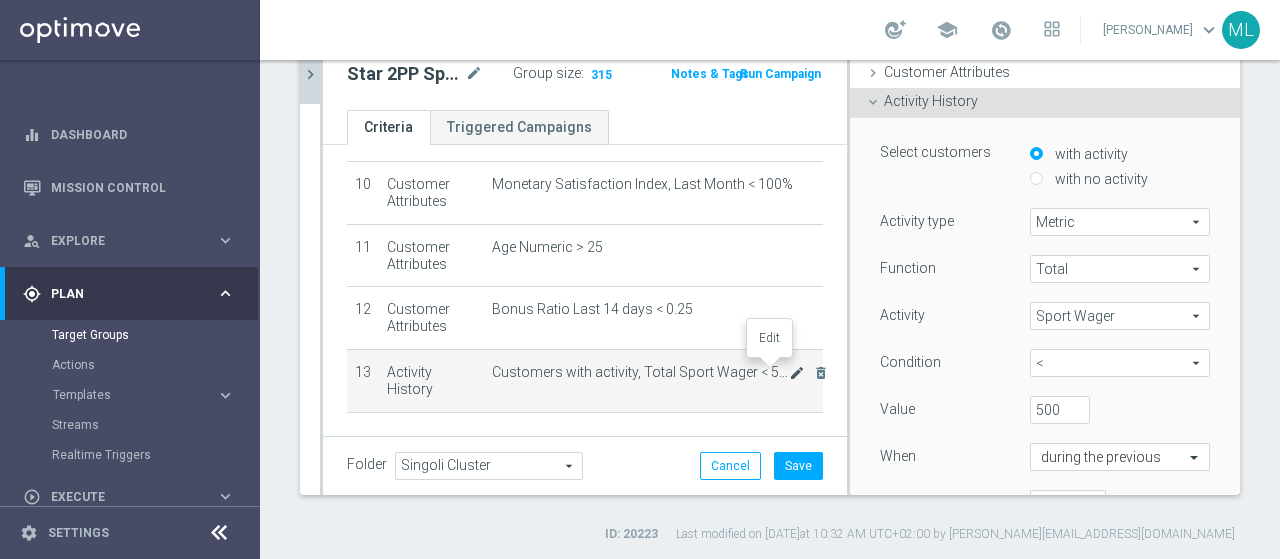 scroll, scrollTop: 160, scrollLeft: 0, axis: vertical 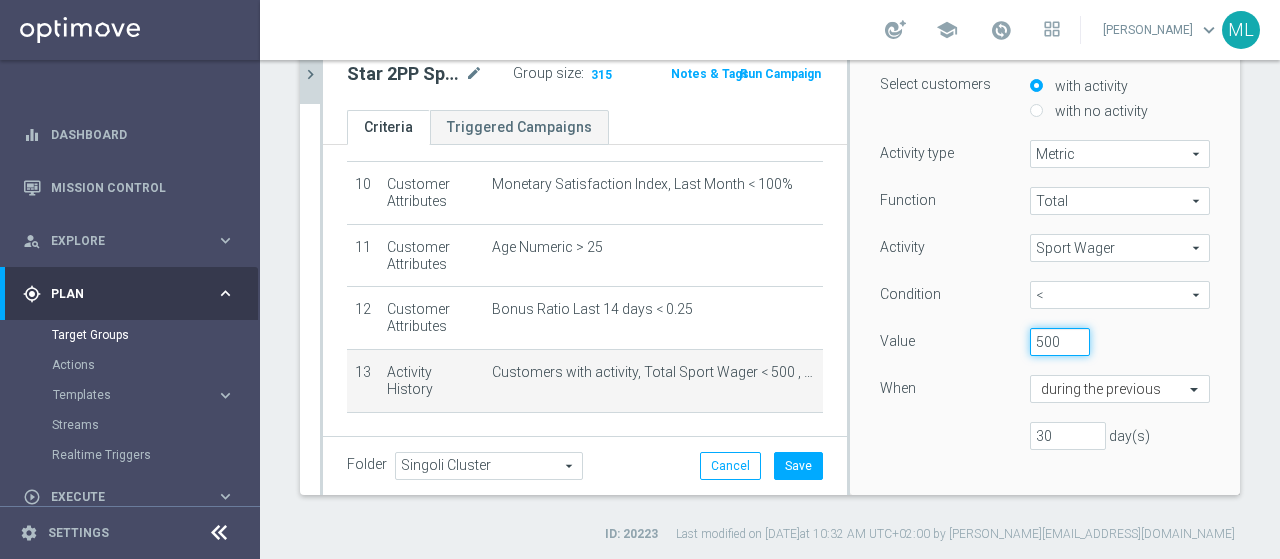 drag, startPoint x: 1014, startPoint y: 339, endPoint x: 1028, endPoint y: 339, distance: 14 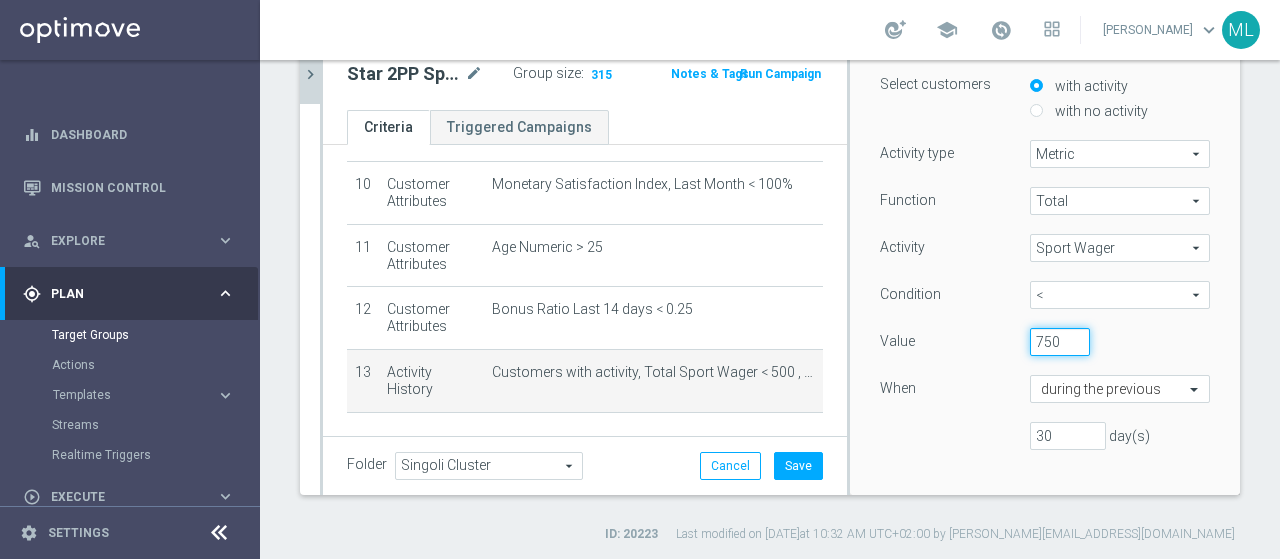 type on "750" 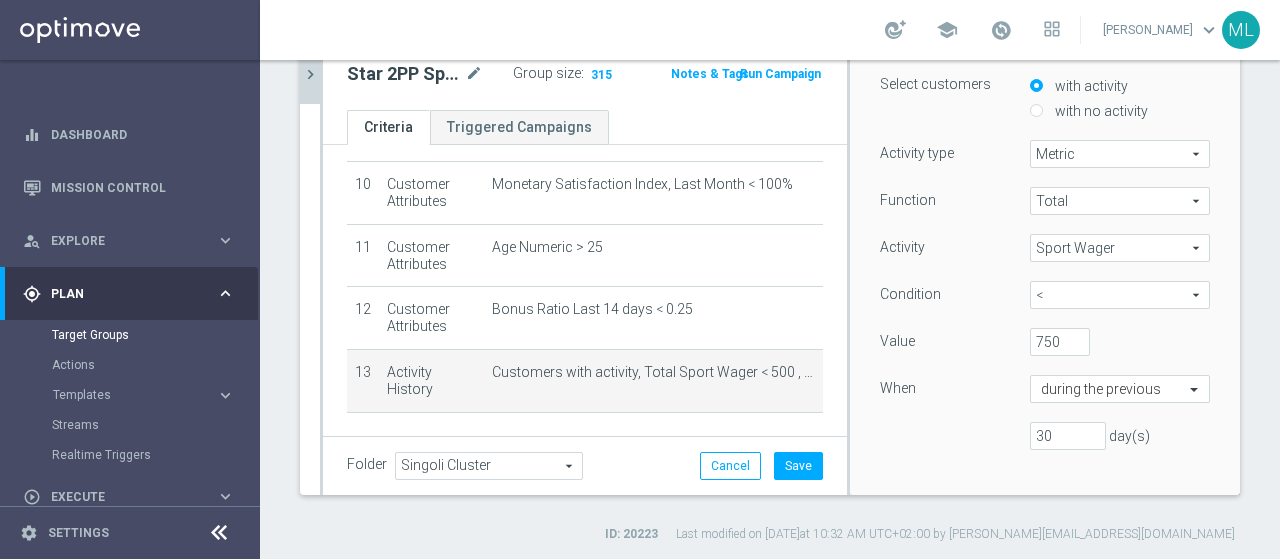 click on "750" at bounding box center (1105, 342) 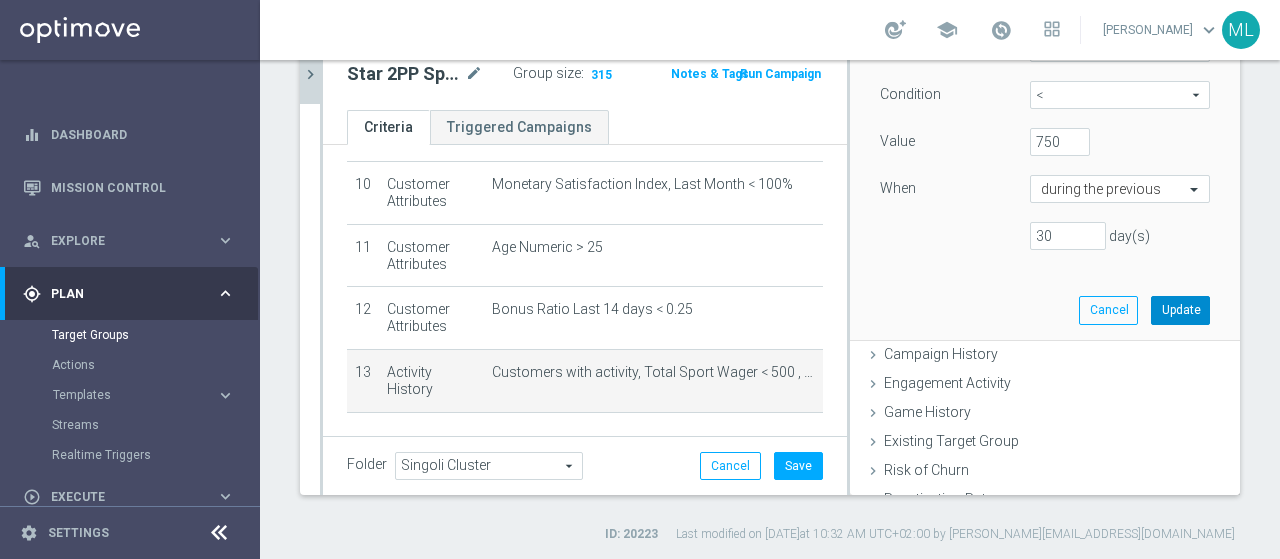 click on "Update" at bounding box center [1180, 310] 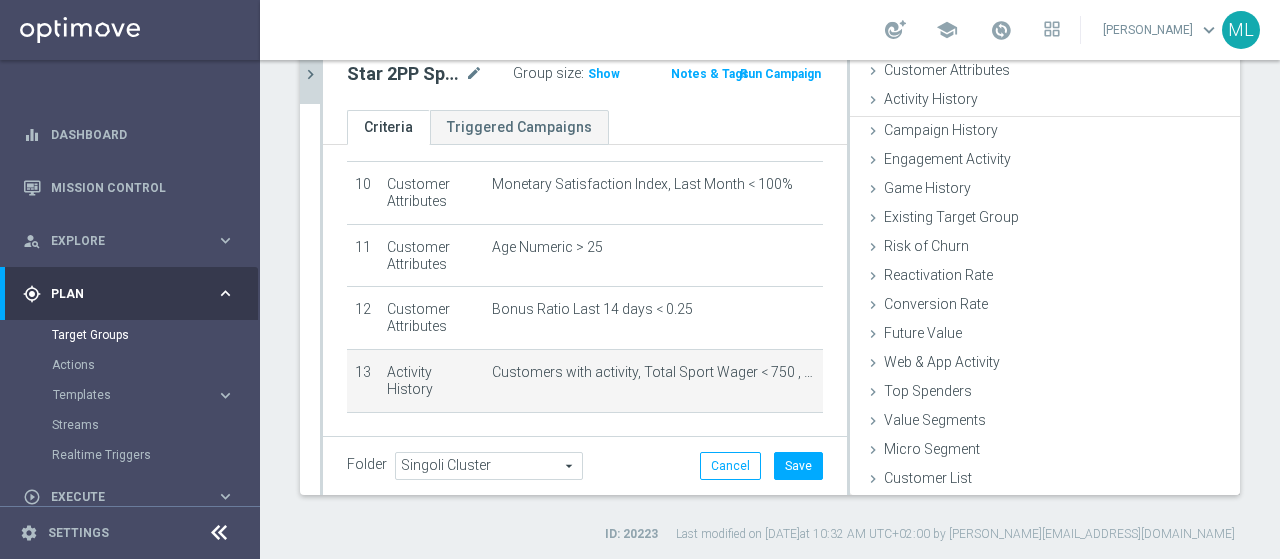scroll, scrollTop: 92, scrollLeft: 0, axis: vertical 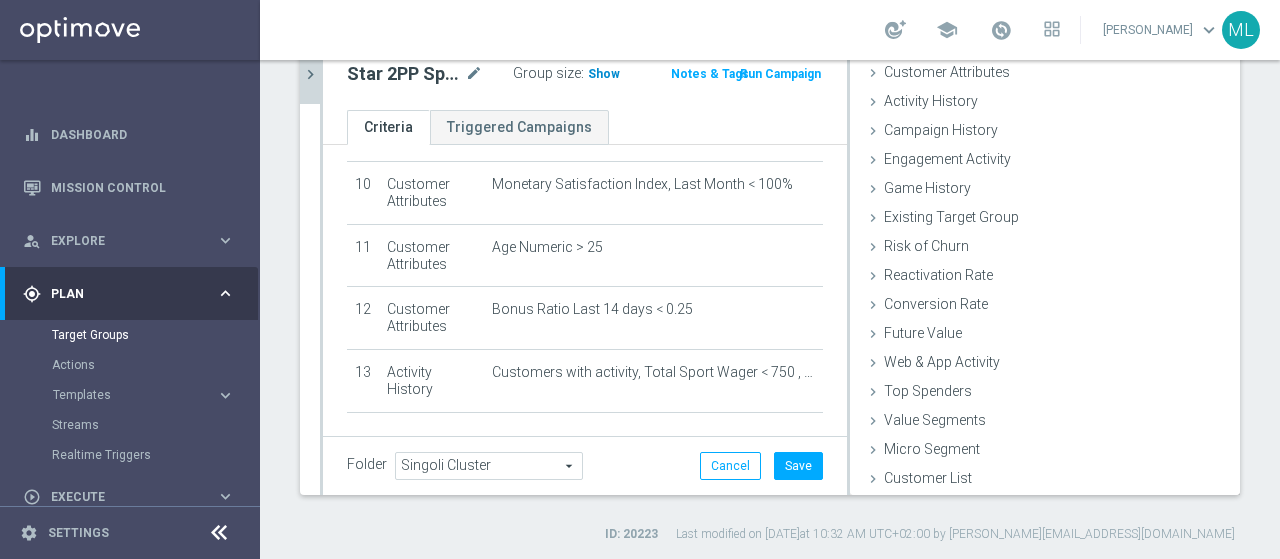 click on "Show" 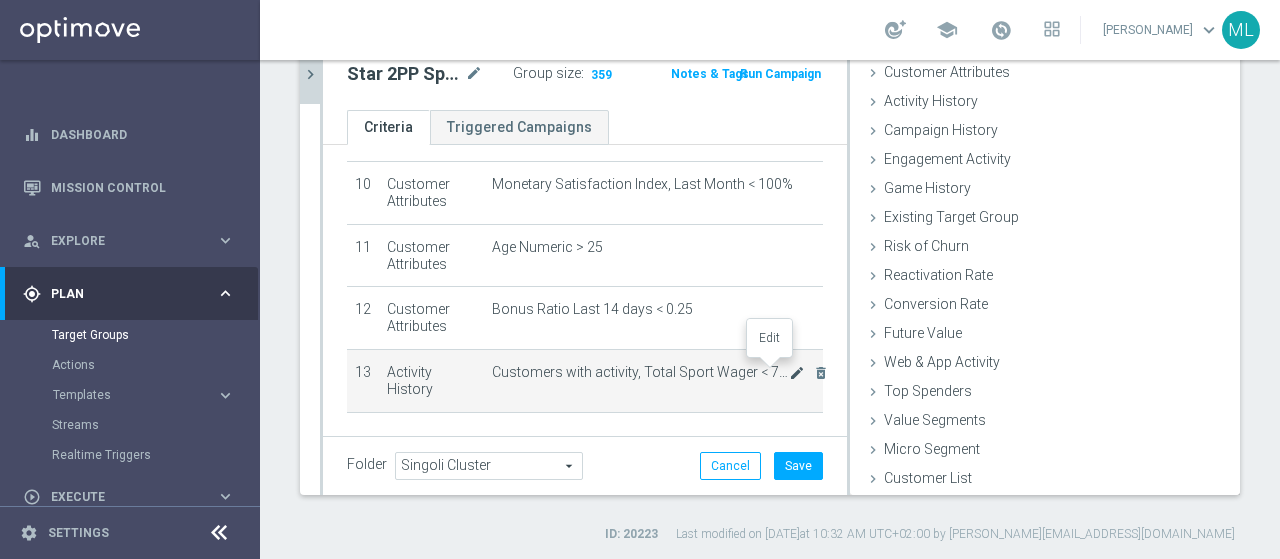 click on "mode_edit" 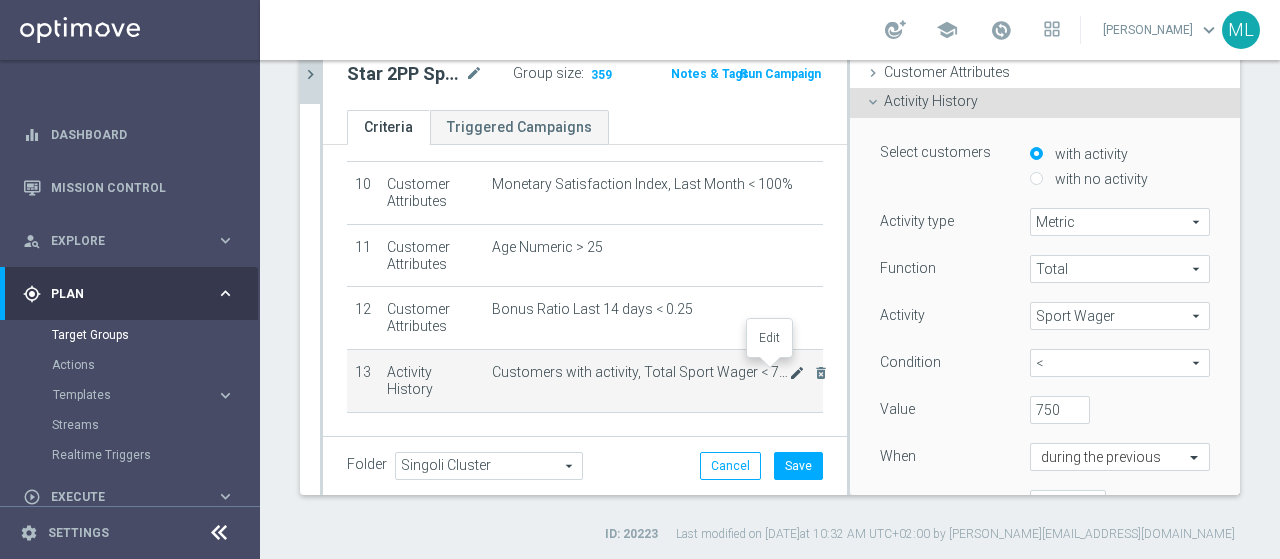 scroll, scrollTop: 160, scrollLeft: 0, axis: vertical 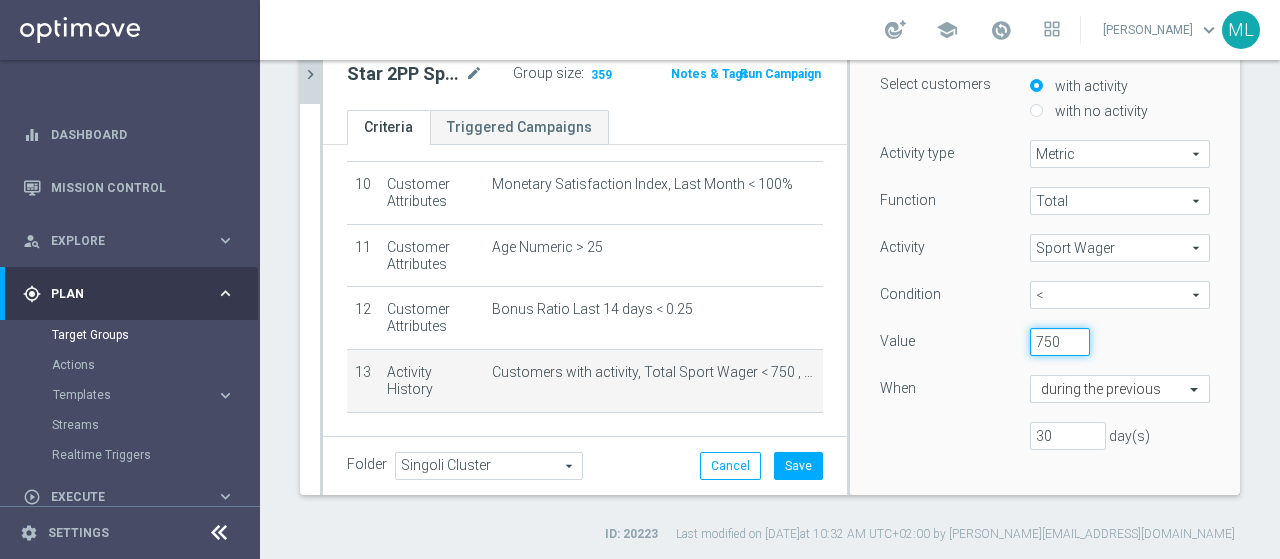 drag, startPoint x: 1014, startPoint y: 341, endPoint x: 1028, endPoint y: 341, distance: 14 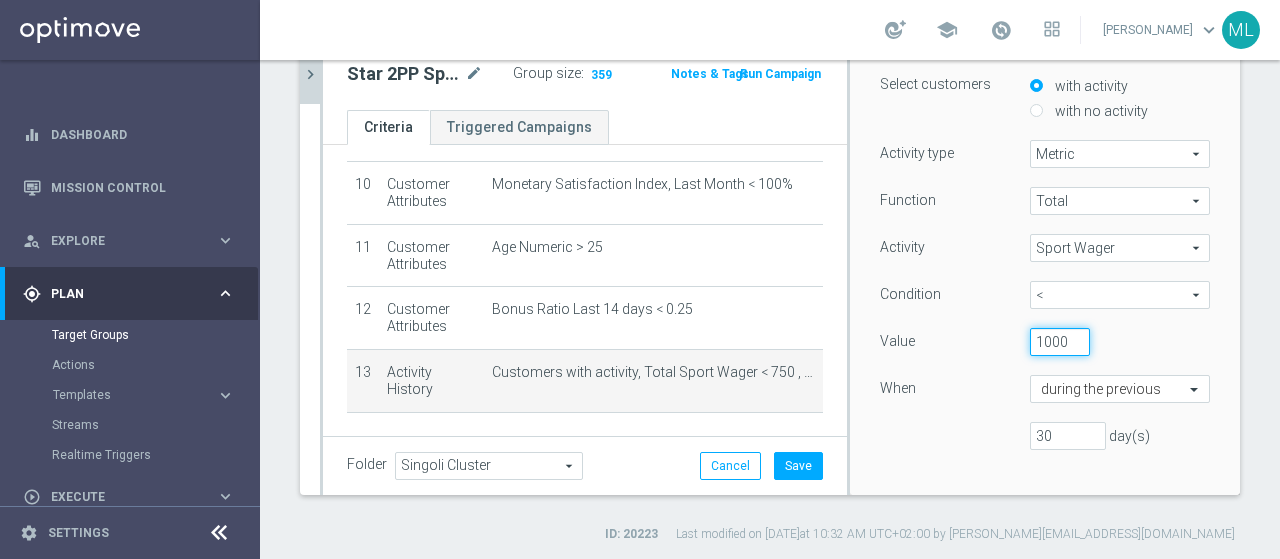 type on "1000" 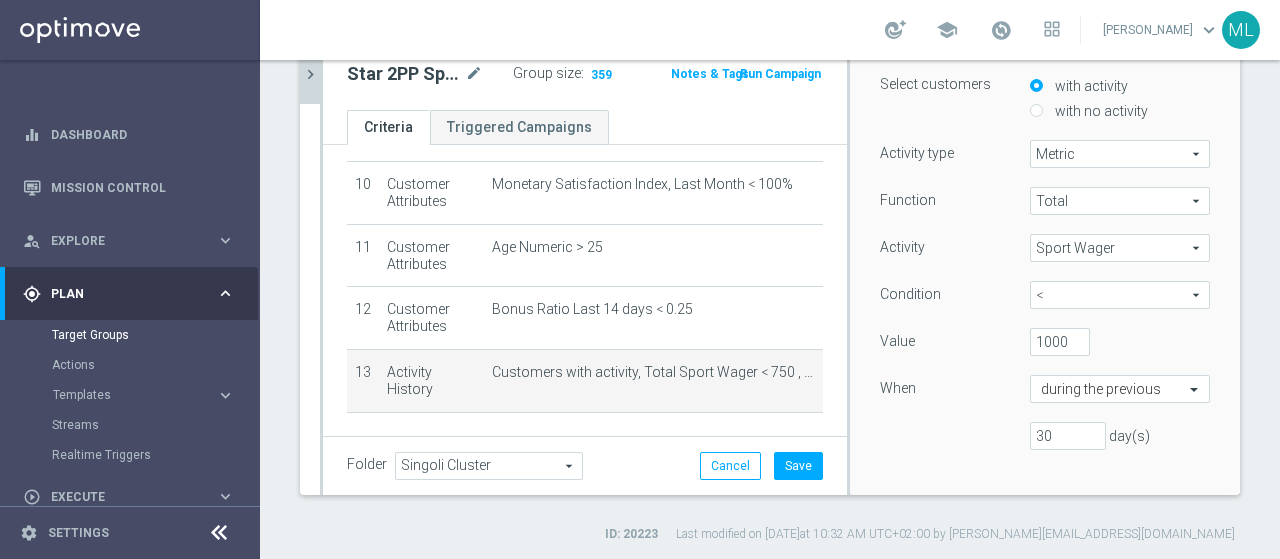click on "1000" at bounding box center (1105, 342) 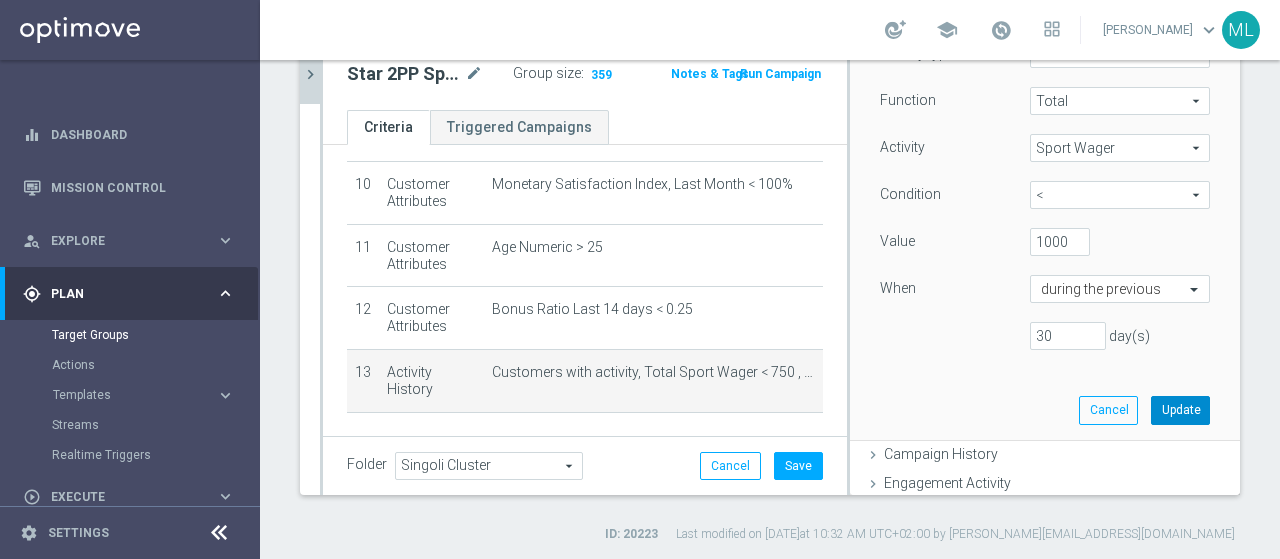 click on "Update" at bounding box center (1180, 410) 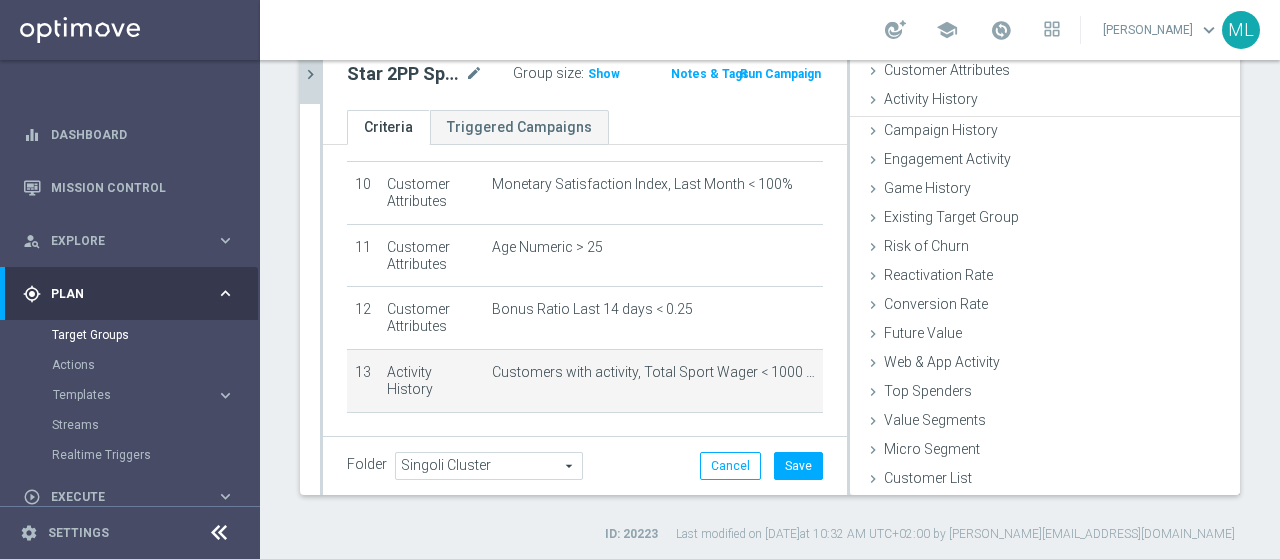 scroll, scrollTop: 92, scrollLeft: 0, axis: vertical 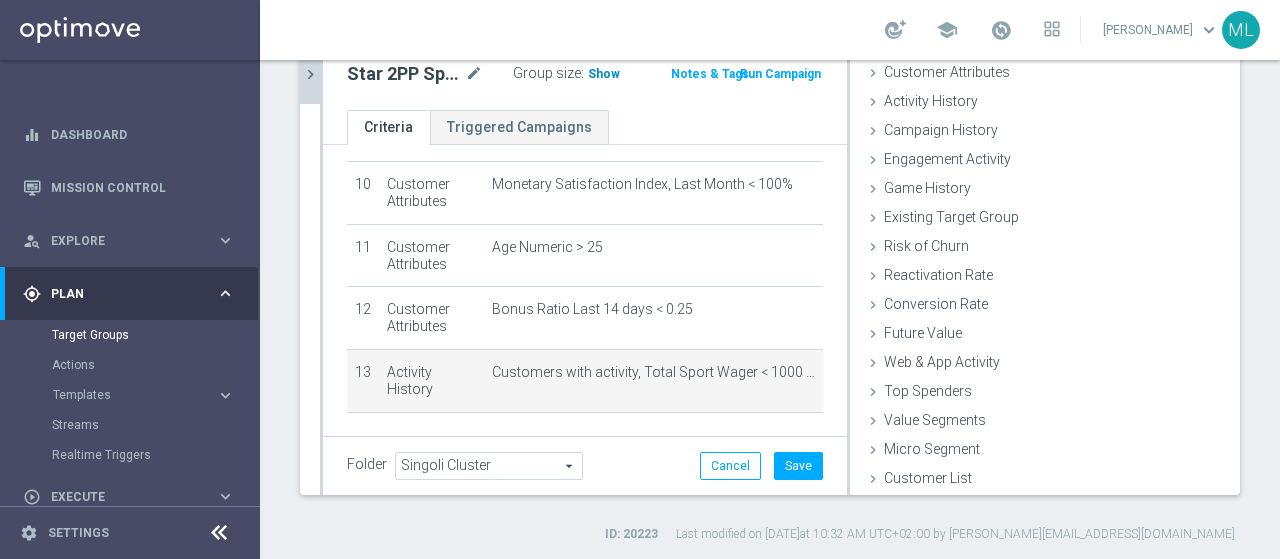 click on "Show" 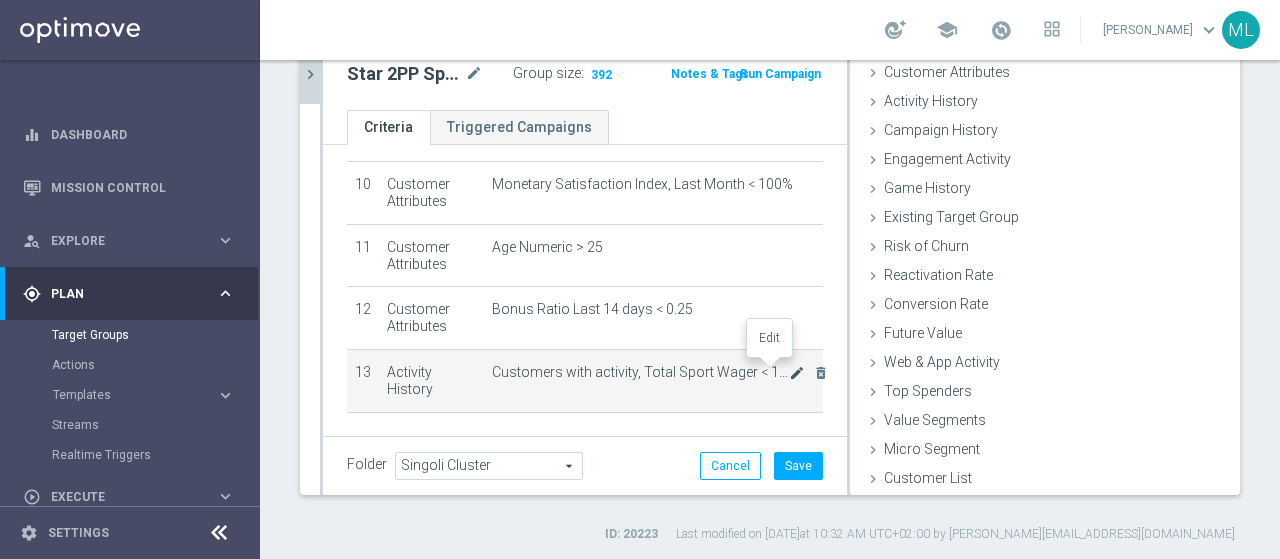 click on "mode_edit" 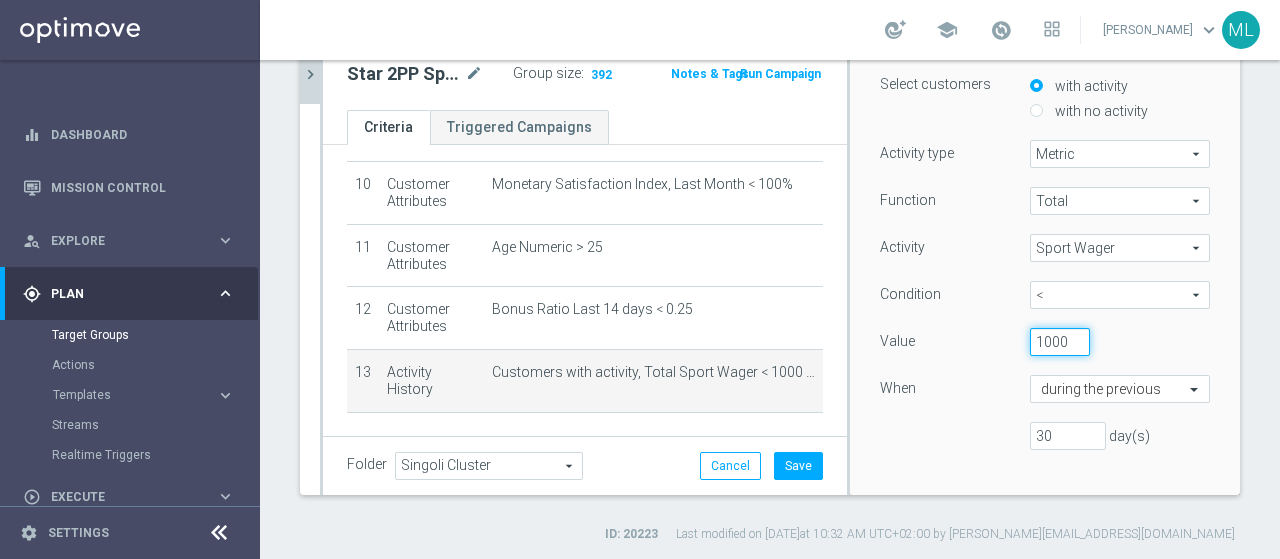 scroll, scrollTop: 0, scrollLeft: 1, axis: horizontal 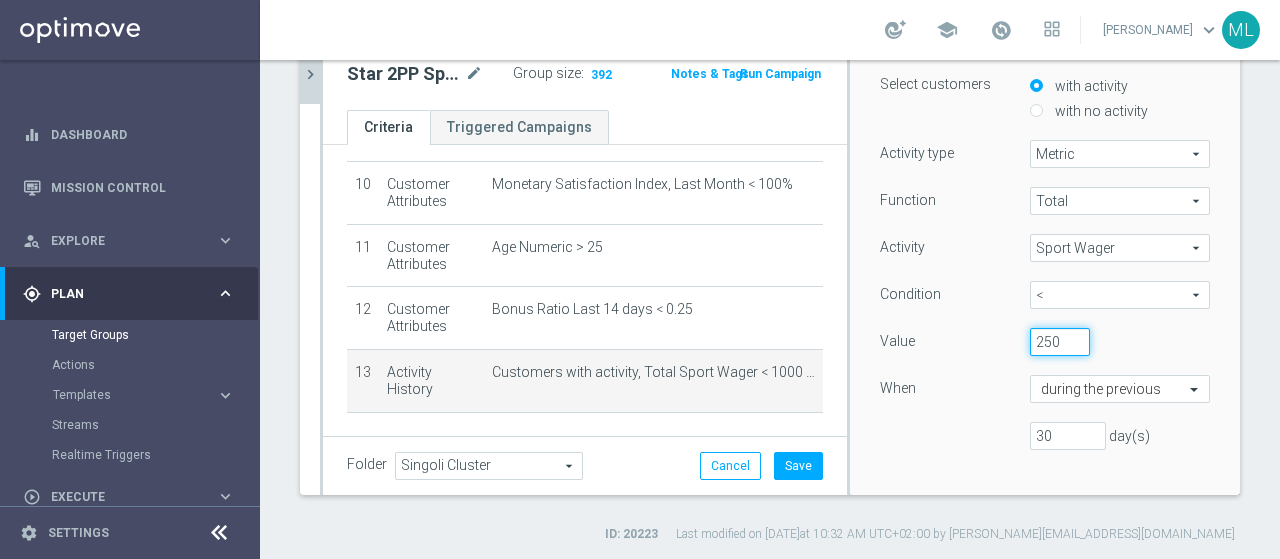 type on "250" 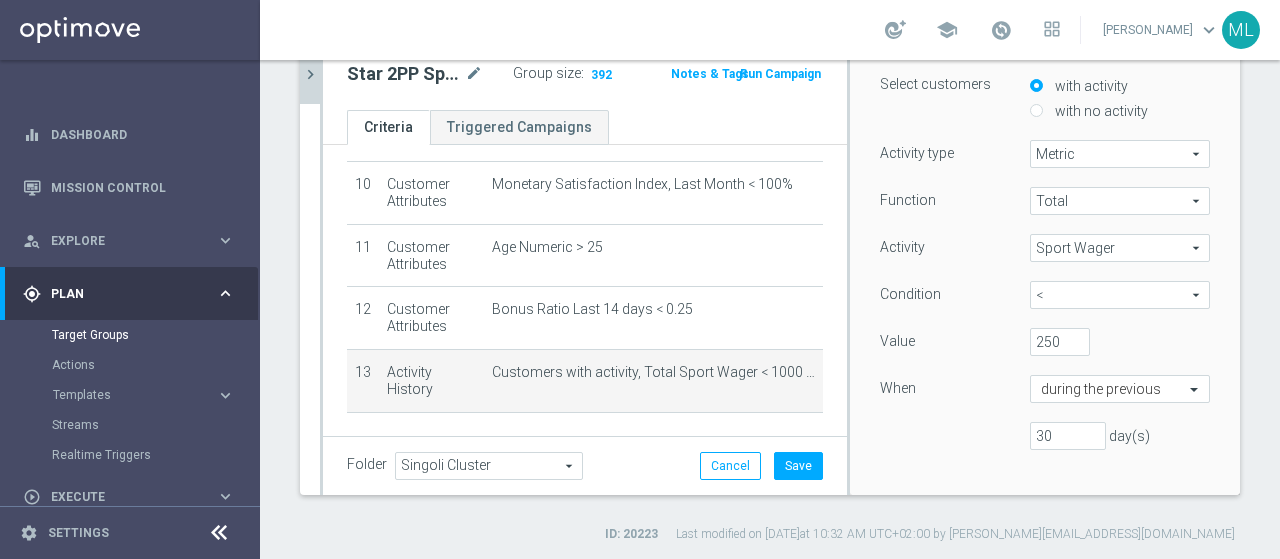 click on "250" at bounding box center (1105, 342) 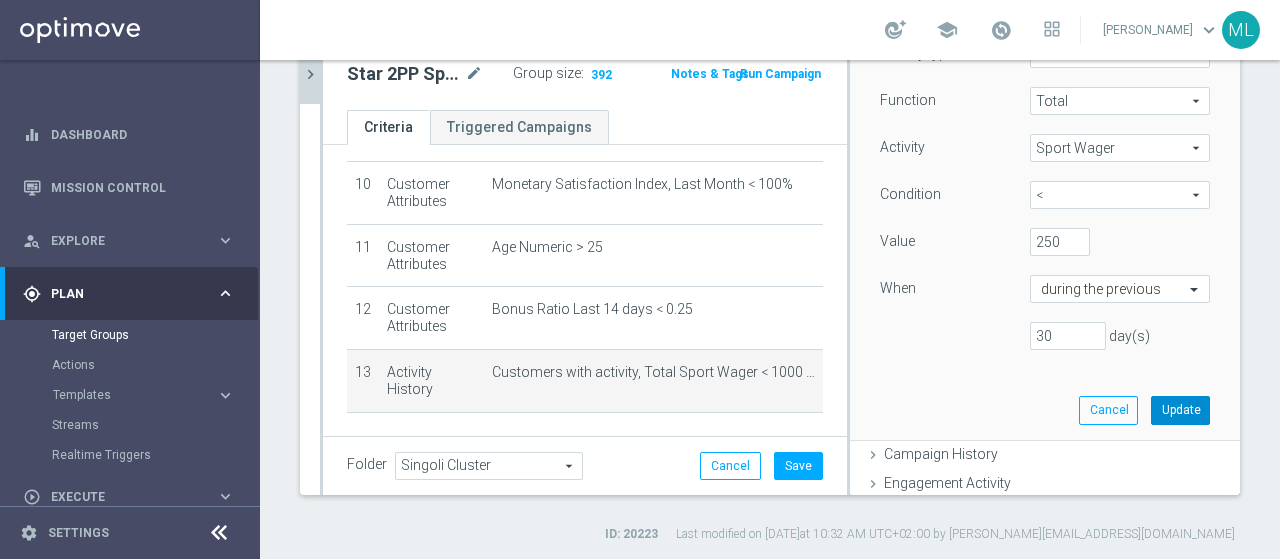 click on "Update" at bounding box center (1180, 410) 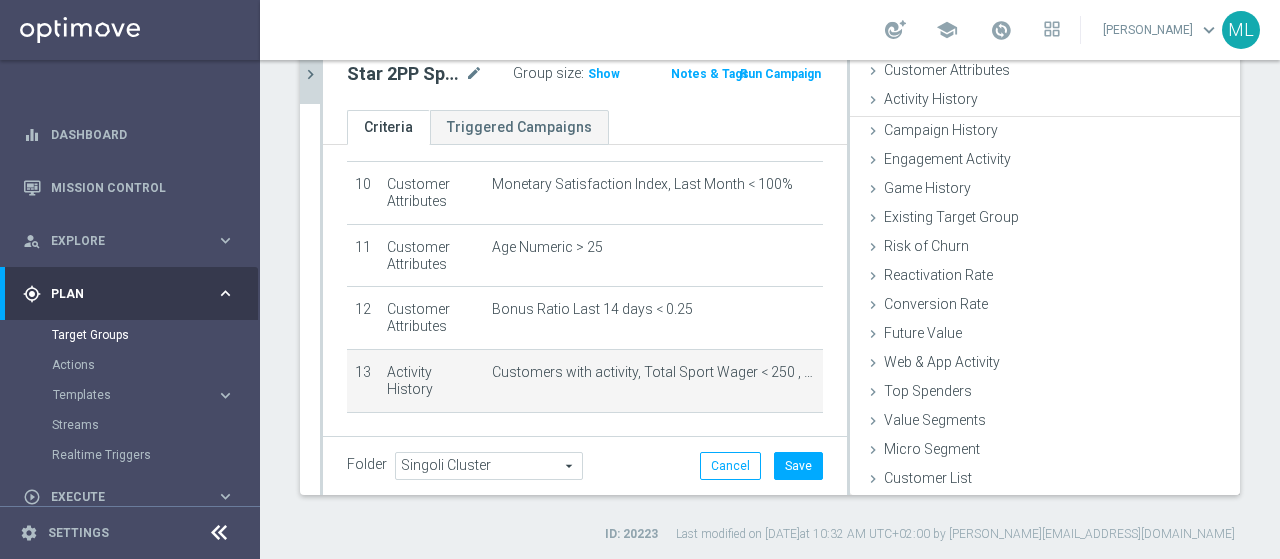 scroll, scrollTop: 92, scrollLeft: 0, axis: vertical 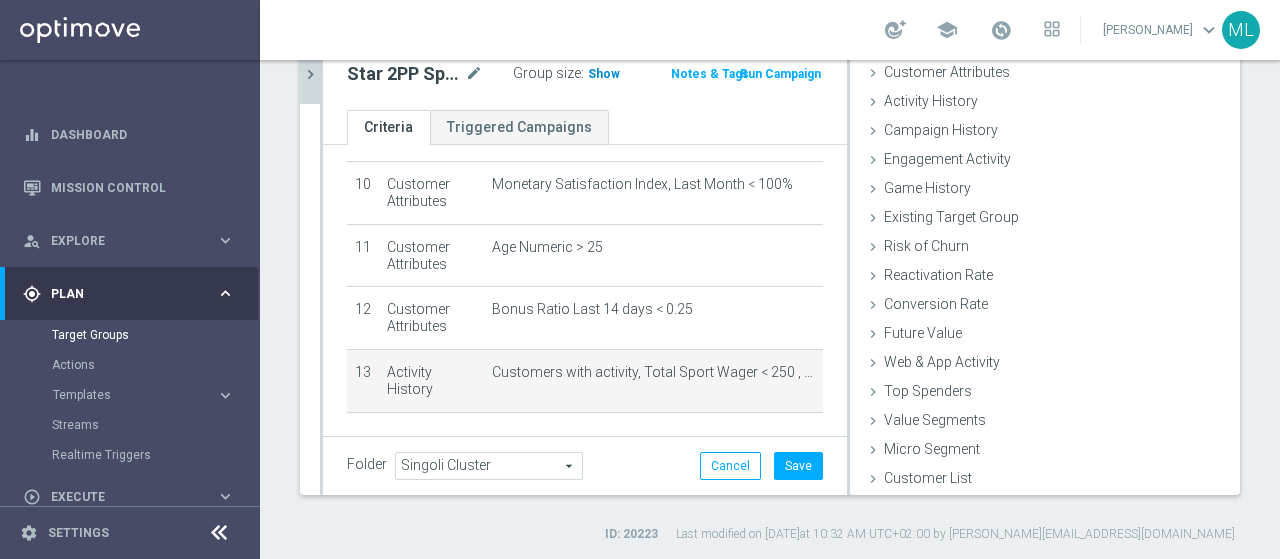 click on "Show" 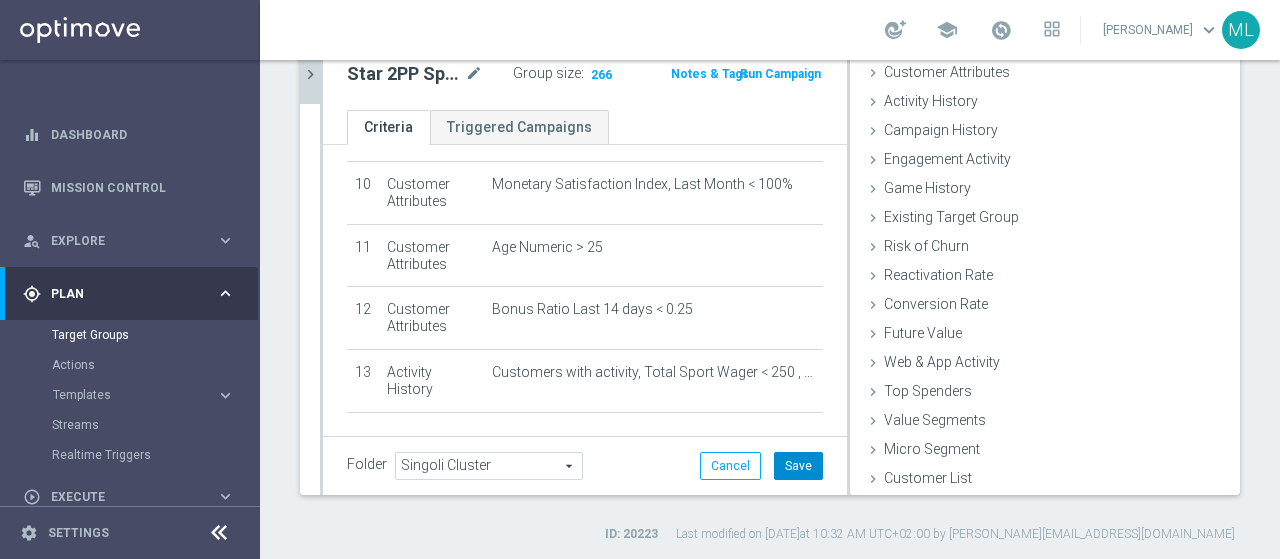 click on "Save" 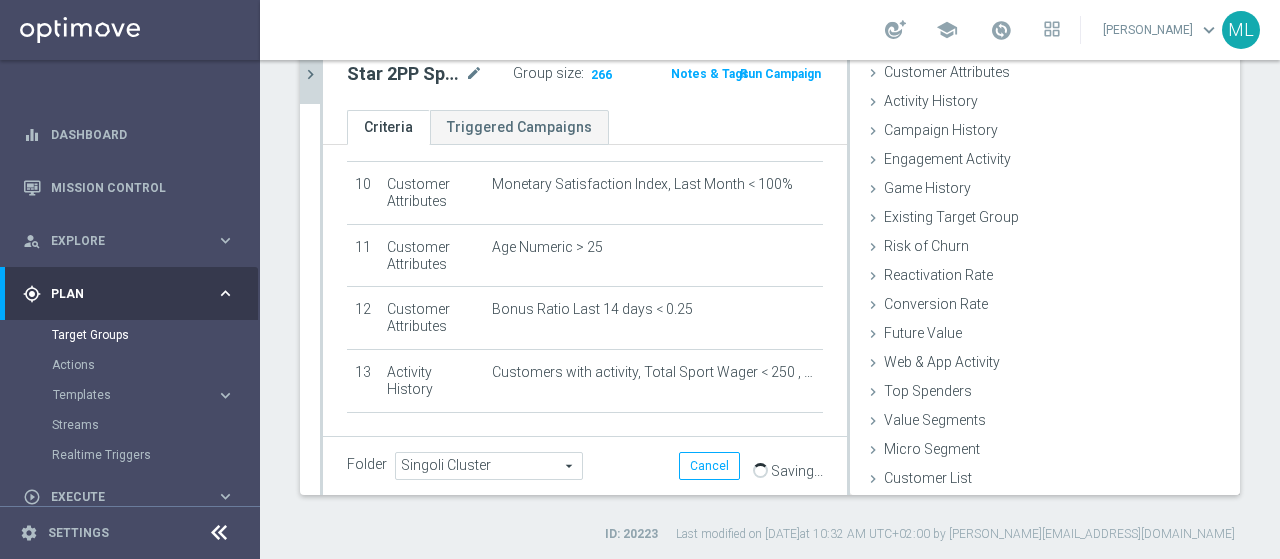 click on "chevron_right" 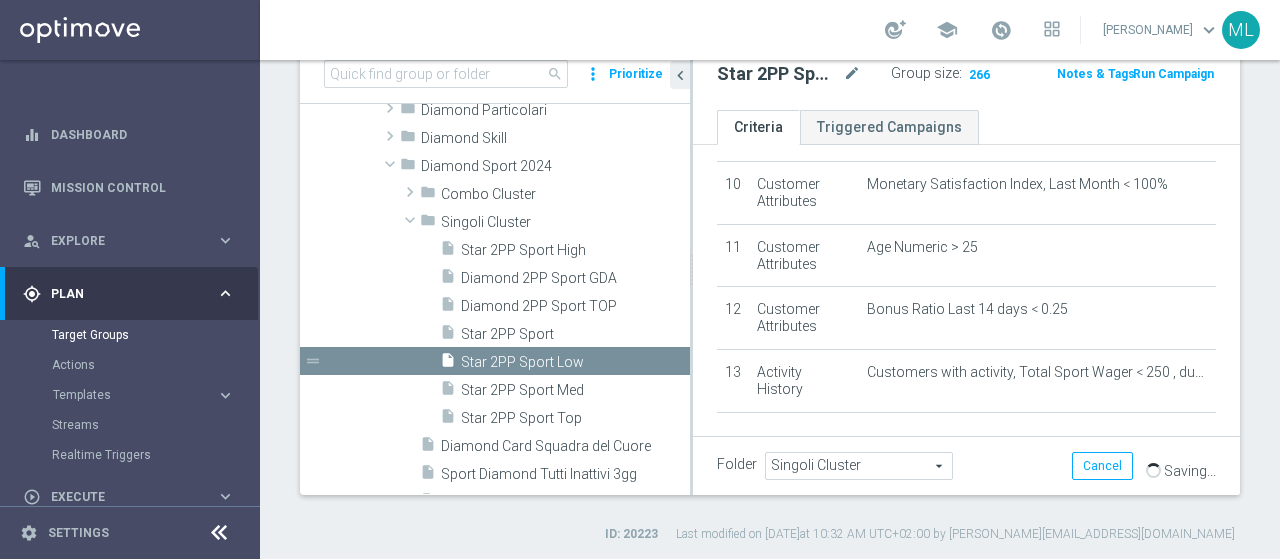 scroll, scrollTop: 634, scrollLeft: 0, axis: vertical 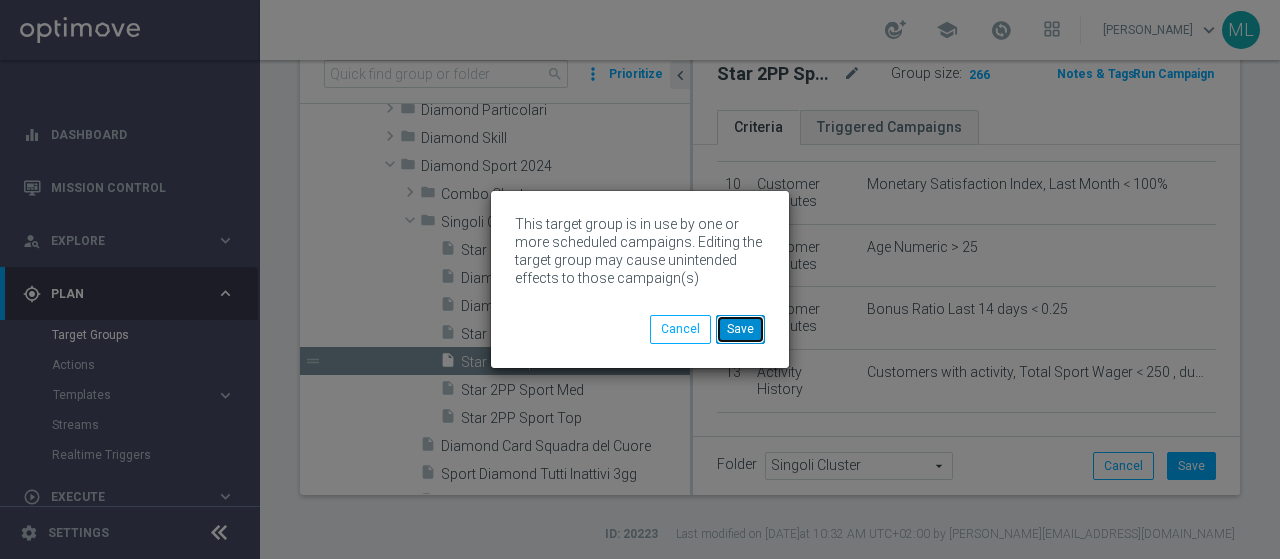 click on "Save" at bounding box center [740, 329] 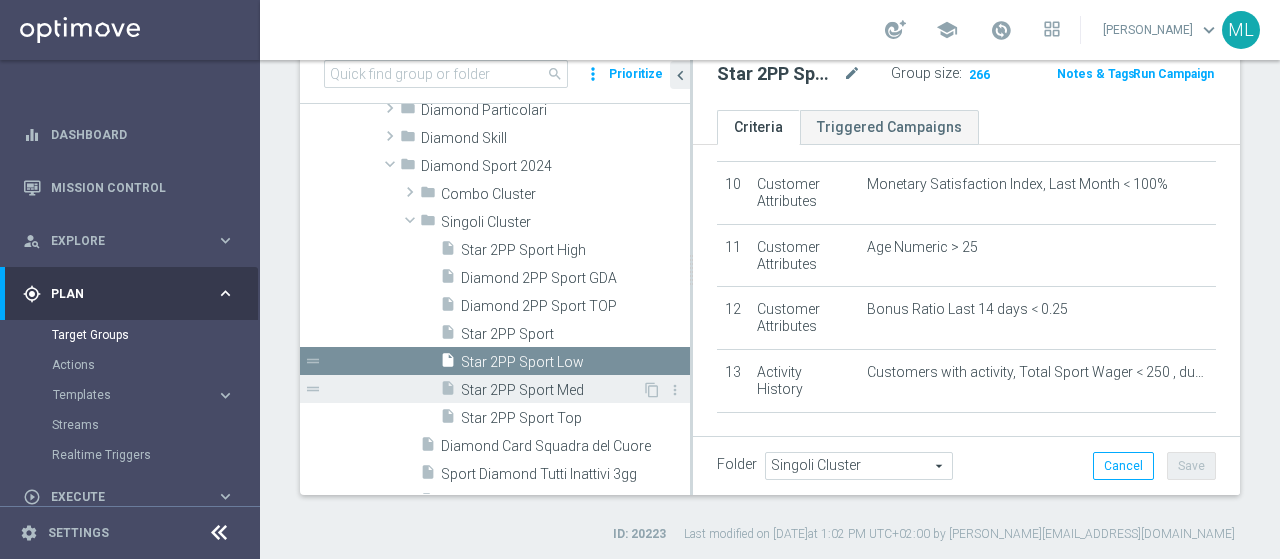 click on "Star 2PP Sport Med" at bounding box center (551, 390) 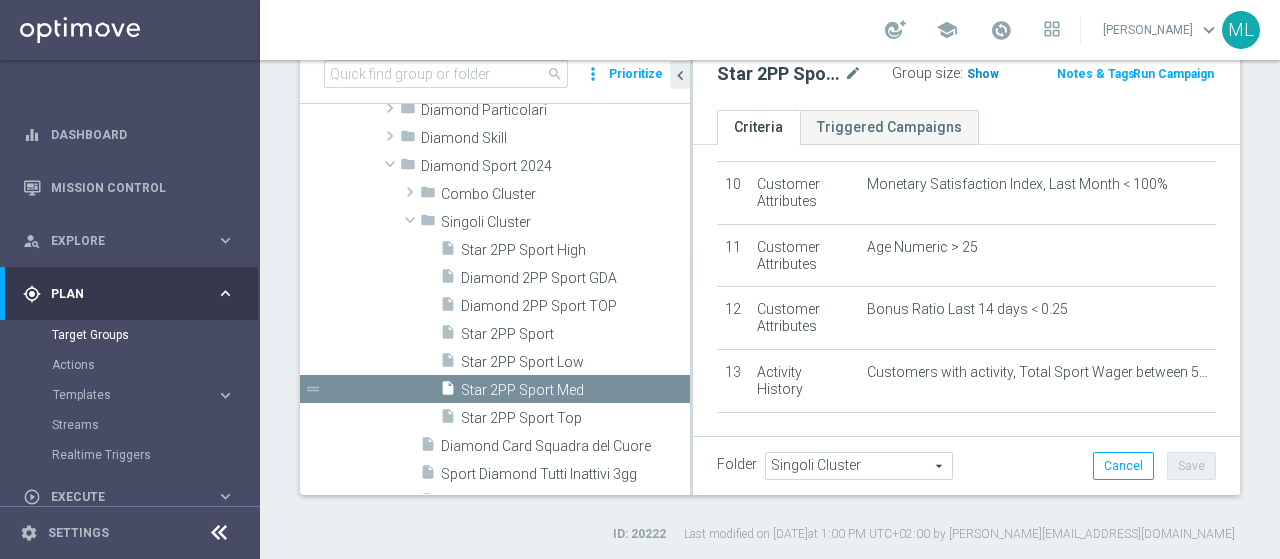 click on "Show" 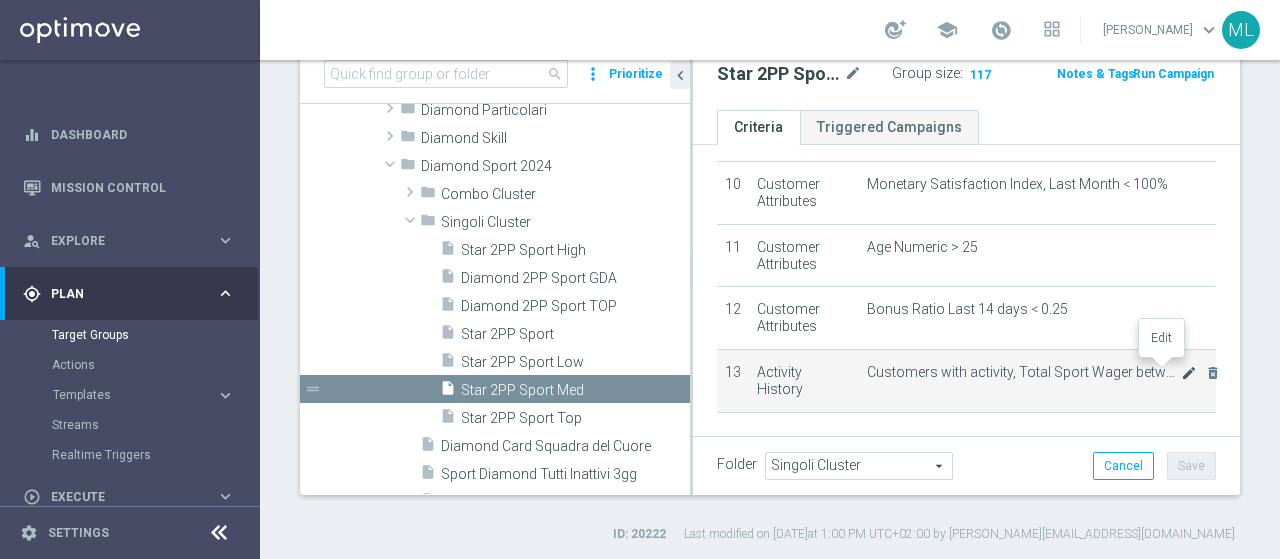 click on "mode_edit" 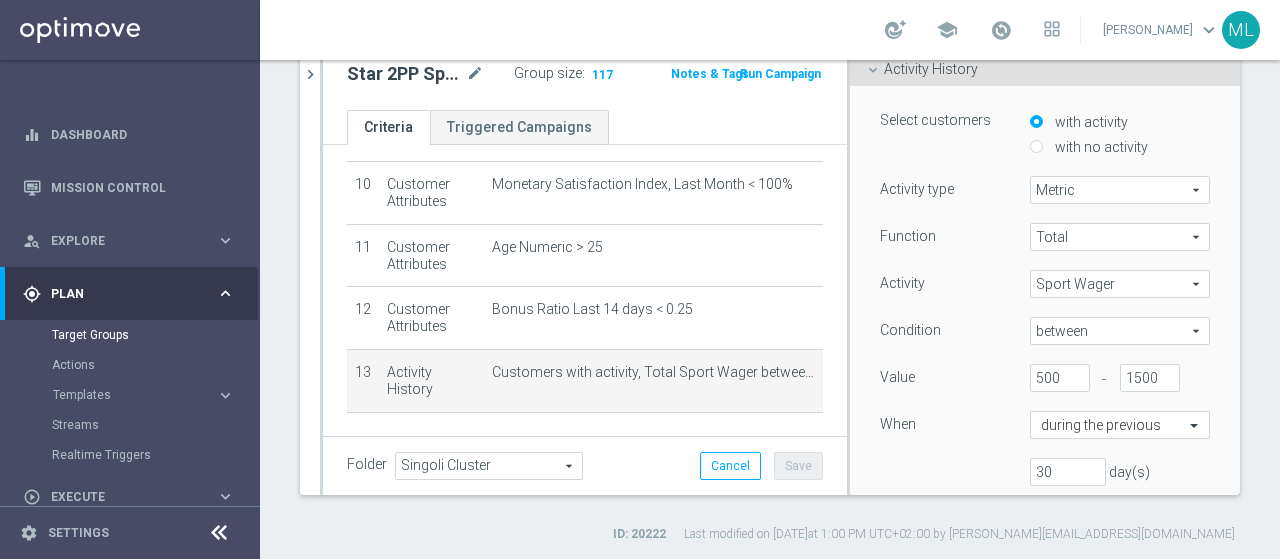 scroll, scrollTop: 160, scrollLeft: 0, axis: vertical 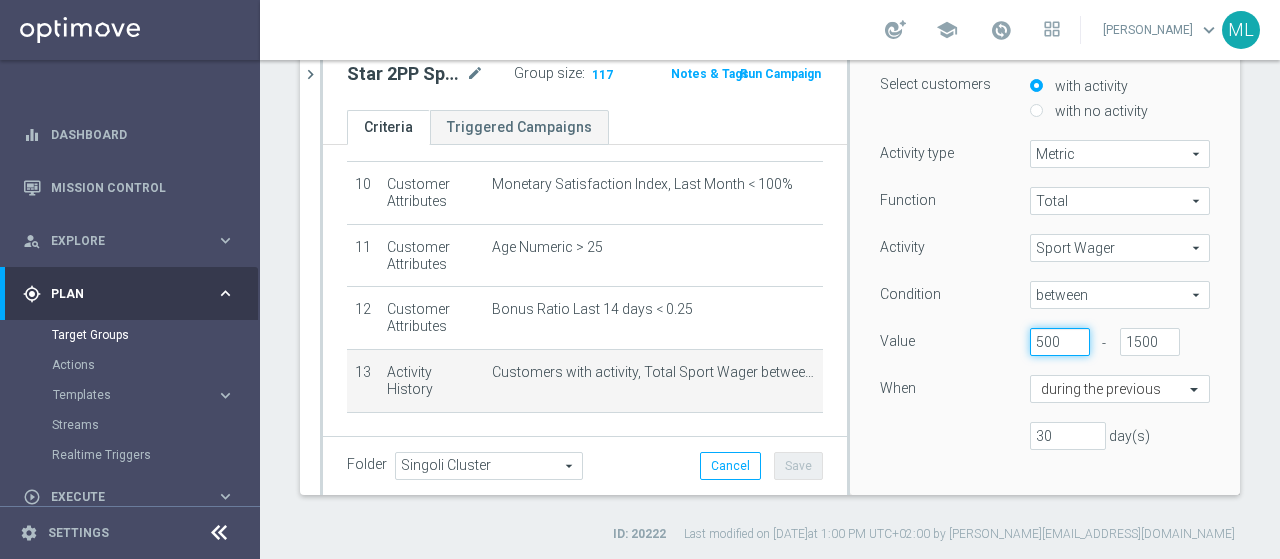 drag, startPoint x: 1015, startPoint y: 342, endPoint x: 1027, endPoint y: 343, distance: 12.0415945 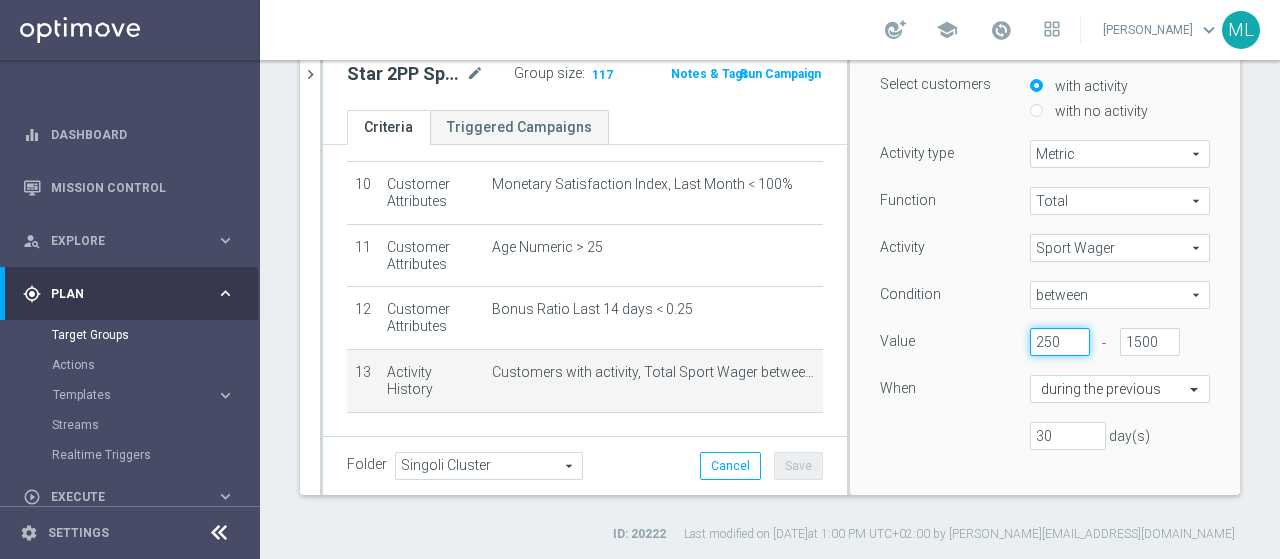 type on "250" 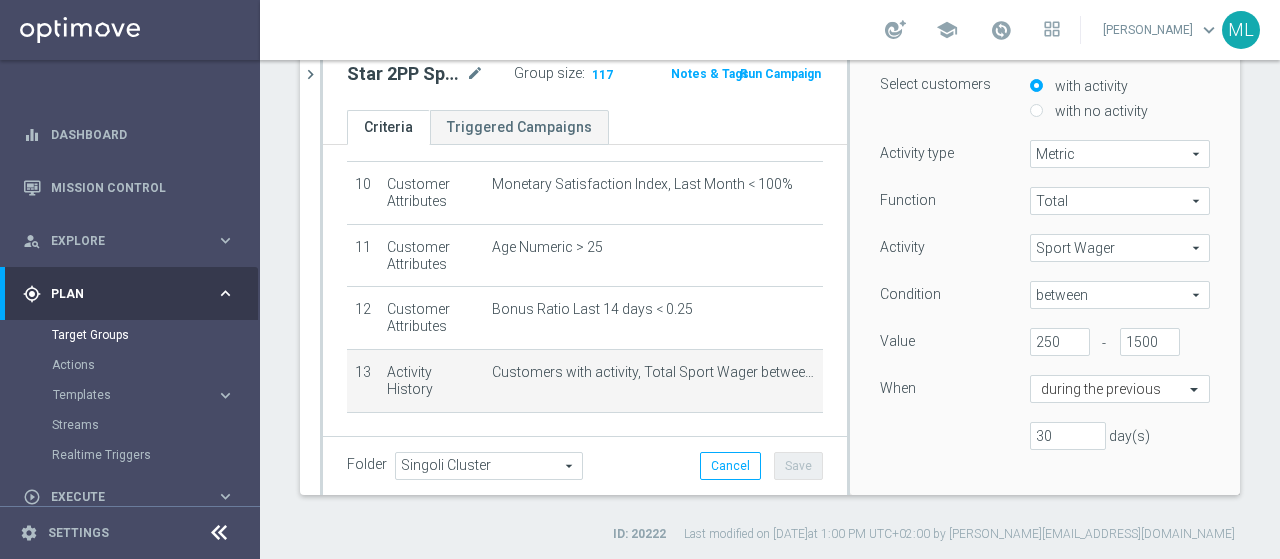 click on "Value
250
-
1500" at bounding box center (1045, 344) 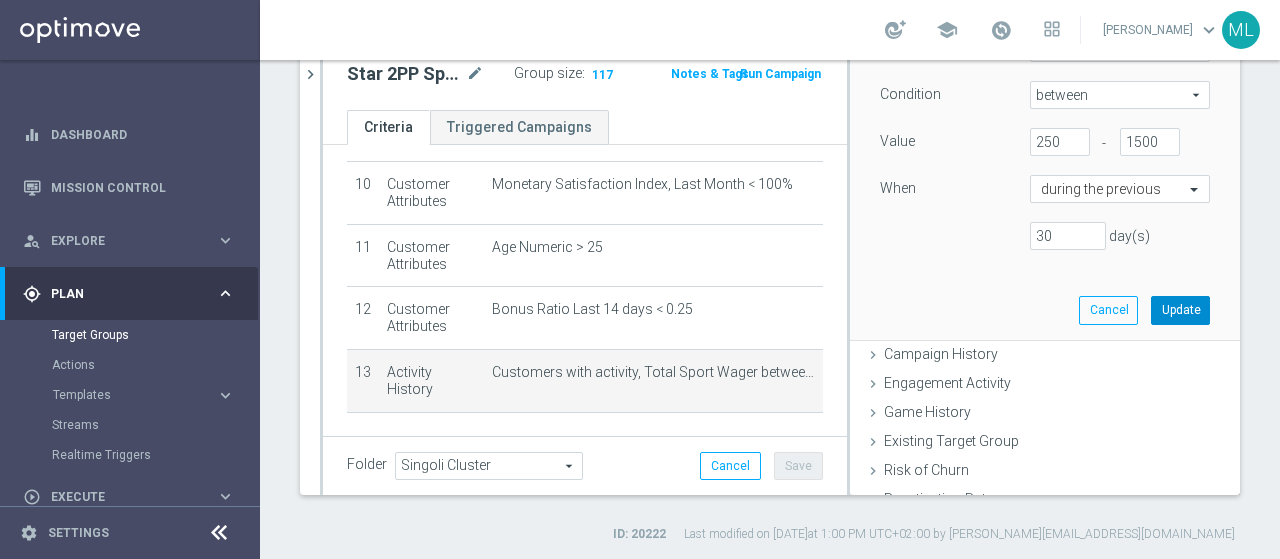 click on "Update" at bounding box center [1180, 310] 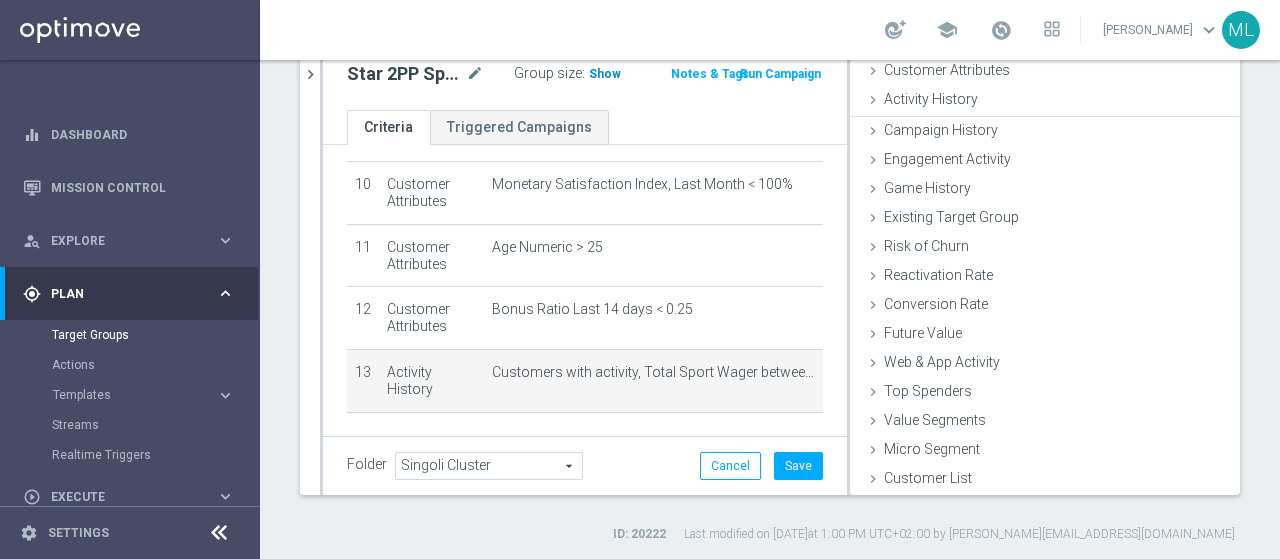 scroll, scrollTop: 92, scrollLeft: 0, axis: vertical 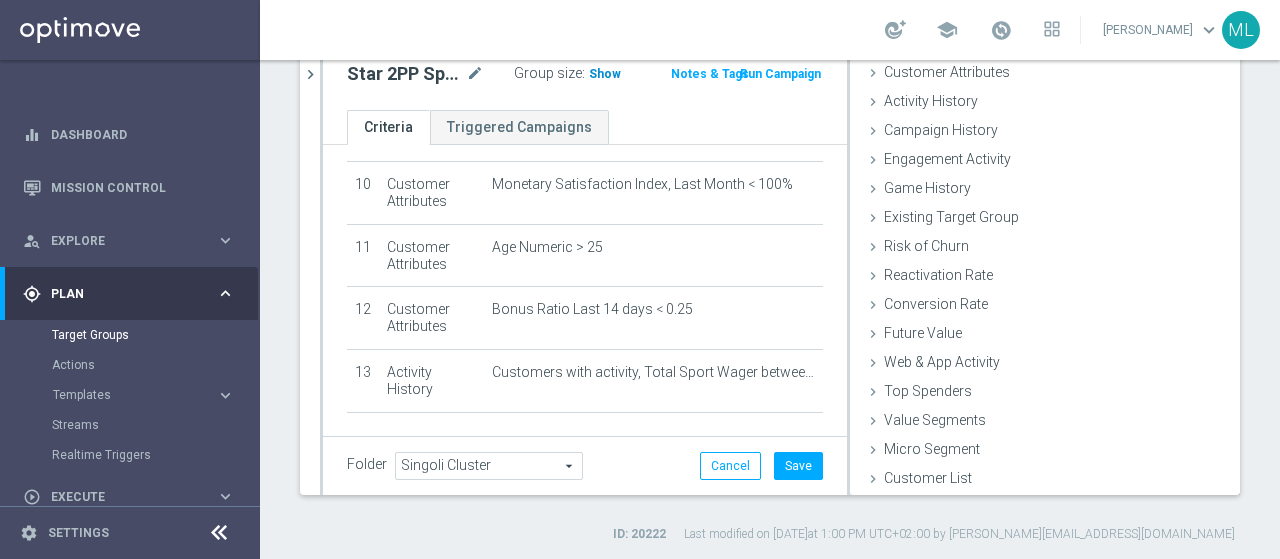 click on "Show" 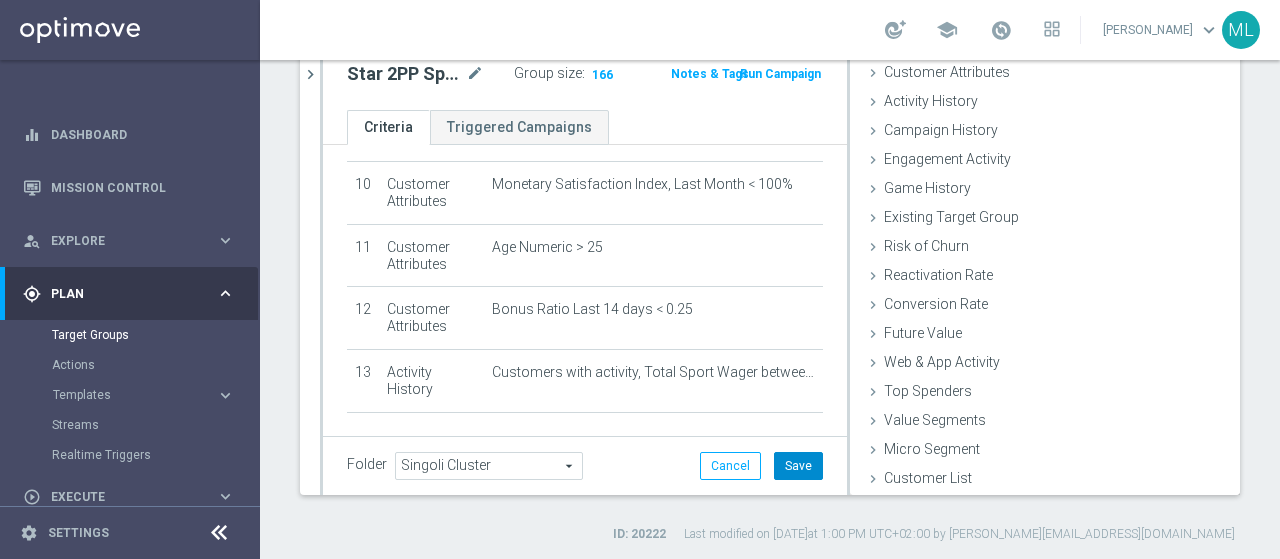click on "Save" 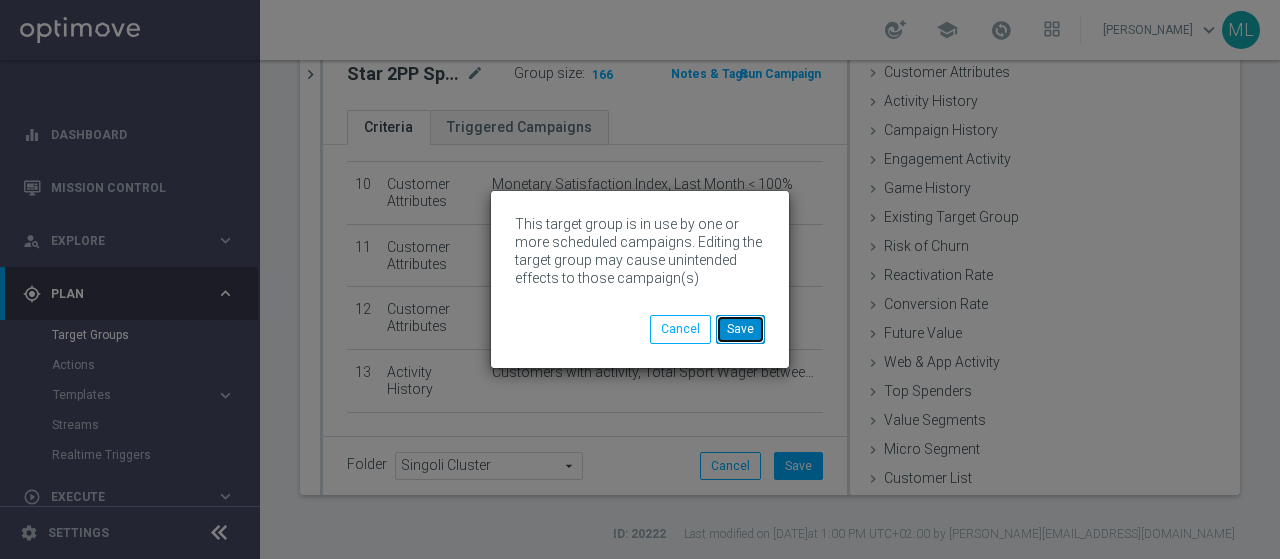 click on "Save" at bounding box center (740, 329) 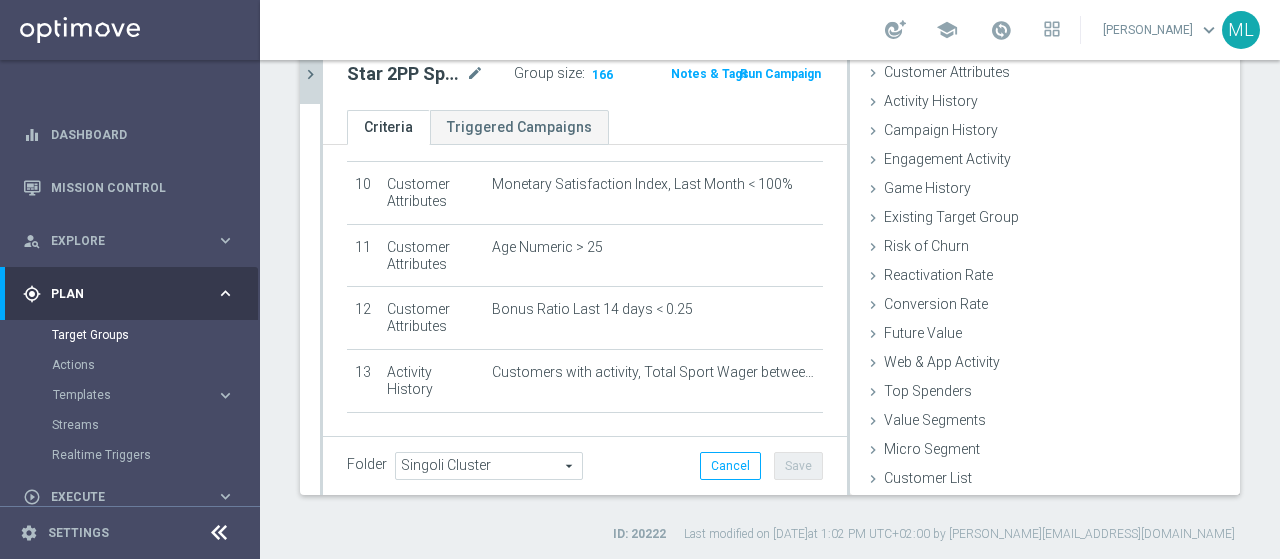 click on "chevron_right" 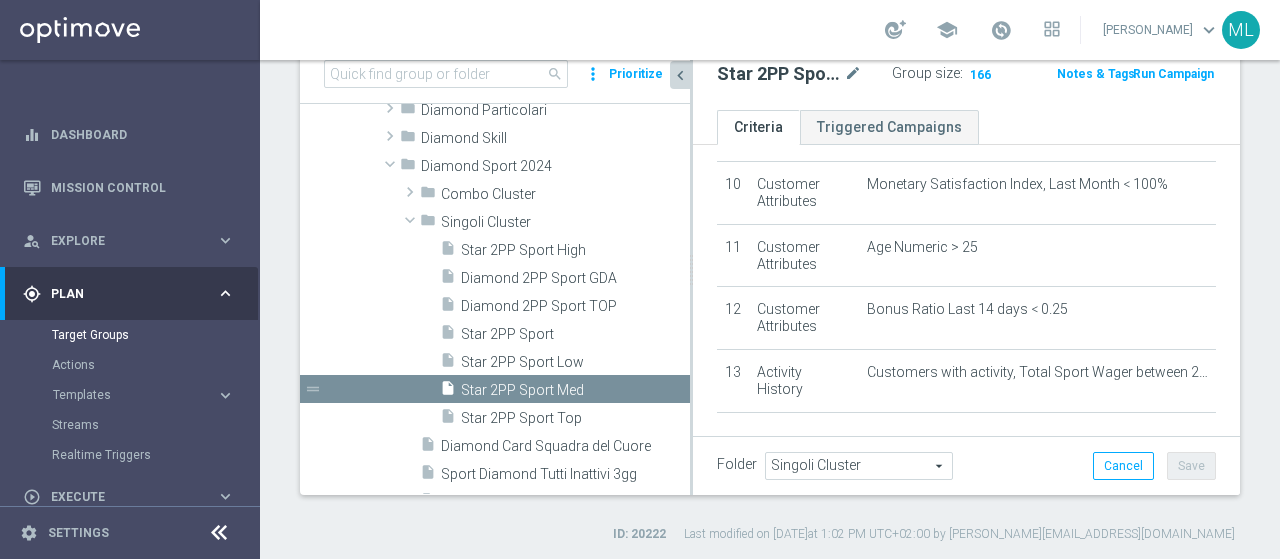 scroll, scrollTop: 634, scrollLeft: 0, axis: vertical 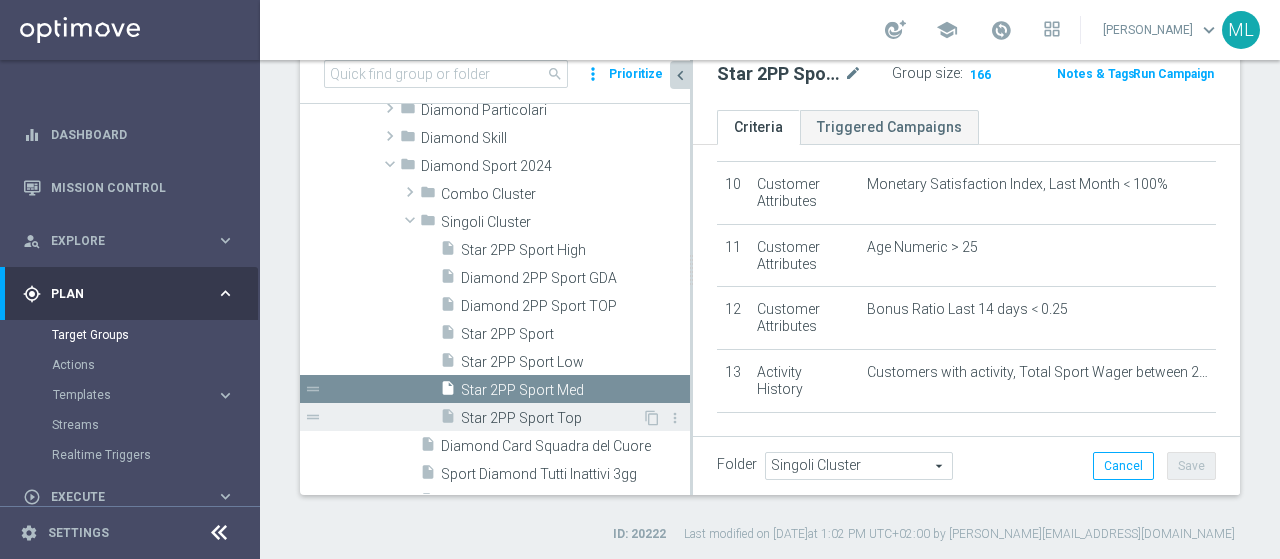 click on "Star 2PP Sport Top" at bounding box center [551, 418] 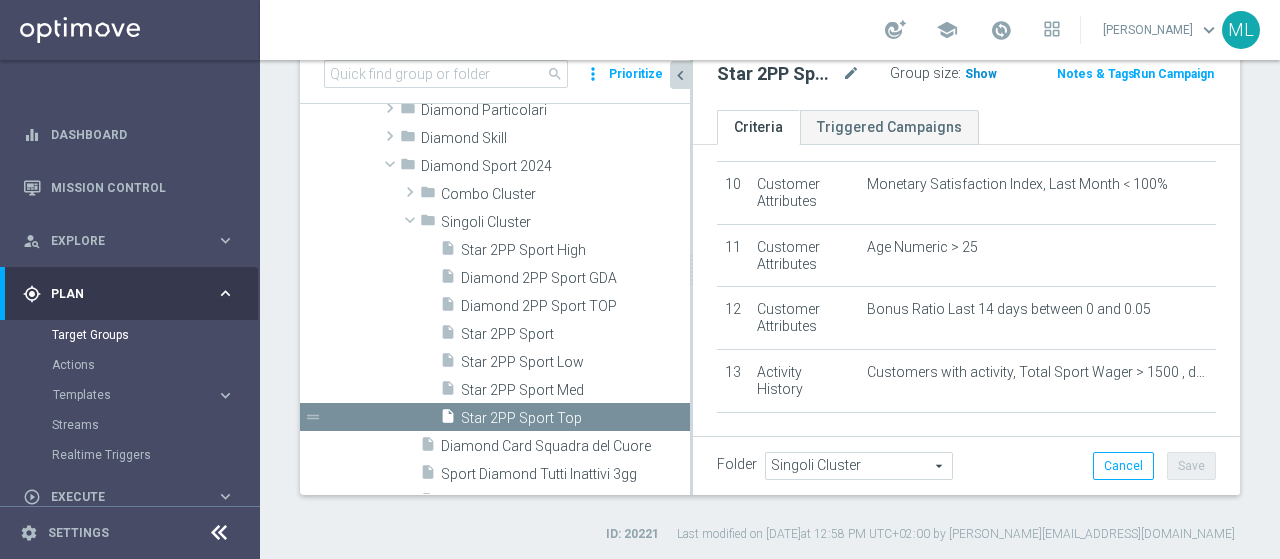 click on "Show" 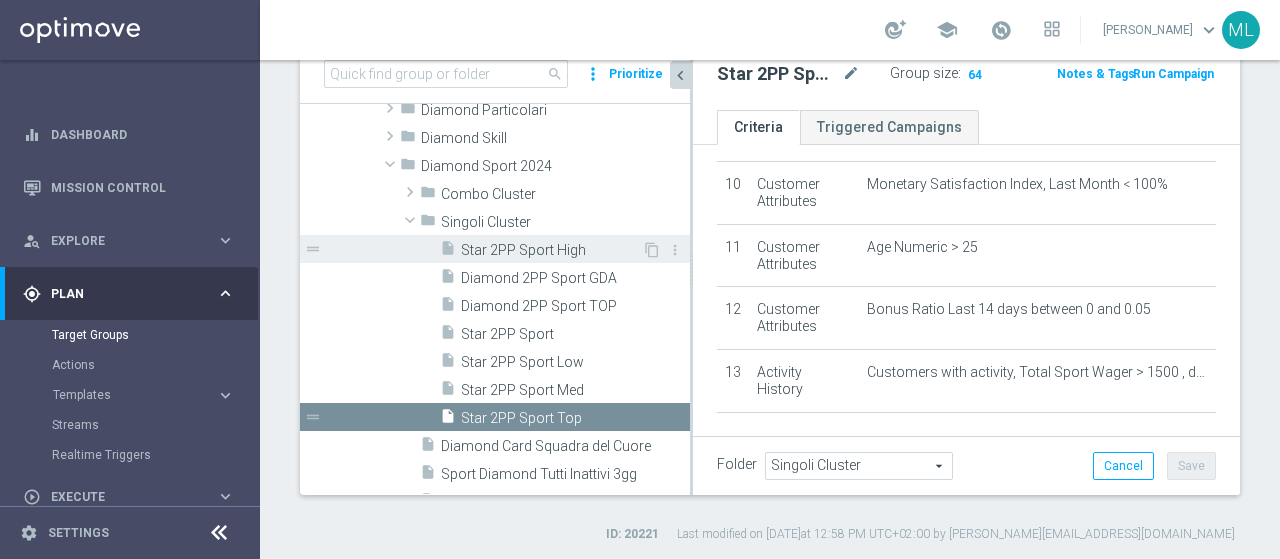click on "Star 2PP Sport High" at bounding box center [551, 250] 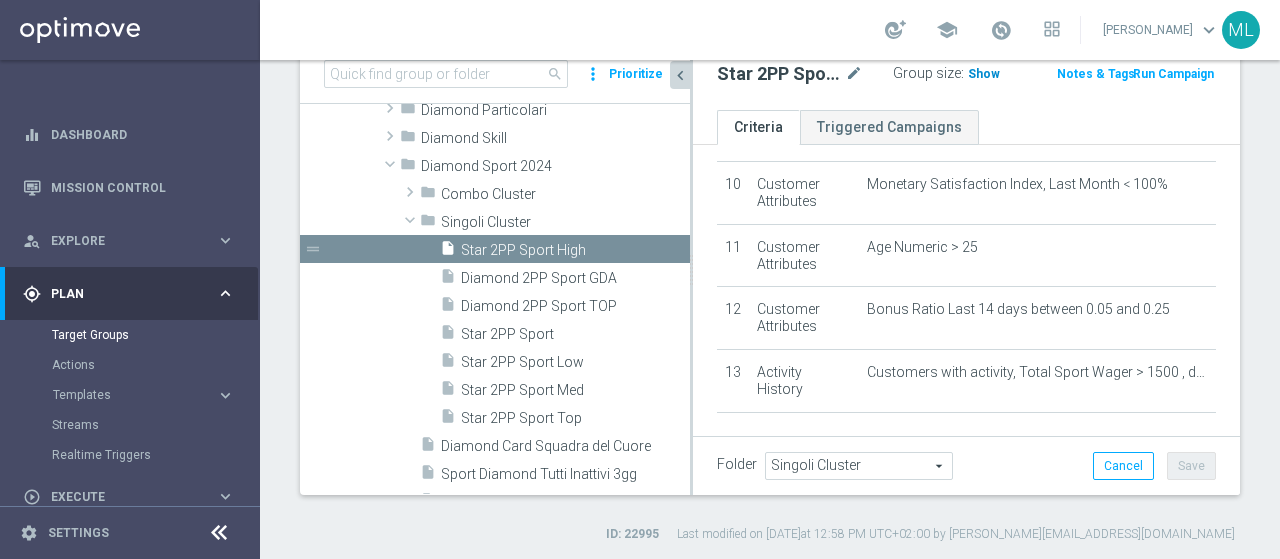 click on "Show" 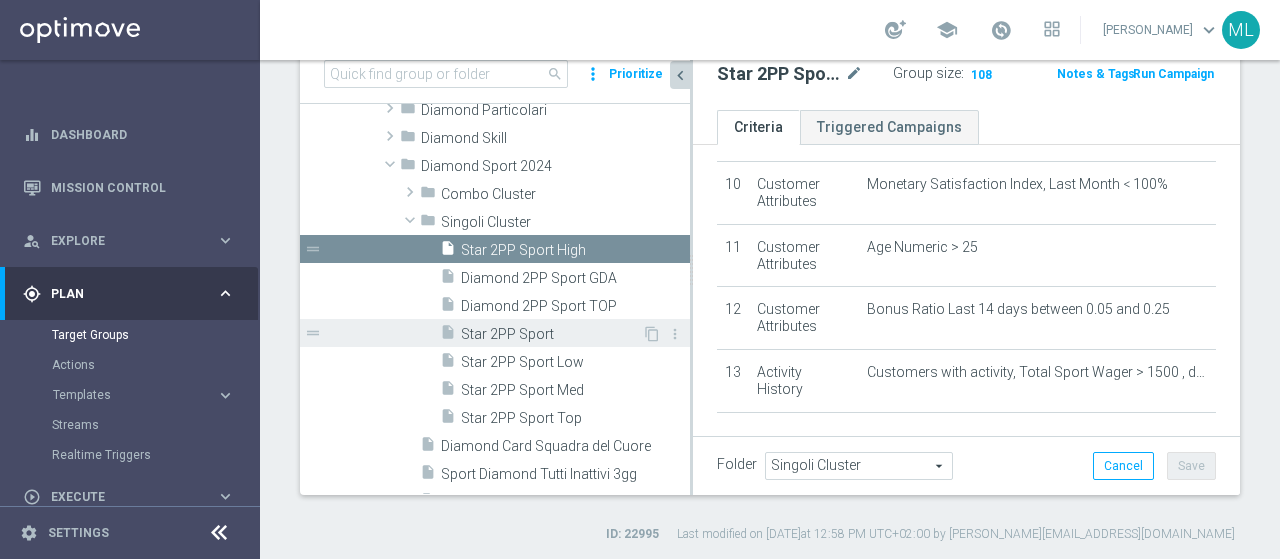 drag, startPoint x: 545, startPoint y: 383, endPoint x: 595, endPoint y: 318, distance: 82.006096 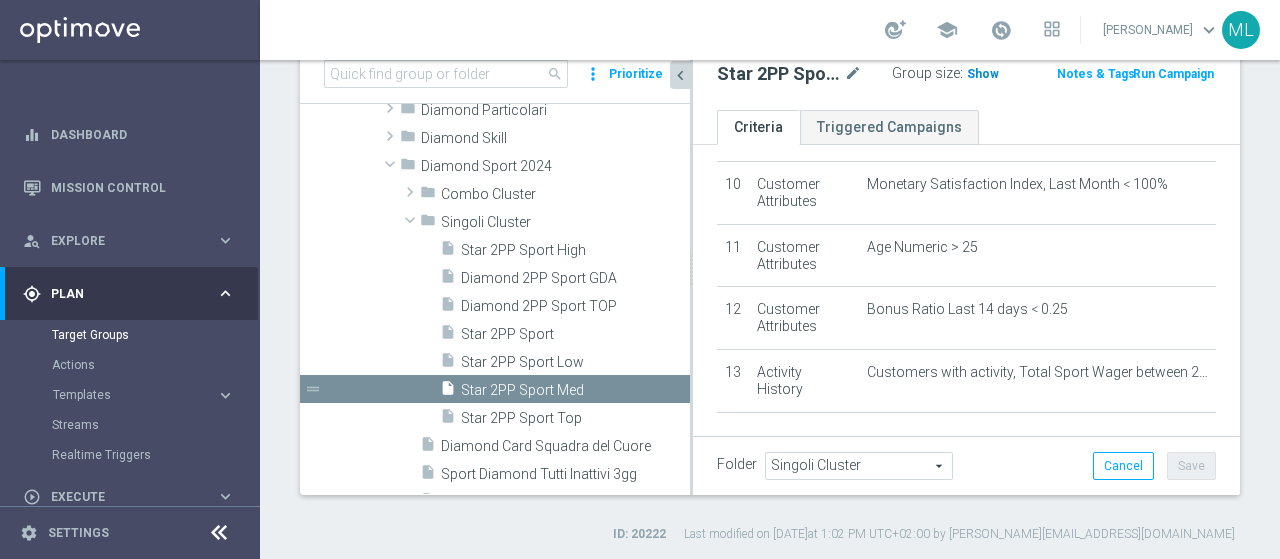 click on "Show" 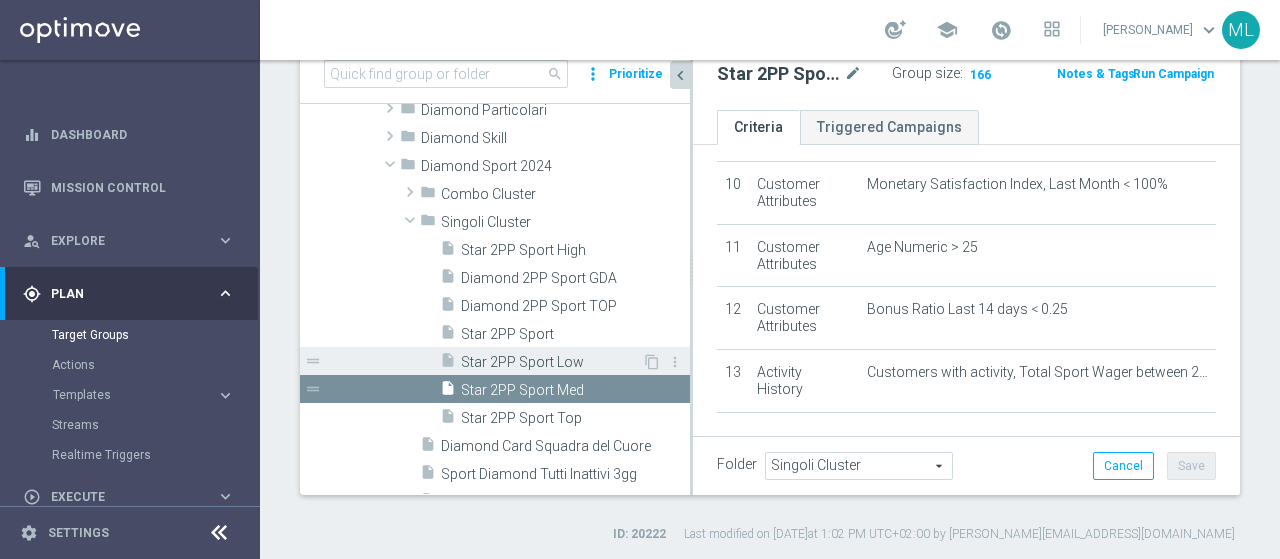 click on "insert_drive_file
Star 2PP Sport Low" at bounding box center [541, 361] 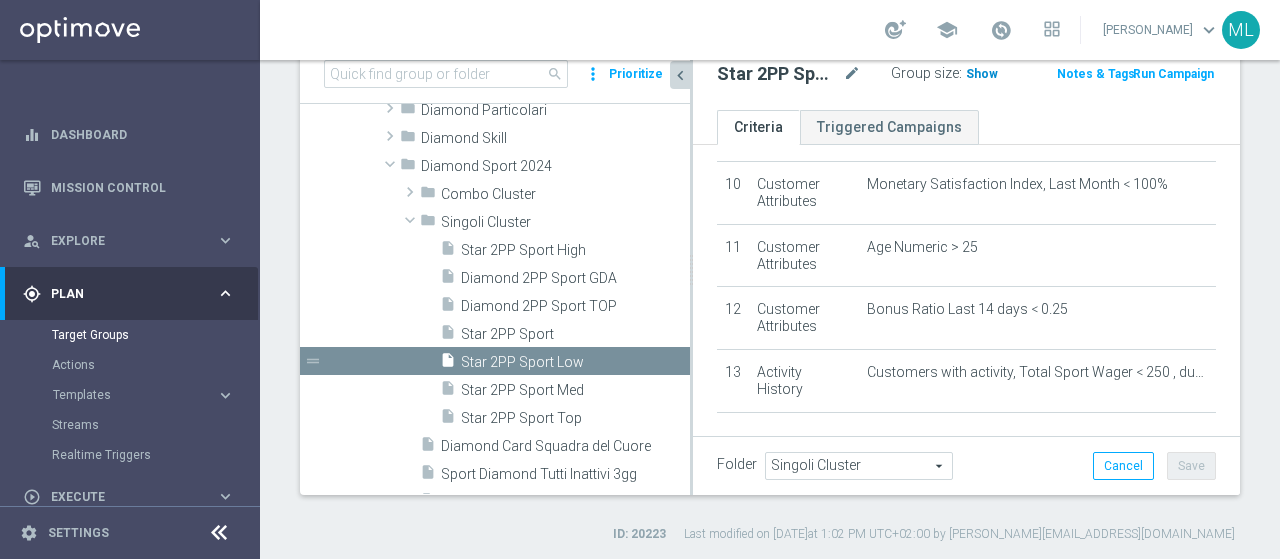 click on "Show" 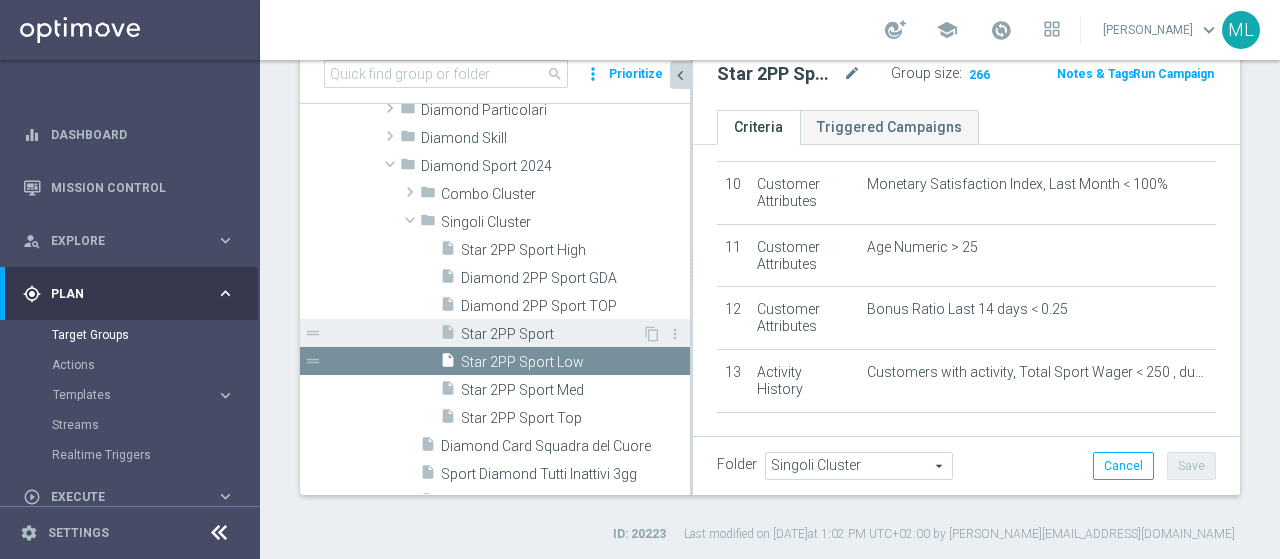 click on "Star 2PP Sport" at bounding box center [551, 334] 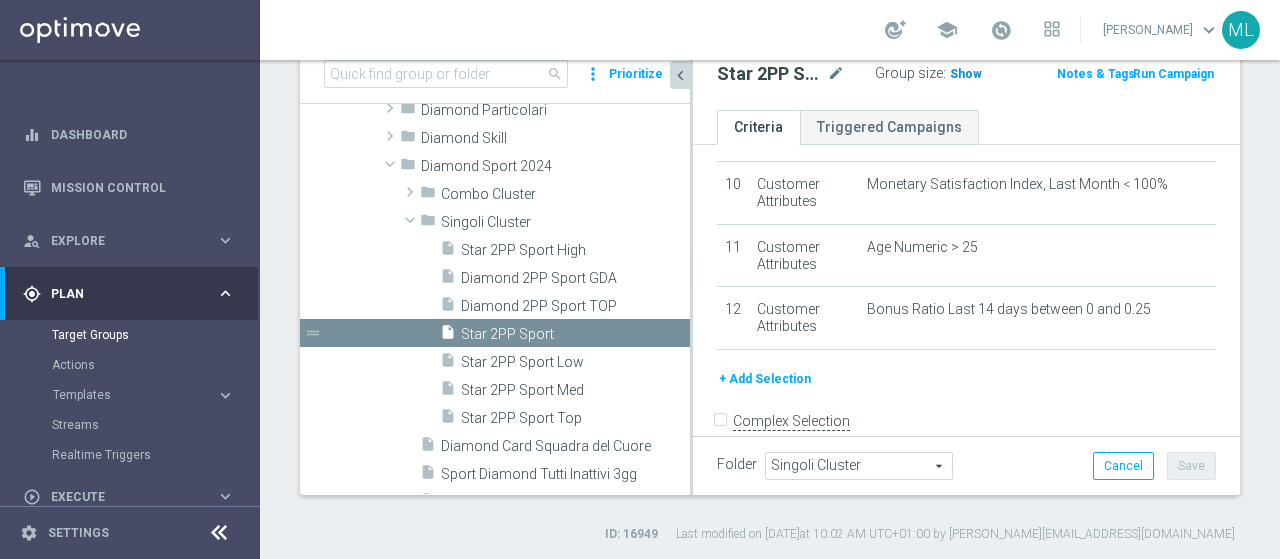 click on "Show" 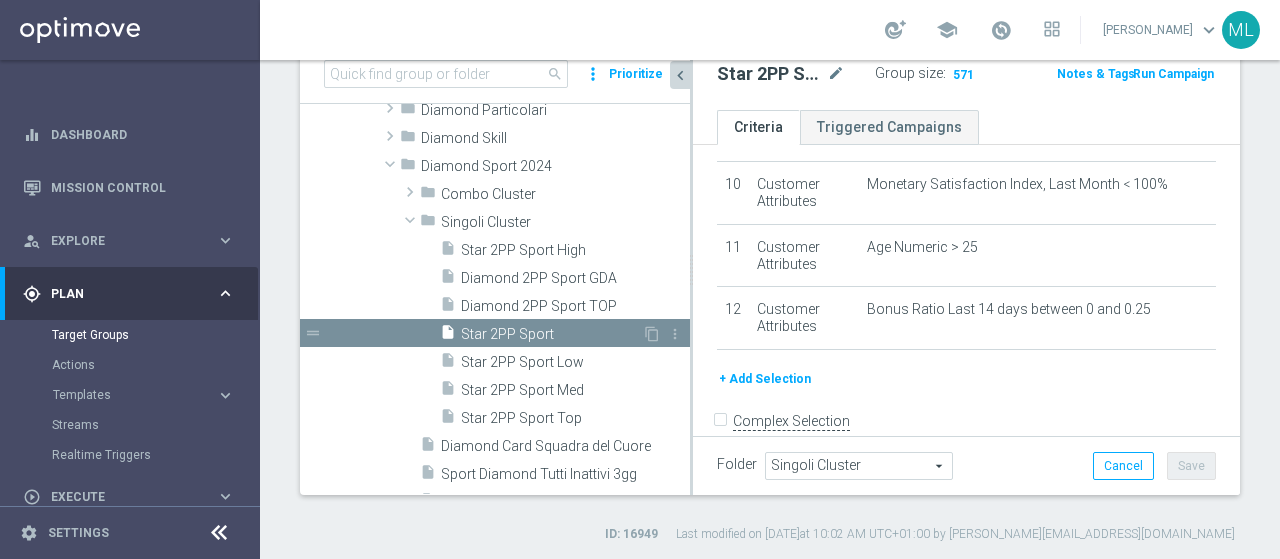 click on "Star 2PP Sport" at bounding box center [551, 334] 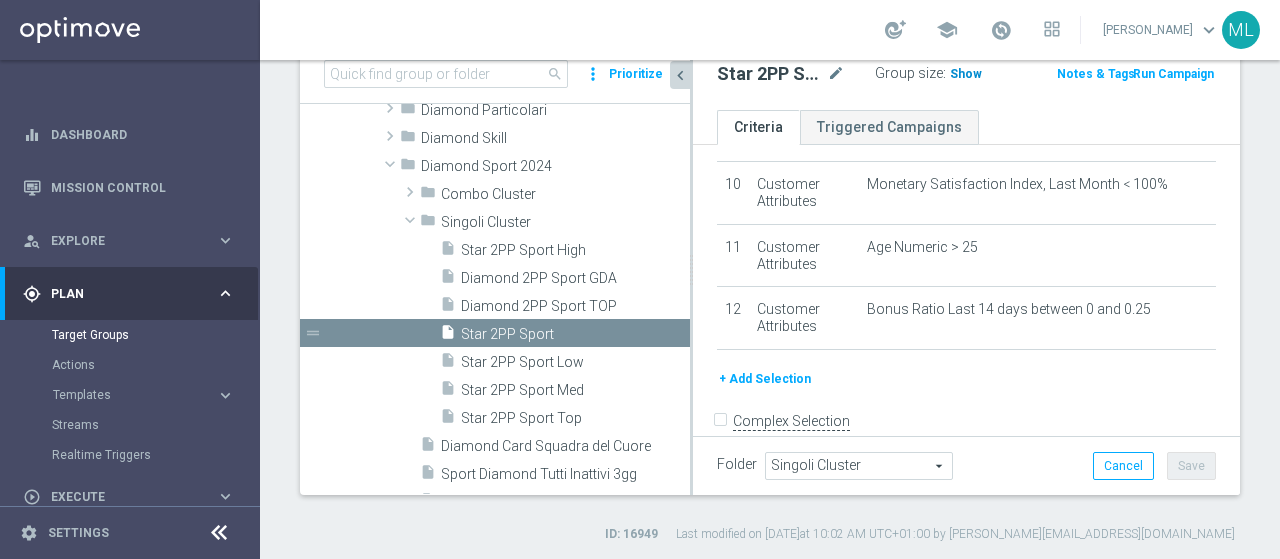 click on "Show" 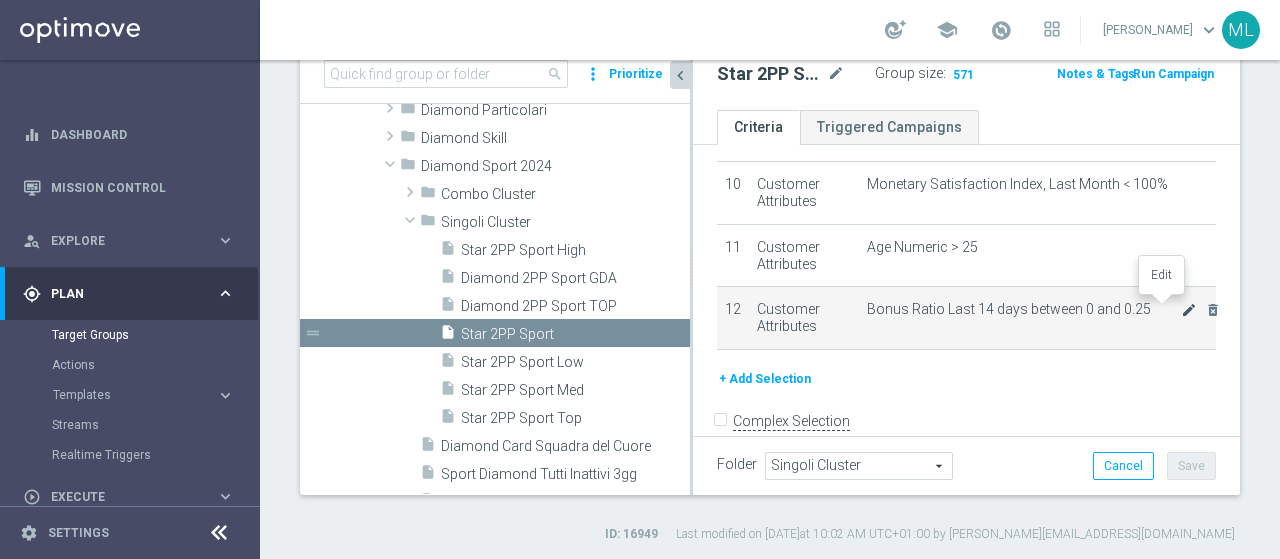 click on "mode_edit" 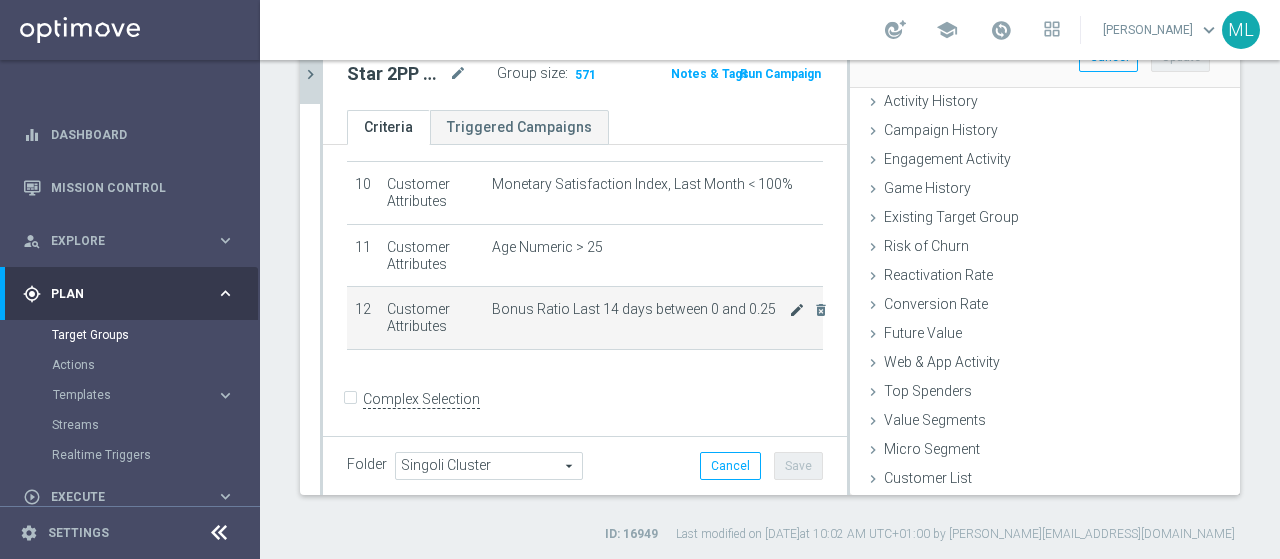 scroll, scrollTop: 360, scrollLeft: 0, axis: vertical 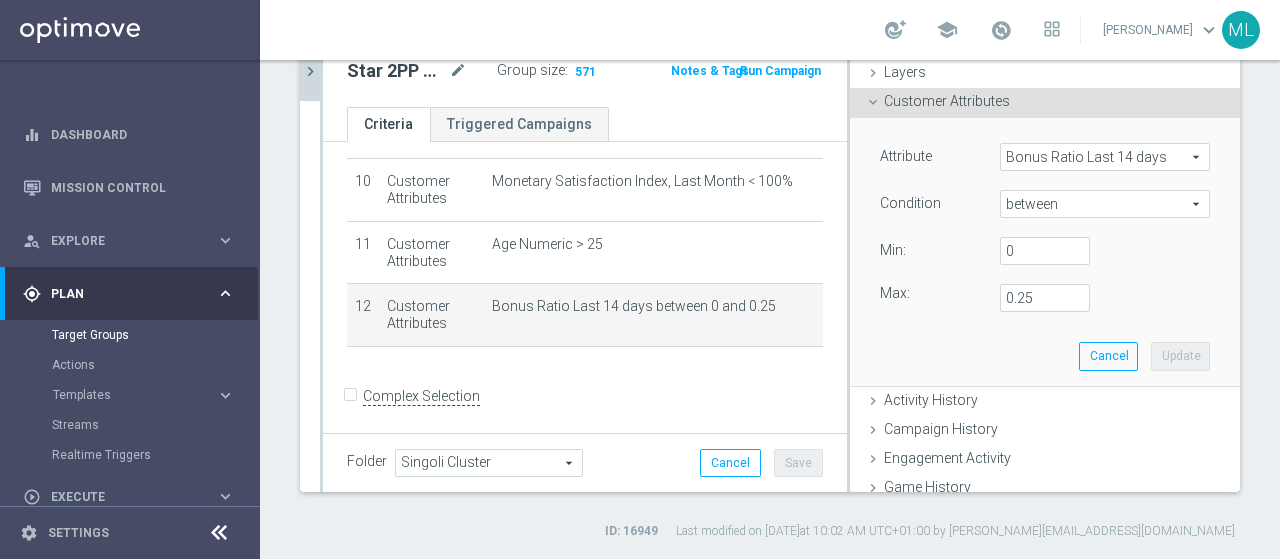 click on "between" at bounding box center (1105, 204) 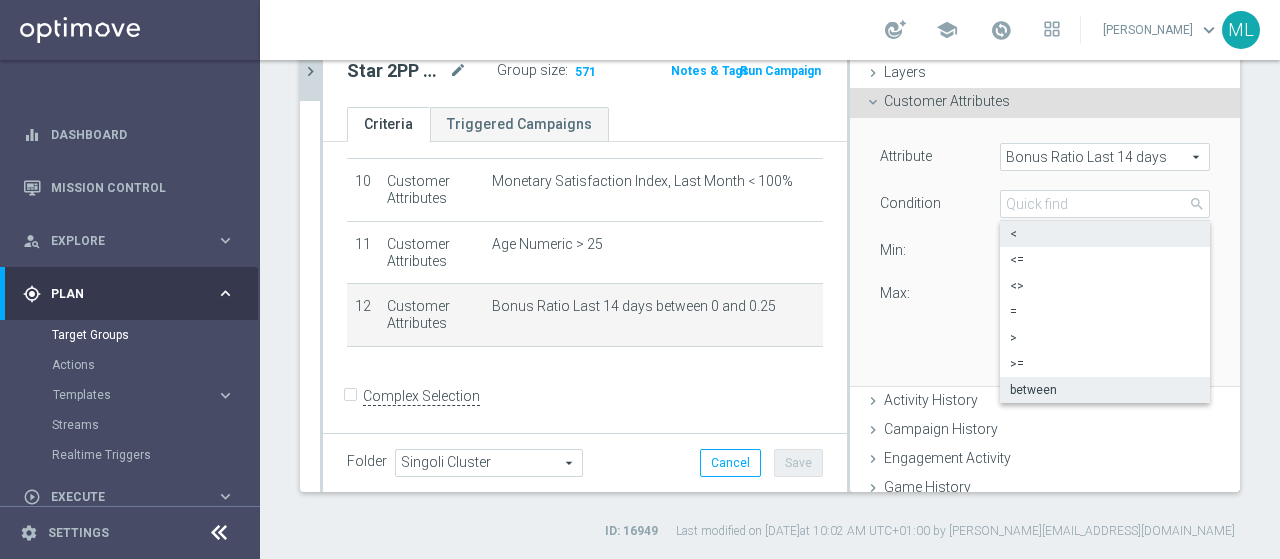 click on "<" at bounding box center [1105, 234] 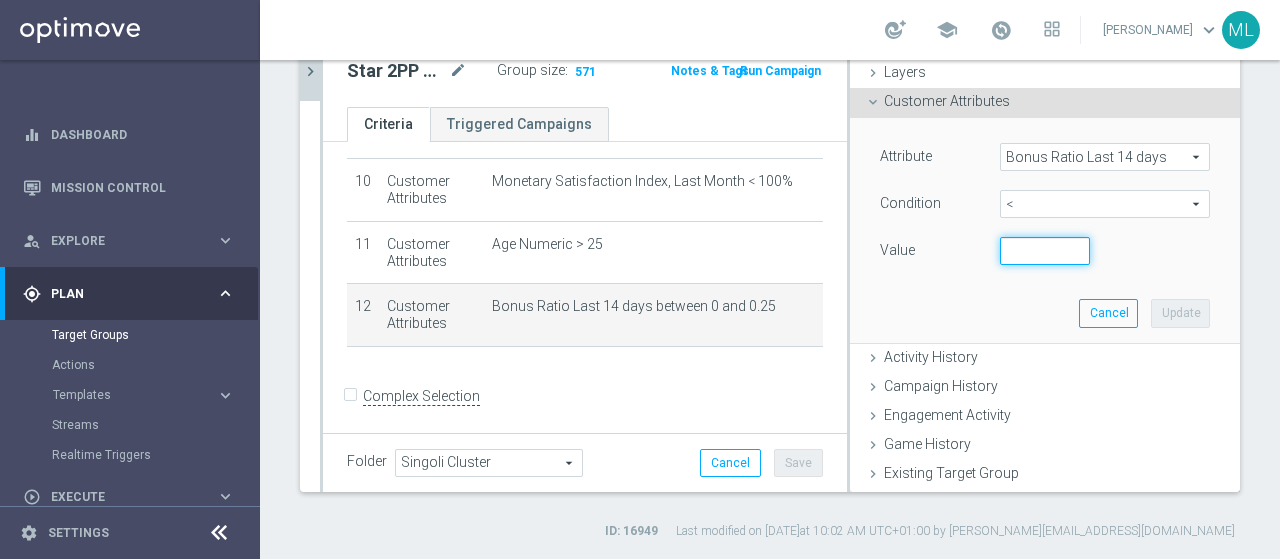 click at bounding box center [1045, 251] 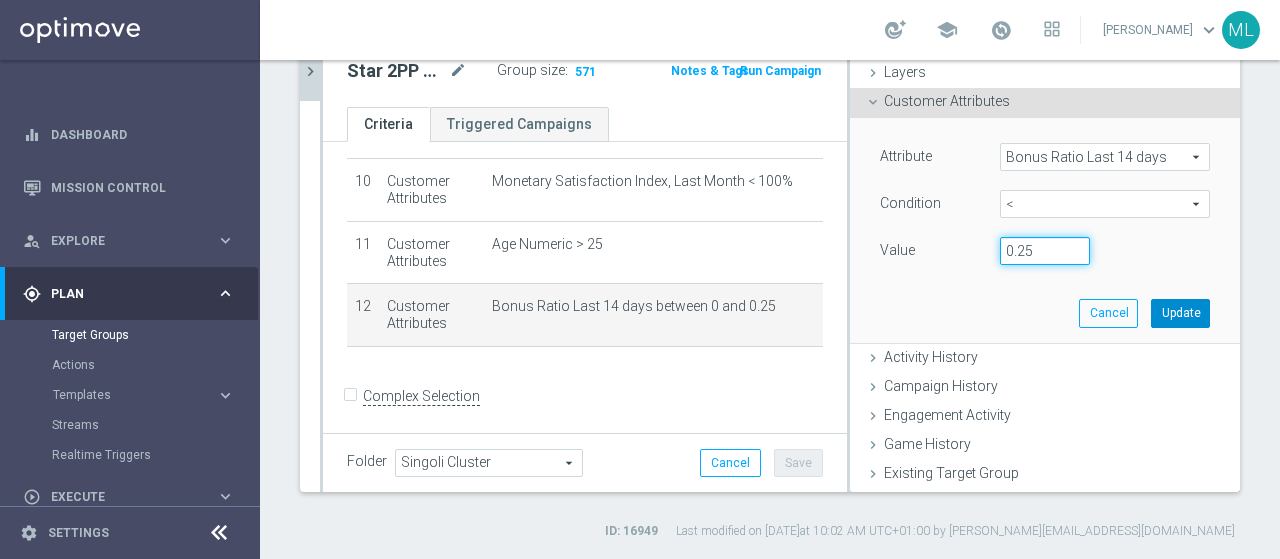 type on "0.25" 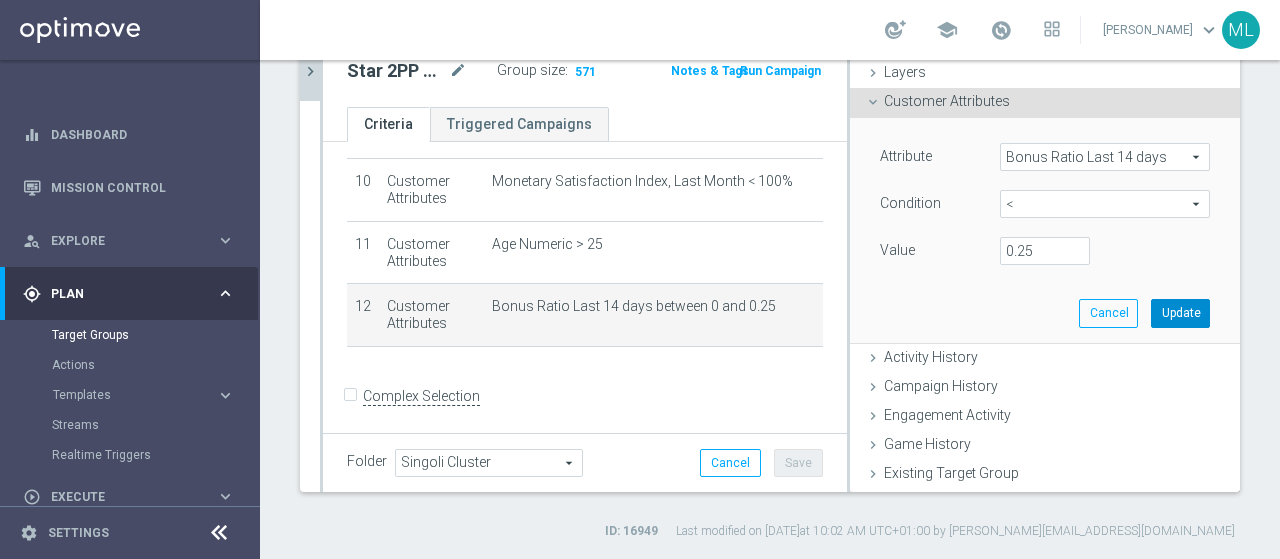click on "Update" at bounding box center (1180, 313) 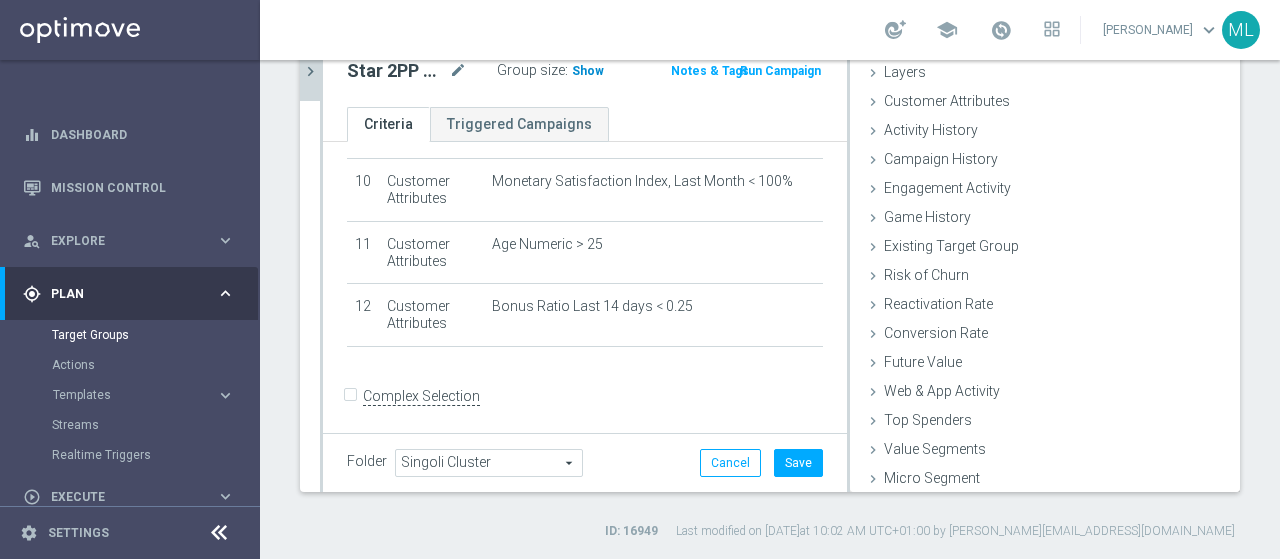 click on "Show" 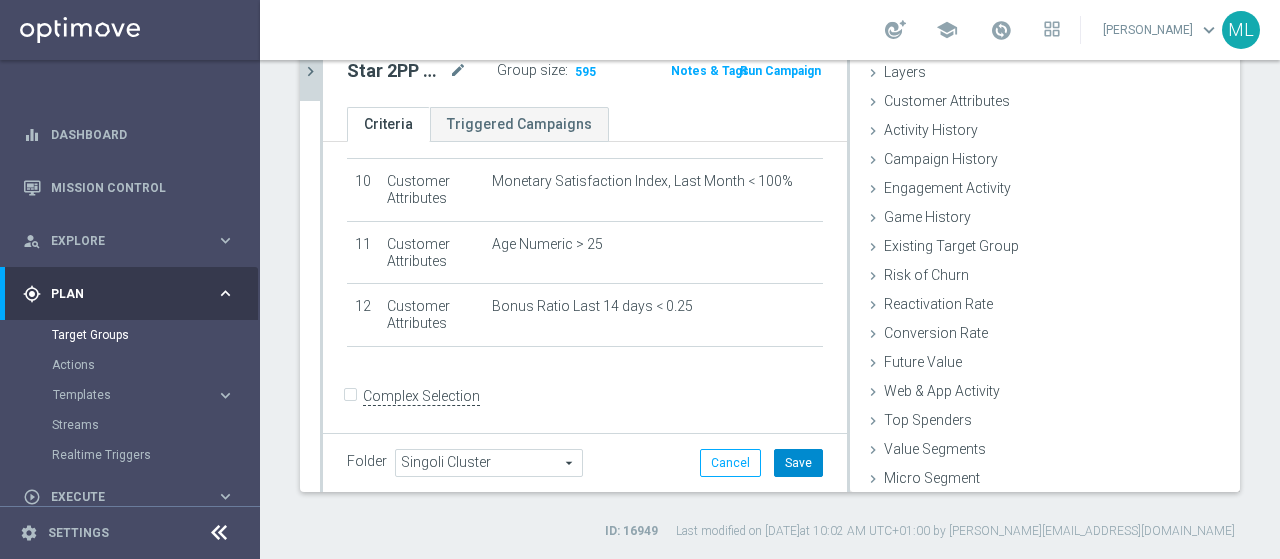 click on "Save" 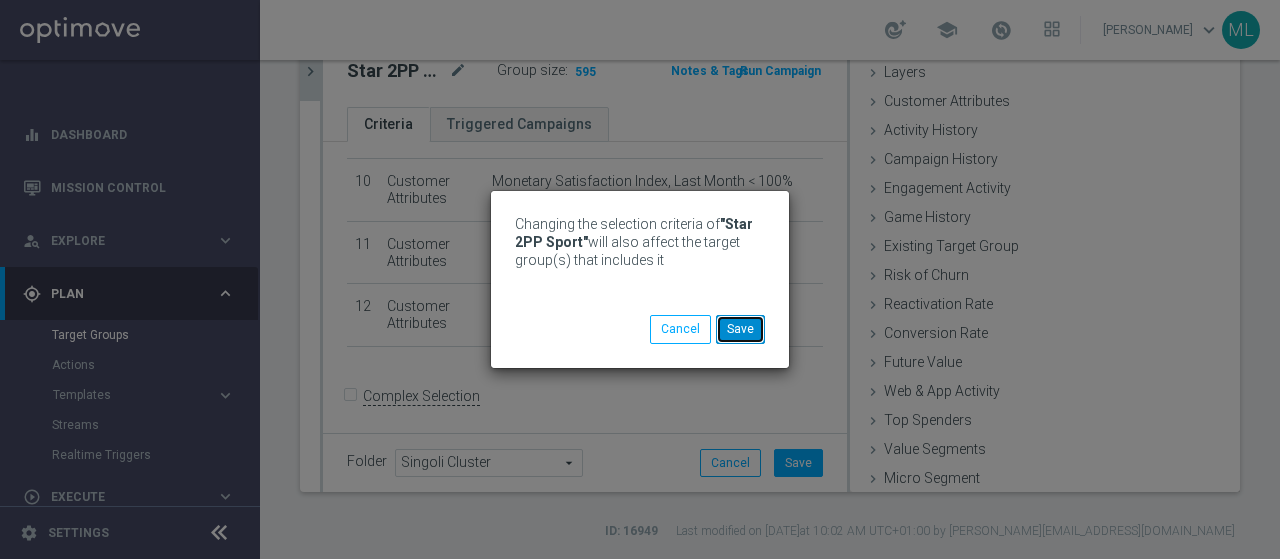 click on "Save" at bounding box center (740, 329) 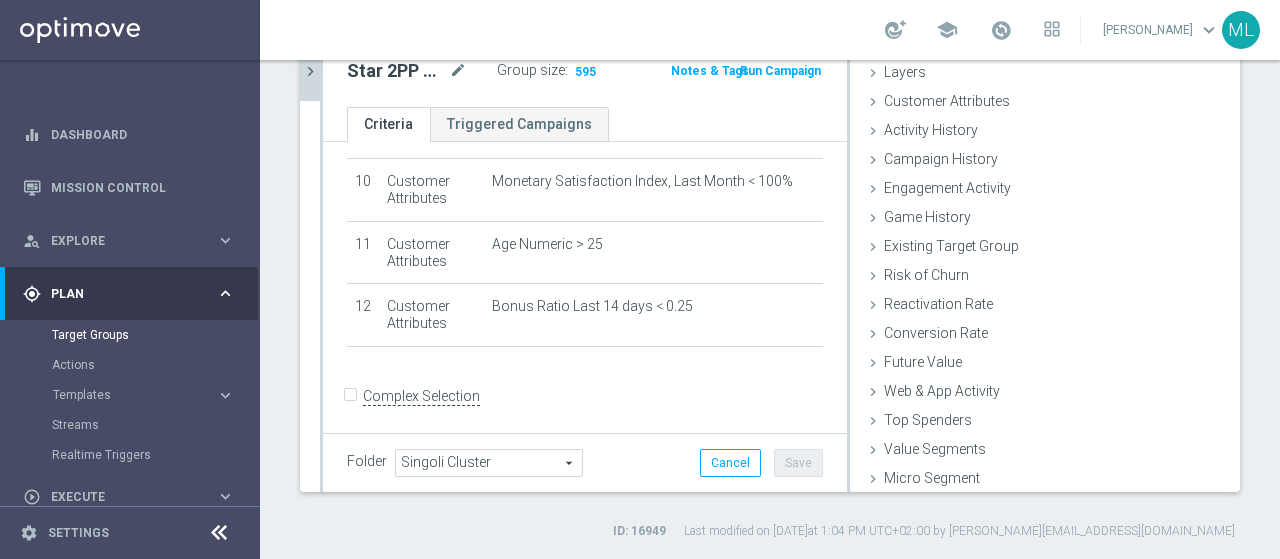 click on "chevron_right" 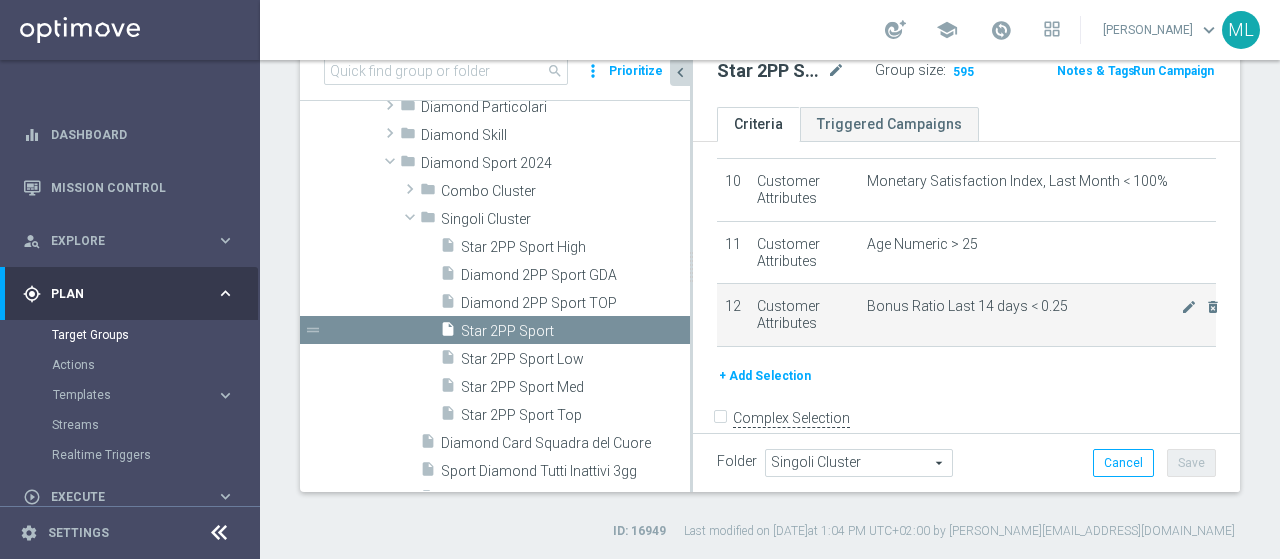 scroll, scrollTop: 65, scrollLeft: 0, axis: vertical 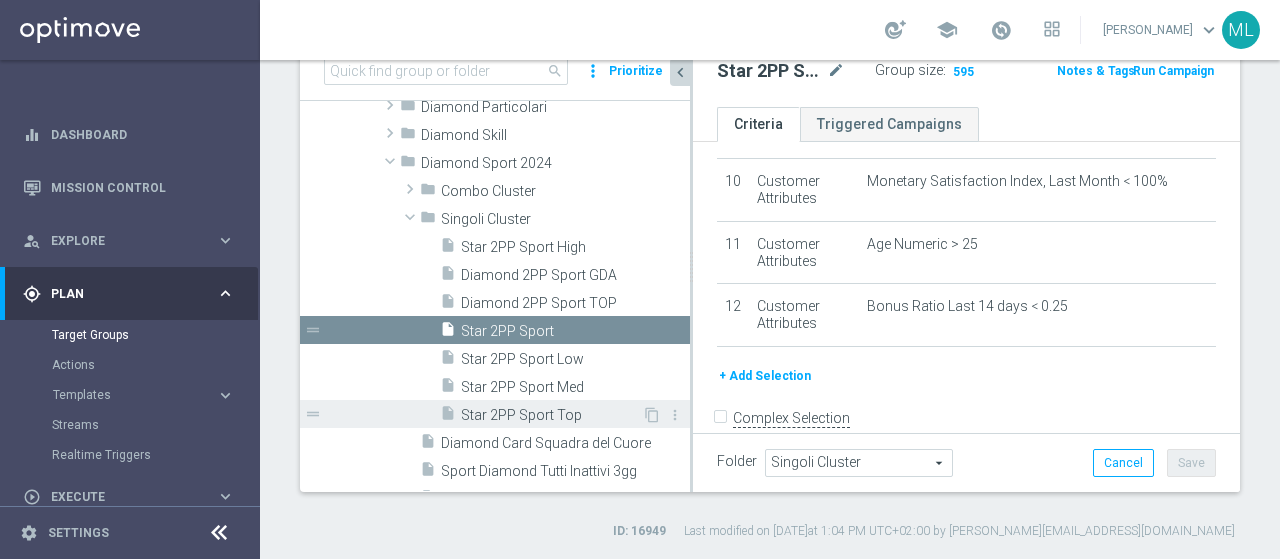 click on "Star 2PP Sport Top" at bounding box center (551, 415) 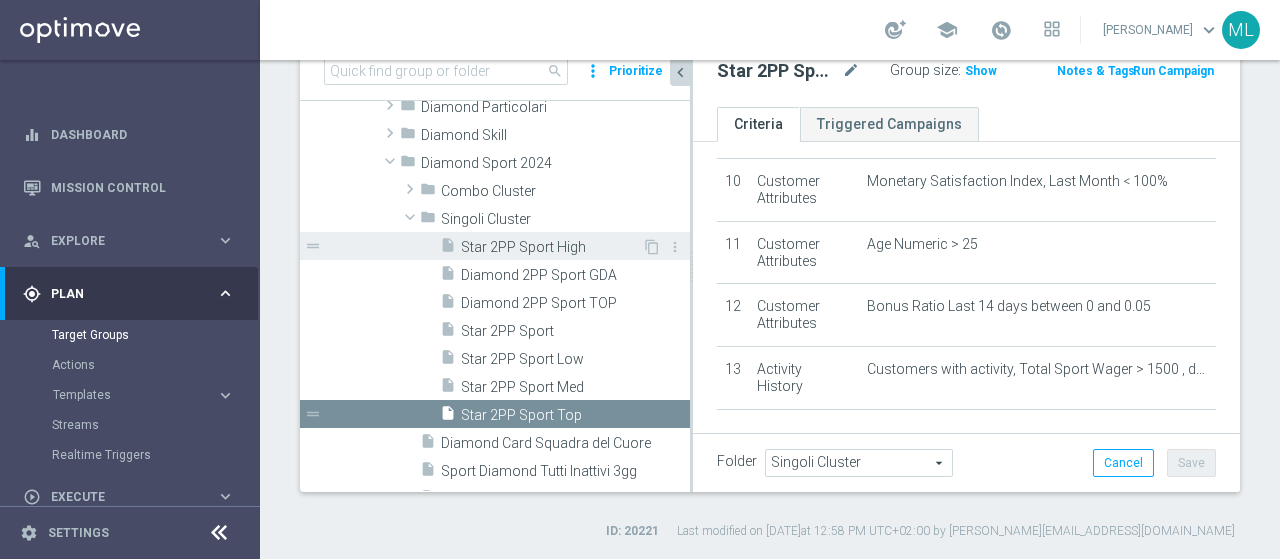 click on "Star 2PP Sport High" at bounding box center (551, 247) 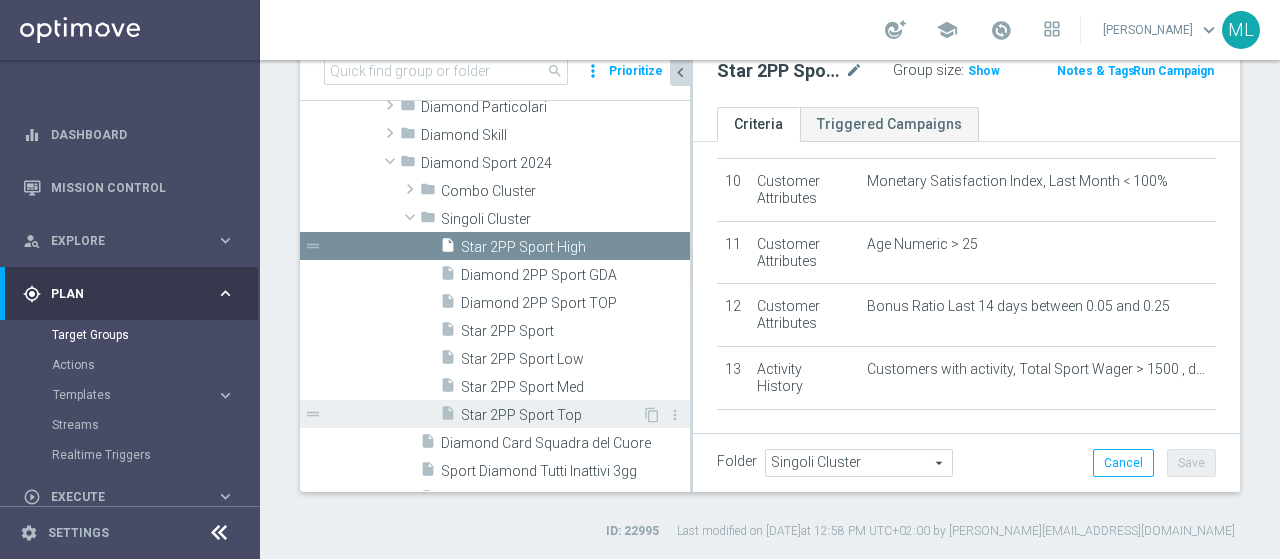click on "Star 2PP Sport Top" at bounding box center (551, 415) 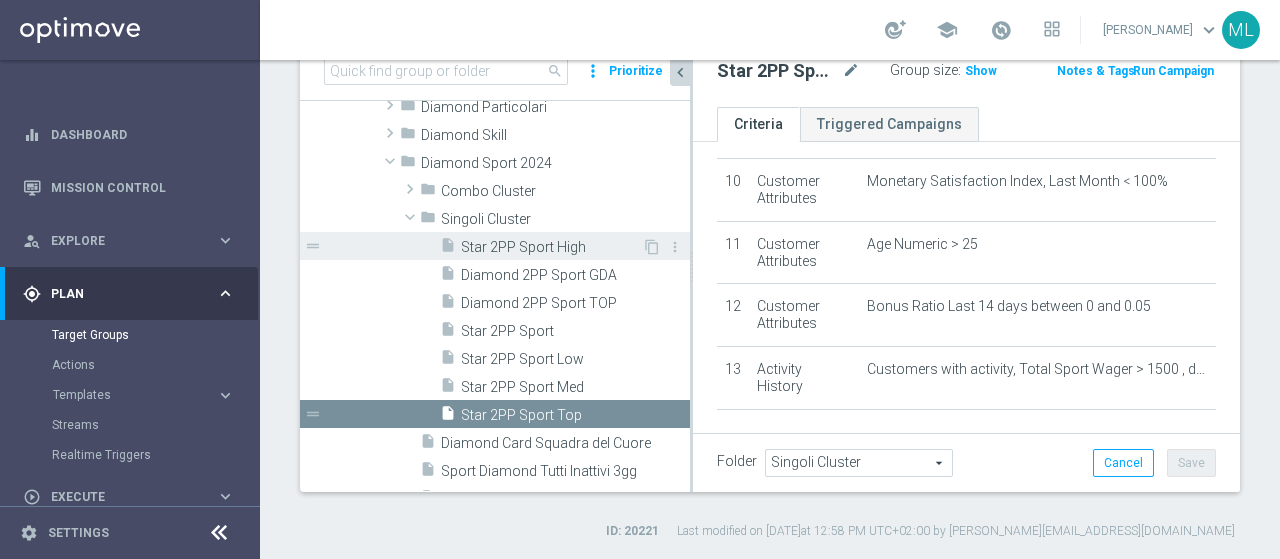 click on "Star 2PP Sport High" at bounding box center [551, 247] 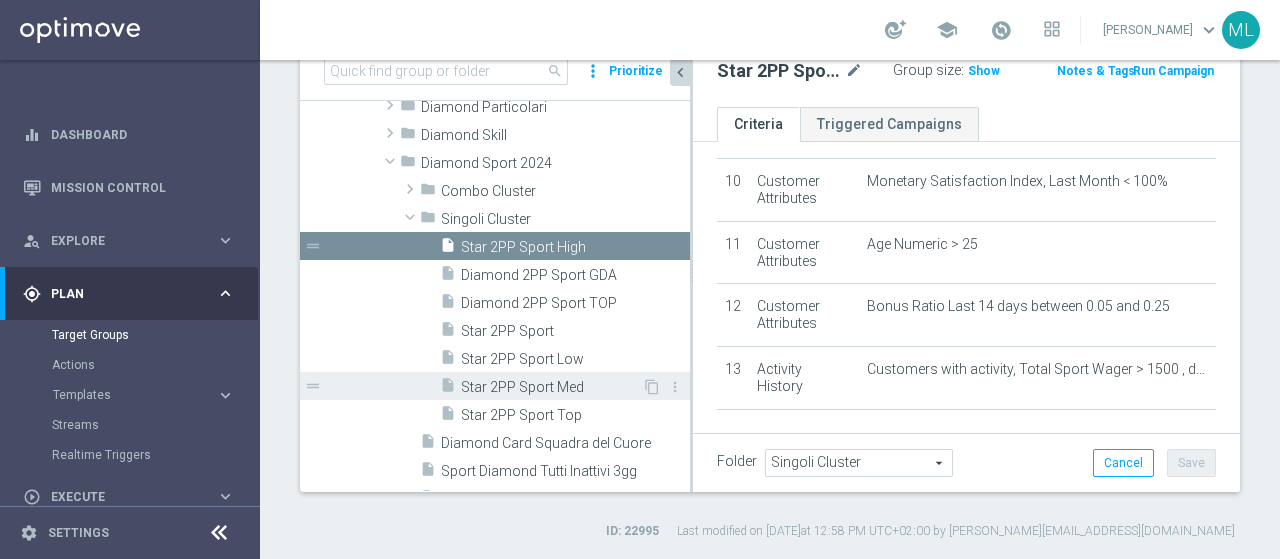 click on "Star 2PP Sport Med" at bounding box center (551, 387) 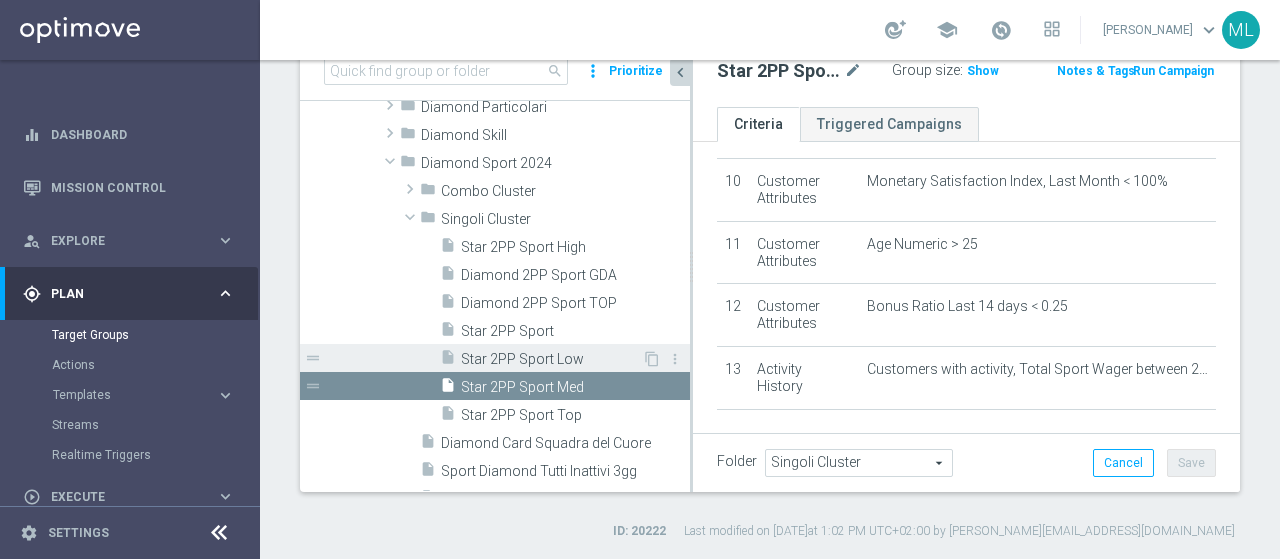 click on "Star 2PP Sport Low" at bounding box center [551, 359] 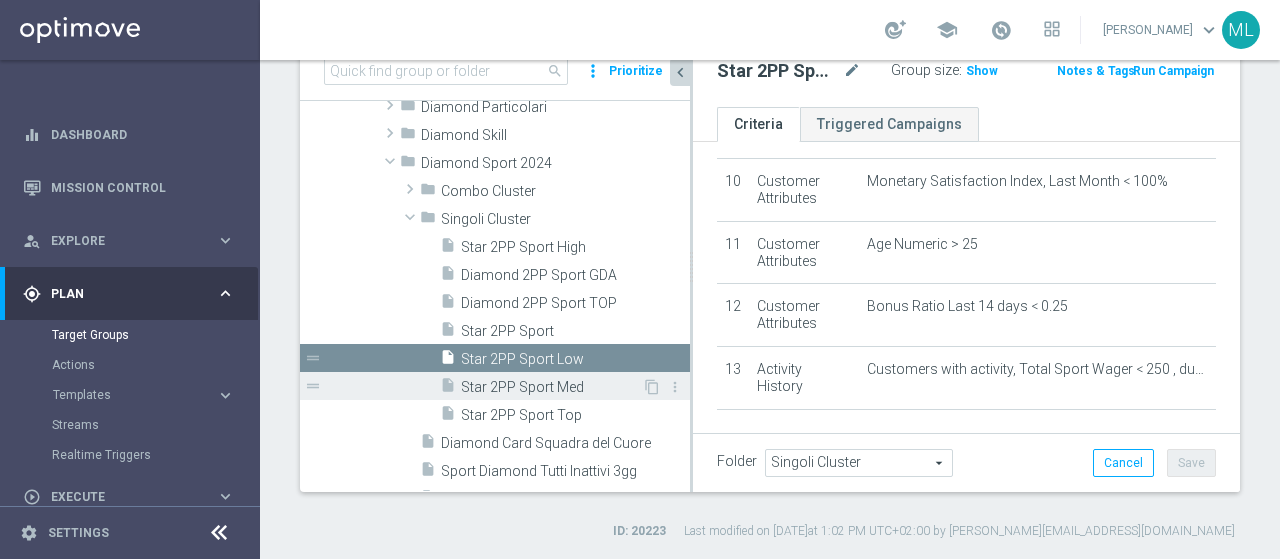 click on "Star 2PP Sport Med" at bounding box center (551, 387) 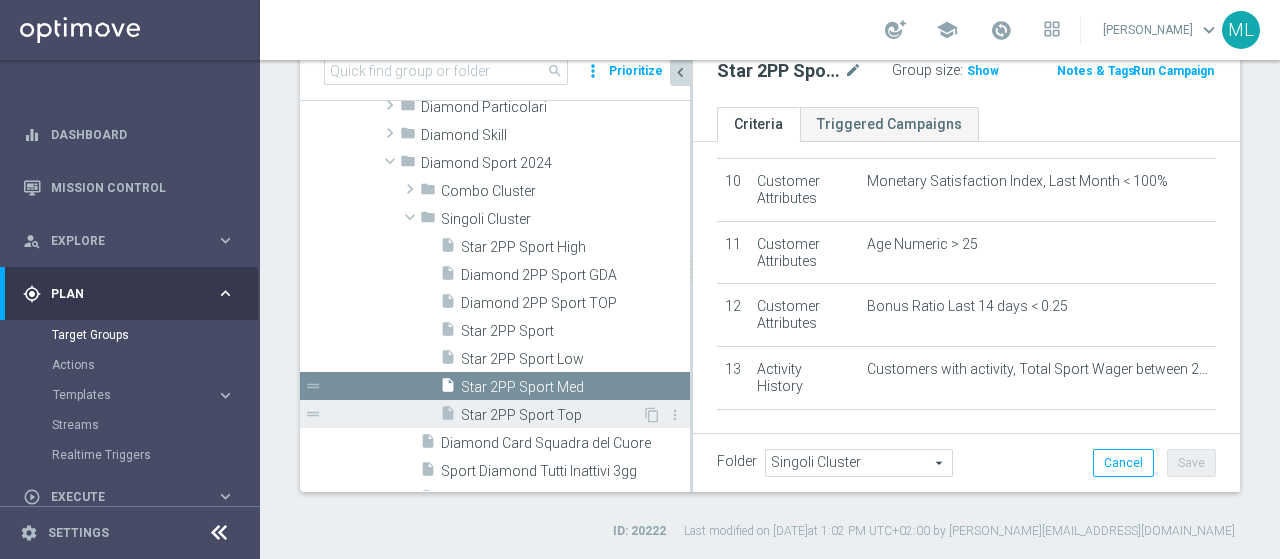 click on "Star 2PP Sport Top" at bounding box center [551, 415] 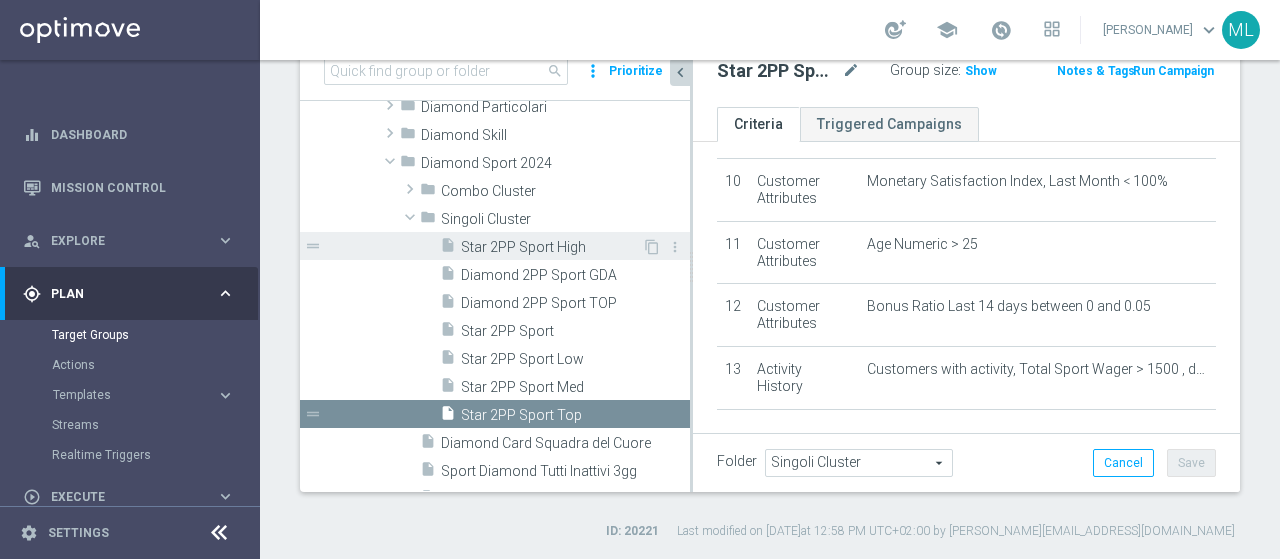 click on "Star 2PP Sport High" at bounding box center [551, 247] 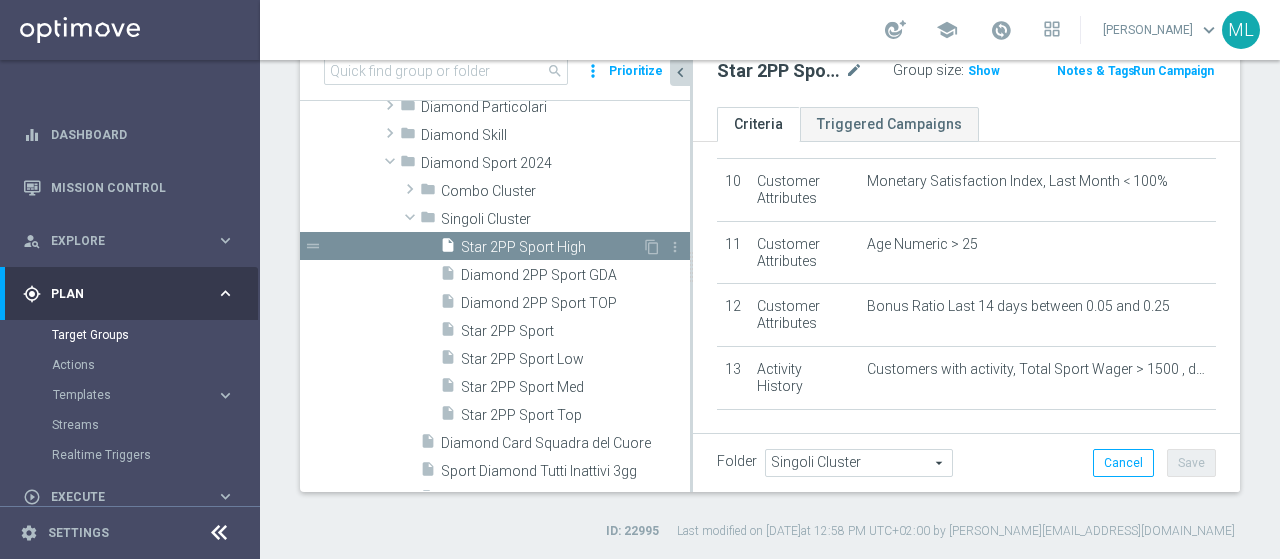 click on "Star 2PP Sport High" at bounding box center (551, 247) 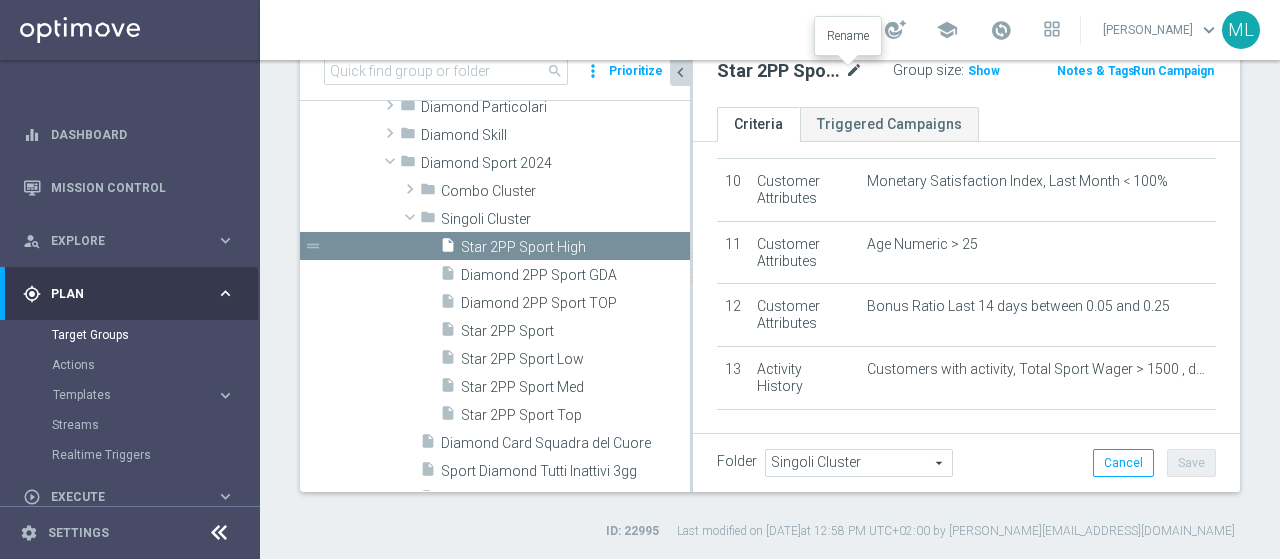 click on "mode_edit" 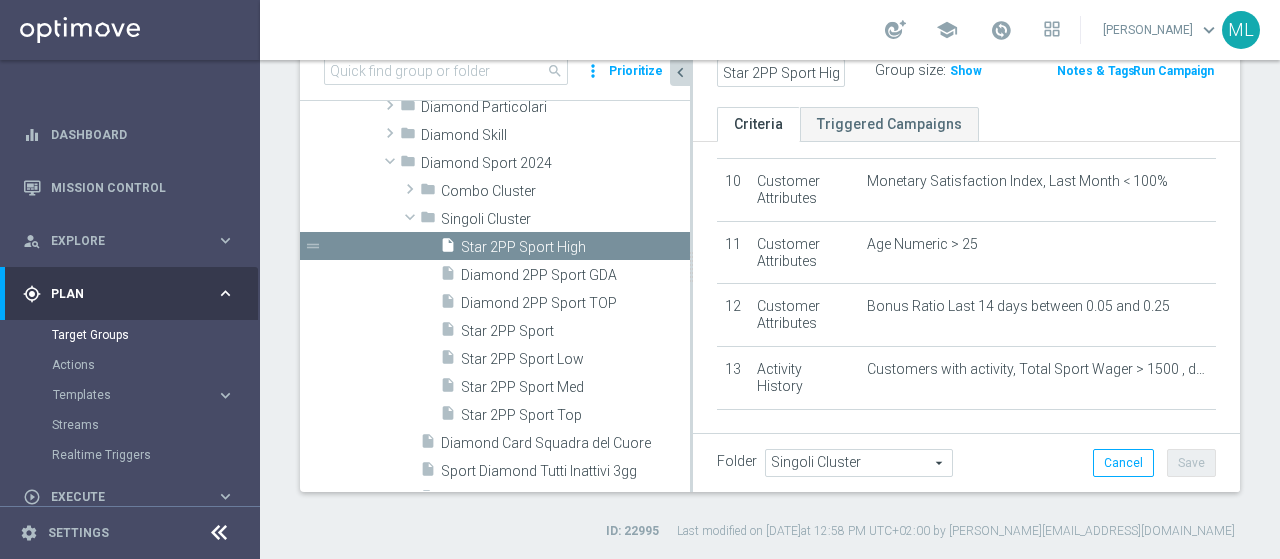 scroll, scrollTop: 166, scrollLeft: 0, axis: vertical 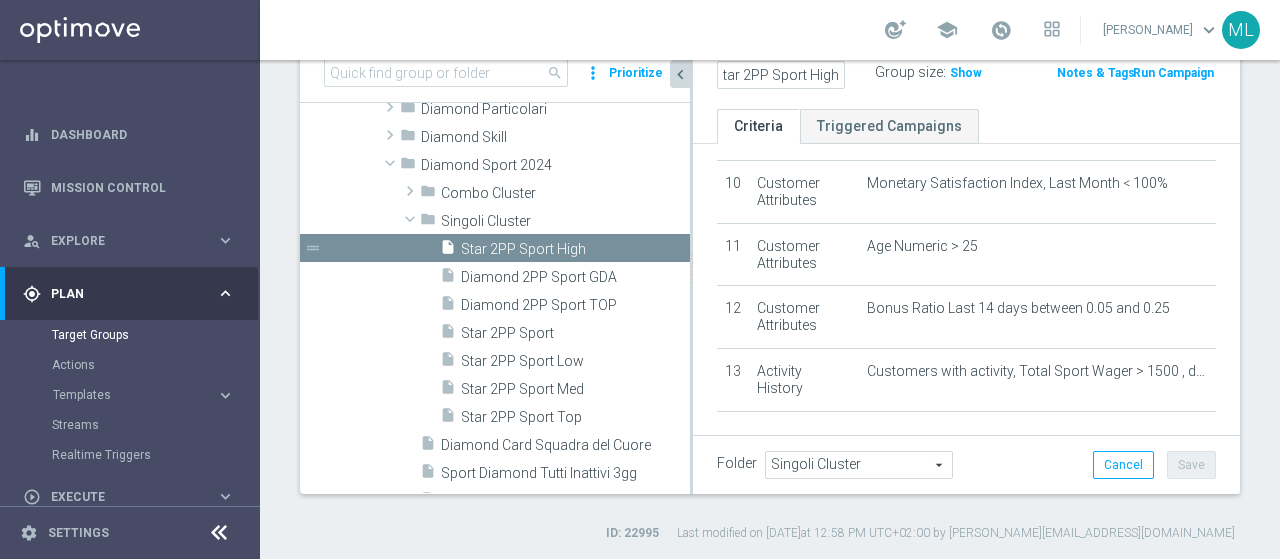 click on "Star 2PP Sport High" 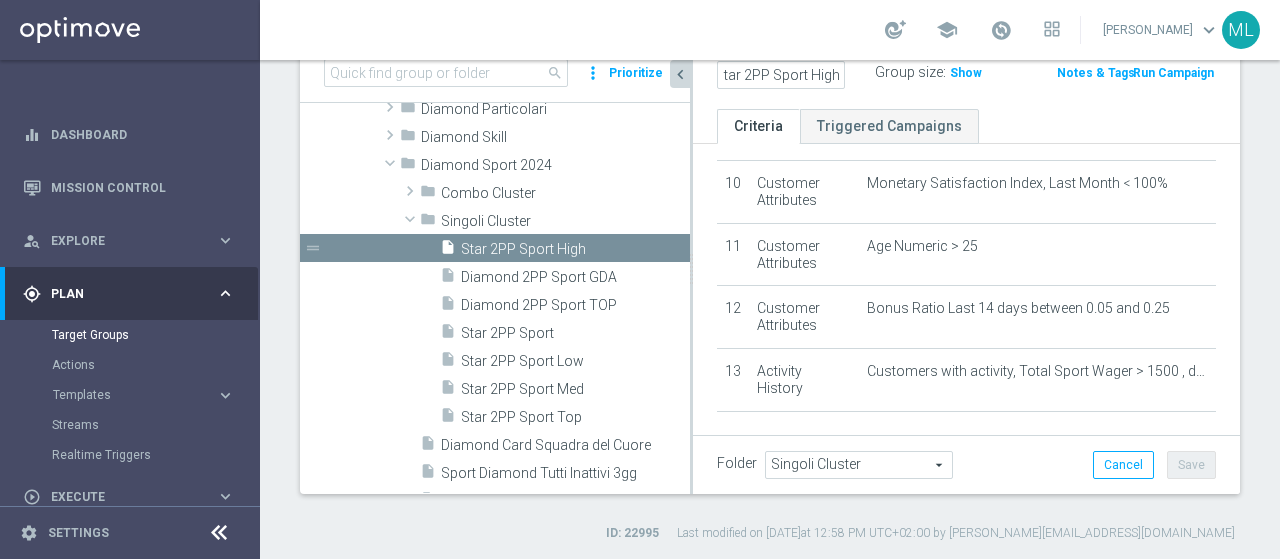 scroll, scrollTop: 0, scrollLeft: 0, axis: both 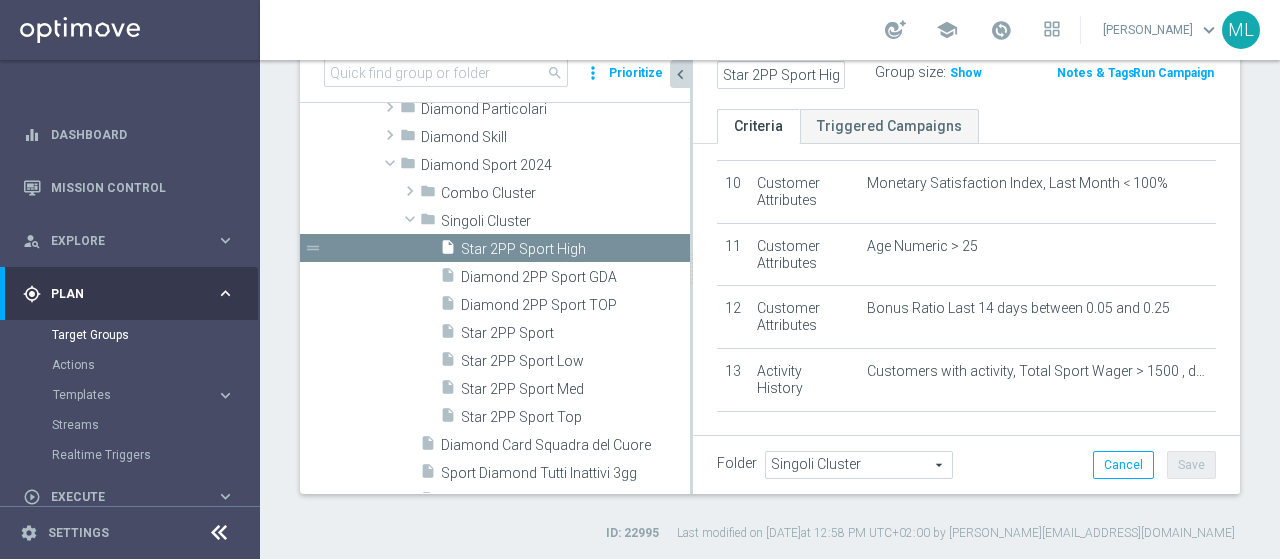 click on "Star 2PP Sport High
Group size :
Show
Notes & Tags
Run Campaign" 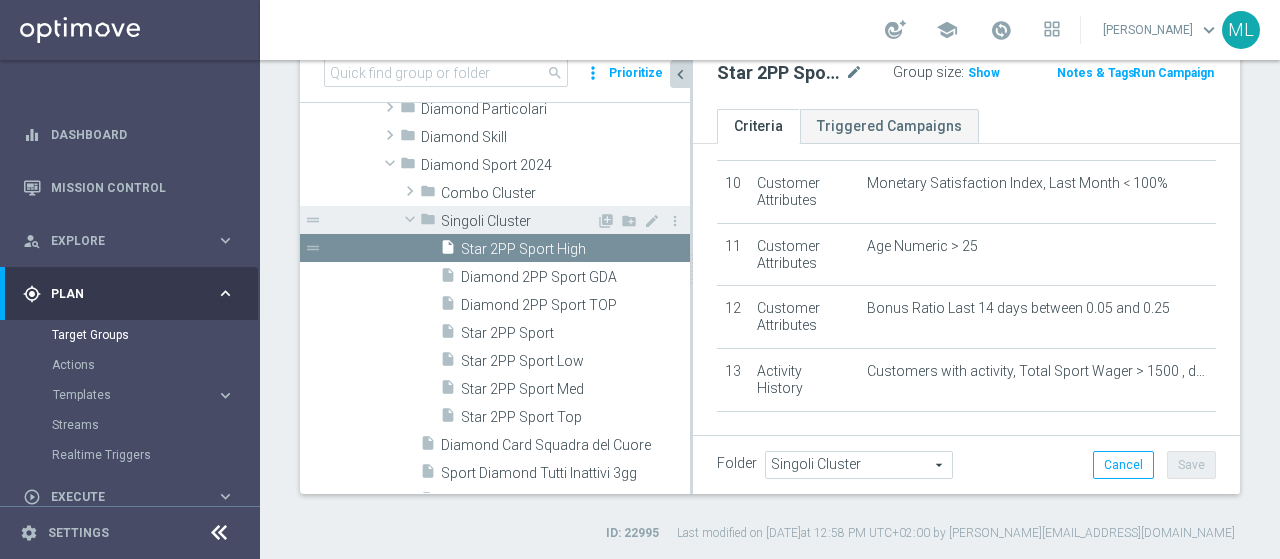 click on "folder
Singoli Cluster" at bounding box center (508, 220) 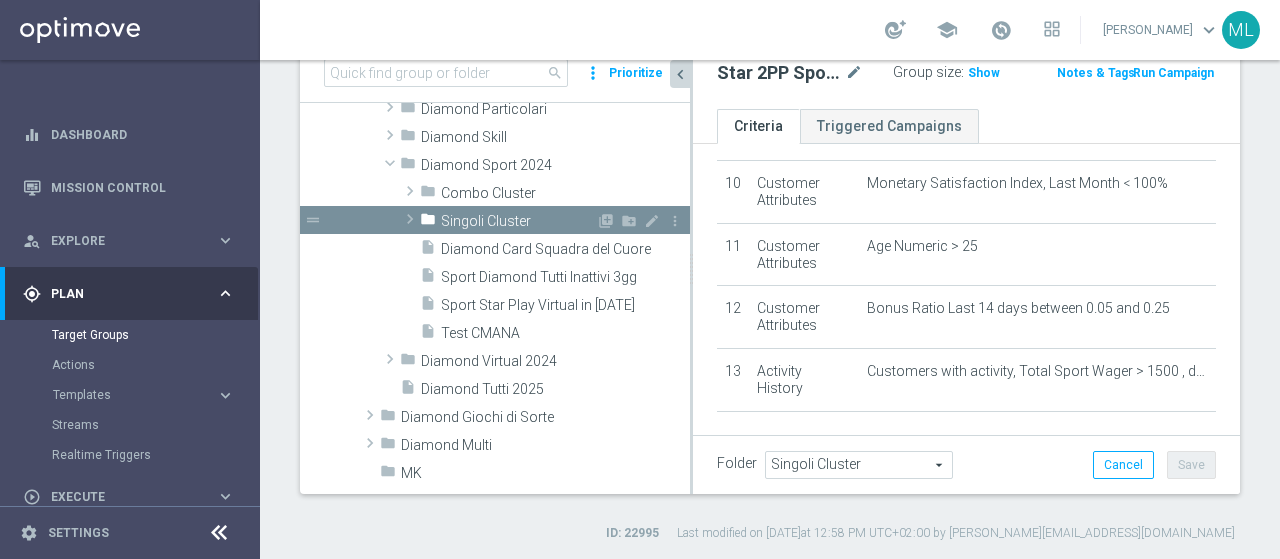 click on "Singoli Cluster" at bounding box center (518, 221) 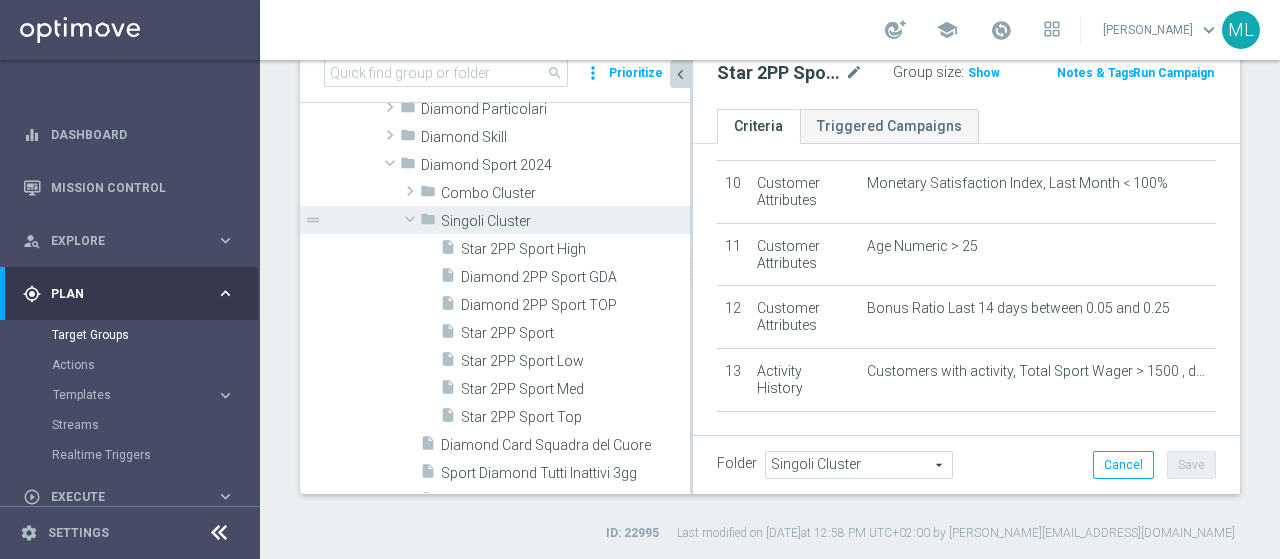 click on "#
Selection Type
Criteria
delete_forever
1
Customer Attributes
Second Product Preference, Last Month Equals  Sport
mode_edit
delete_forever
2
Customer Attributes
Fraud =  0
mode_edit
delete_forever
3
Customer Attributes
Account Status One of  Conto bloccato,Conto attivo
mode_edit
delete_forever
4" 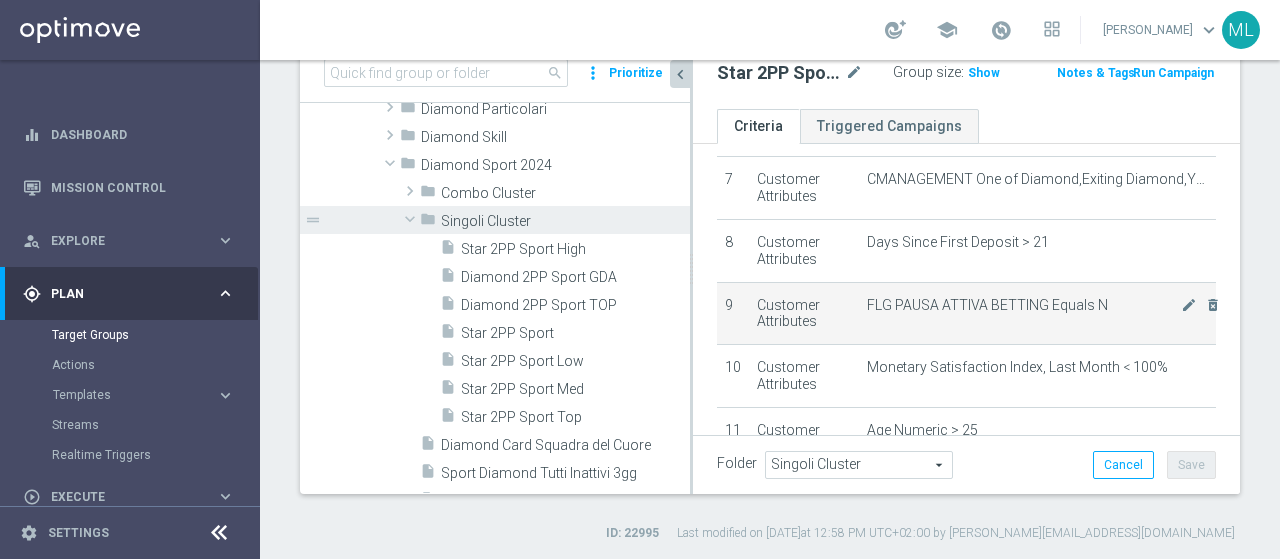 scroll, scrollTop: 334, scrollLeft: 0, axis: vertical 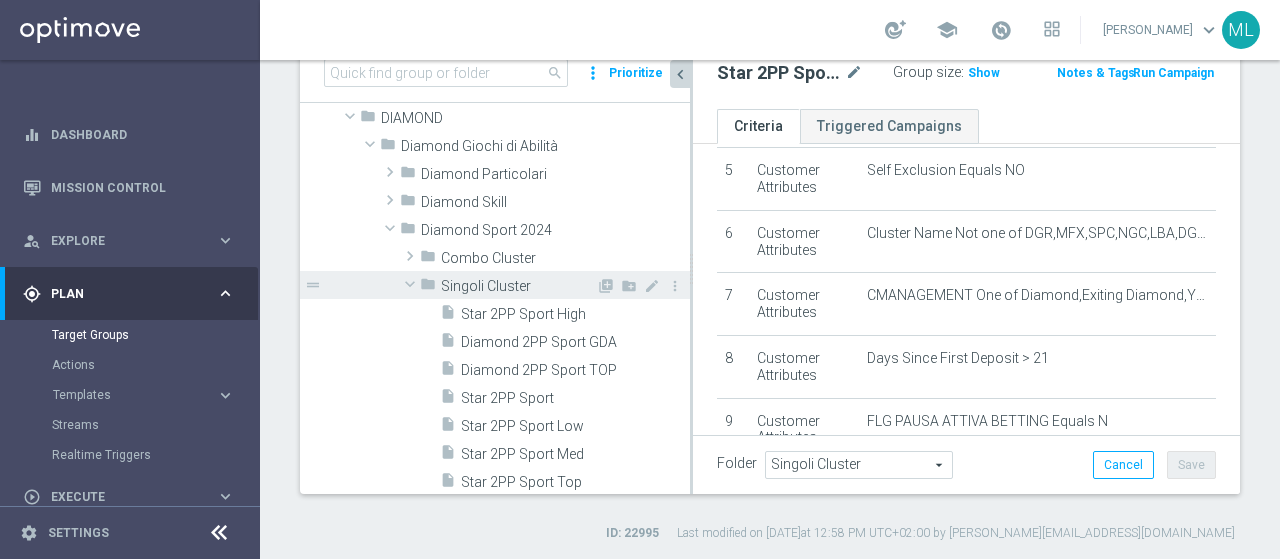 click 